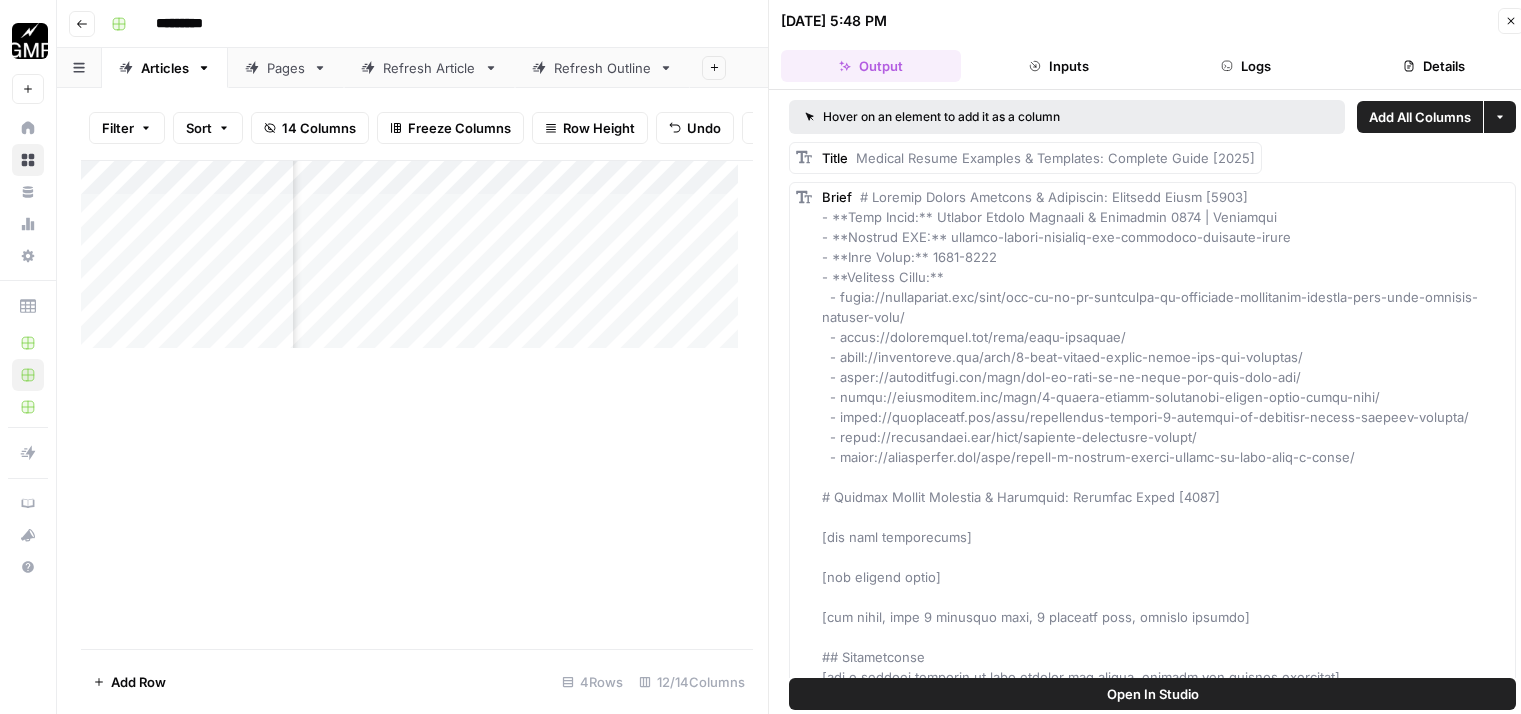 scroll, scrollTop: 0, scrollLeft: 0, axis: both 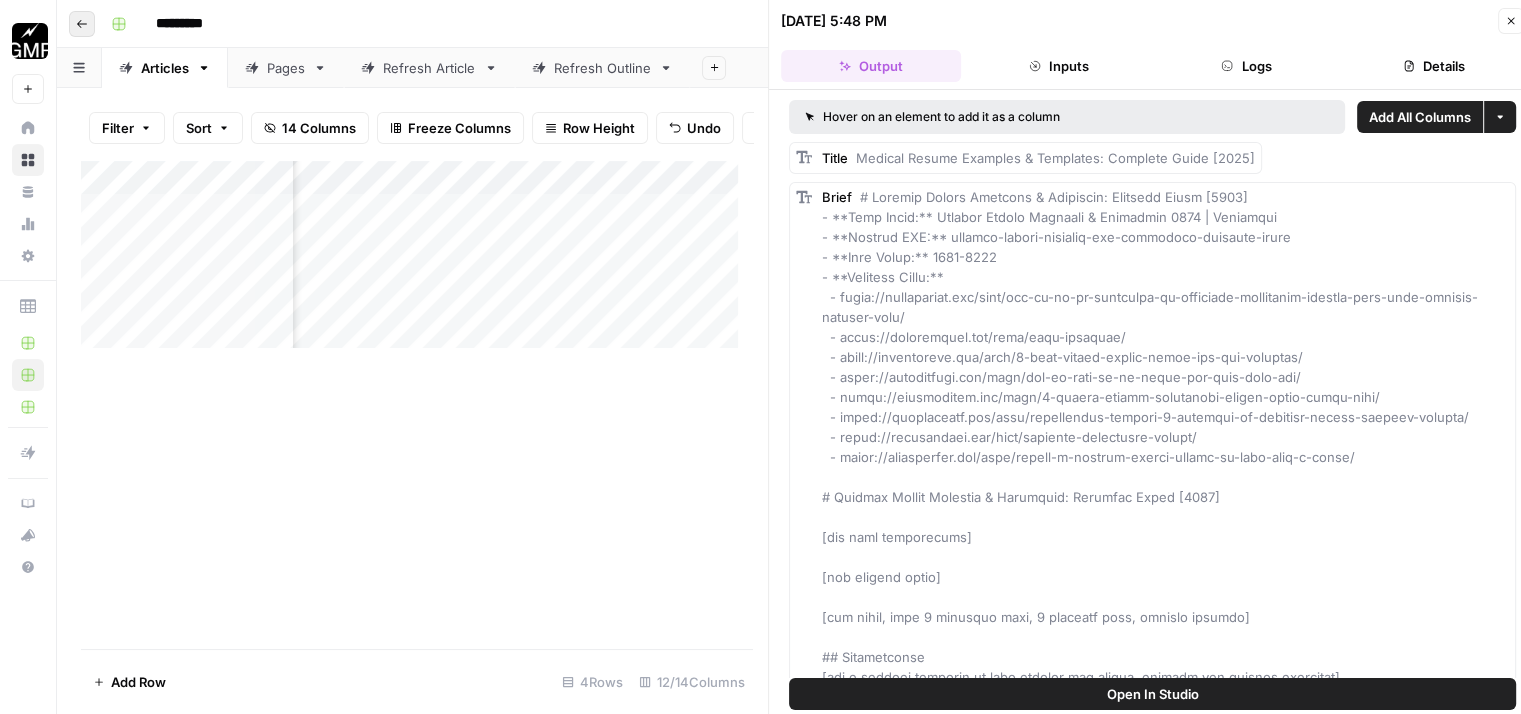 click on "Go back" at bounding box center [82, 24] 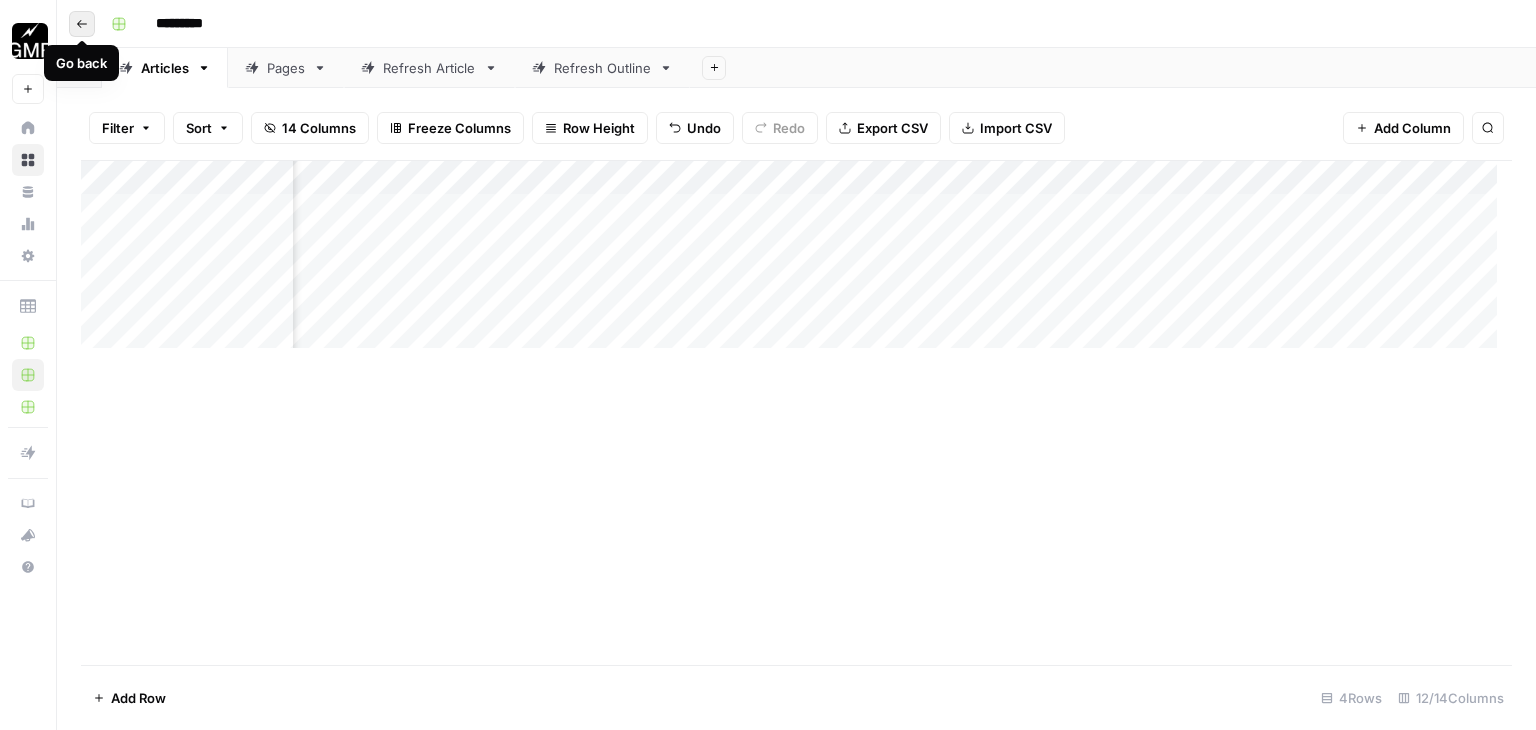 click on "Go back" at bounding box center (82, 24) 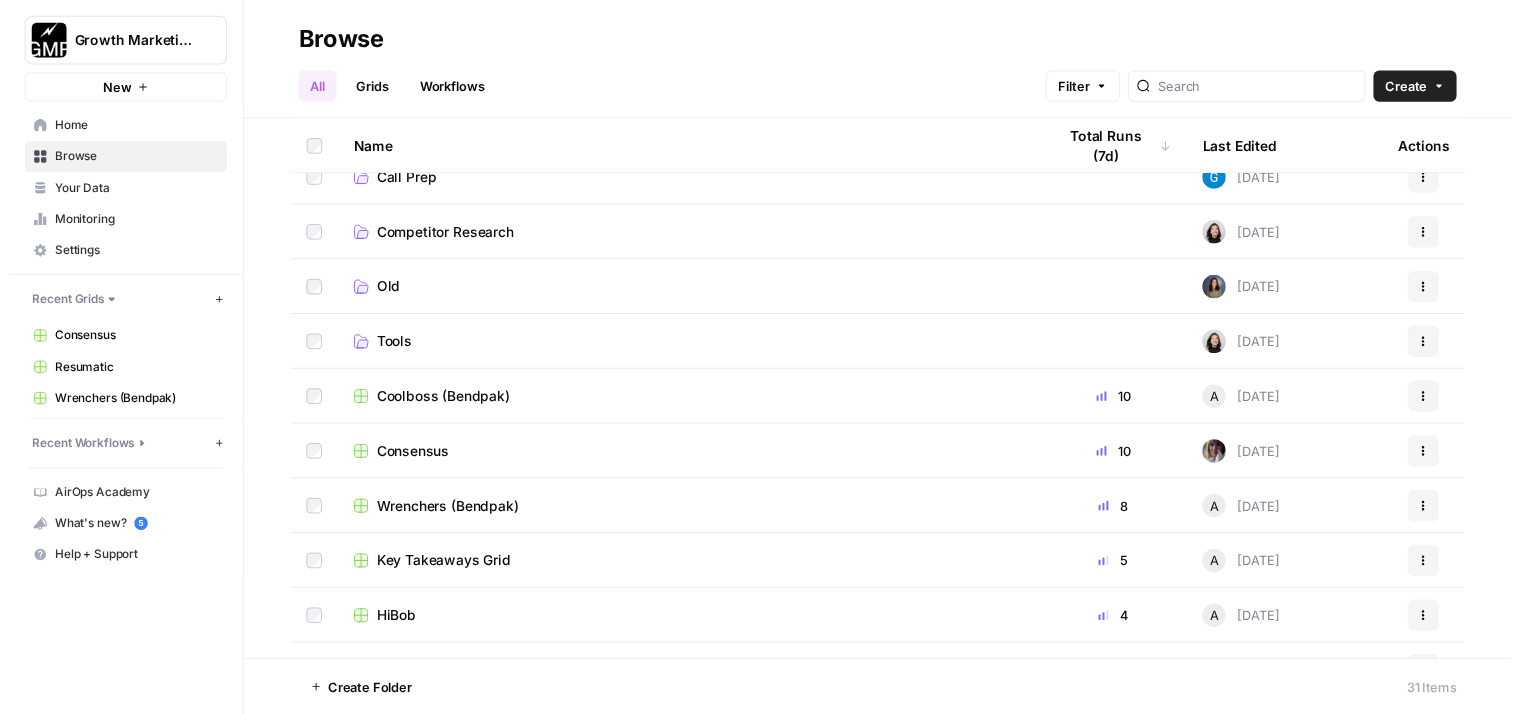 scroll, scrollTop: 26, scrollLeft: 0, axis: vertical 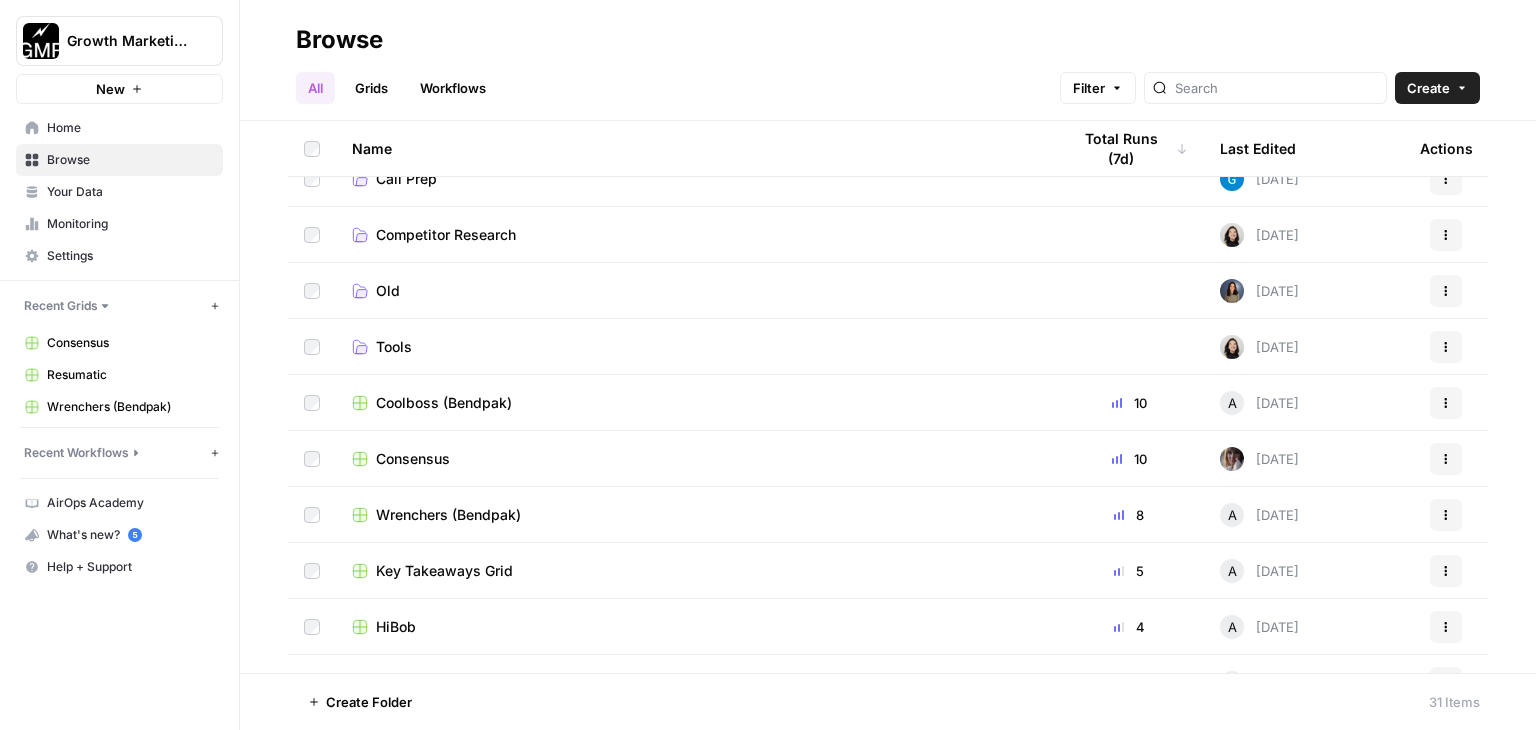 click on "Wrenchers (Bendpak)" at bounding box center (448, 515) 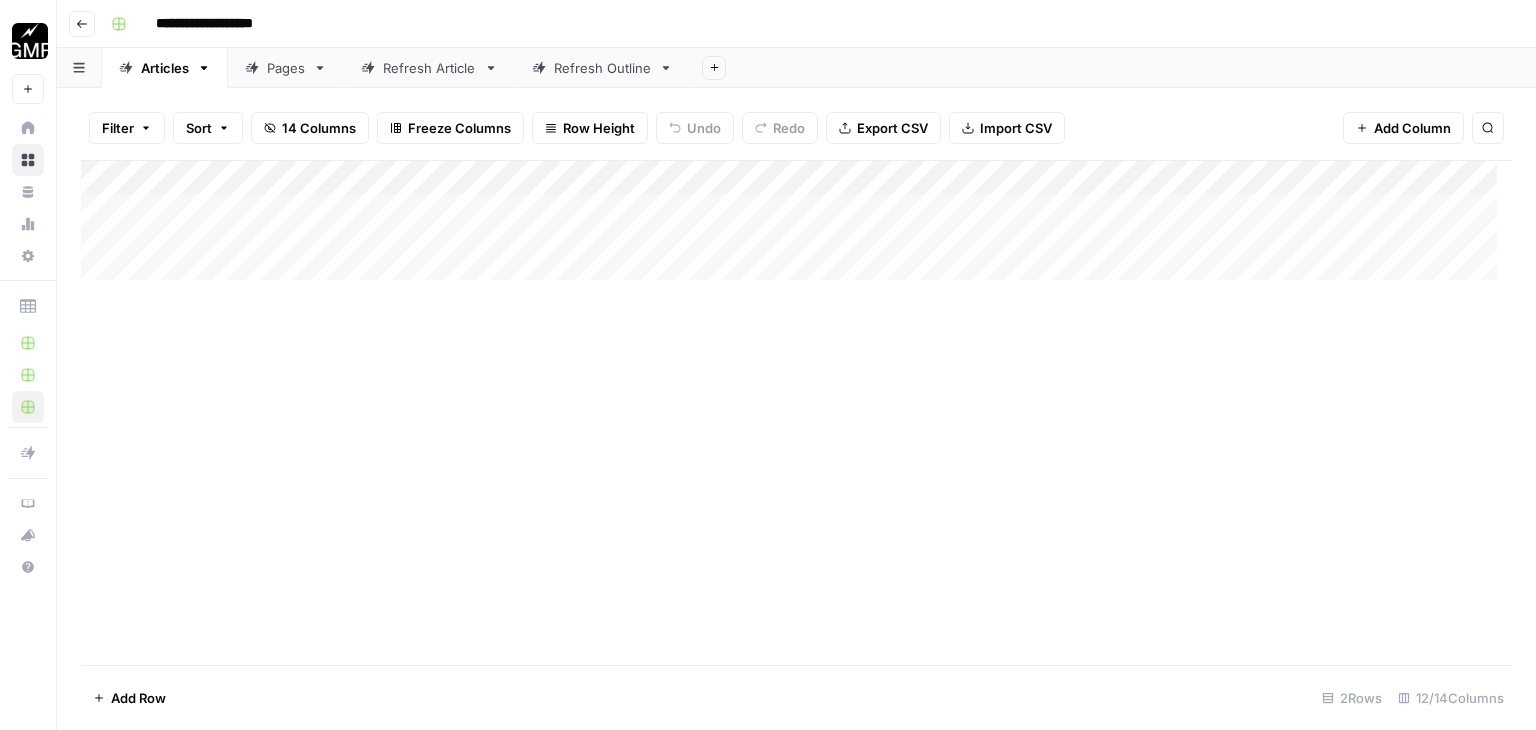 click on "Refresh Article" at bounding box center (429, 68) 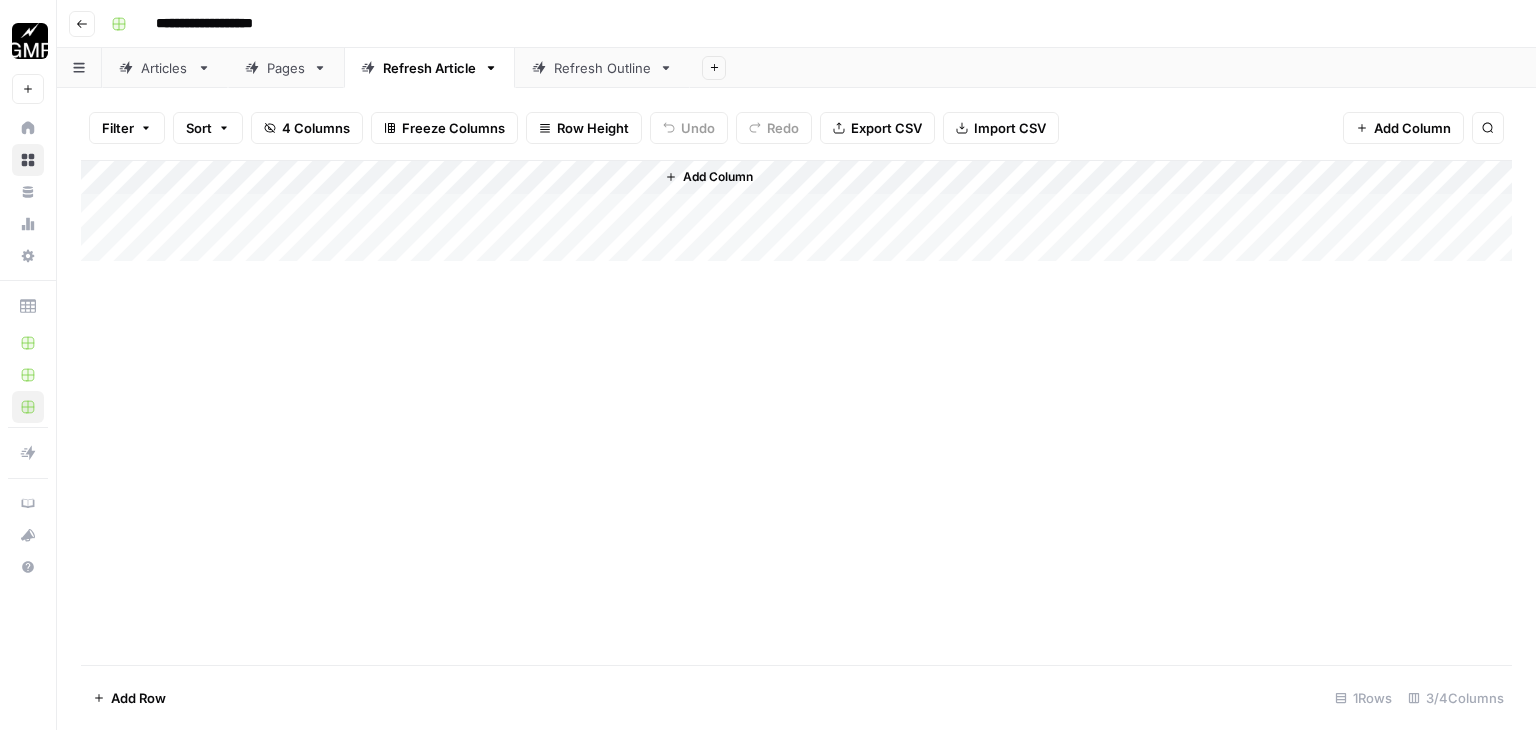 click on "Pages" at bounding box center [286, 68] 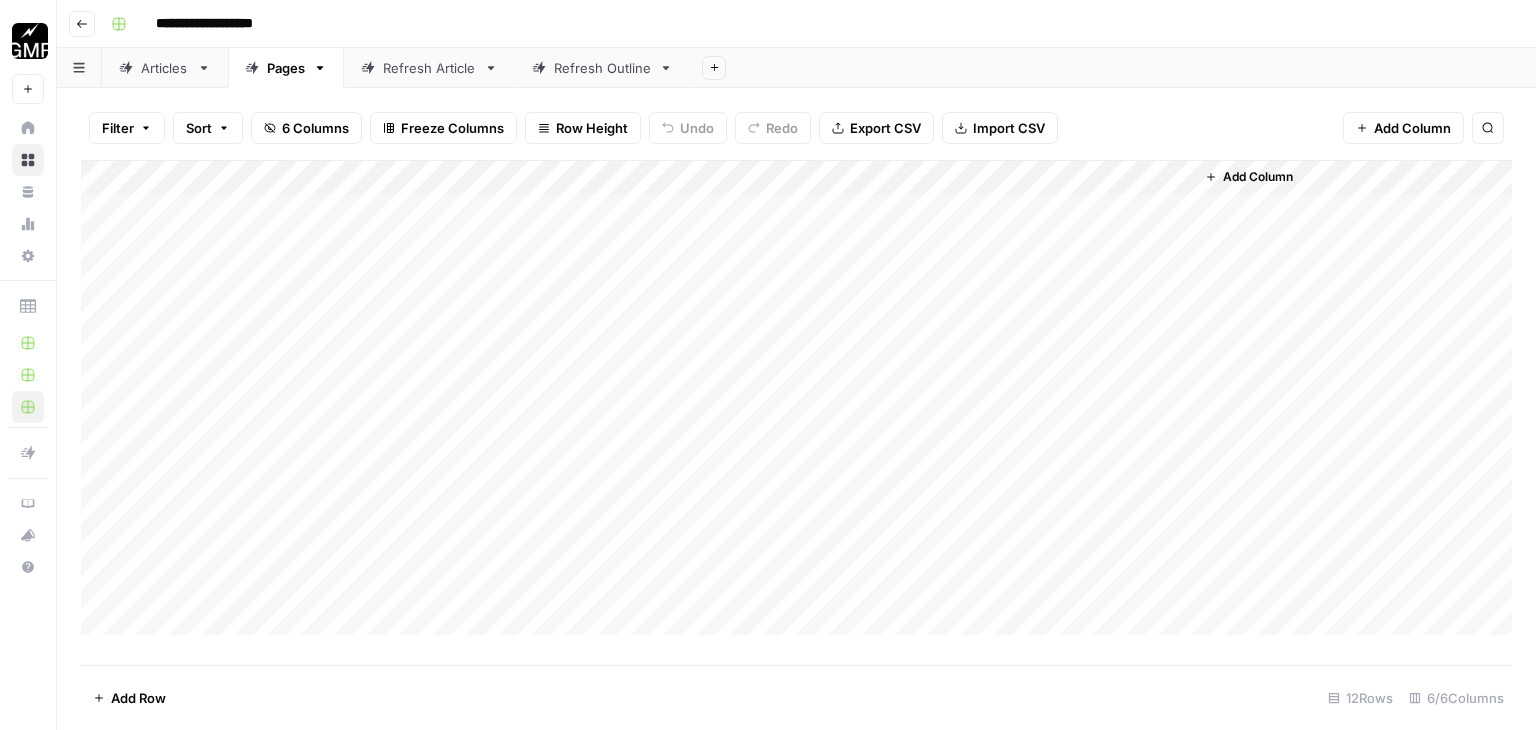 click on "Add Column" at bounding box center [796, 398] 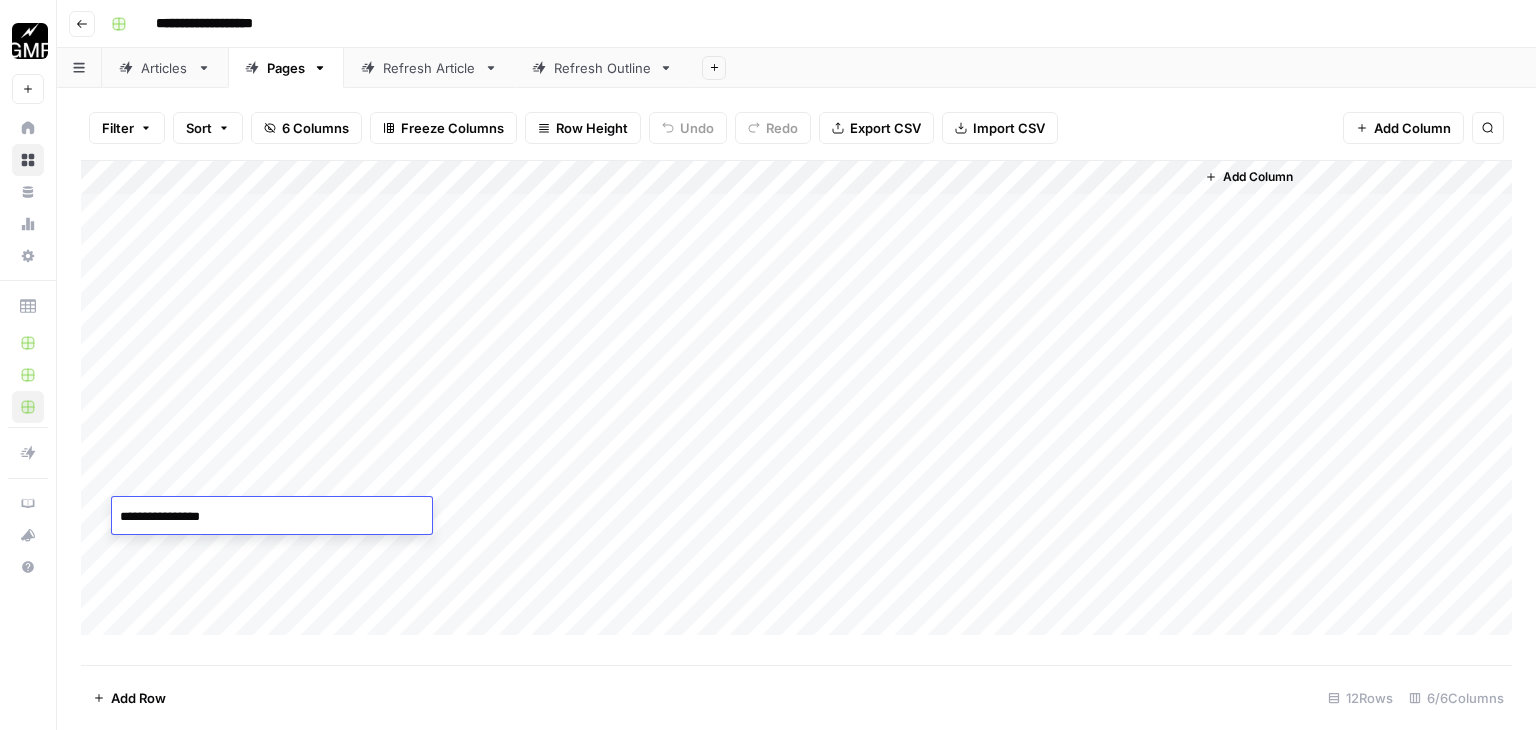 type on "**********" 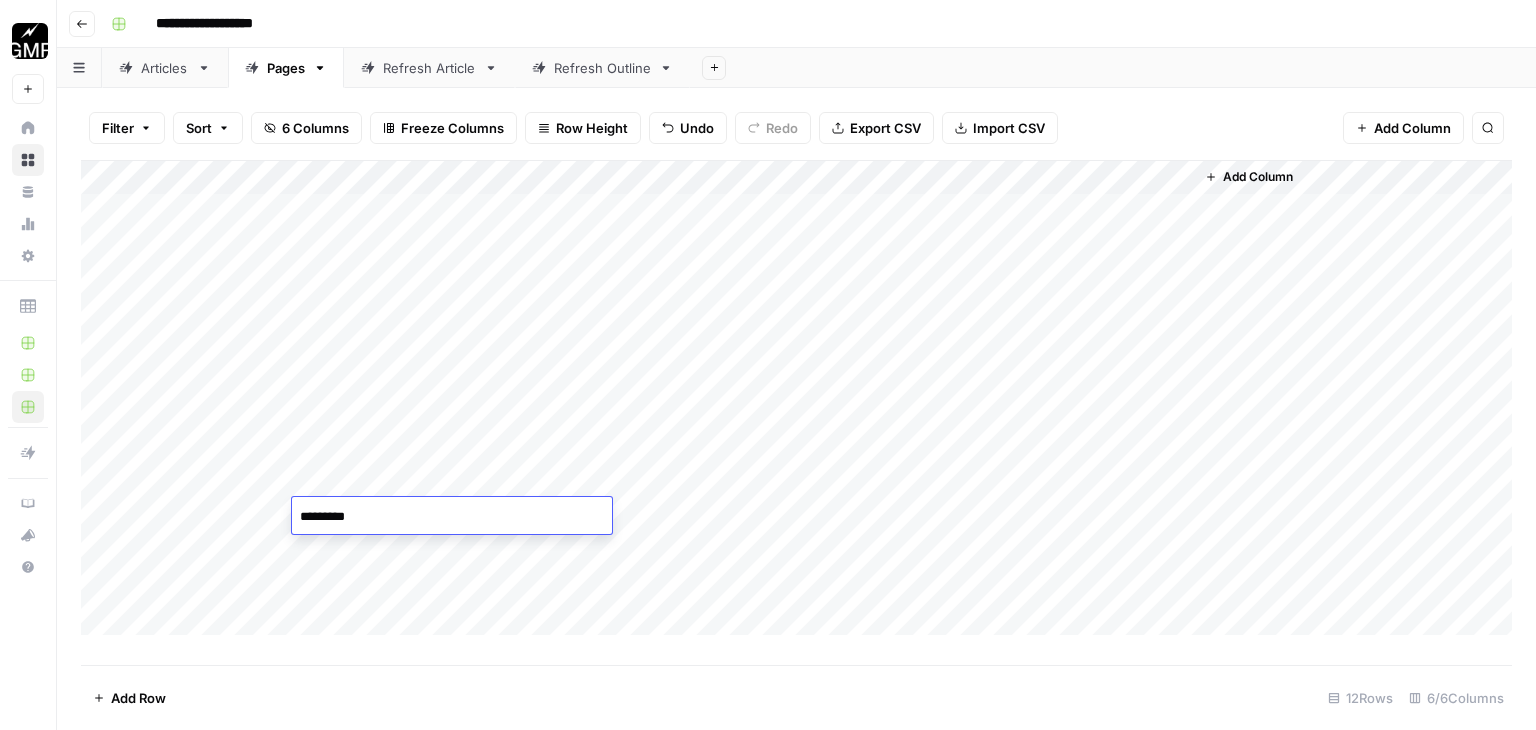 paste on "**********" 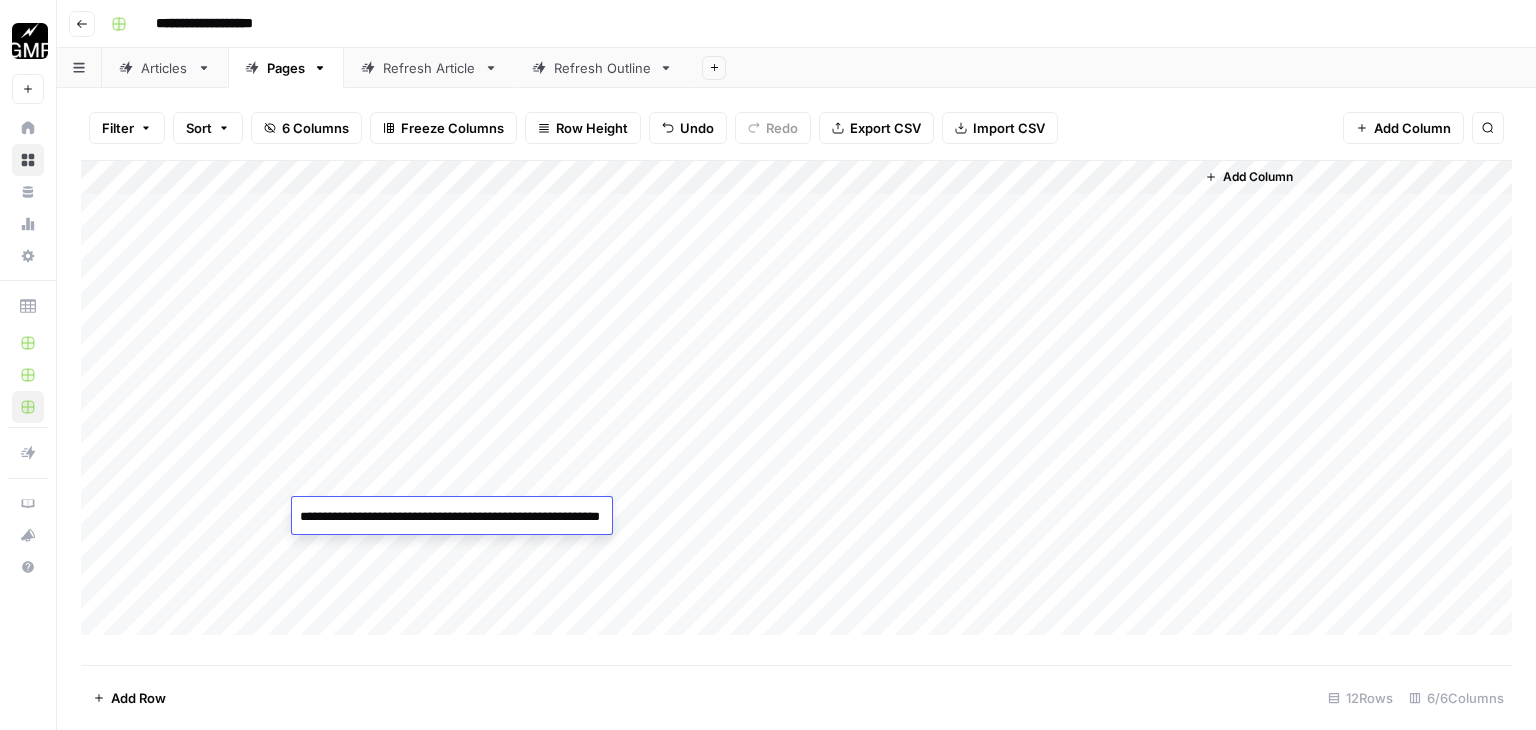 click on "**********" at bounding box center (484, 517) 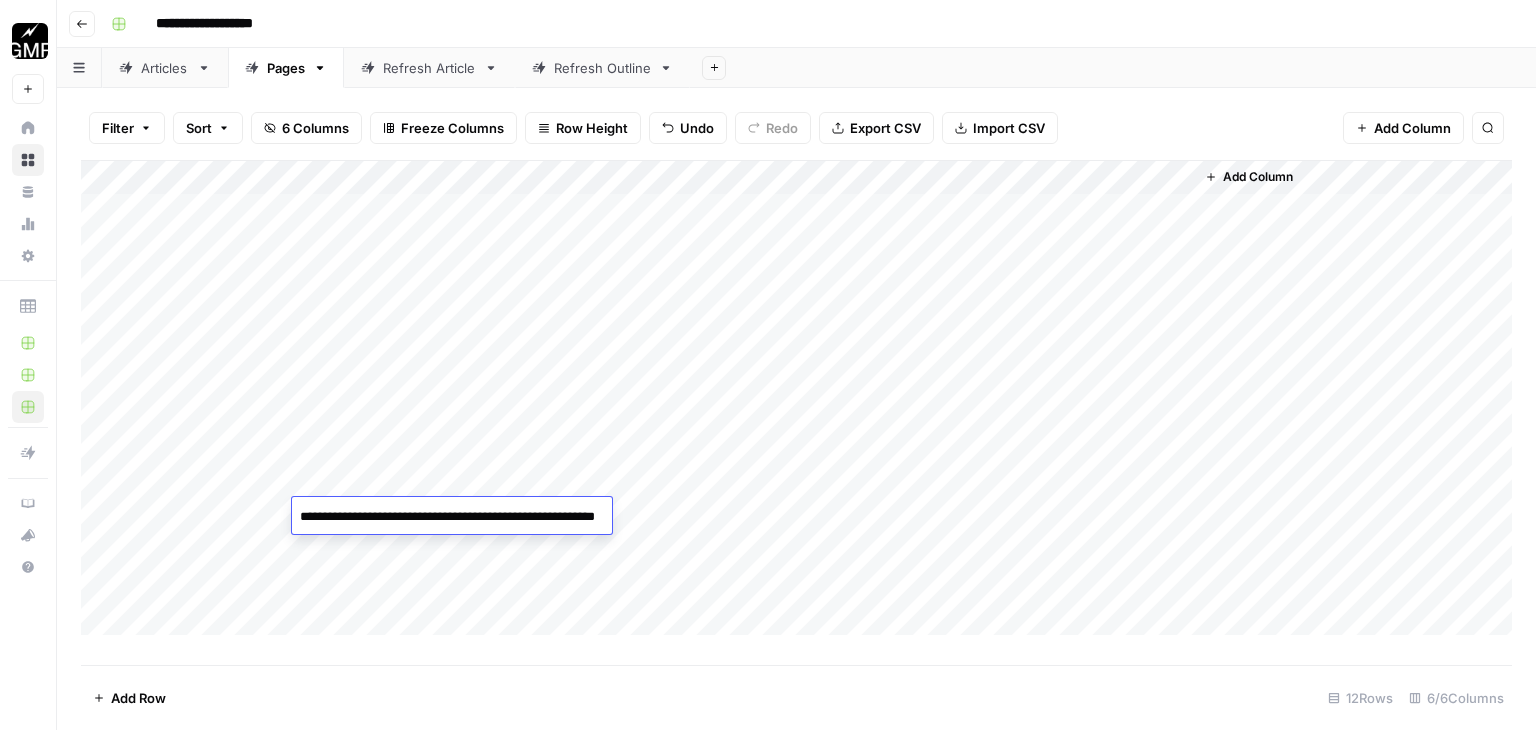 click on "Add Column" at bounding box center (796, 398) 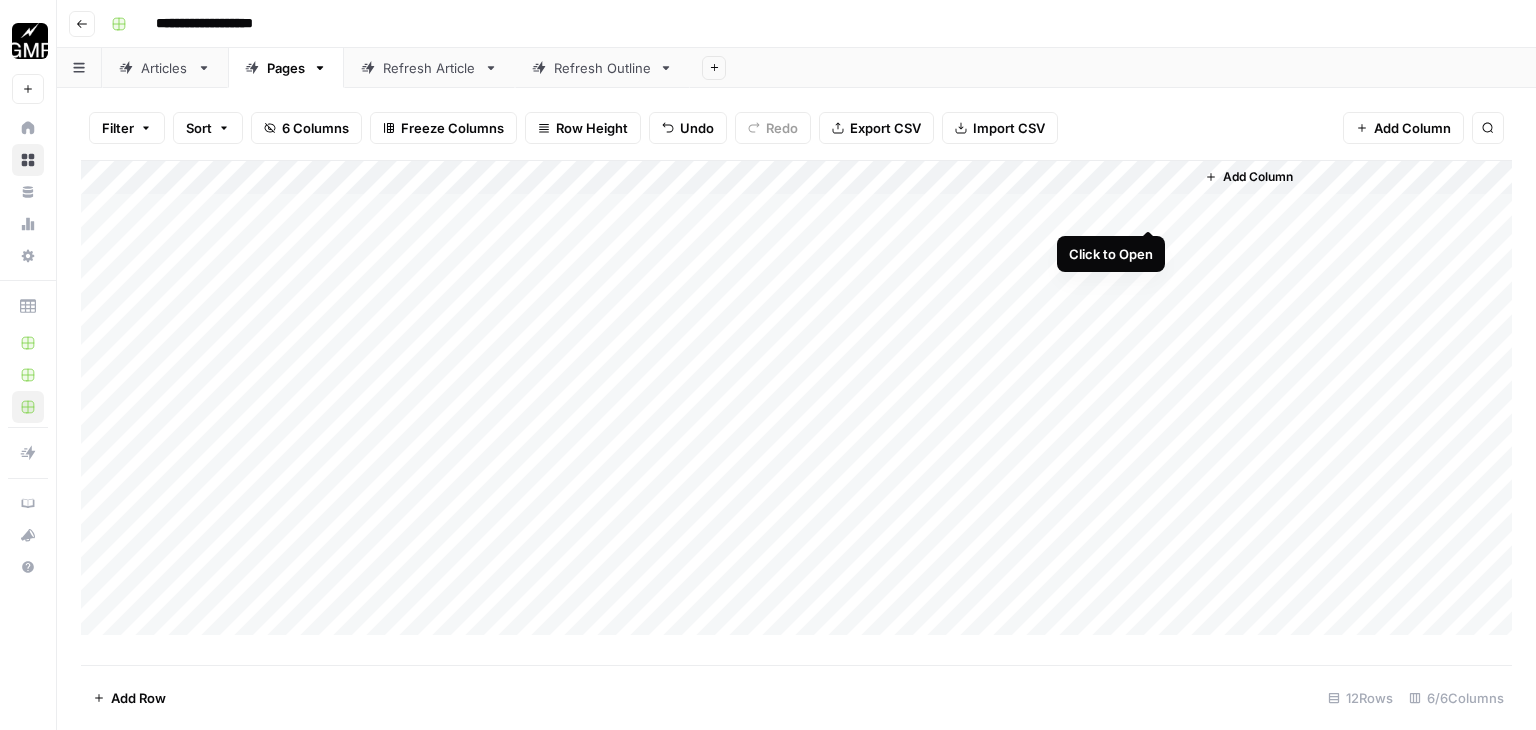 click on "Add Column" at bounding box center (796, 398) 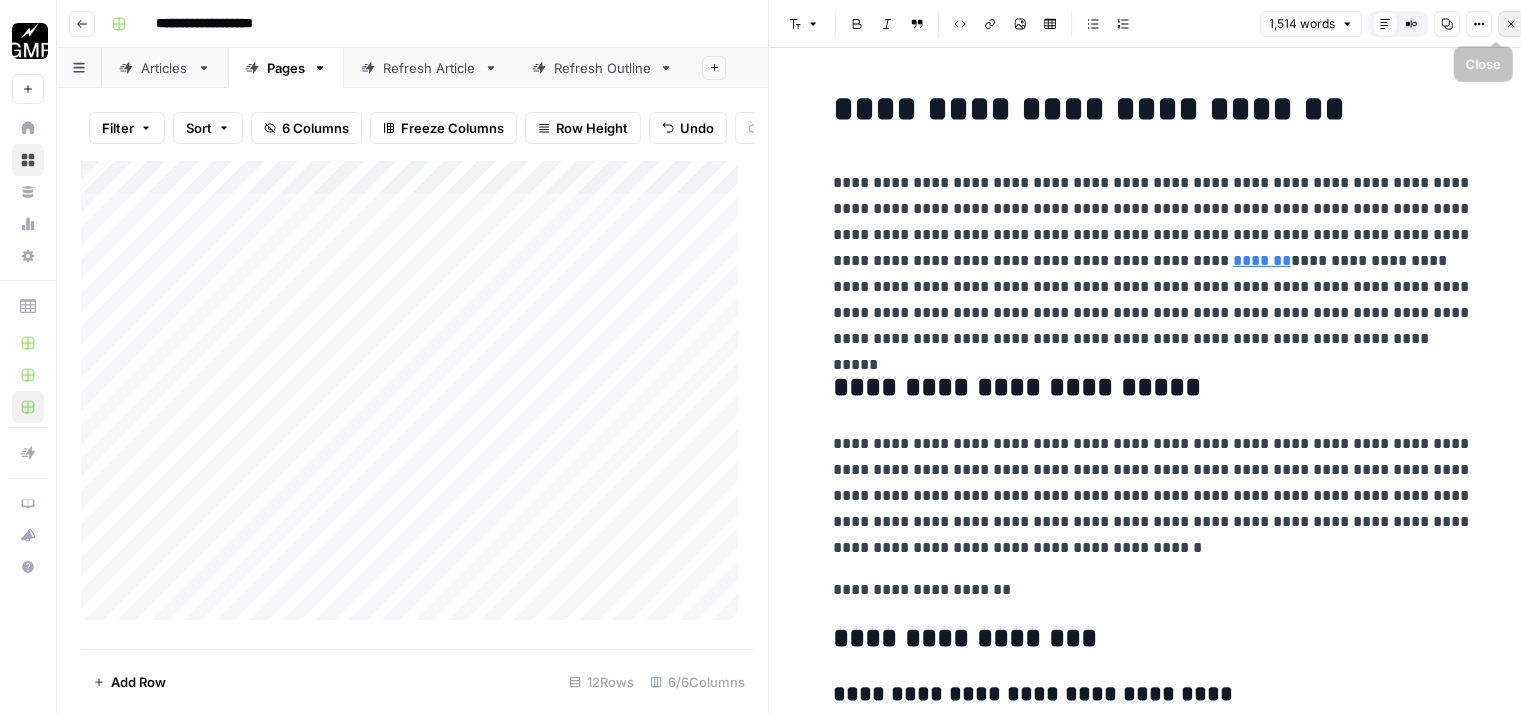 click 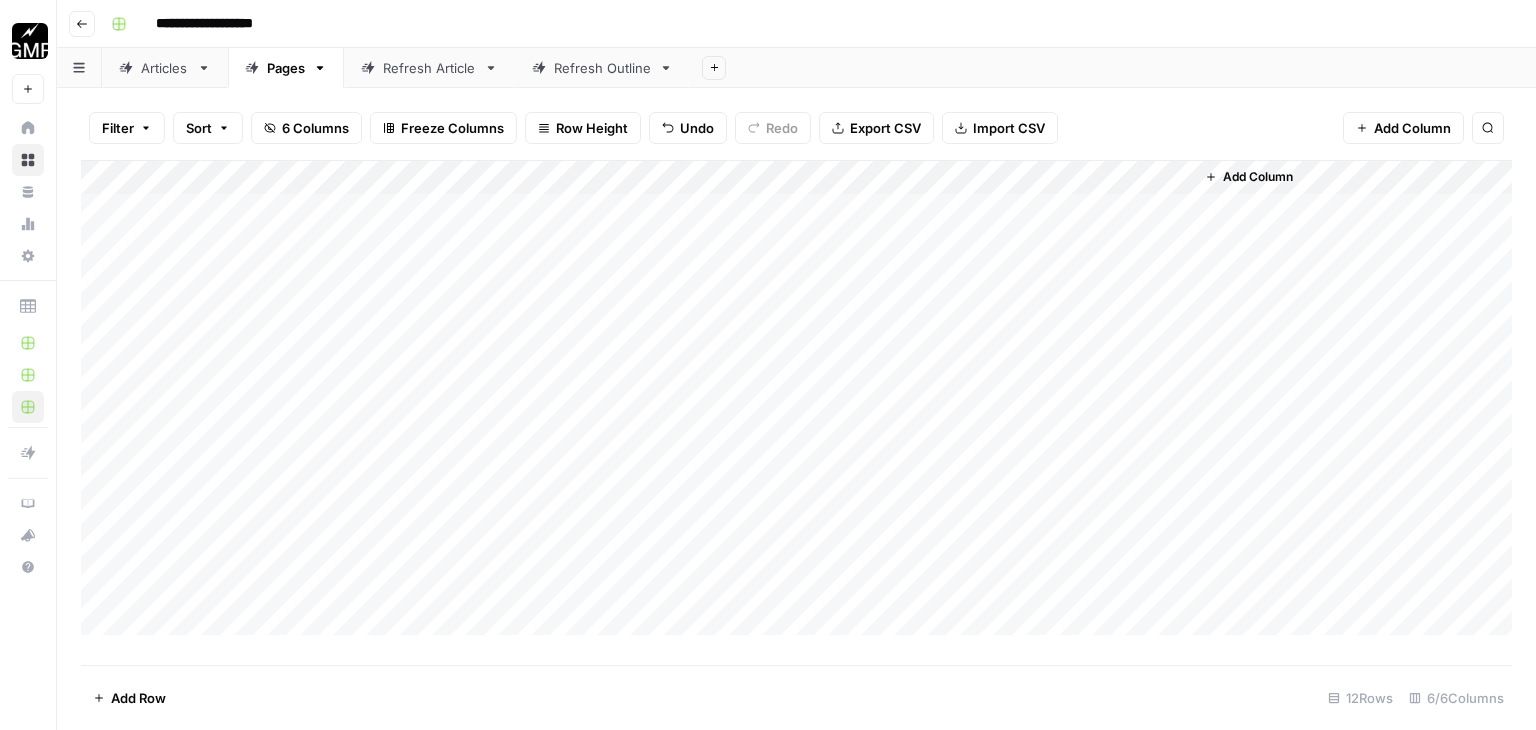 click on "Add Column" at bounding box center (796, 398) 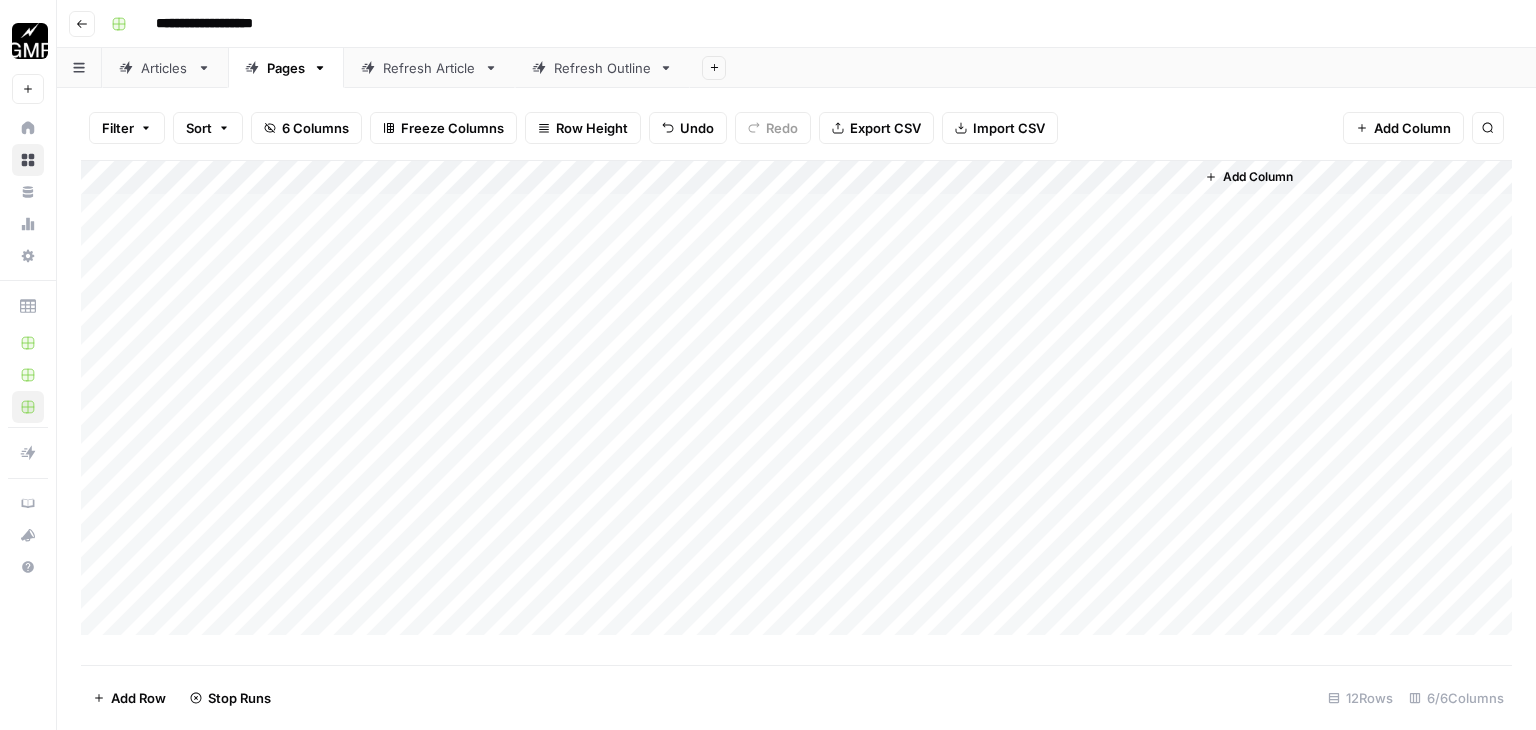 click on "Add Column" at bounding box center (796, 398) 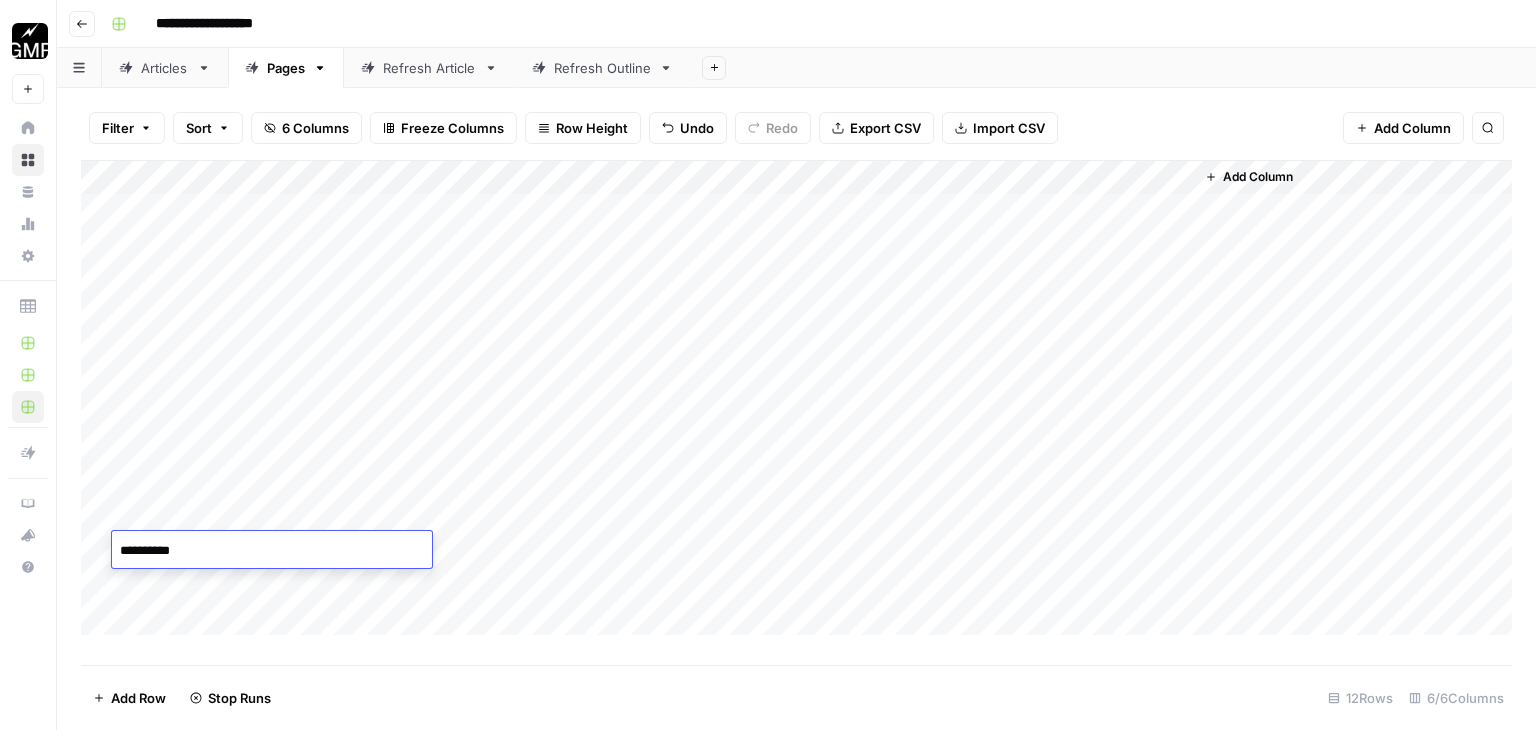 type on "**********" 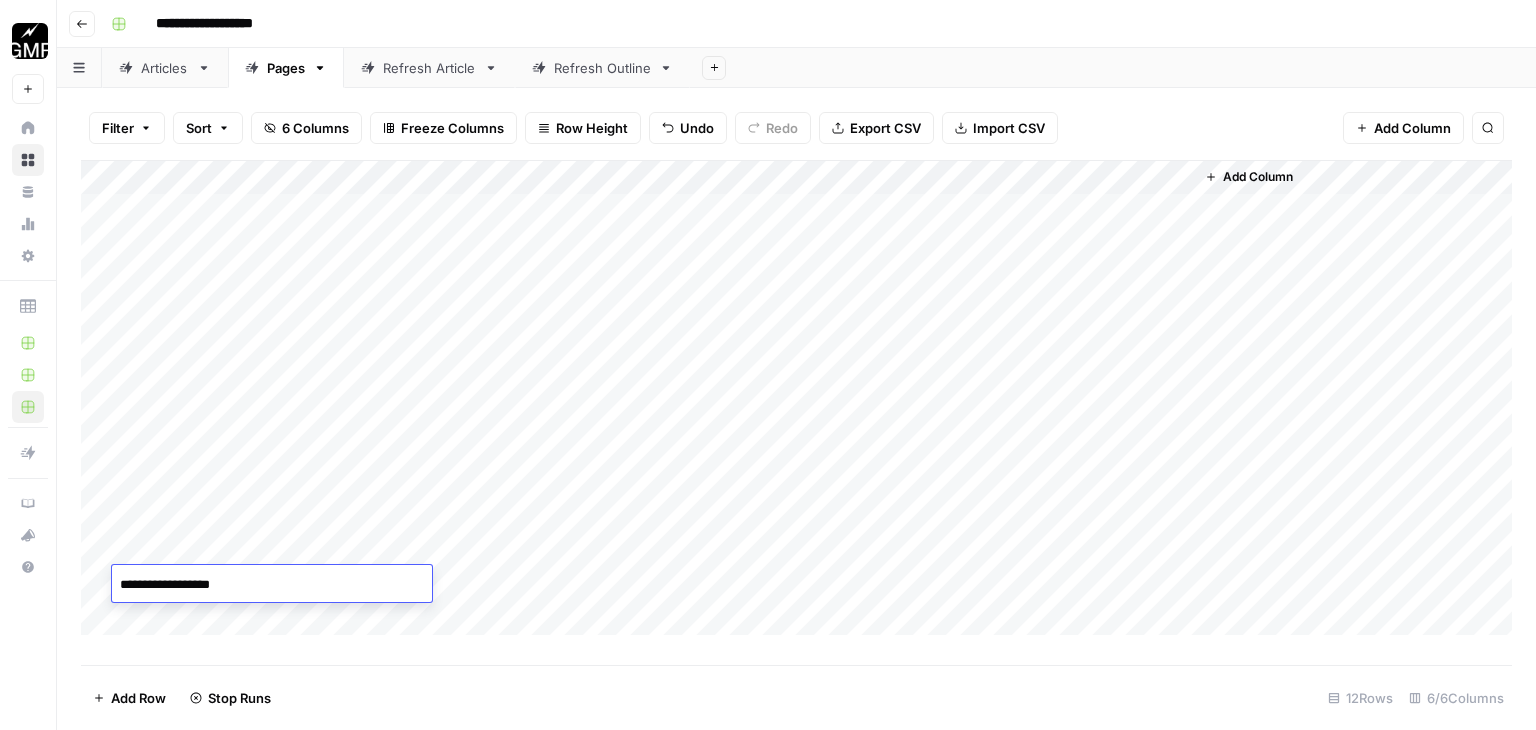 type on "**********" 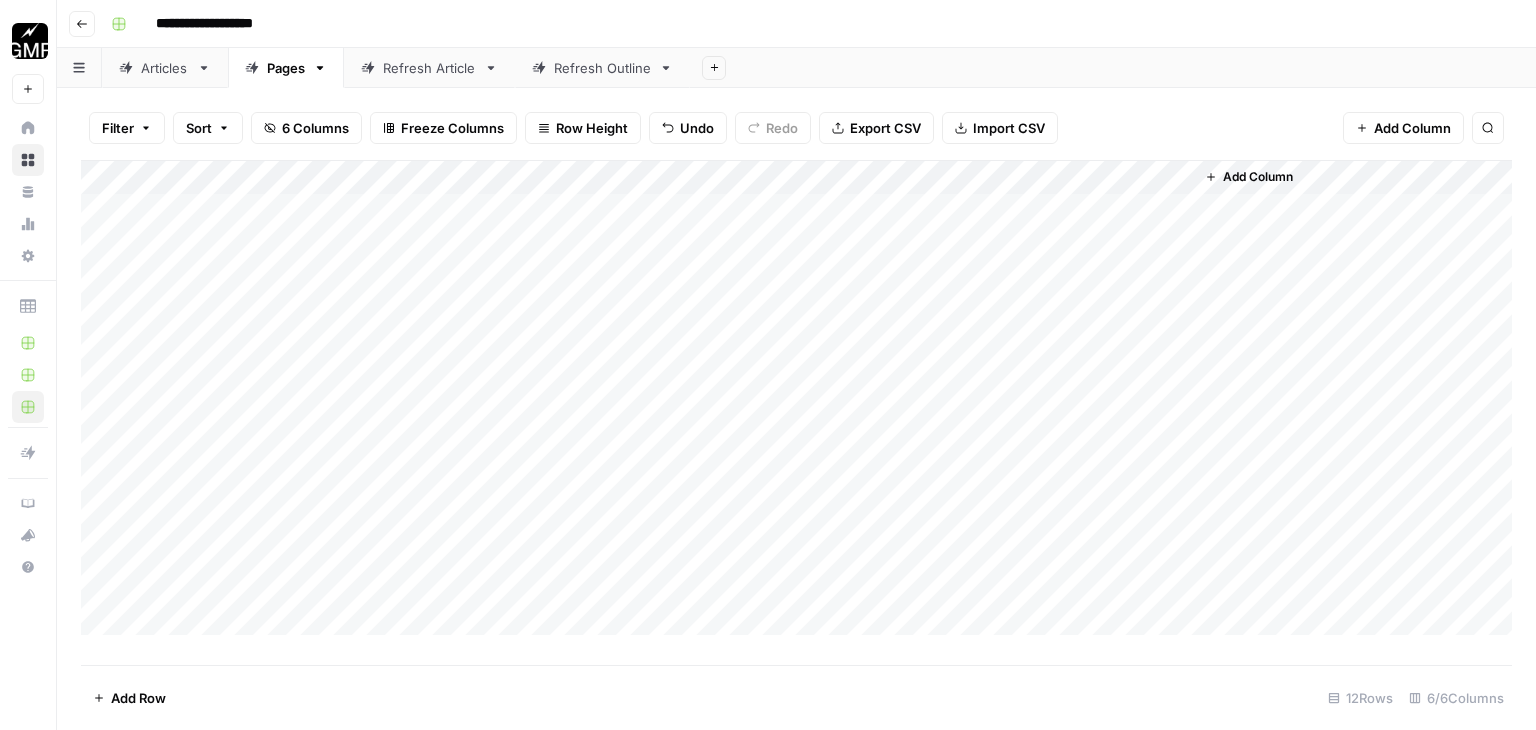click on "Add Column" at bounding box center (796, 398) 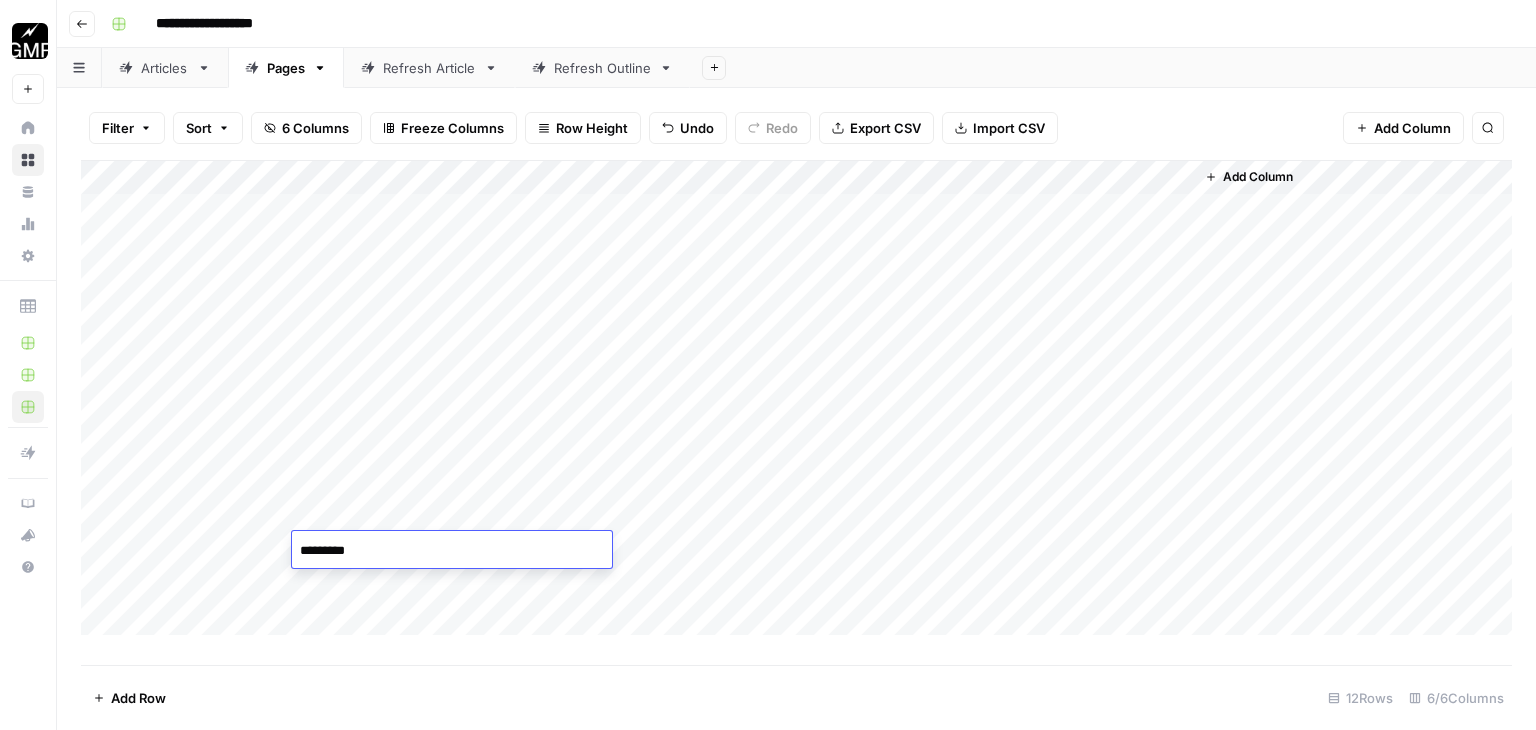 type on "**********" 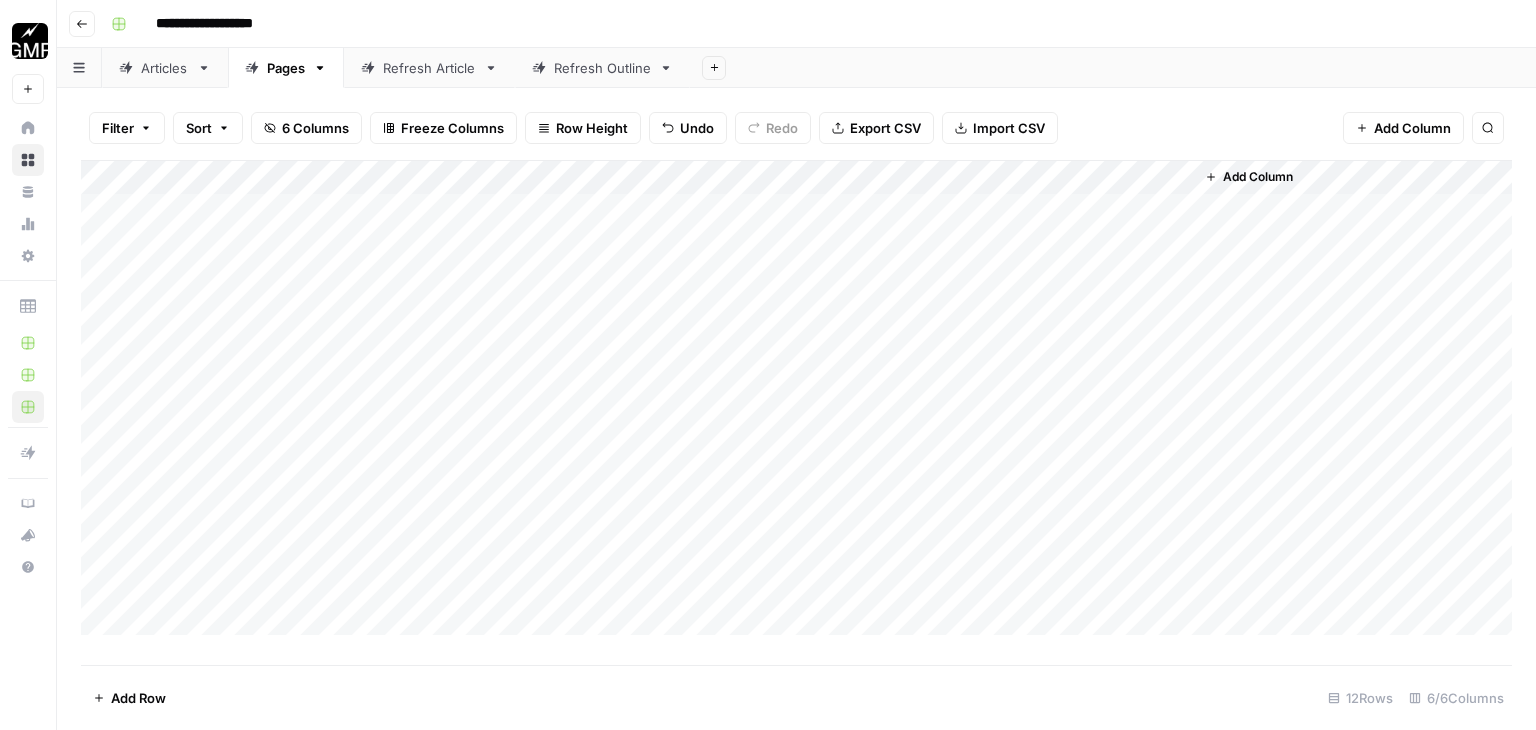 click on "Add Column" at bounding box center (796, 398) 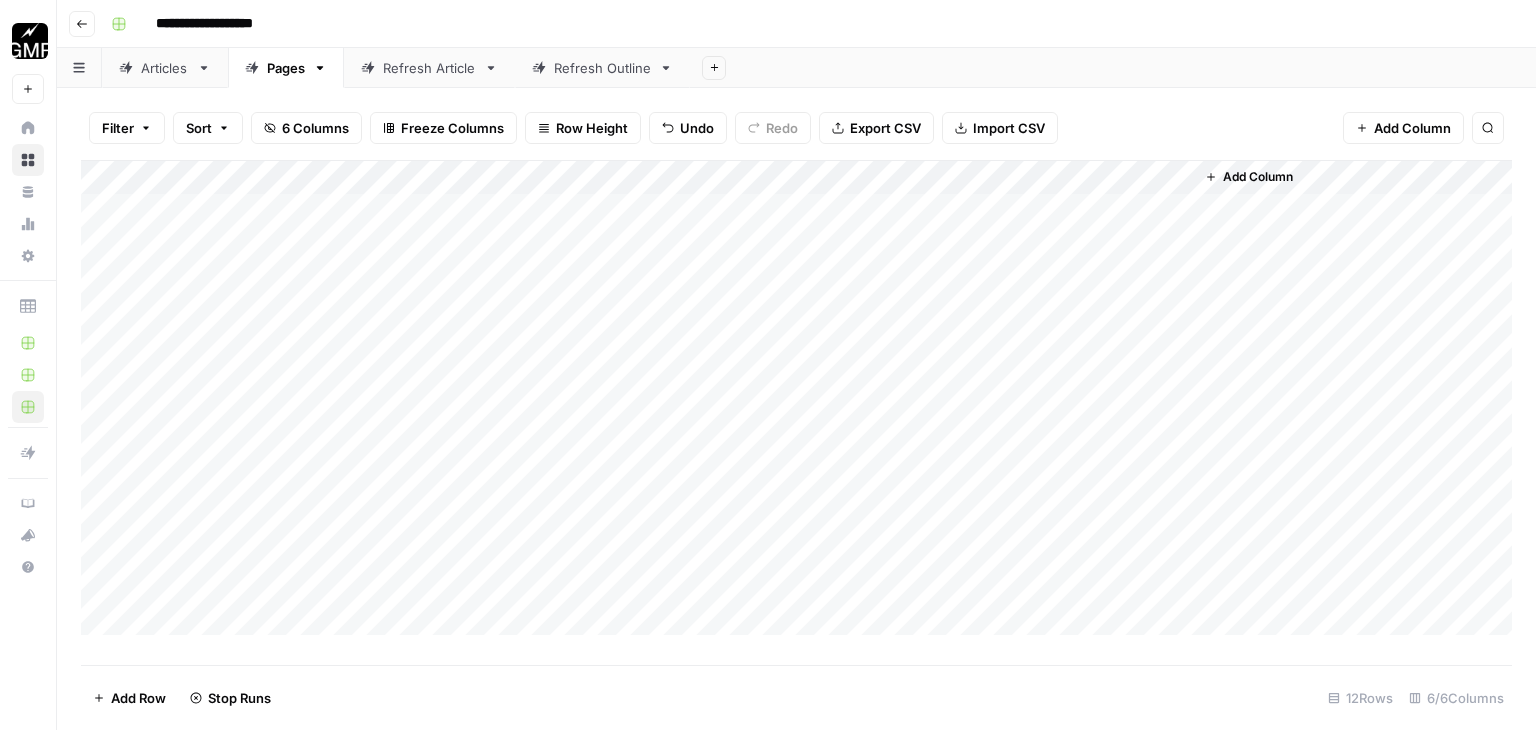 click on "Add Column" at bounding box center [796, 398] 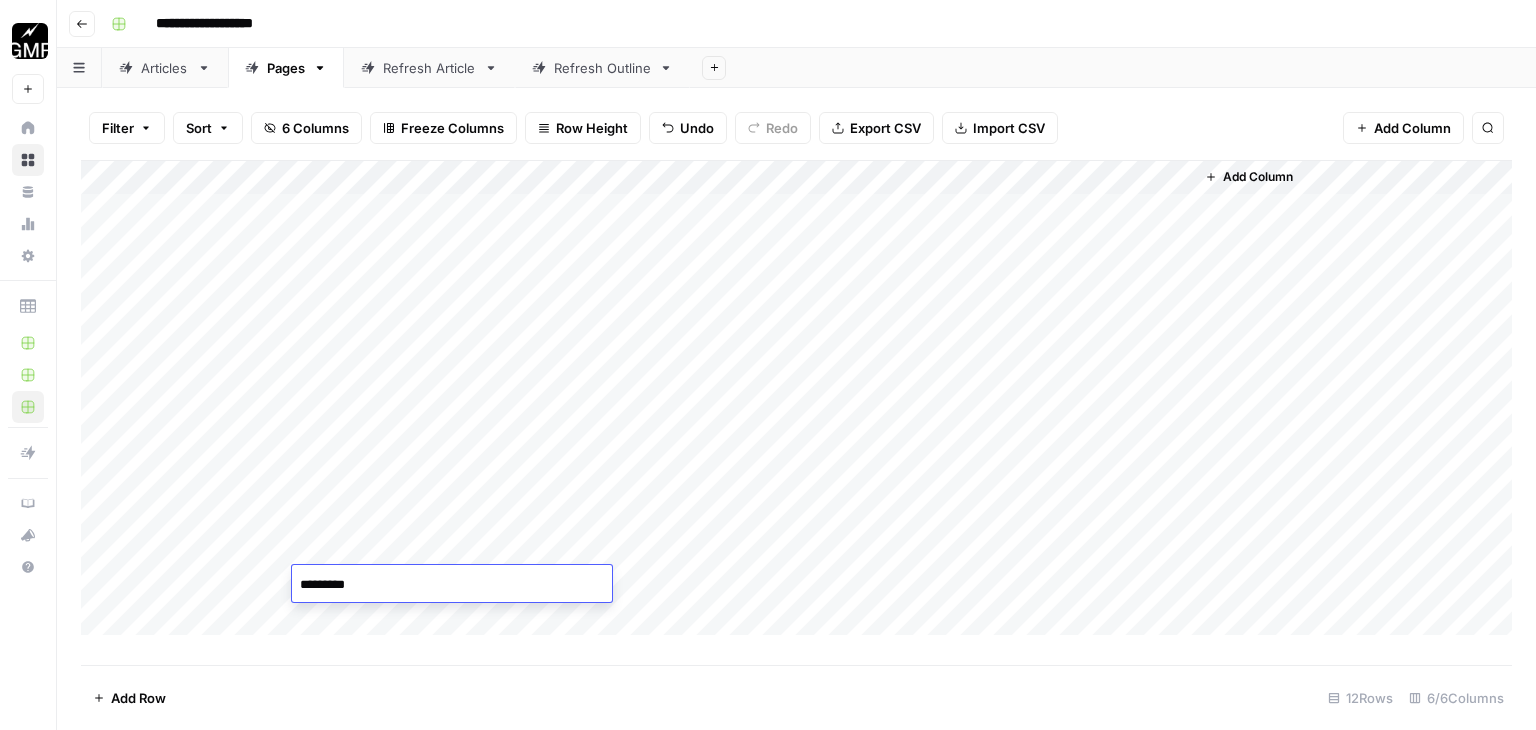 type on "**********" 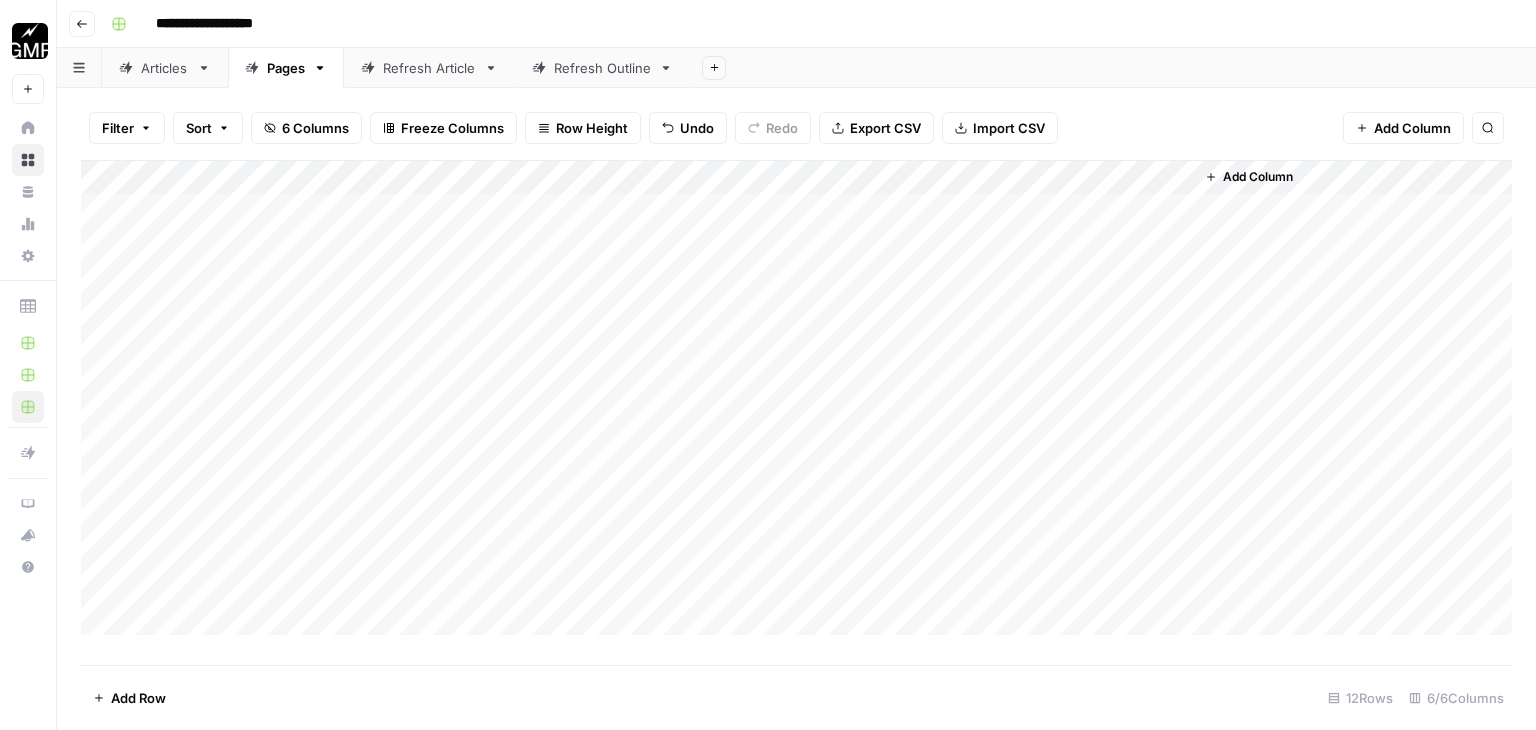 click on "Add Column" at bounding box center (796, 398) 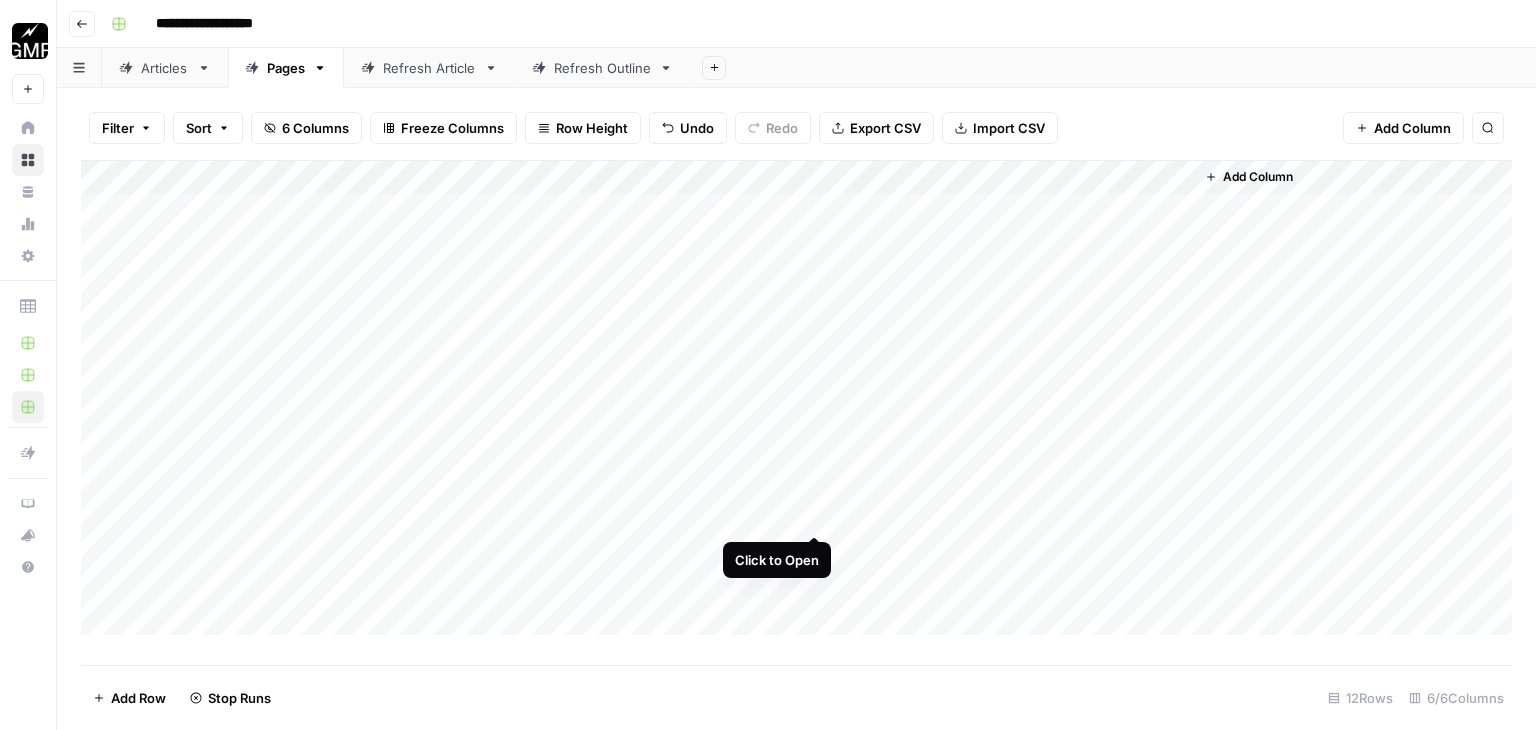 click on "Add Column" at bounding box center (796, 398) 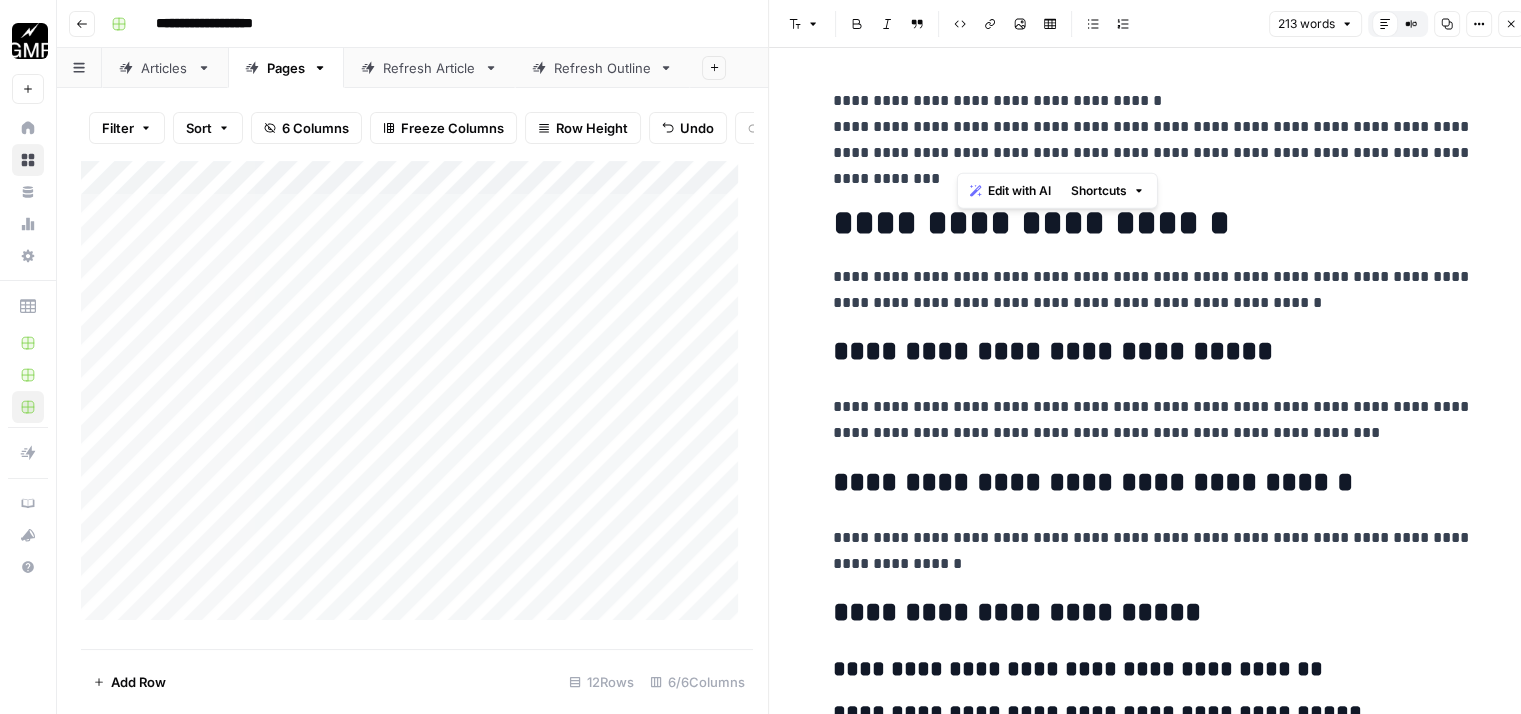 drag, startPoint x: 1459, startPoint y: 149, endPoint x: 959, endPoint y: 121, distance: 500.7834 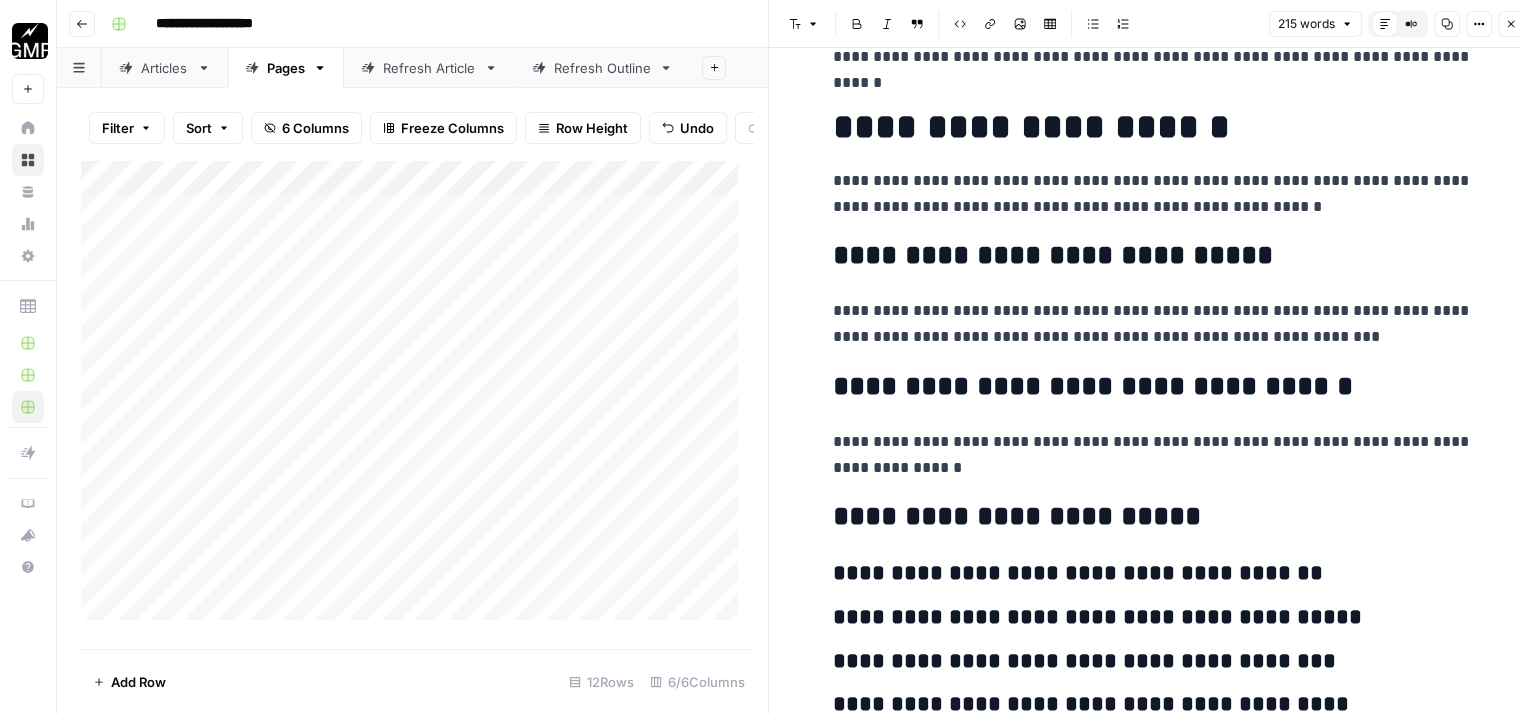 scroll, scrollTop: 104, scrollLeft: 0, axis: vertical 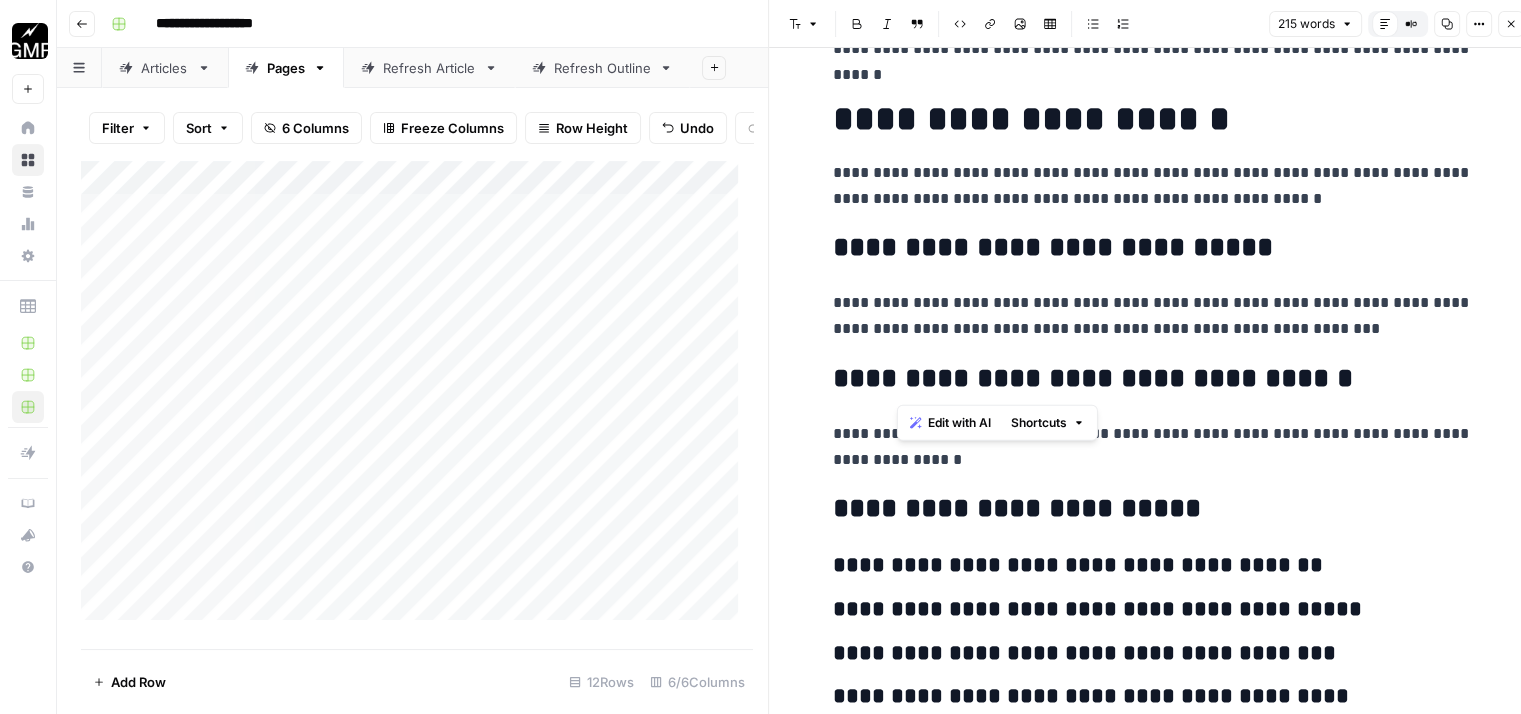 drag, startPoint x: 1272, startPoint y: 380, endPoint x: 896, endPoint y: 385, distance: 376.03323 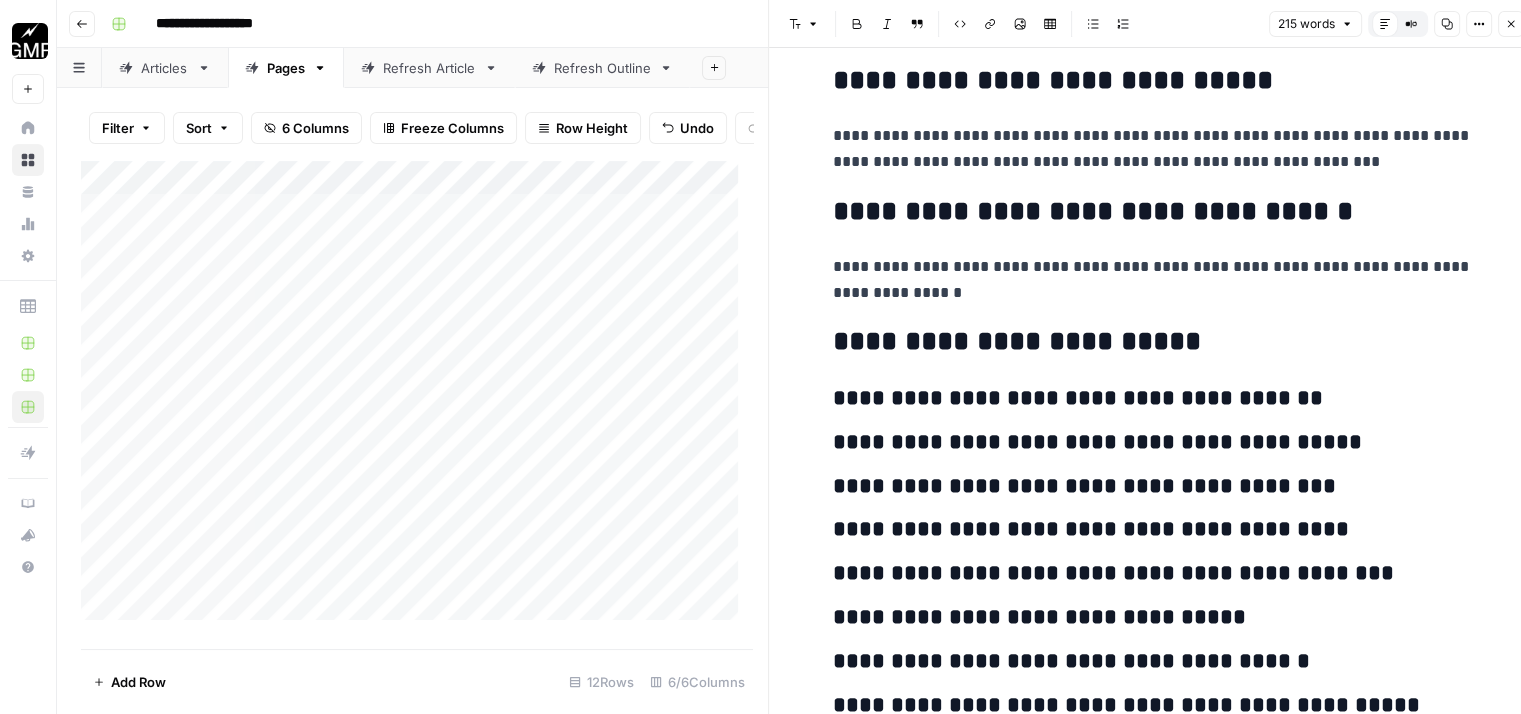 scroll, scrollTop: 271, scrollLeft: 0, axis: vertical 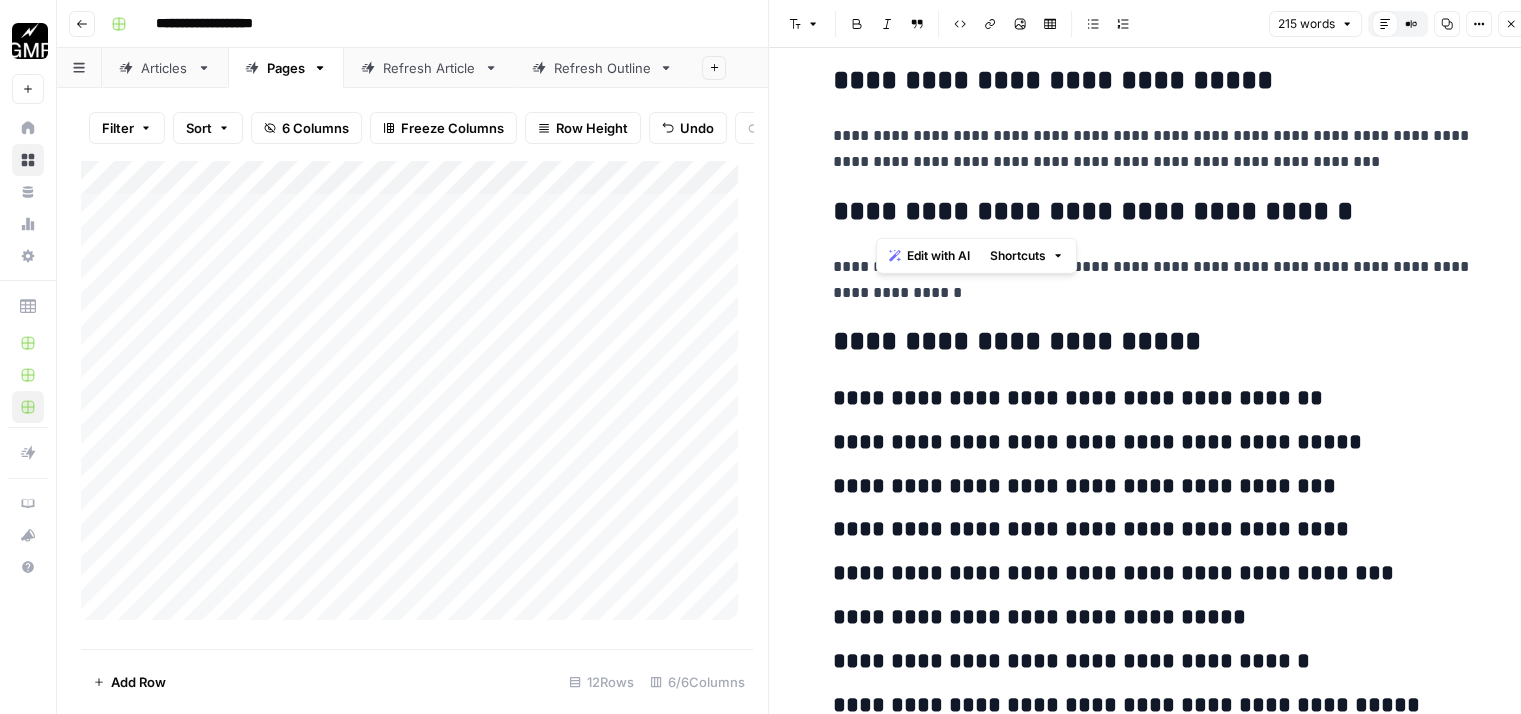 drag, startPoint x: 1264, startPoint y: 214, endPoint x: 880, endPoint y: 212, distance: 384.00522 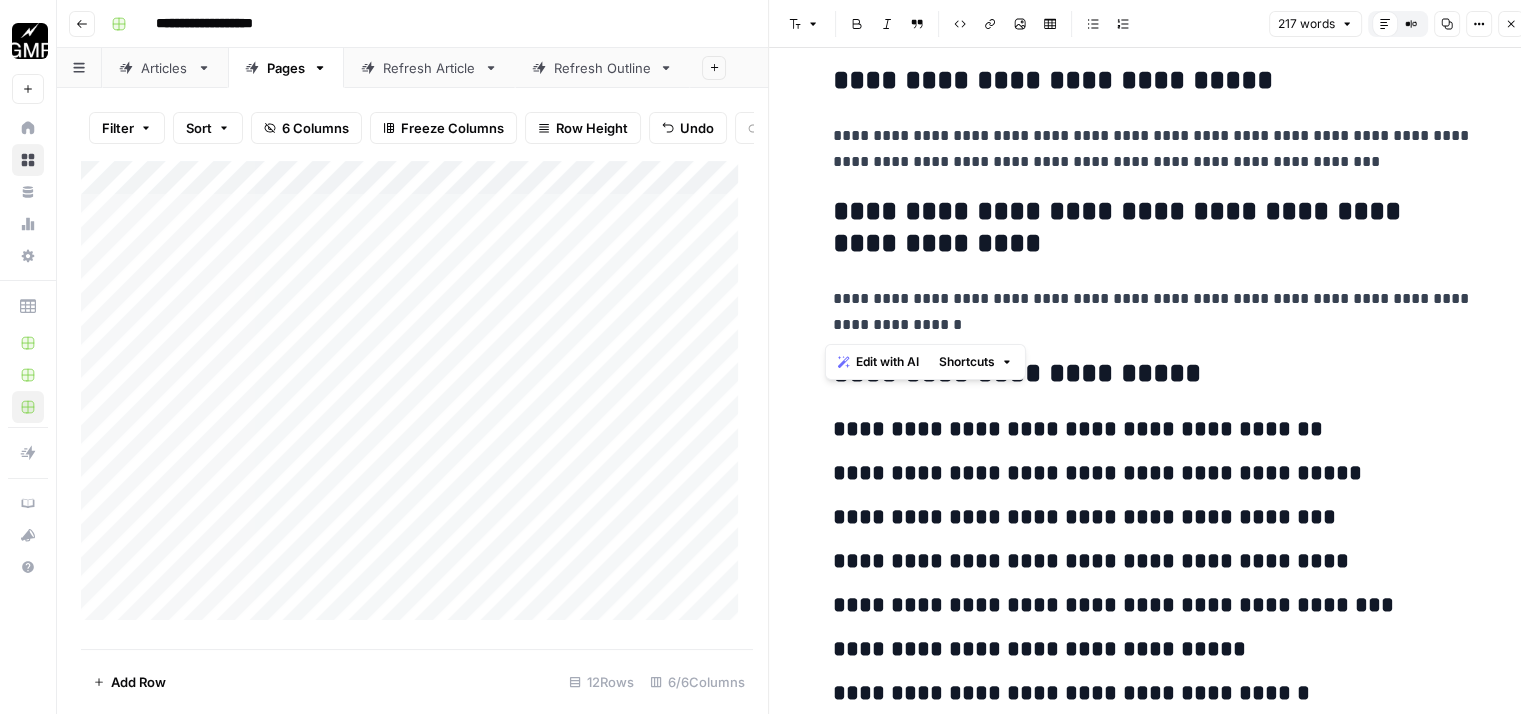 drag, startPoint x: 939, startPoint y: 327, endPoint x: 796, endPoint y: 286, distance: 148.76155 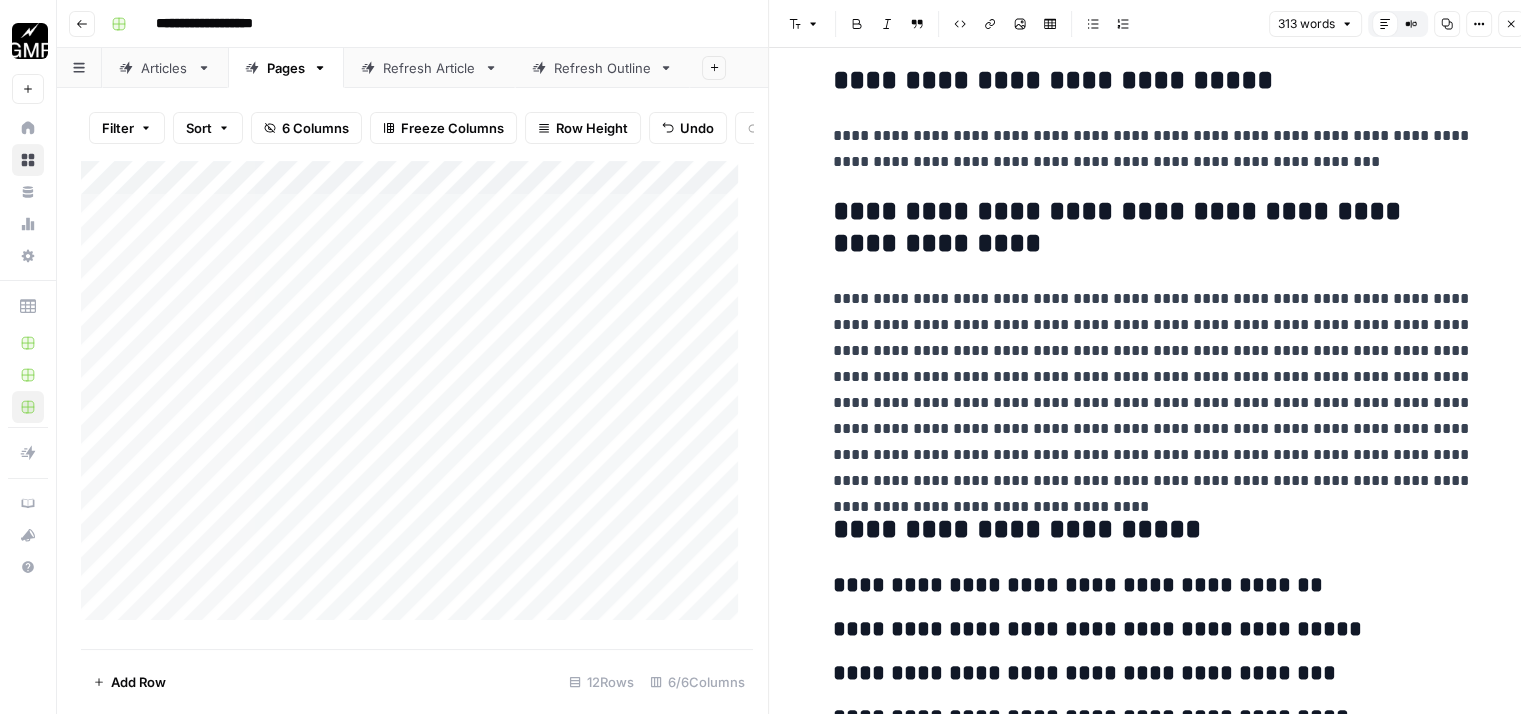 click on "**********" at bounding box center [1153, 440] 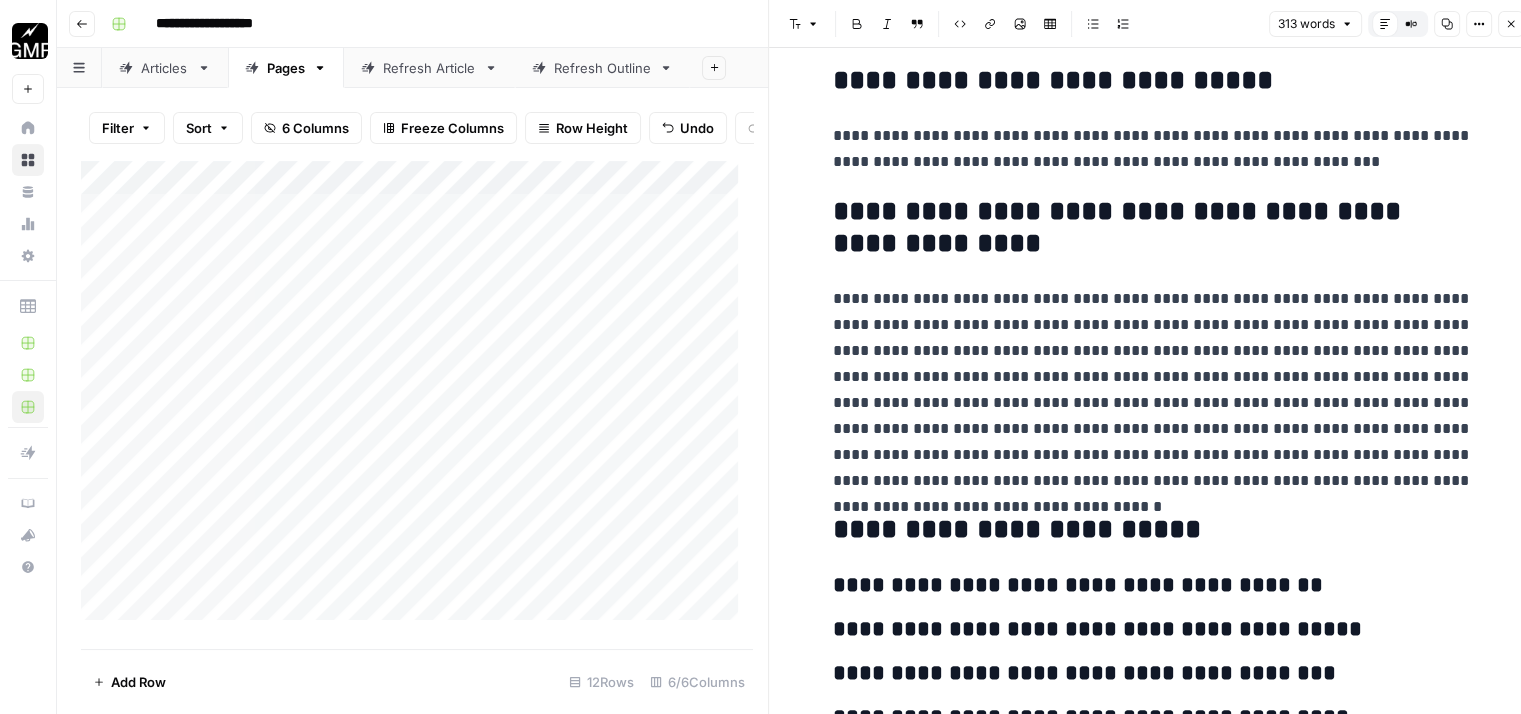 type 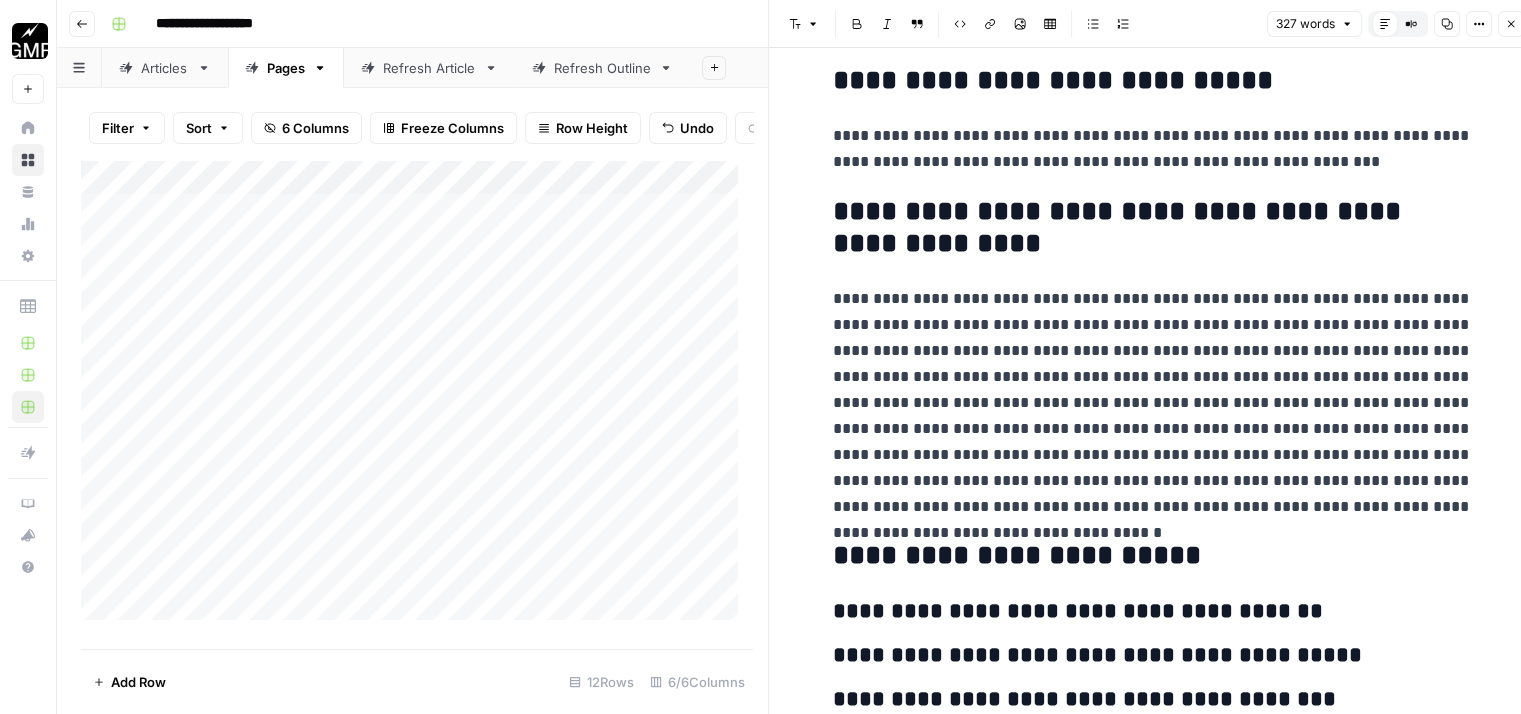 click on "**********" at bounding box center (1153, 403) 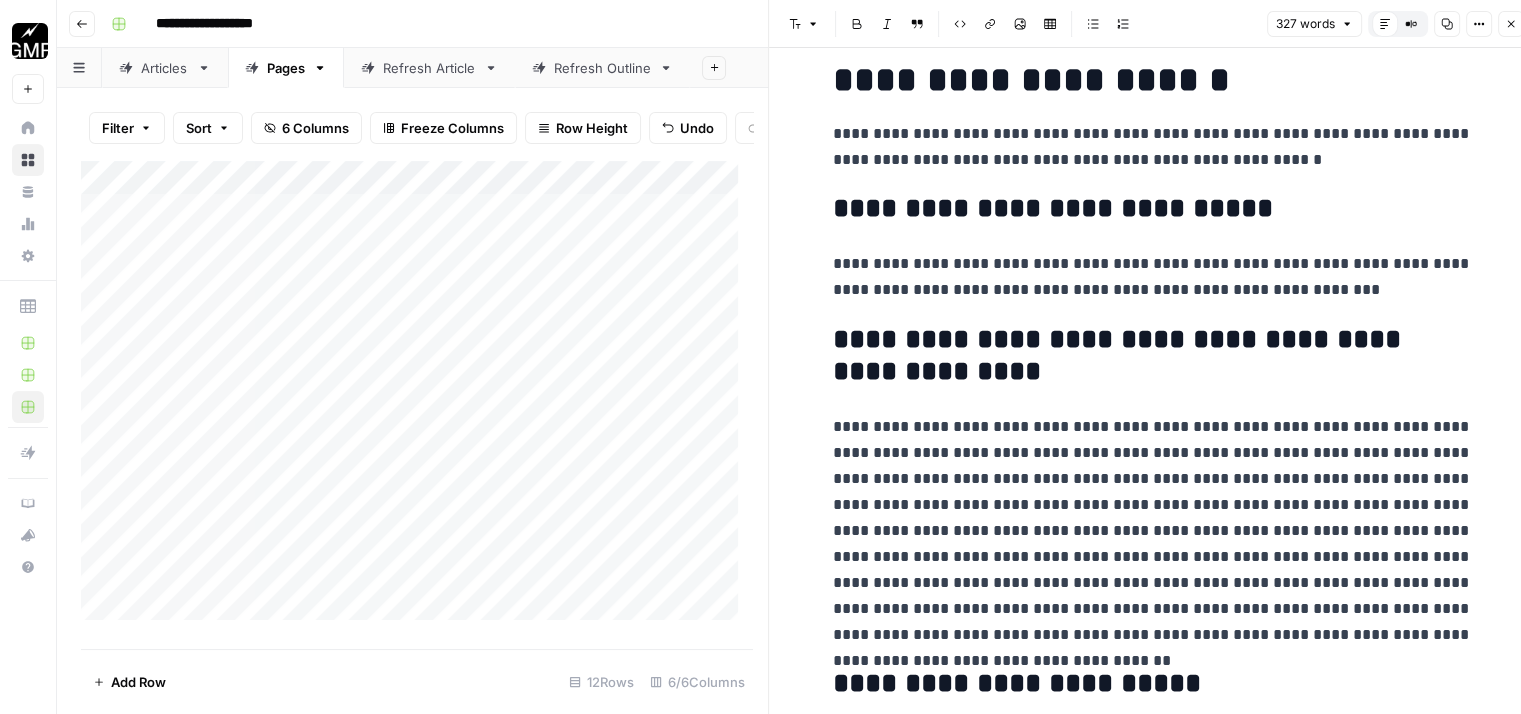 scroll, scrollTop: 0, scrollLeft: 0, axis: both 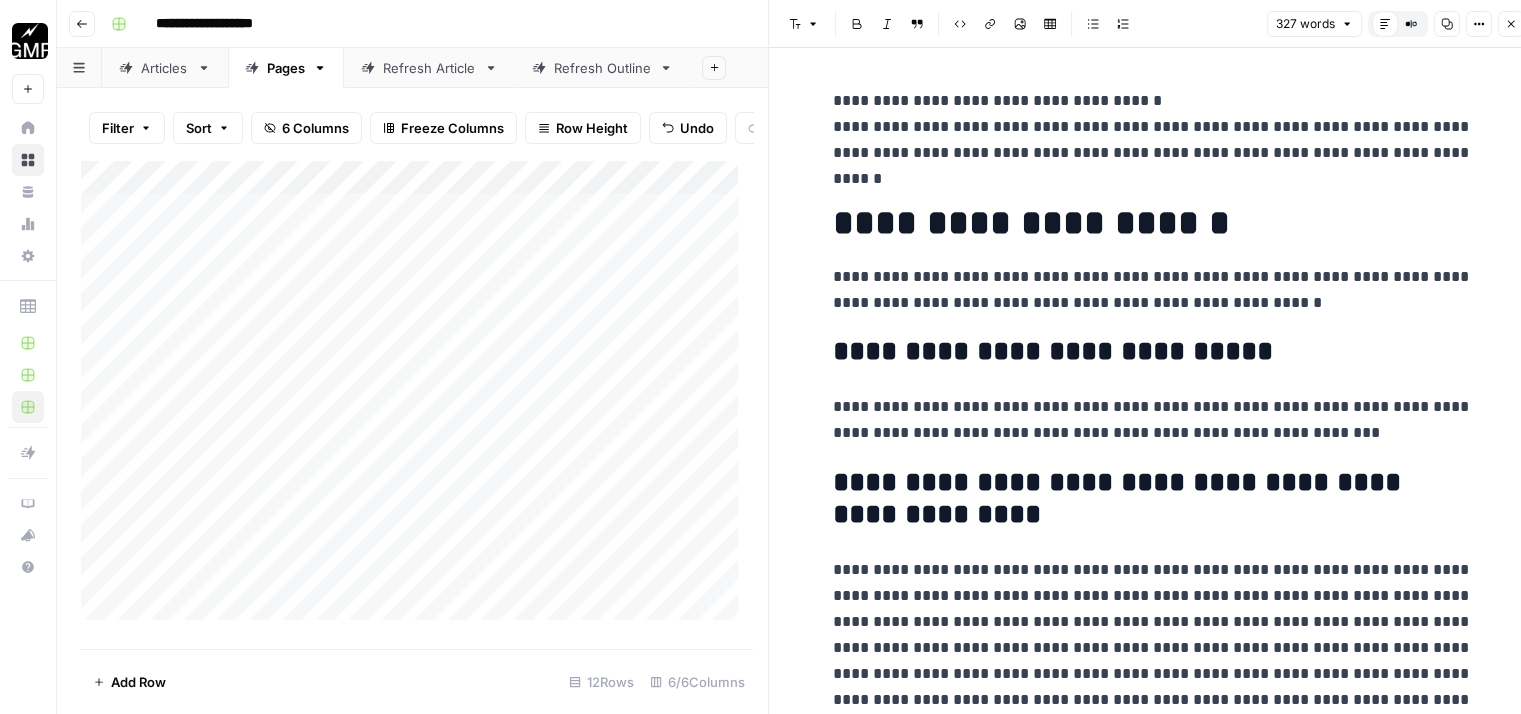 click on "**********" at bounding box center [1153, 290] 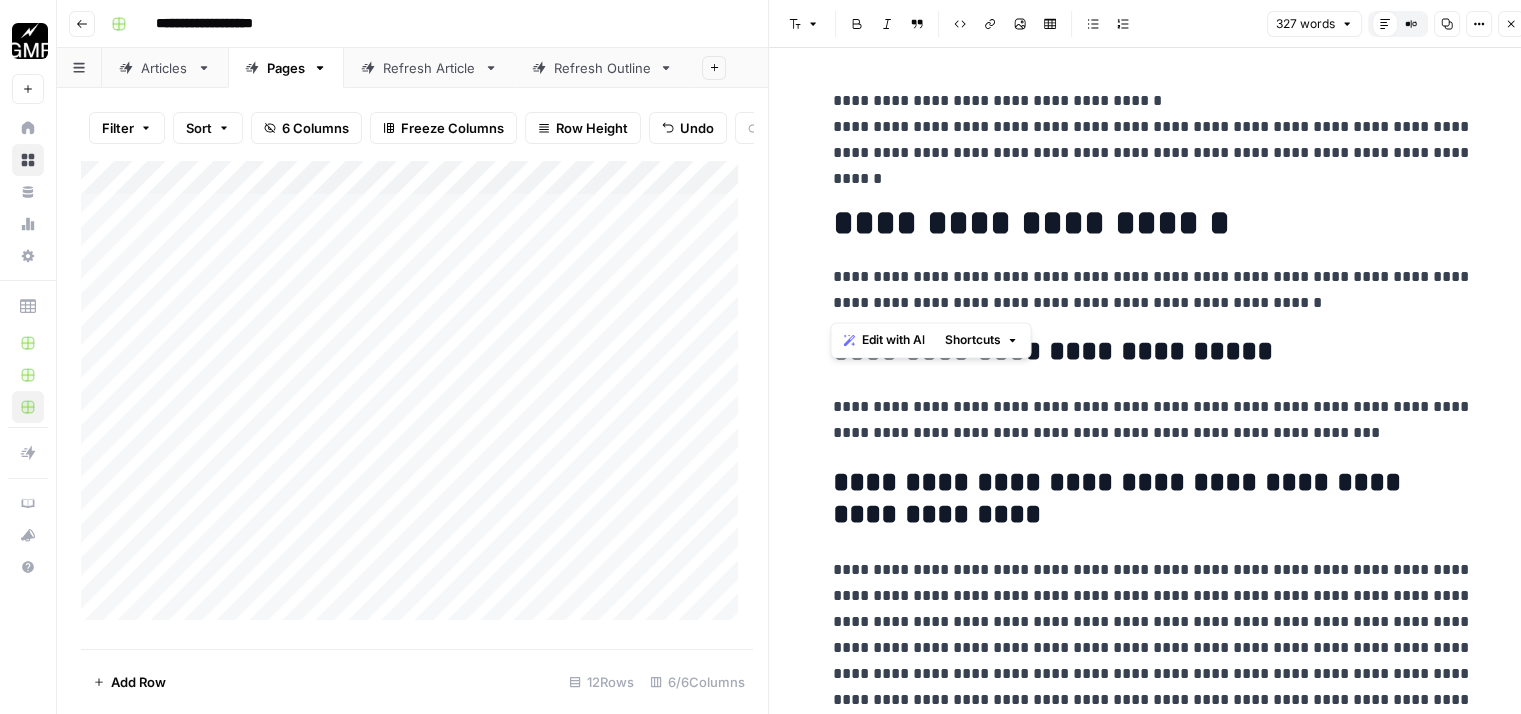drag, startPoint x: 1251, startPoint y: 301, endPoint x: 832, endPoint y: 282, distance: 419.43057 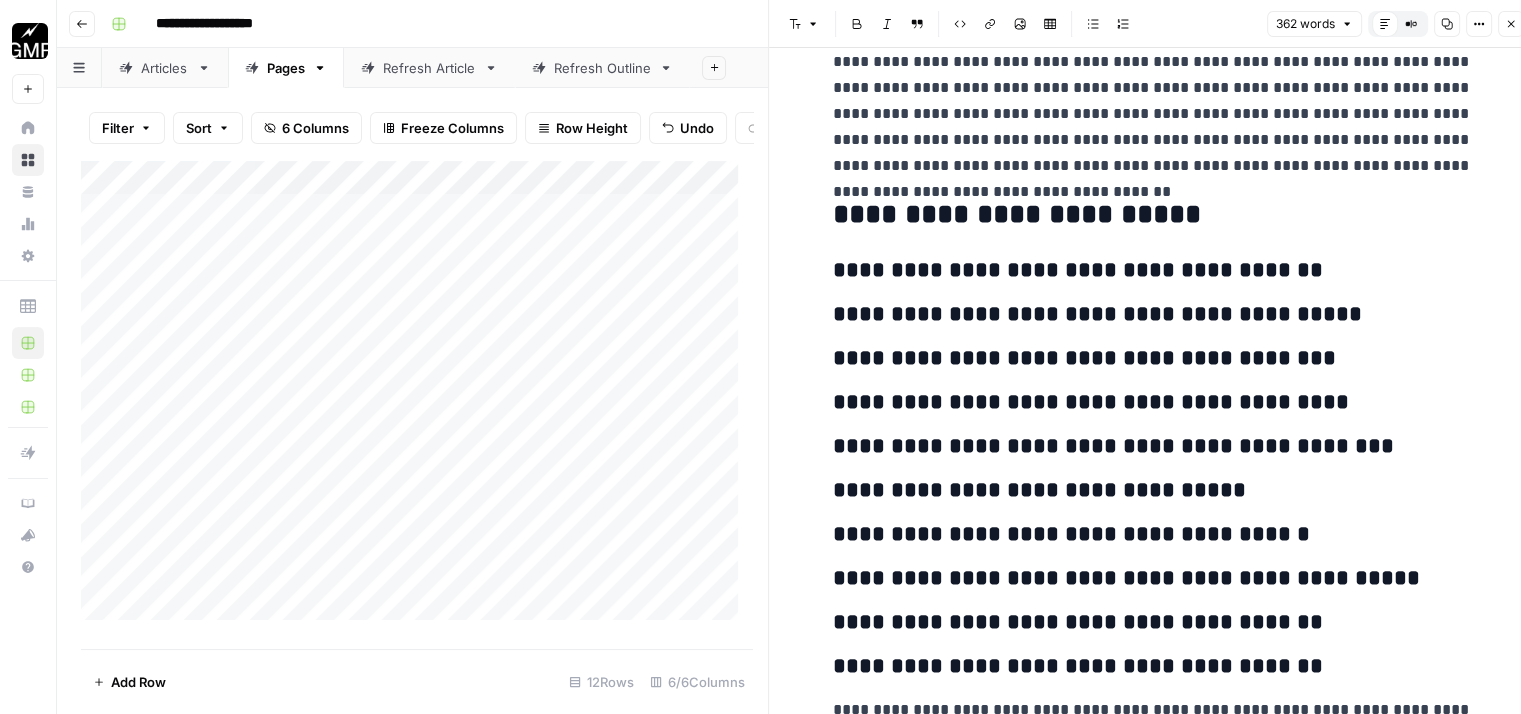 scroll, scrollTop: 664, scrollLeft: 0, axis: vertical 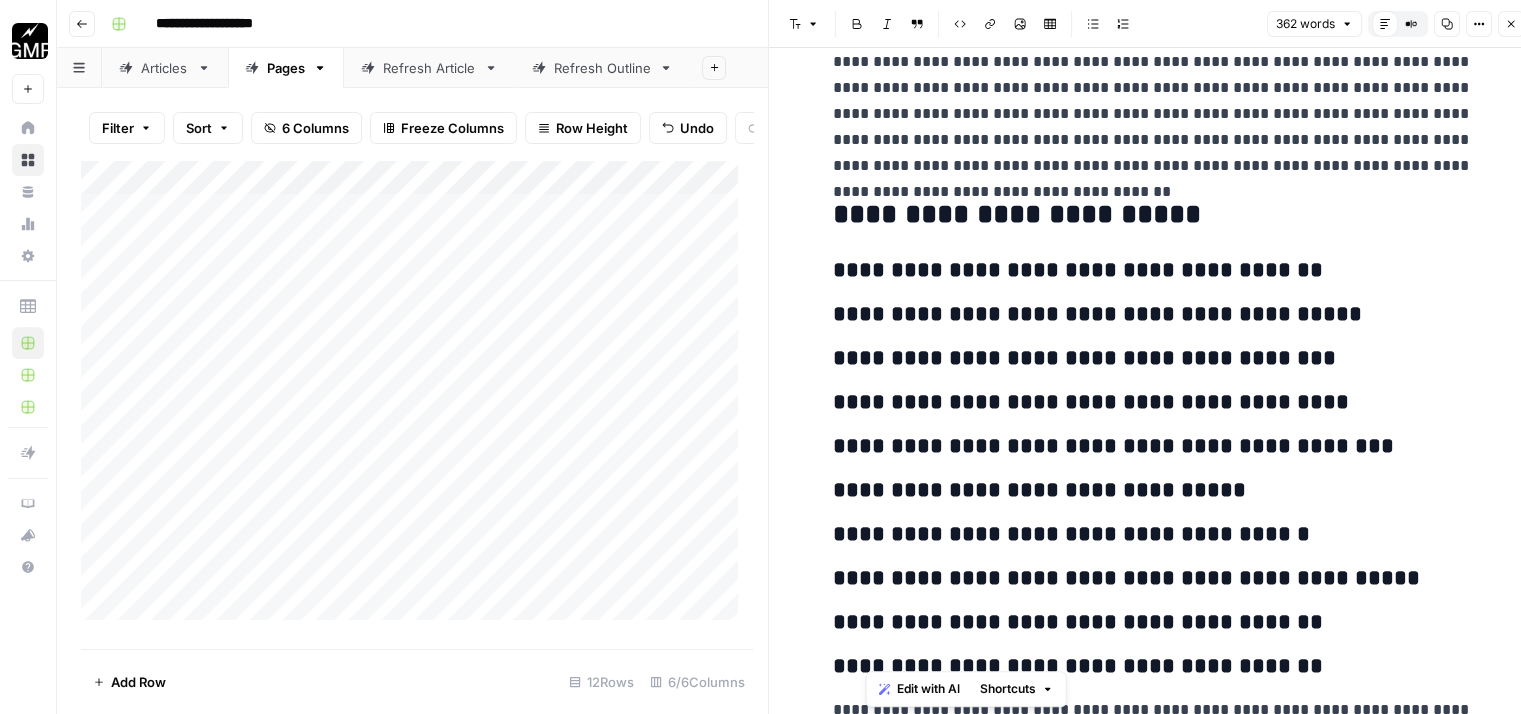 drag, startPoint x: 870, startPoint y: 272, endPoint x: 1256, endPoint y: 658, distance: 545.8864 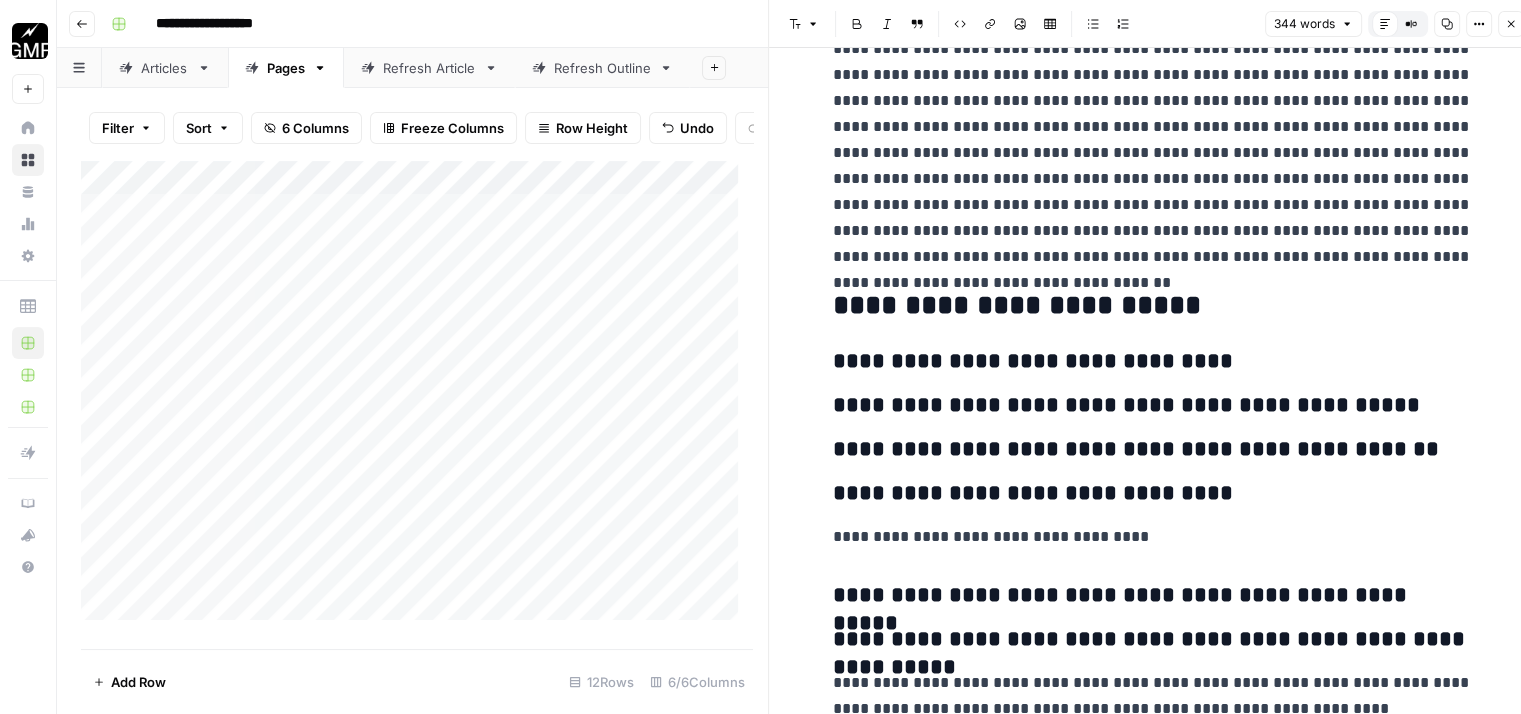 scroll, scrollTop: 572, scrollLeft: 0, axis: vertical 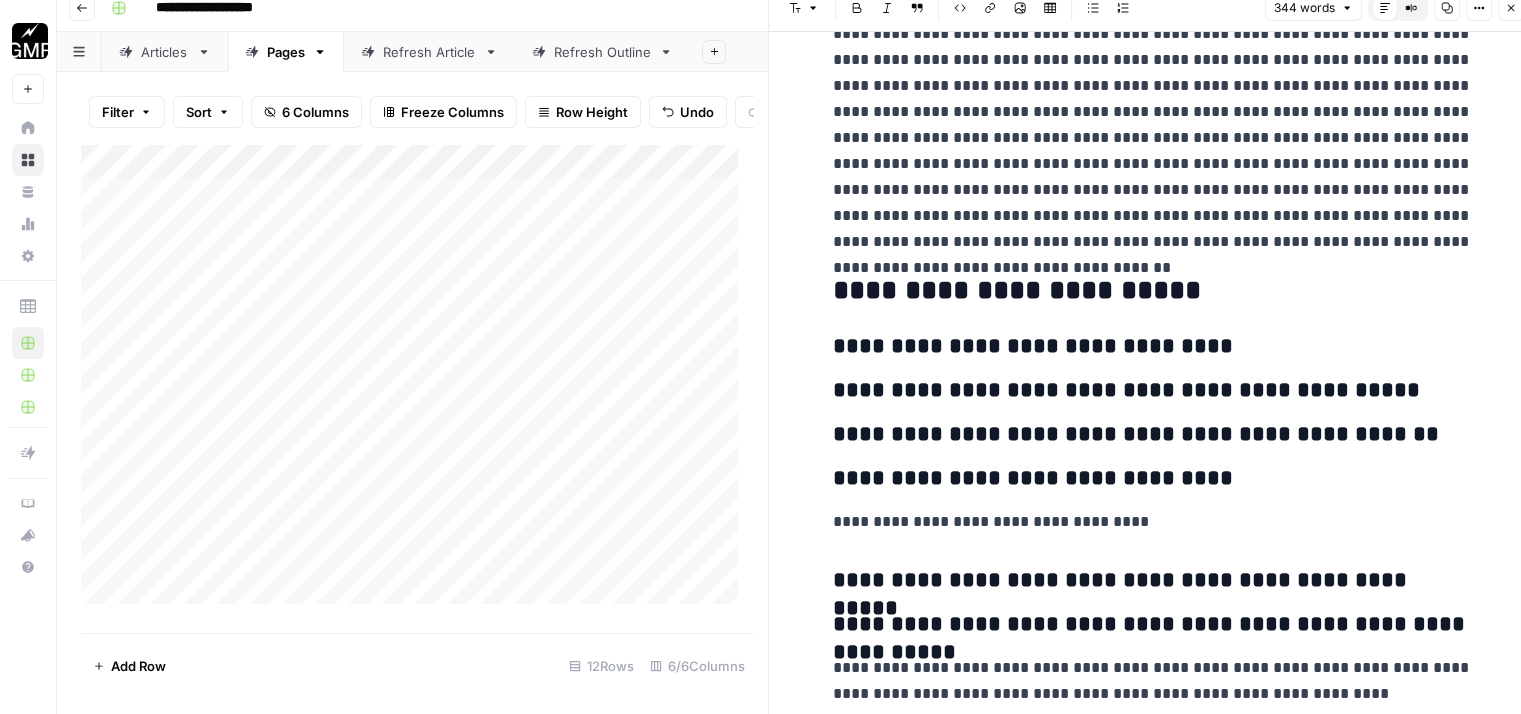 click on "**********" at bounding box center [1153, 103] 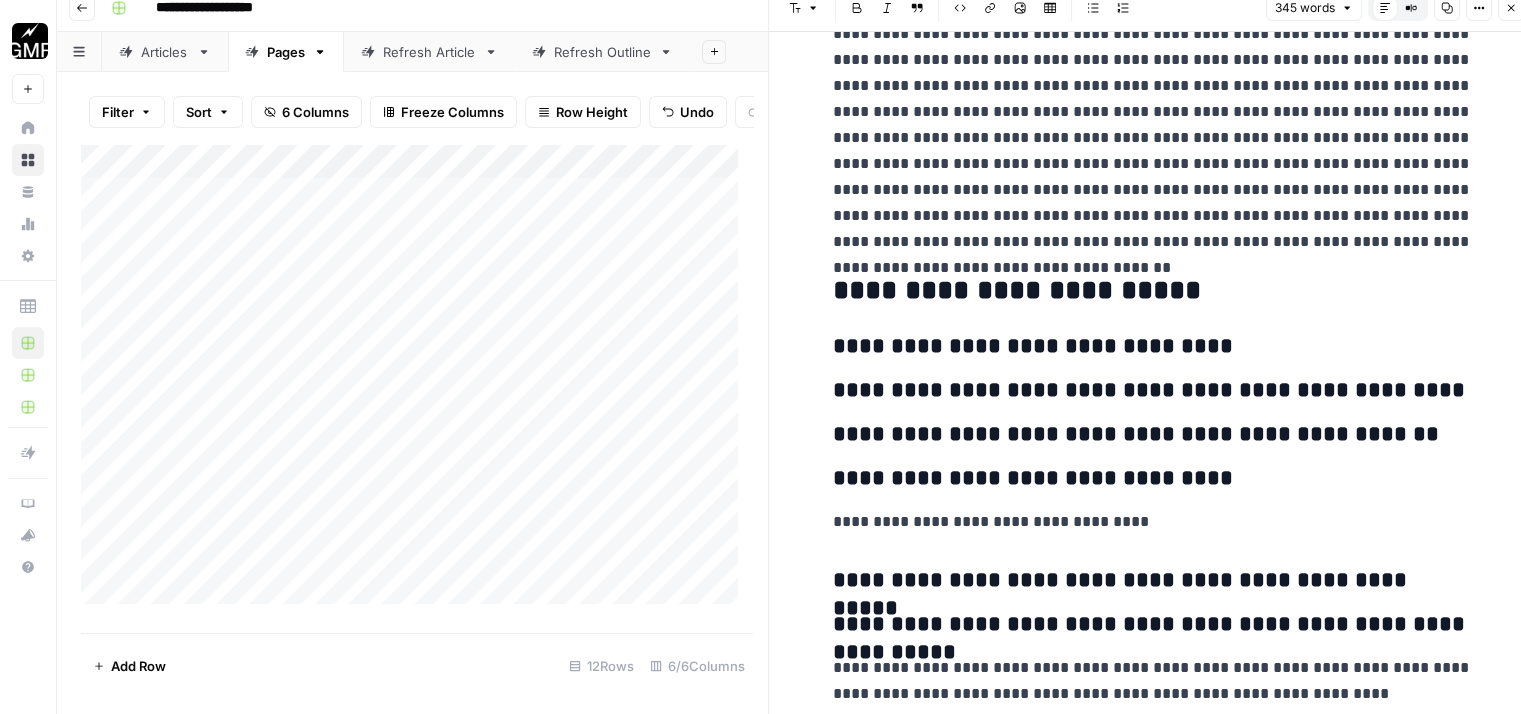 click on "**********" at bounding box center [1153, 435] 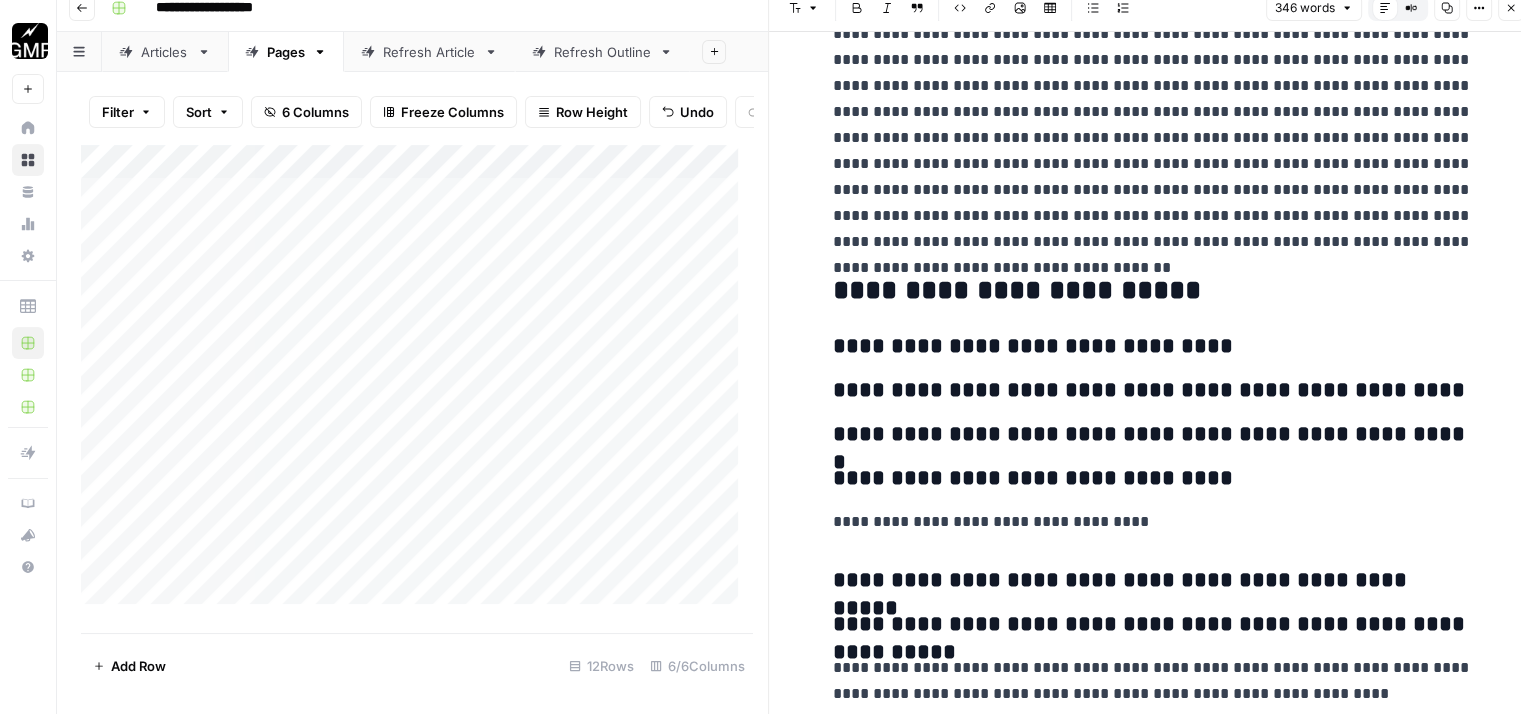 click on "**********" at bounding box center [1153, 479] 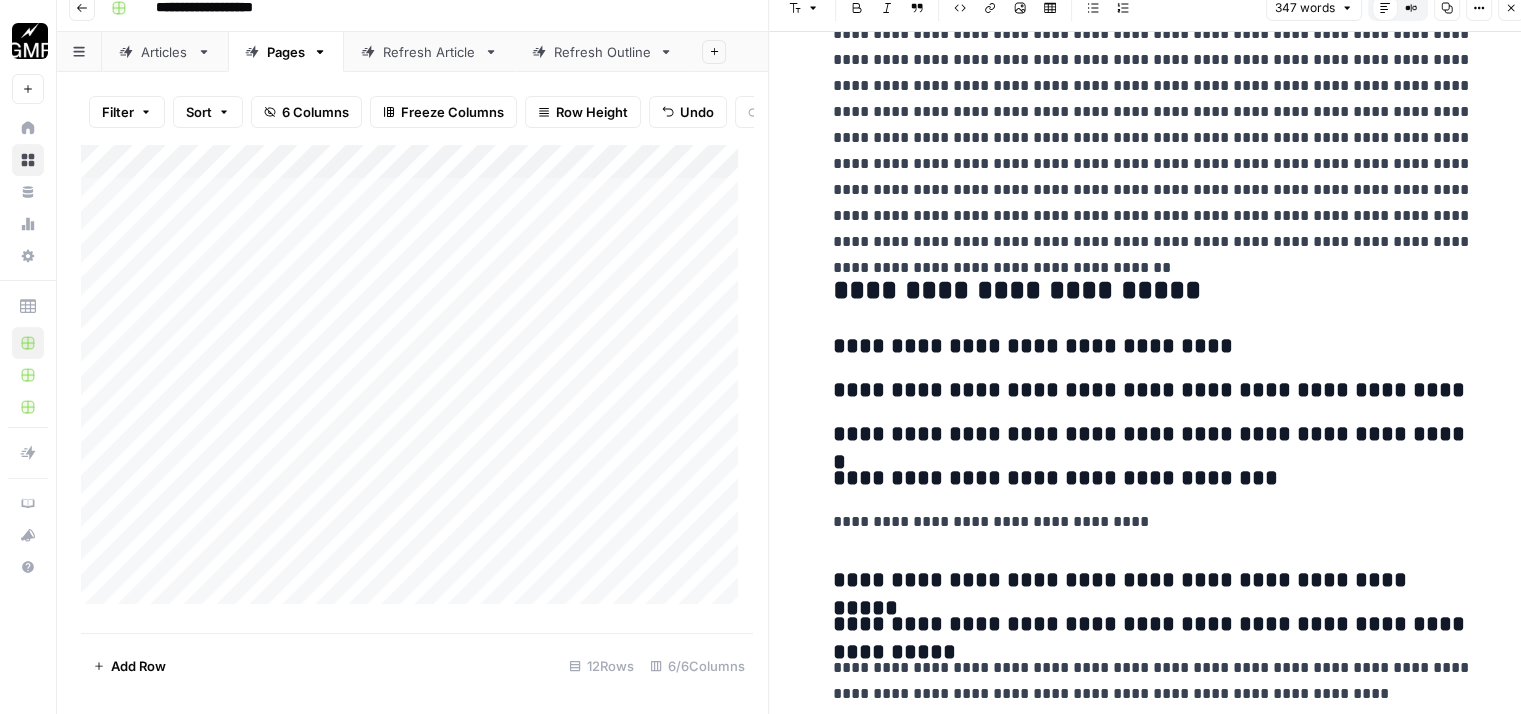click on "**********" at bounding box center [1153, 103] 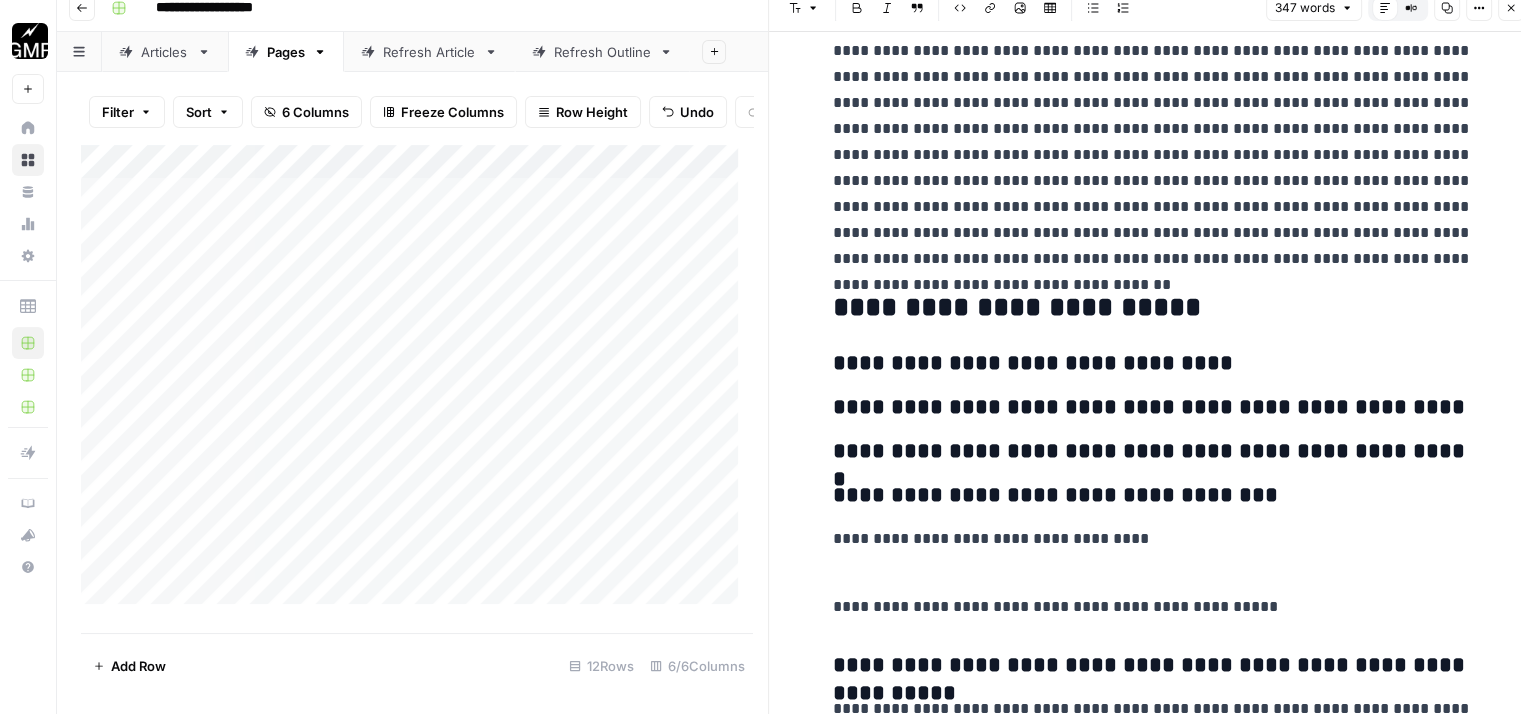 scroll, scrollTop: 571, scrollLeft: 0, axis: vertical 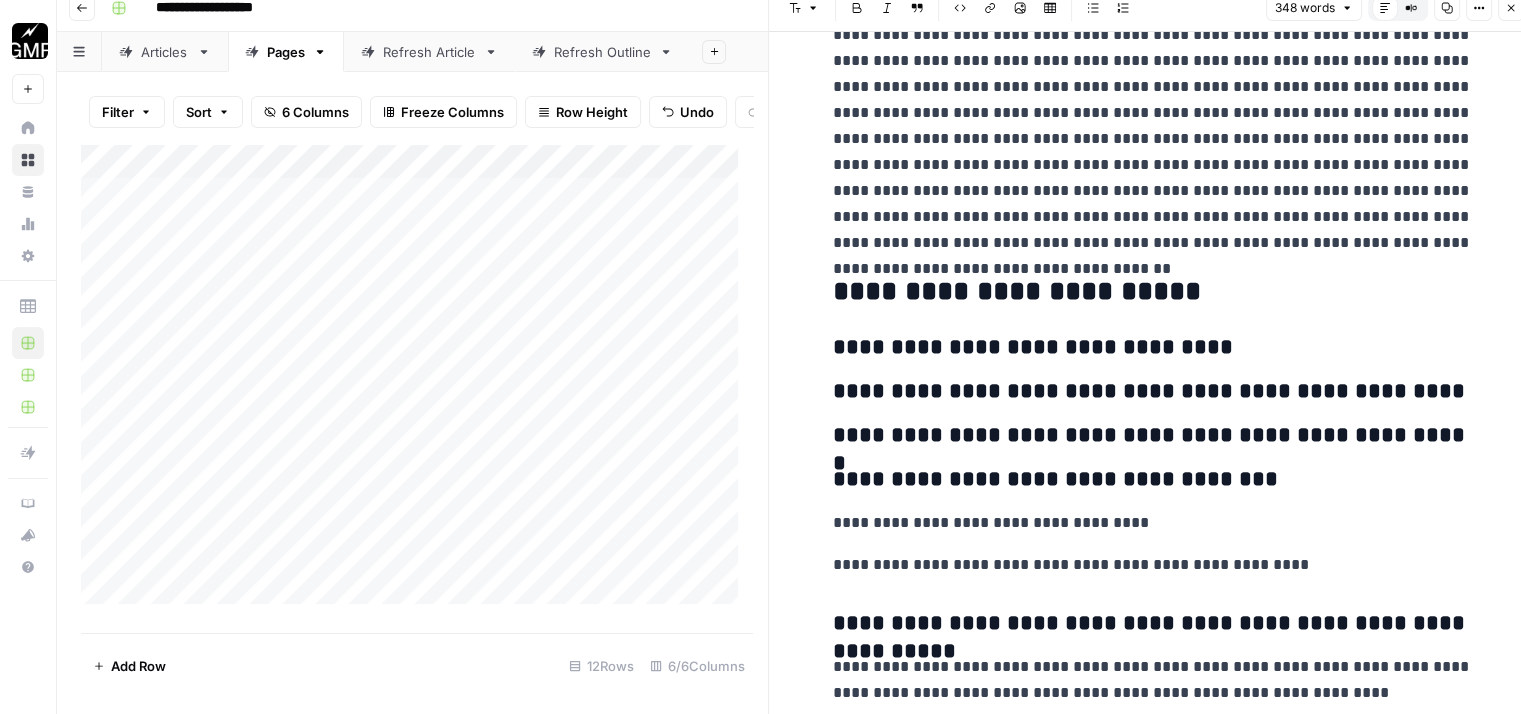 click on "**********" at bounding box center [1153, 565] 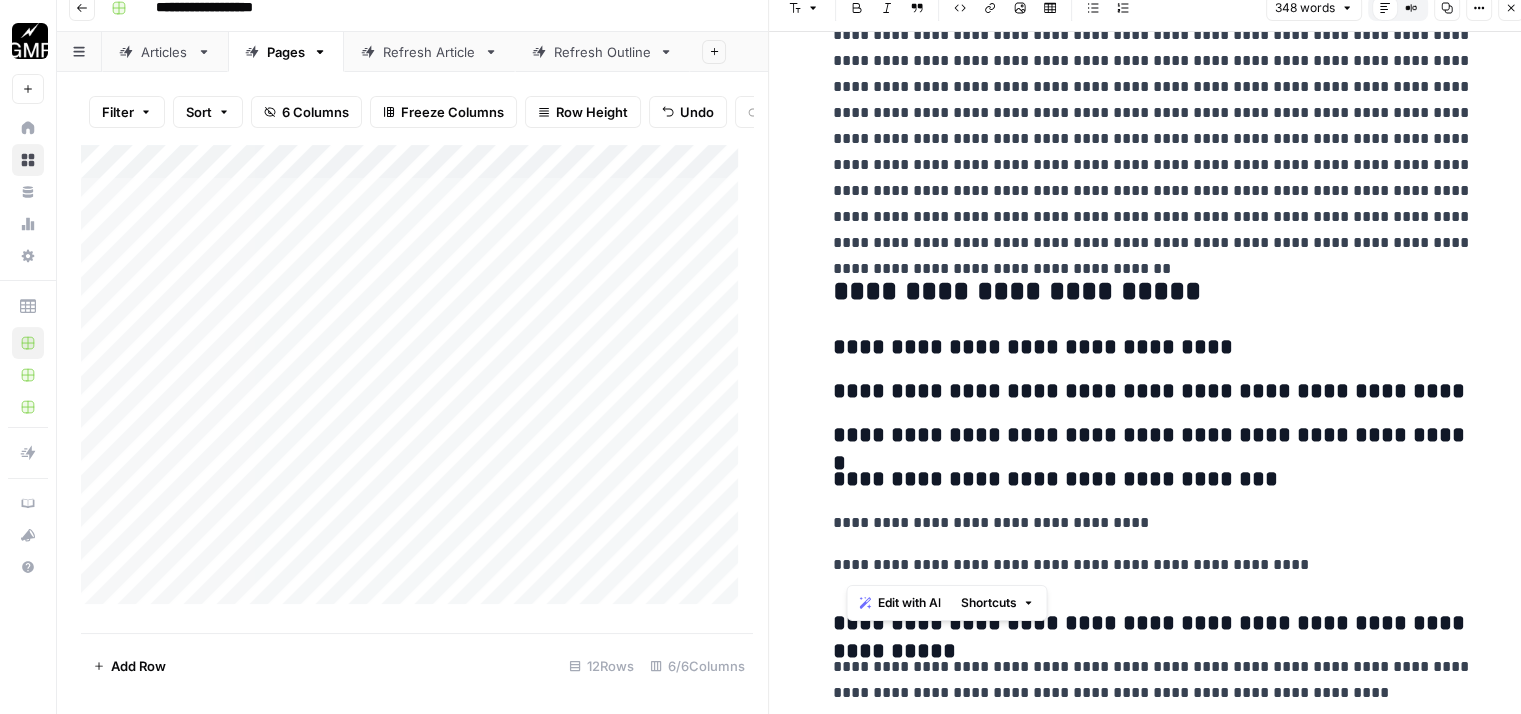 click on "**********" at bounding box center (1153, 565) 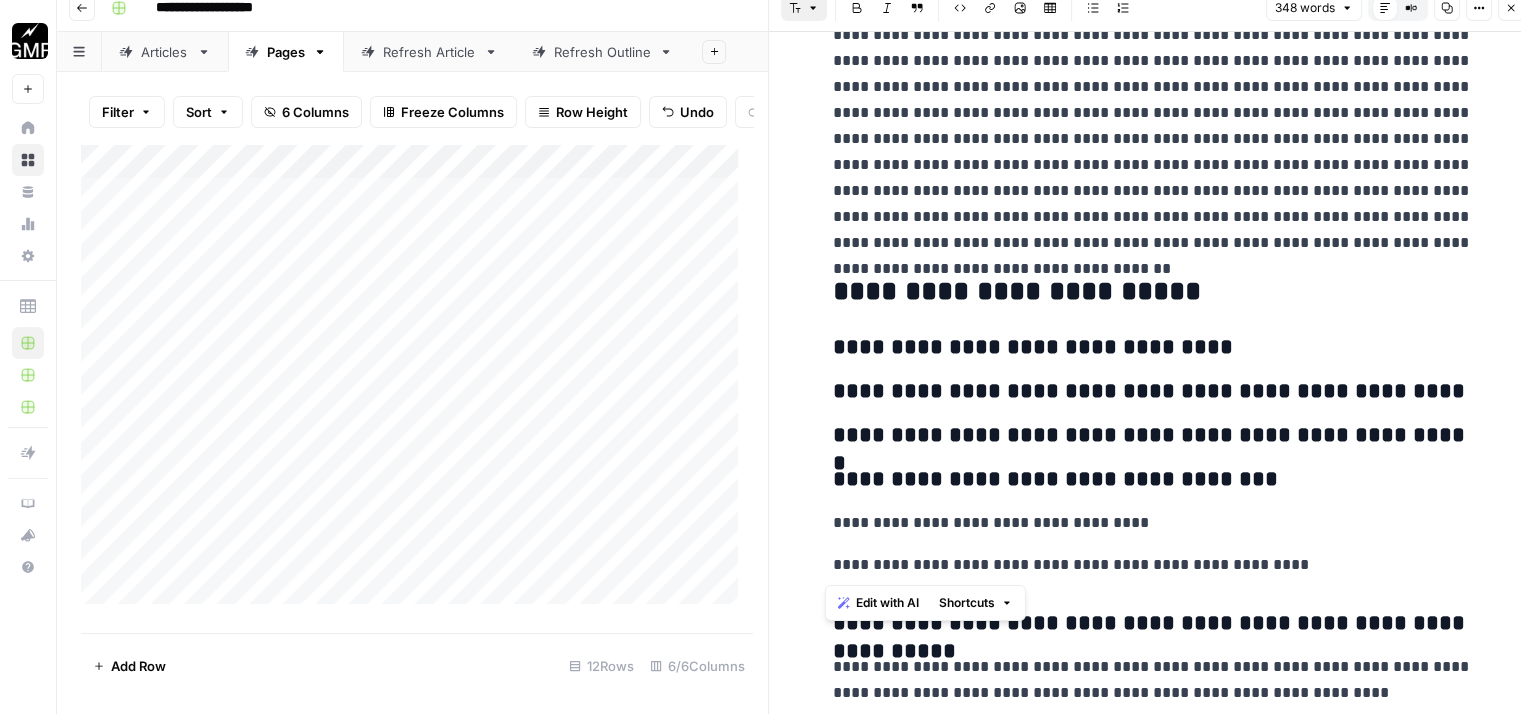 click on "Font style" at bounding box center [804, 8] 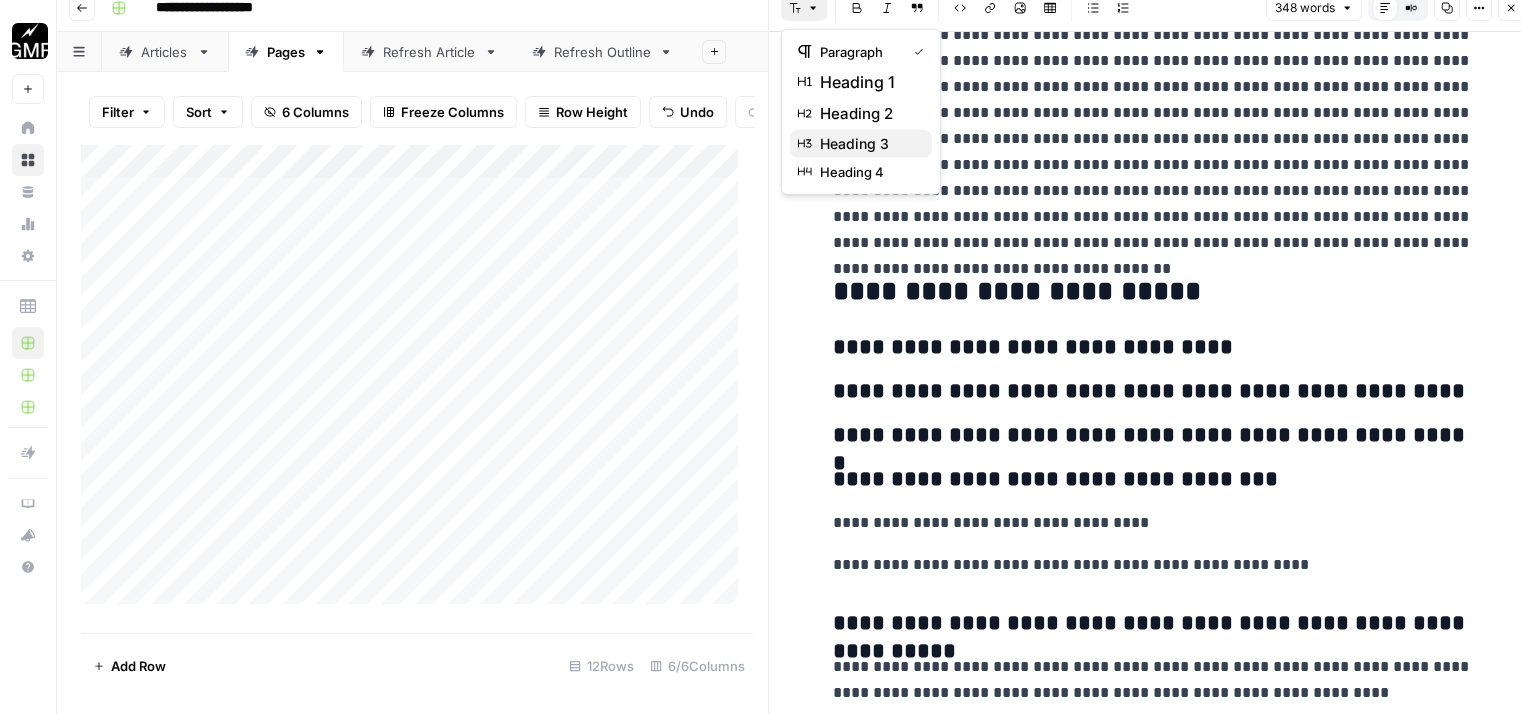 click on "heading 3" at bounding box center [854, 144] 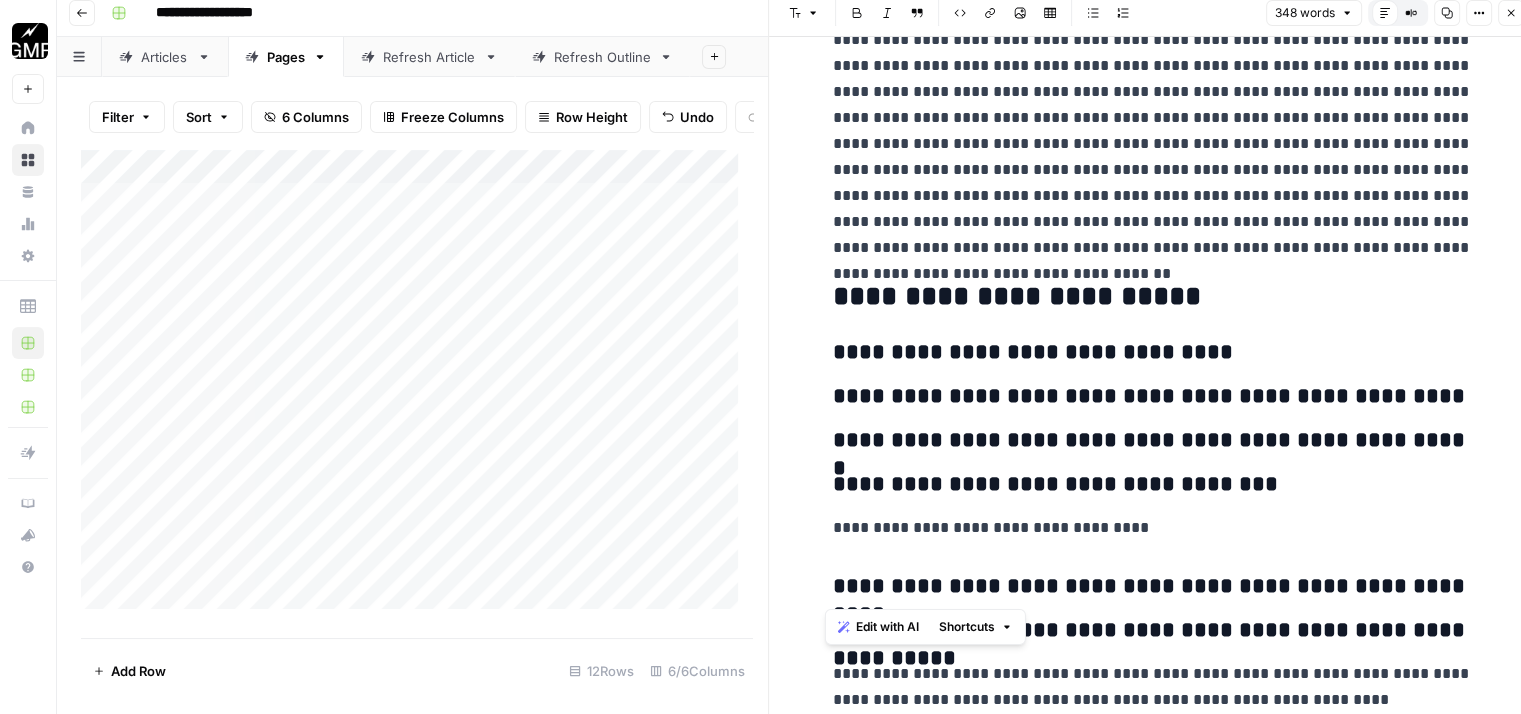 scroll, scrollTop: 572, scrollLeft: 0, axis: vertical 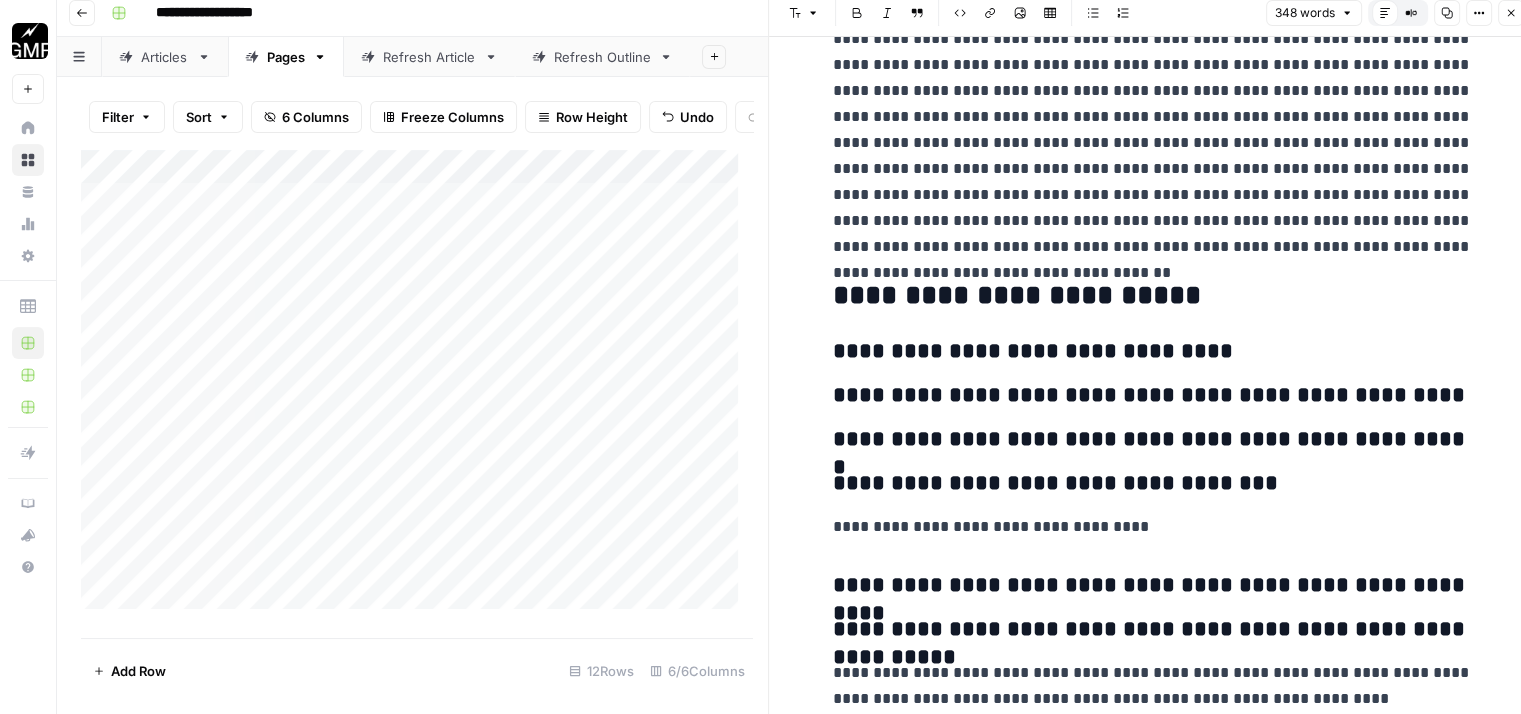 click on "**********" at bounding box center (1153, 630) 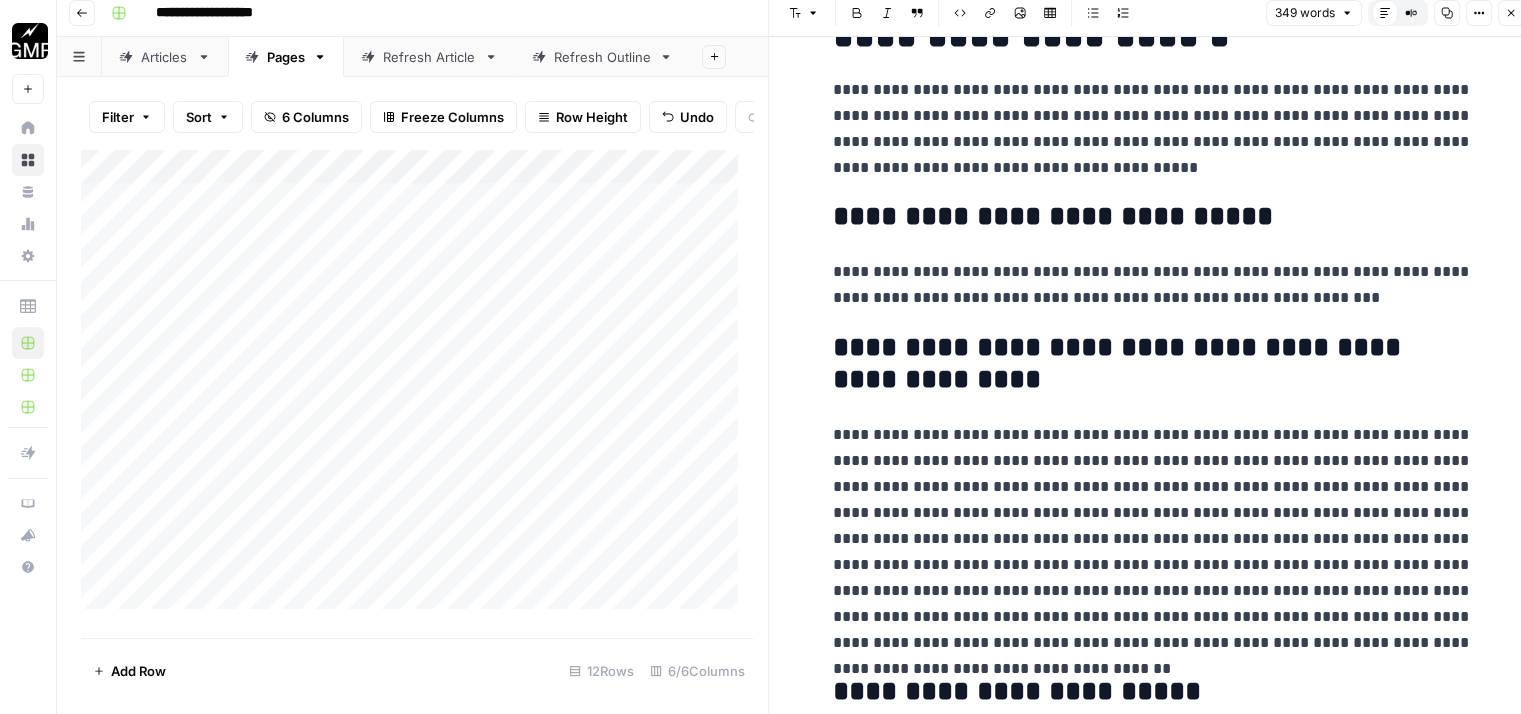 scroll, scrollTop: 0, scrollLeft: 0, axis: both 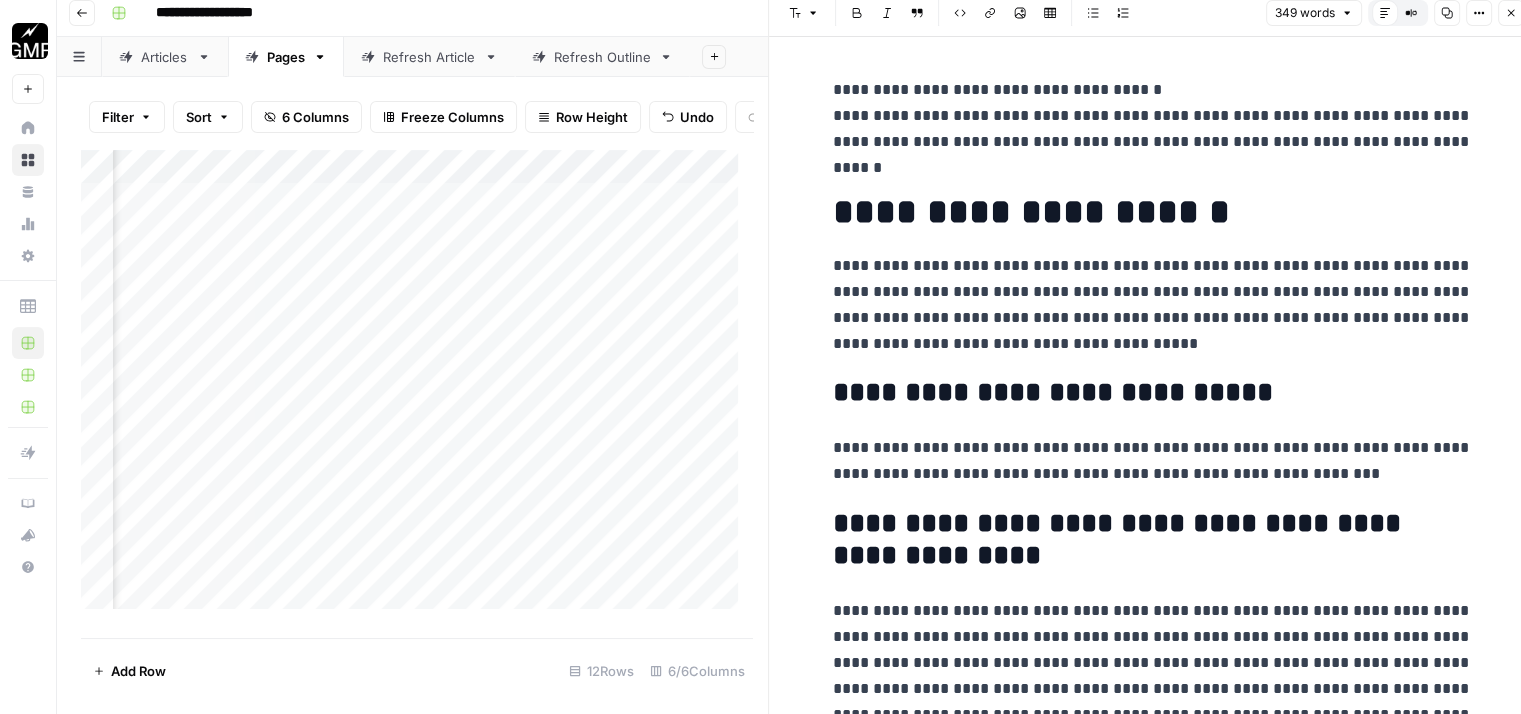 click on "Add Column" at bounding box center (417, 387) 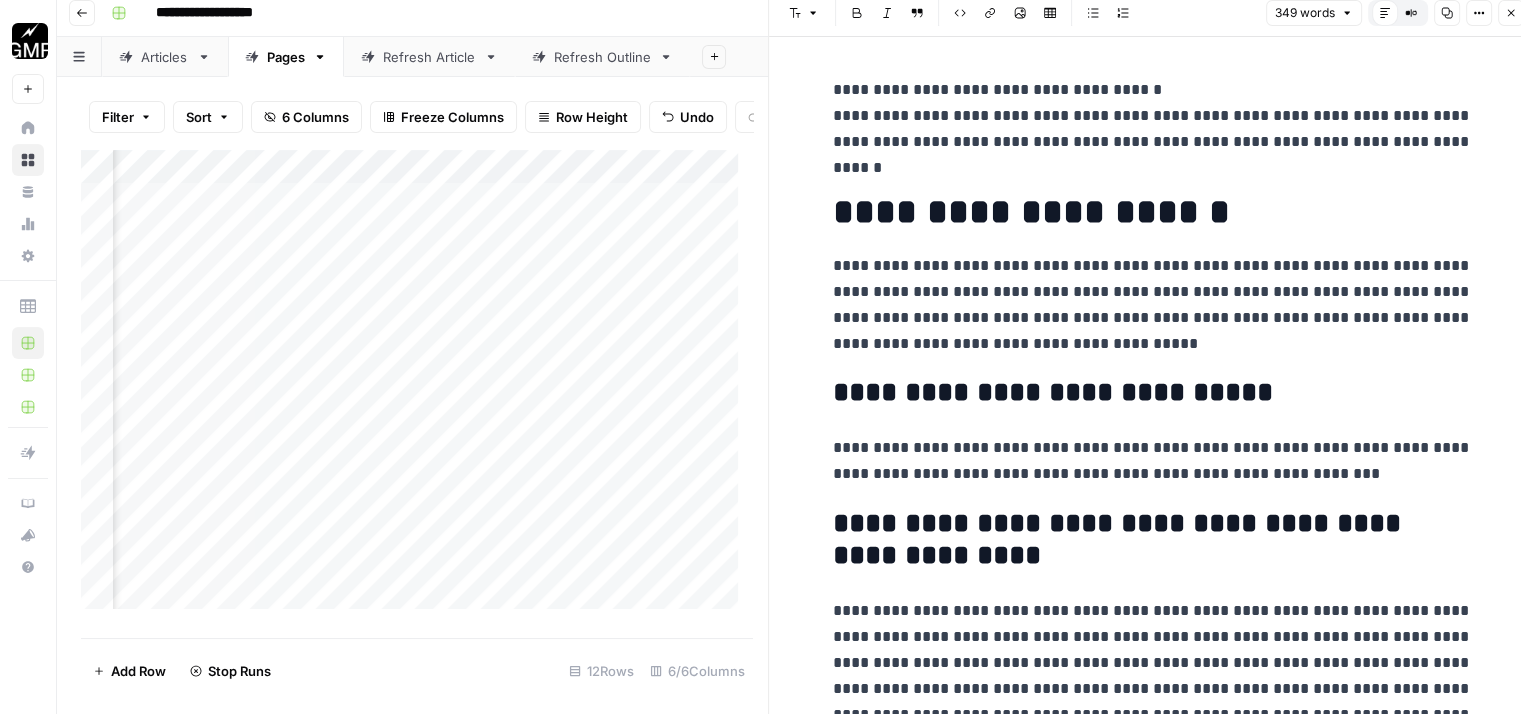 scroll, scrollTop: 0, scrollLeft: 154, axis: horizontal 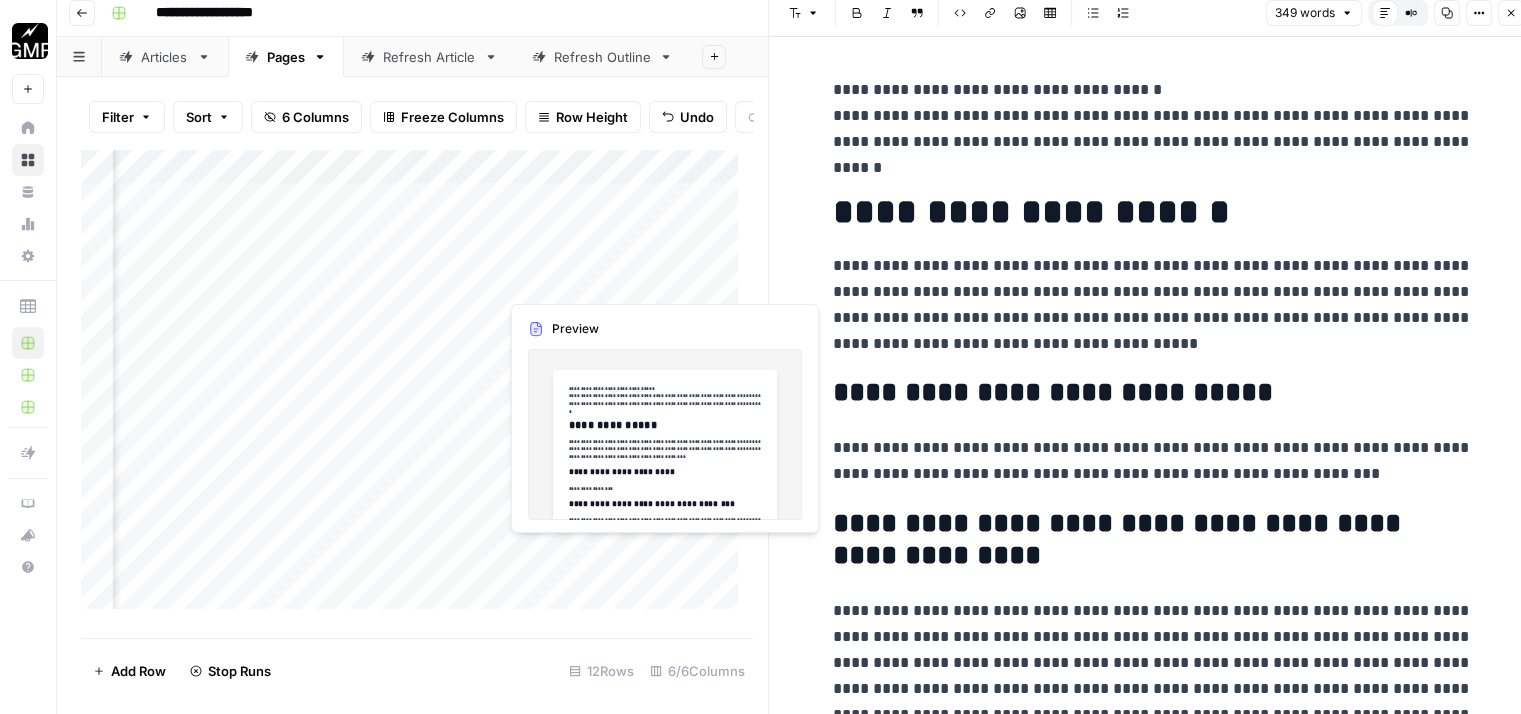 click on "Add Column" at bounding box center [417, 387] 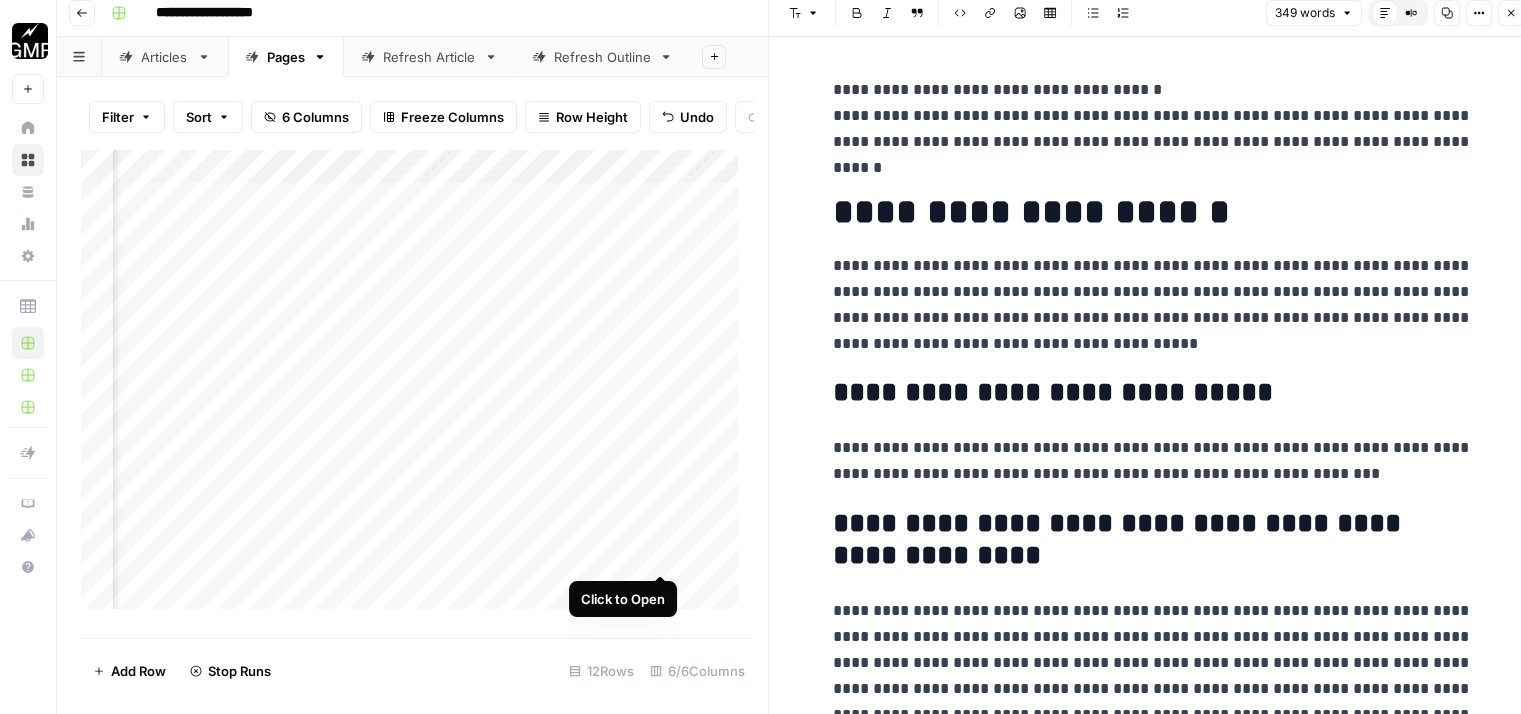 click on "Add Column" at bounding box center [417, 387] 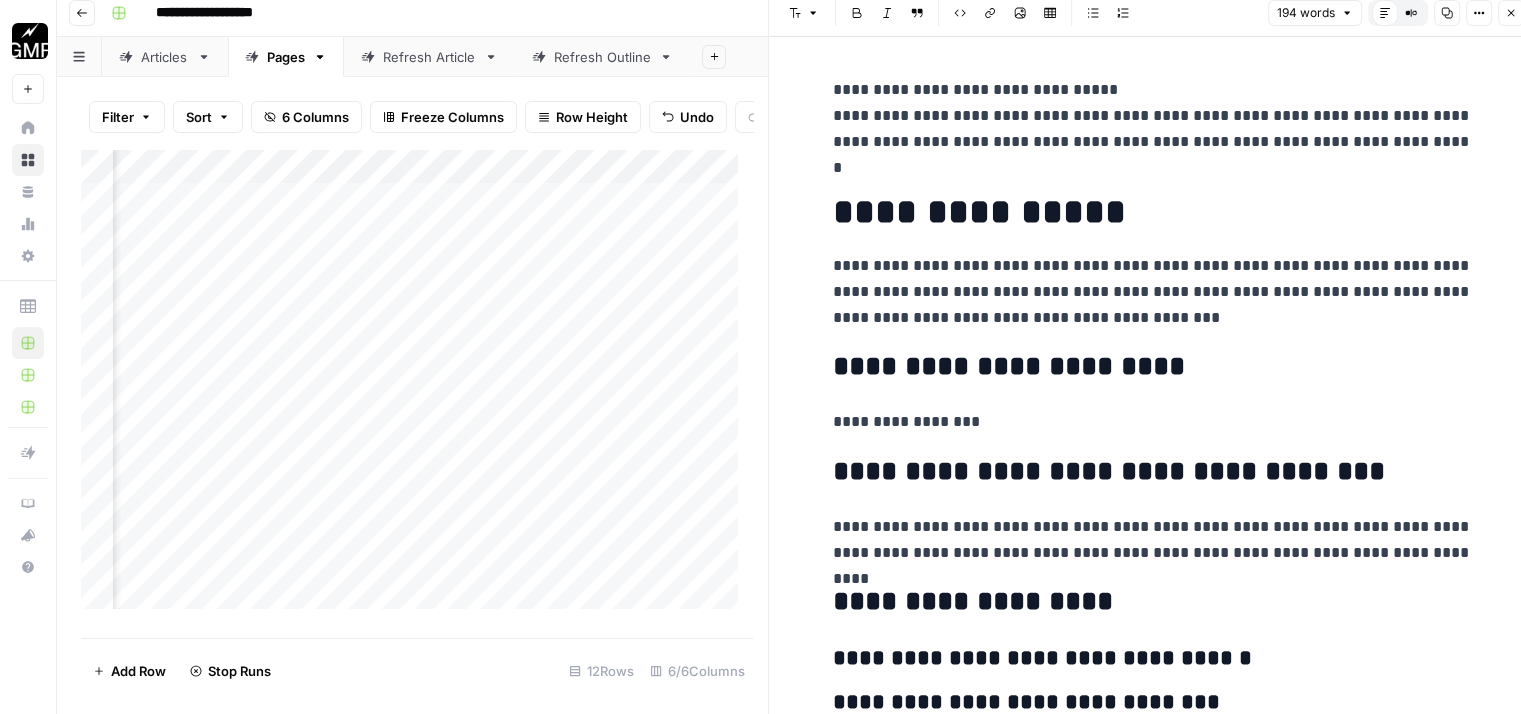 scroll, scrollTop: 0, scrollLeft: 0, axis: both 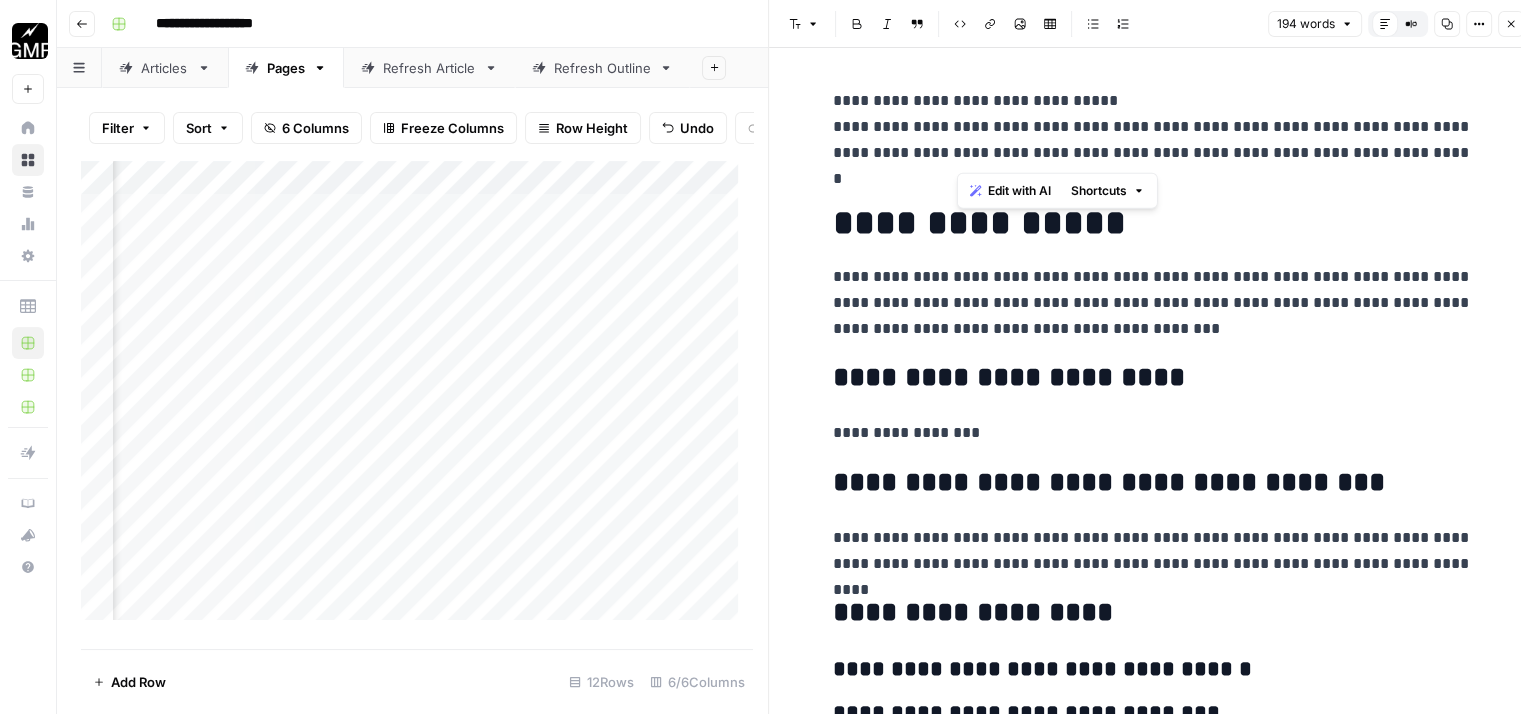 drag, startPoint x: 1384, startPoint y: 154, endPoint x: 956, endPoint y: 131, distance: 428.61755 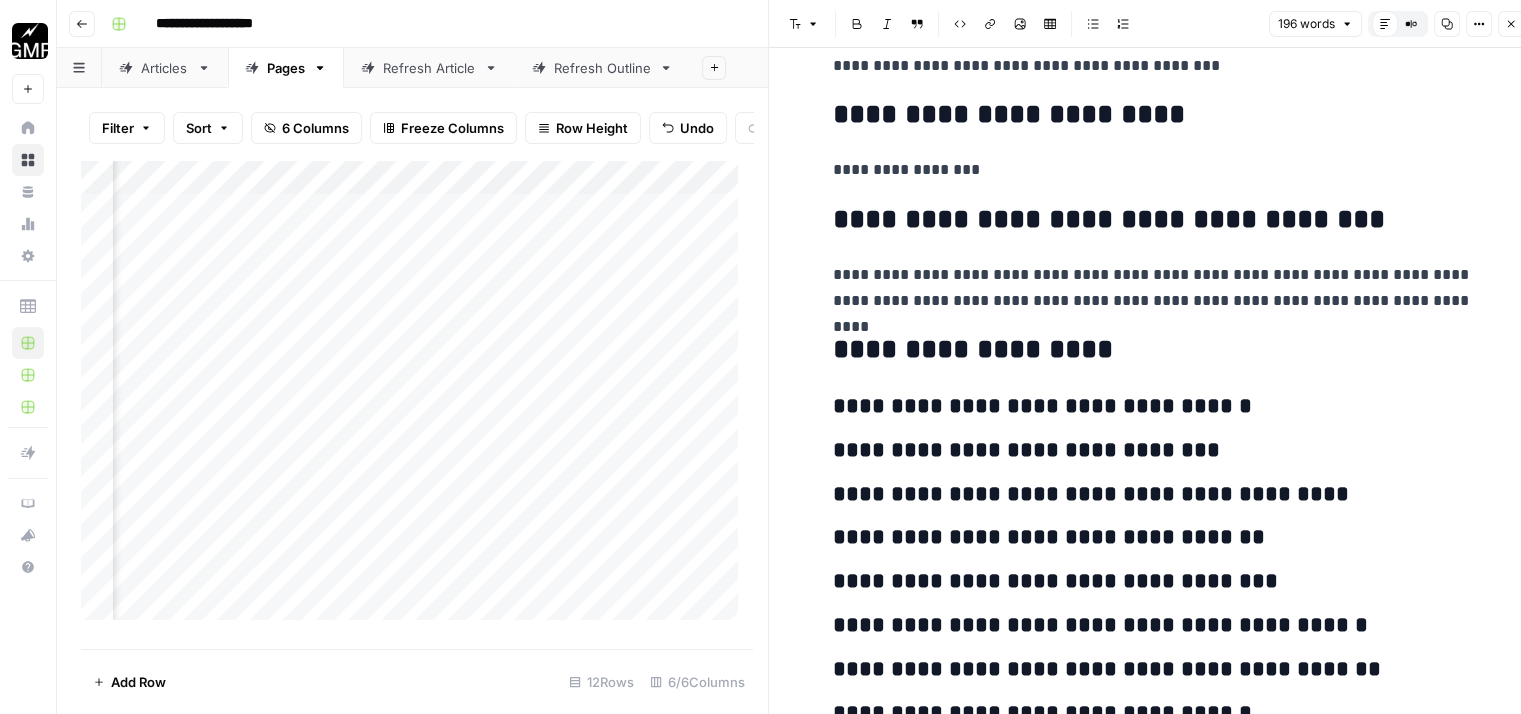 scroll, scrollTop: 264, scrollLeft: 0, axis: vertical 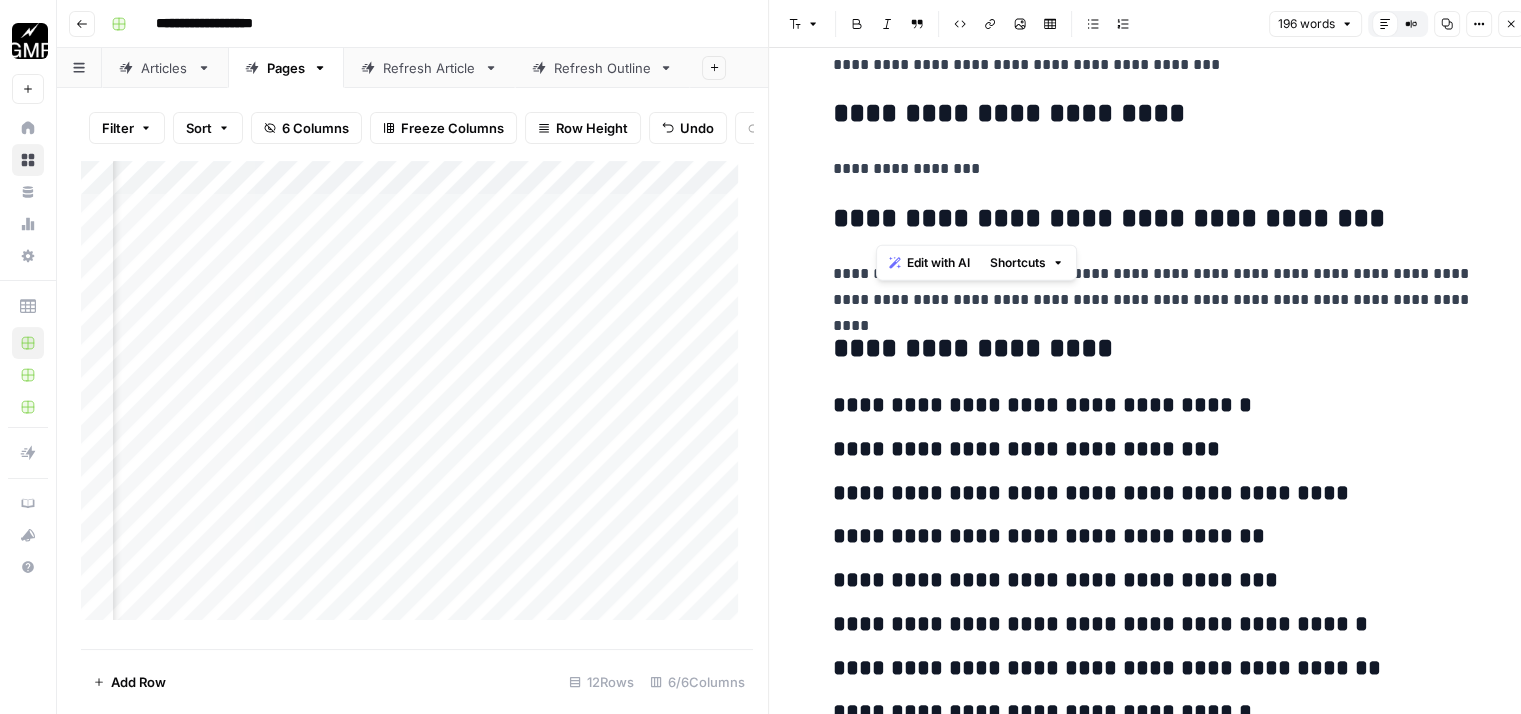drag, startPoint x: 1315, startPoint y: 213, endPoint x: 882, endPoint y: 222, distance: 433.09354 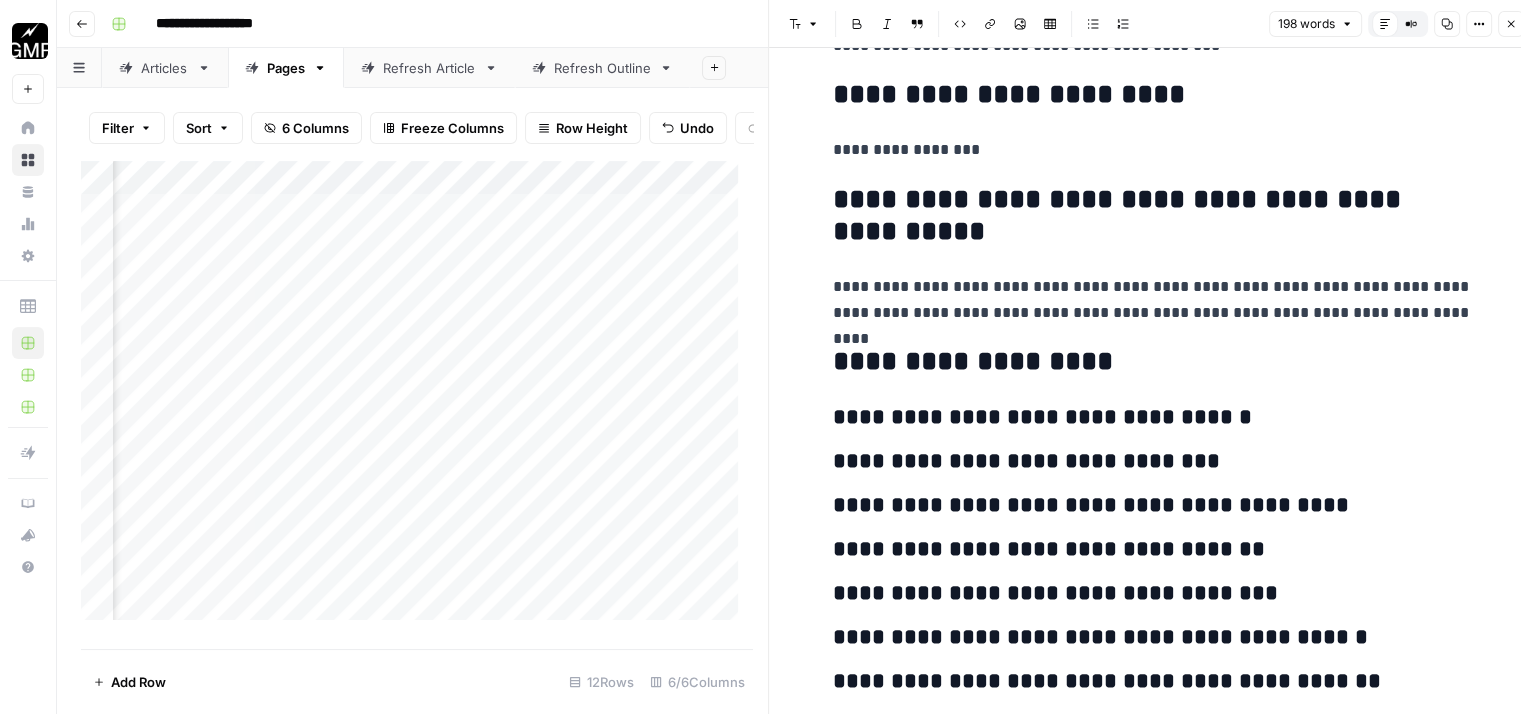 scroll, scrollTop: 284, scrollLeft: 0, axis: vertical 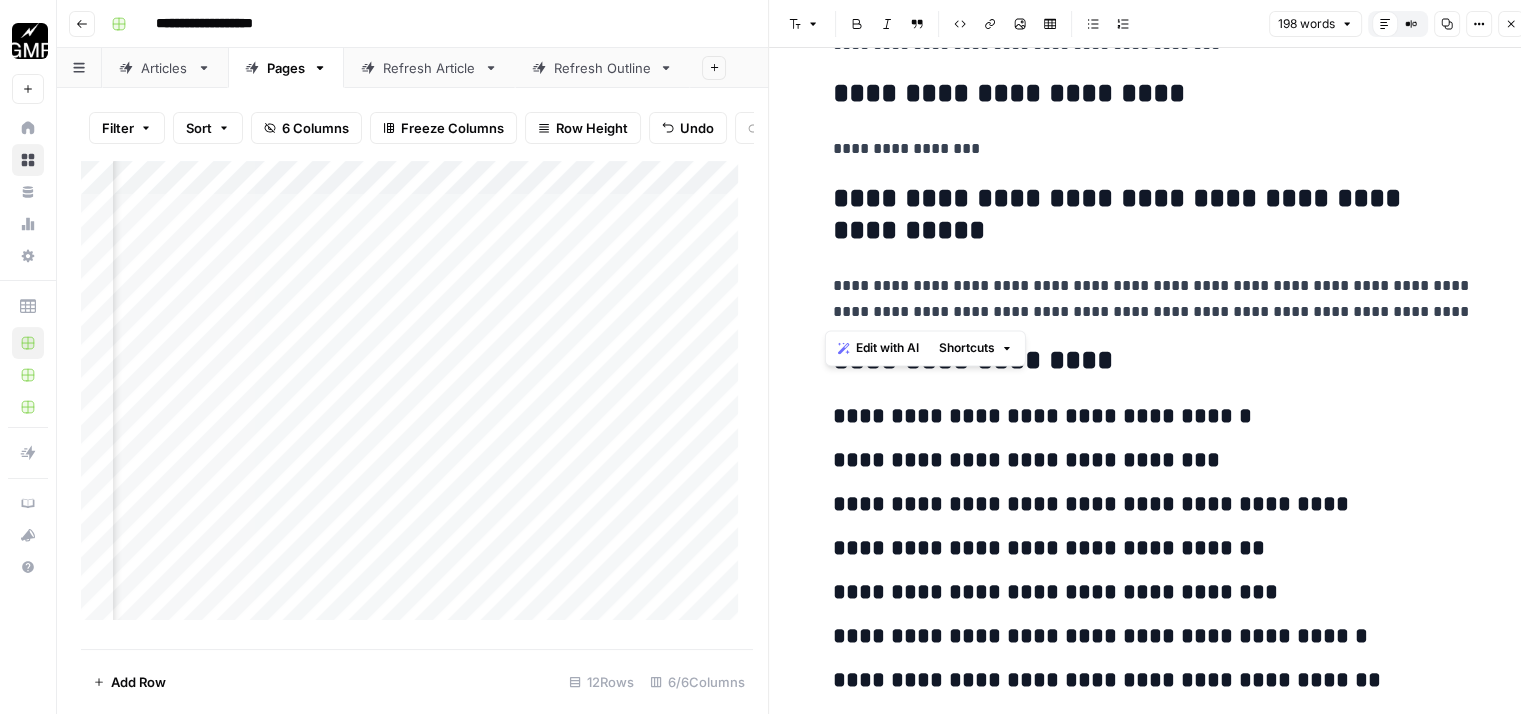 drag, startPoint x: 1390, startPoint y: 303, endPoint x: 820, endPoint y: 289, distance: 570.1719 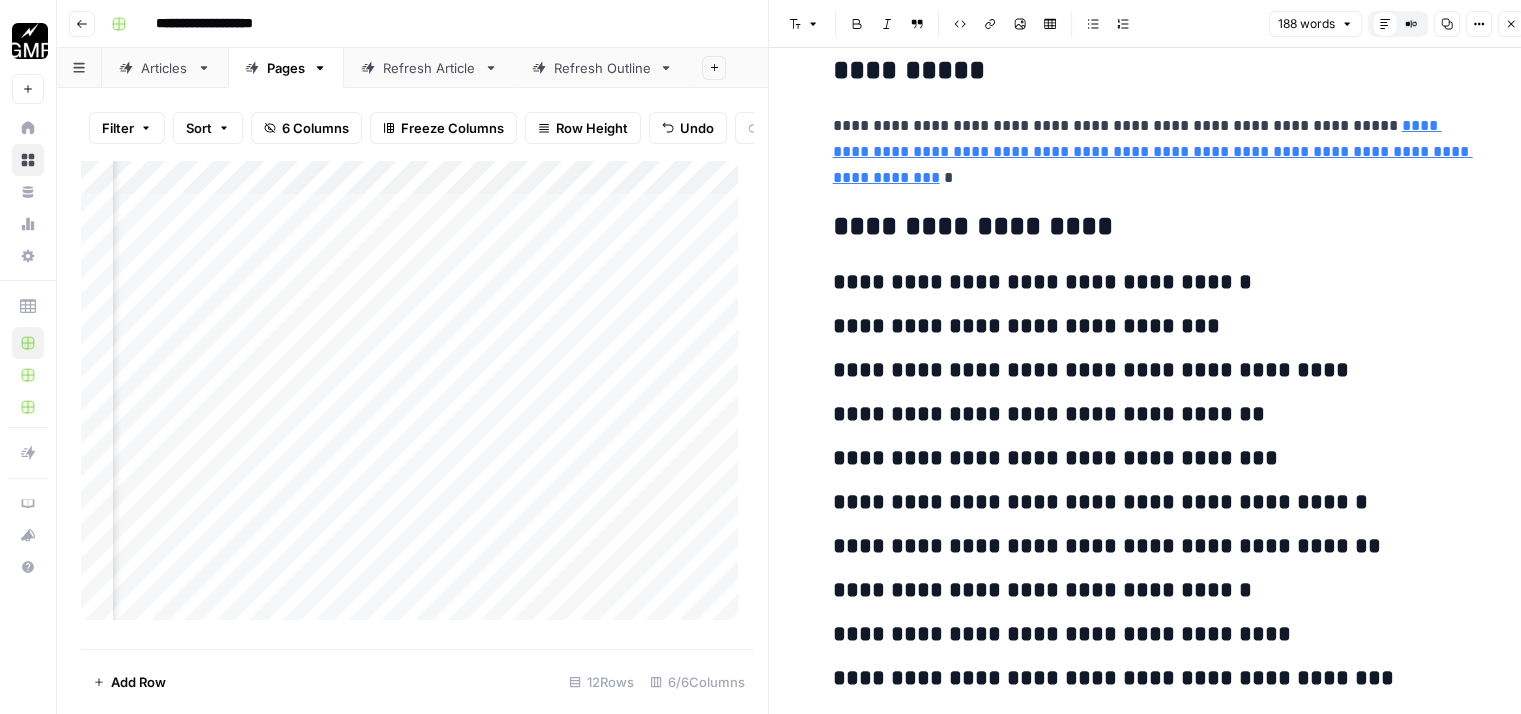 scroll, scrollTop: 483, scrollLeft: 0, axis: vertical 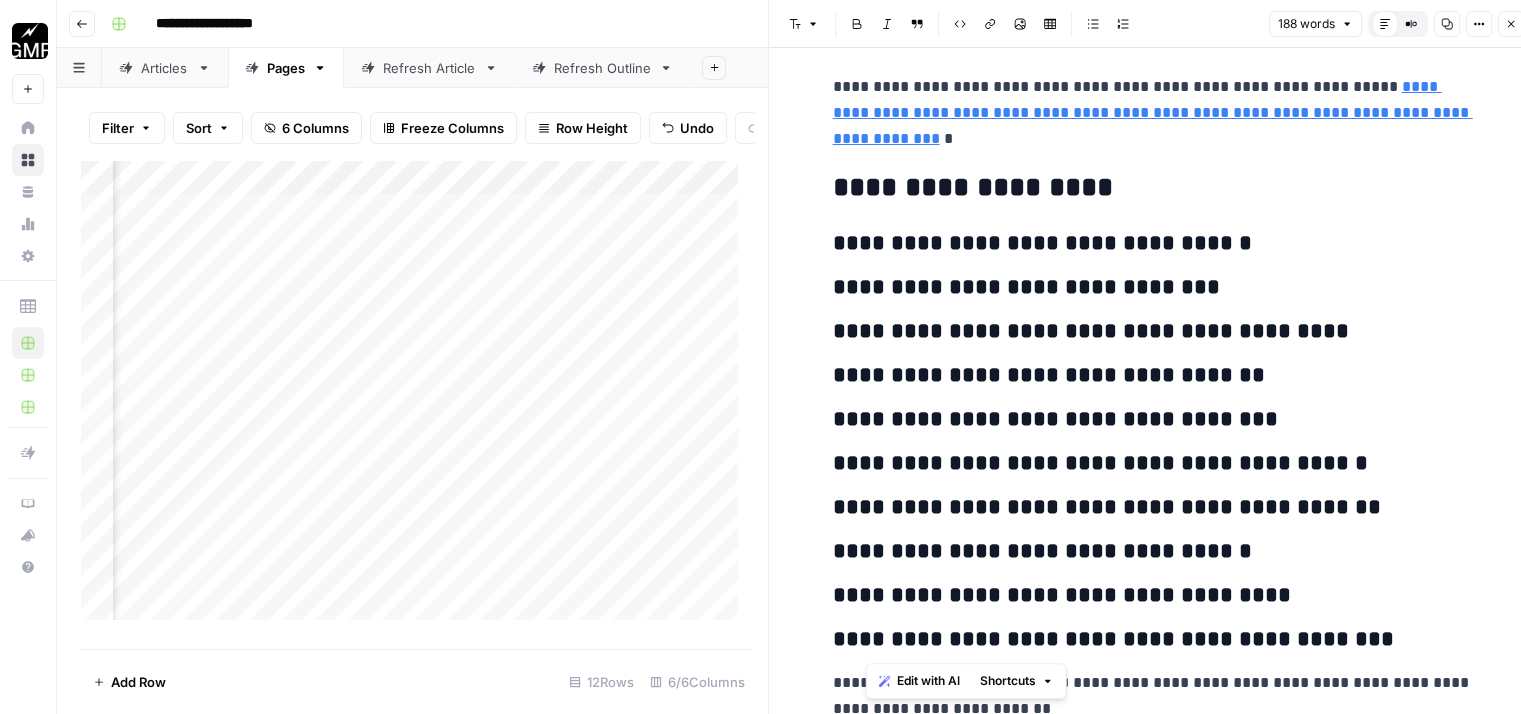 drag, startPoint x: 864, startPoint y: 242, endPoint x: 1332, endPoint y: 626, distance: 605.3759 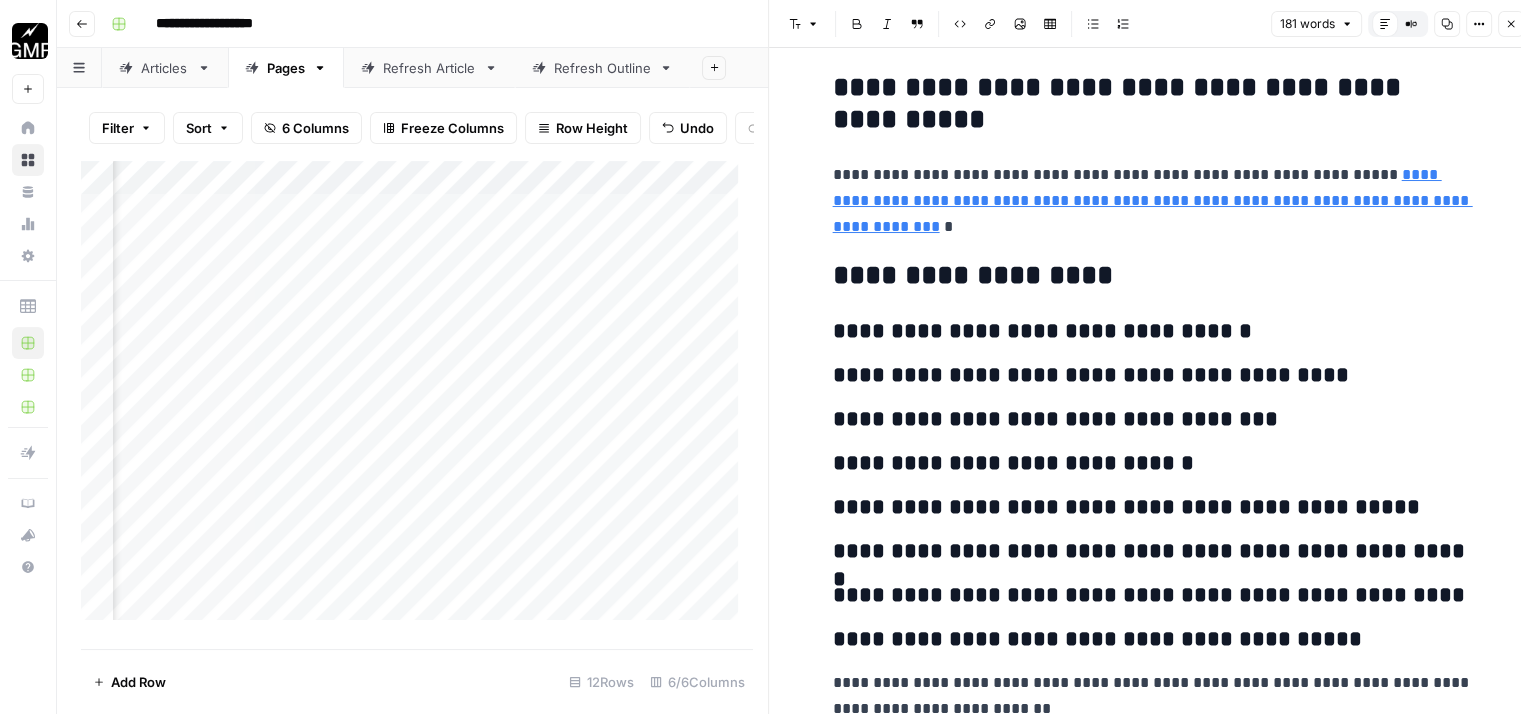 click on "**********" at bounding box center [1153, 207] 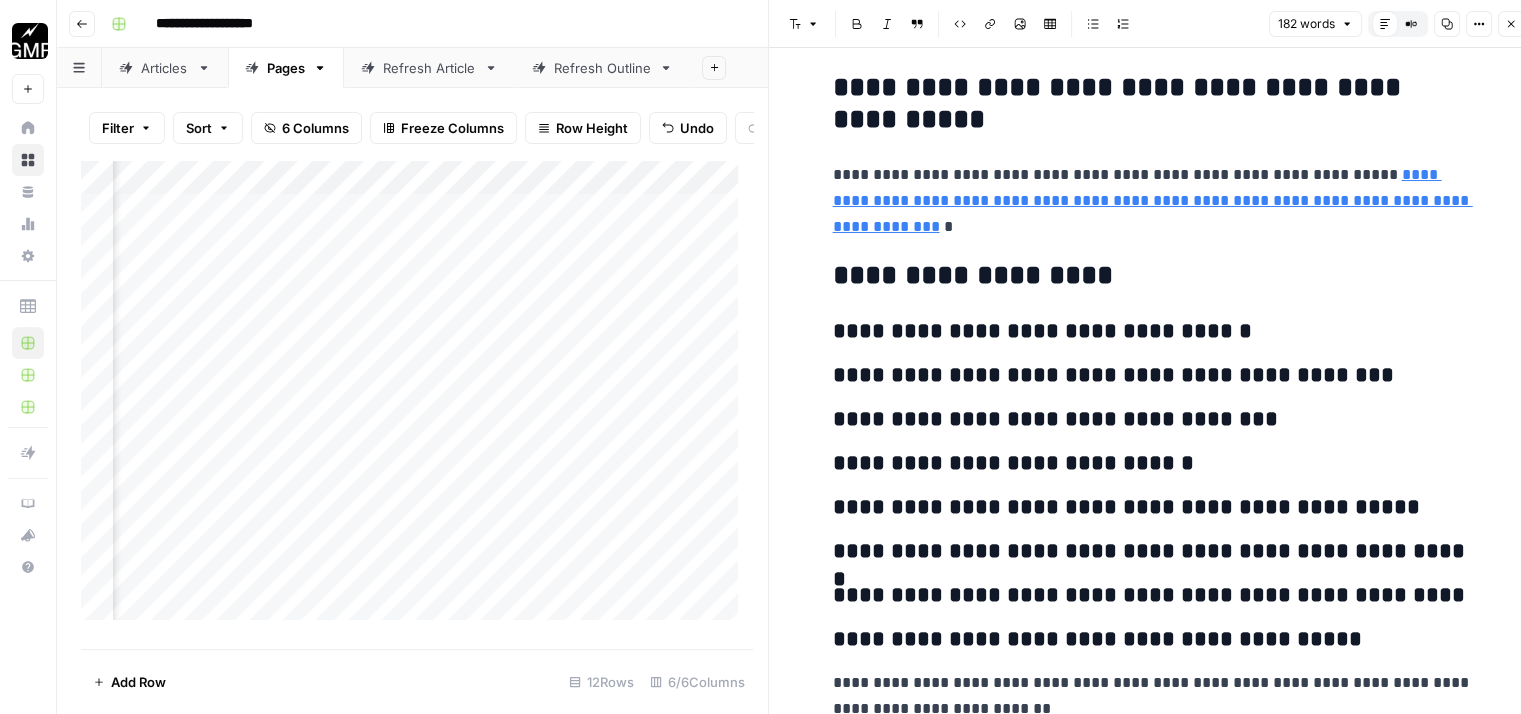 click on "**********" at bounding box center (1153, 207) 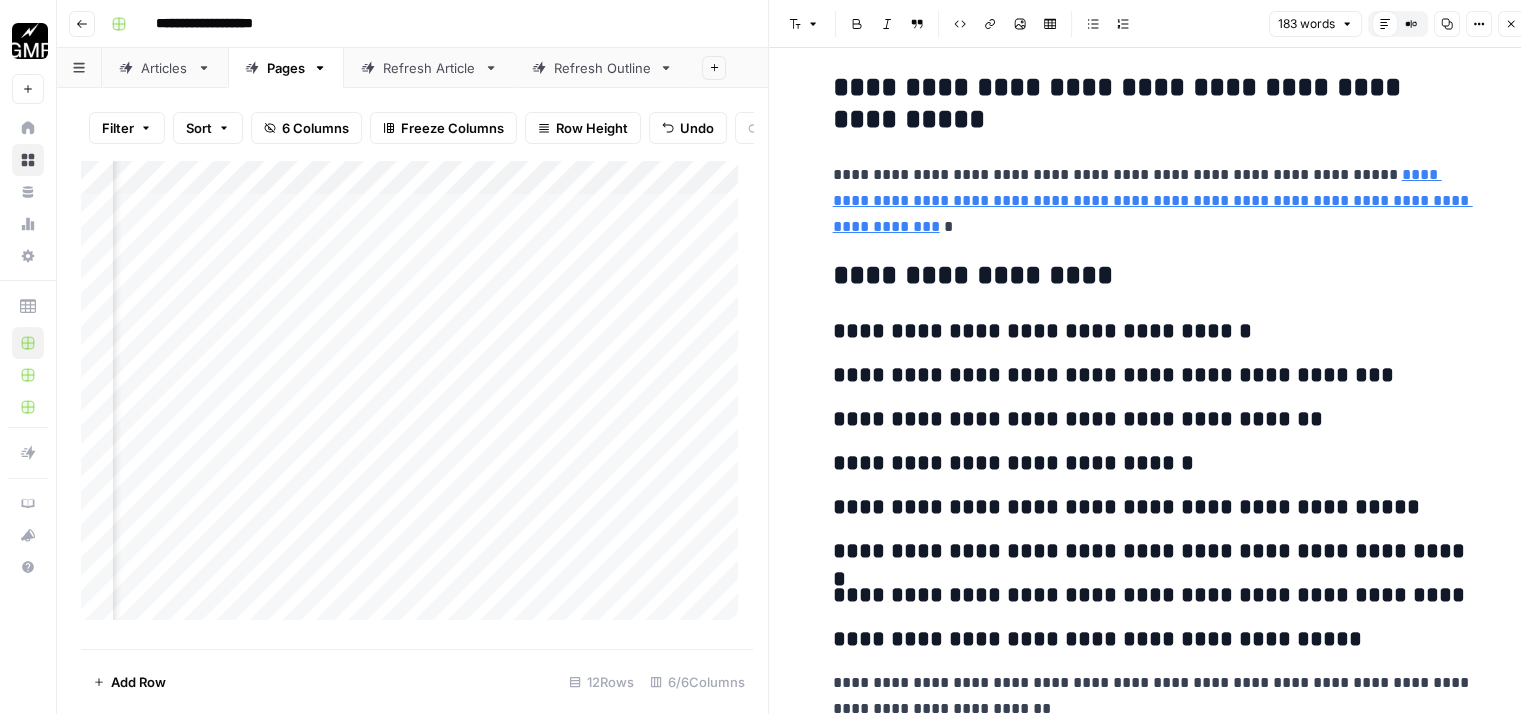 click on "**********" at bounding box center [1153, 464] 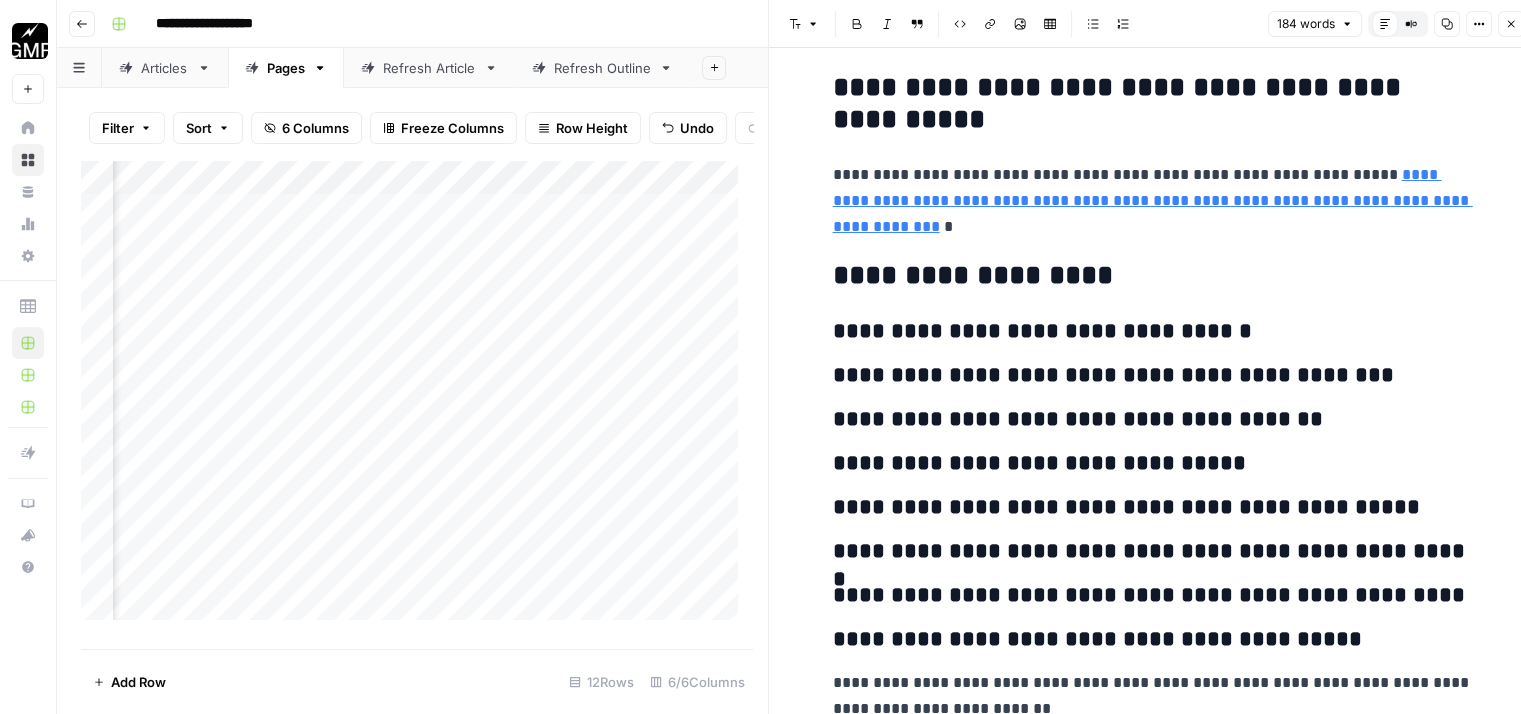 click on "**********" at bounding box center [1153, 207] 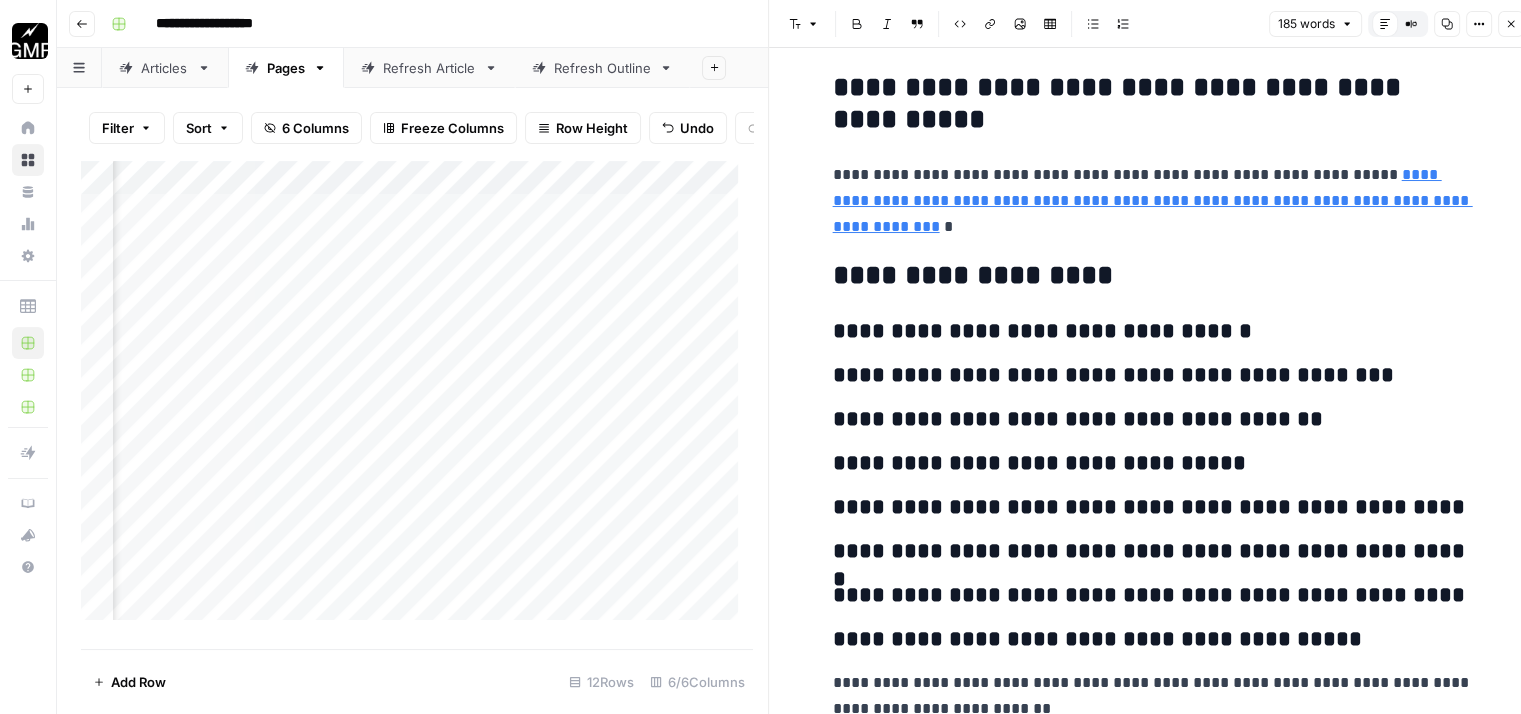 click on "**********" at bounding box center [1153, 552] 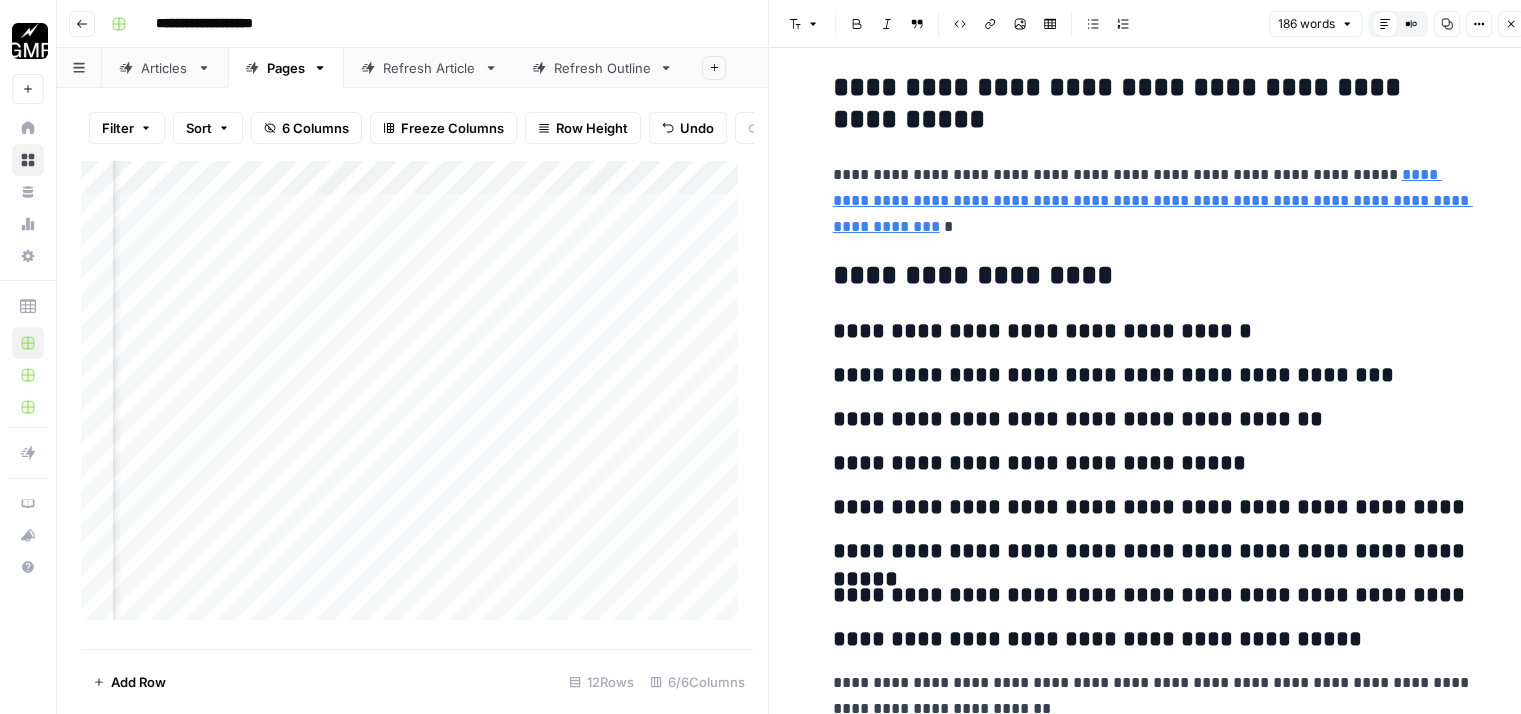 click on "**********" at bounding box center [1153, 207] 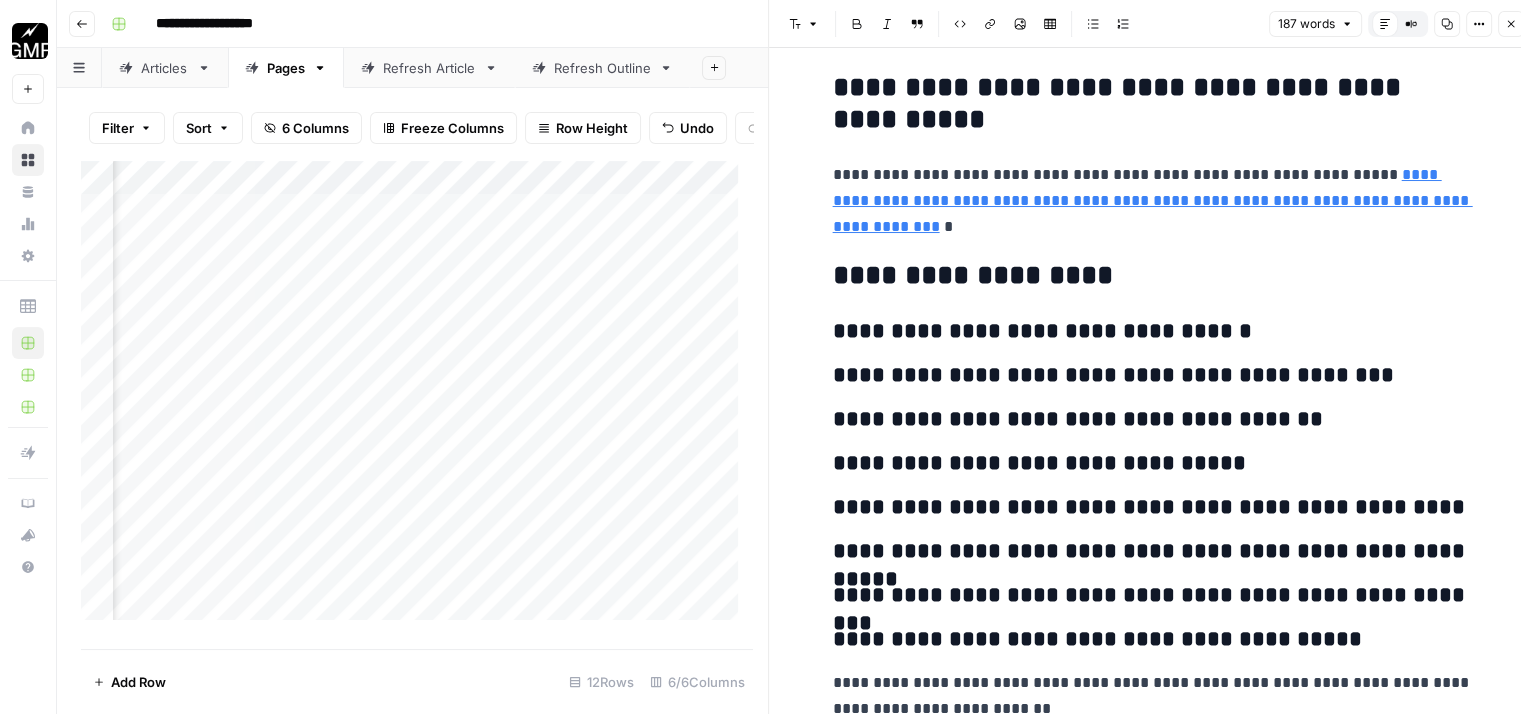 click on "**********" at bounding box center (1153, 207) 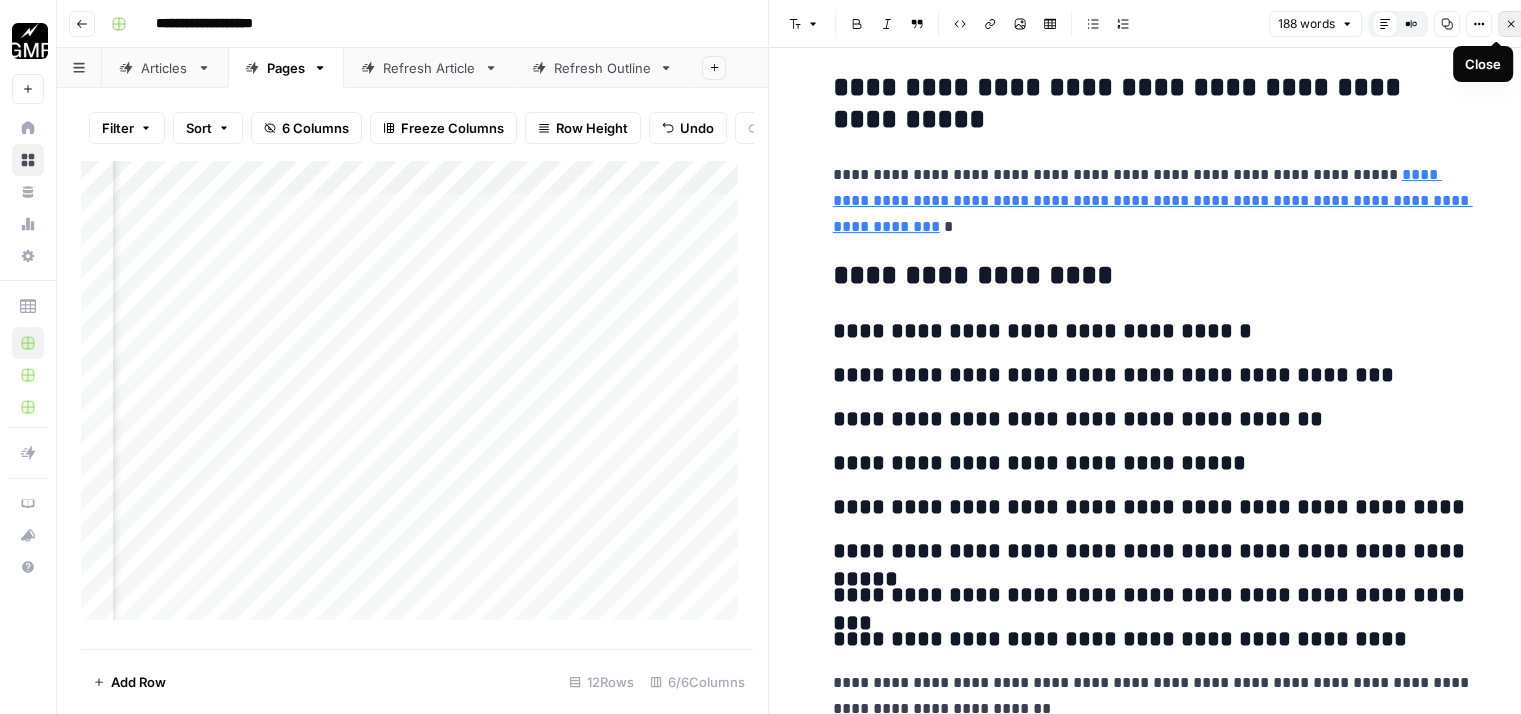 click on "Close" at bounding box center (1511, 24) 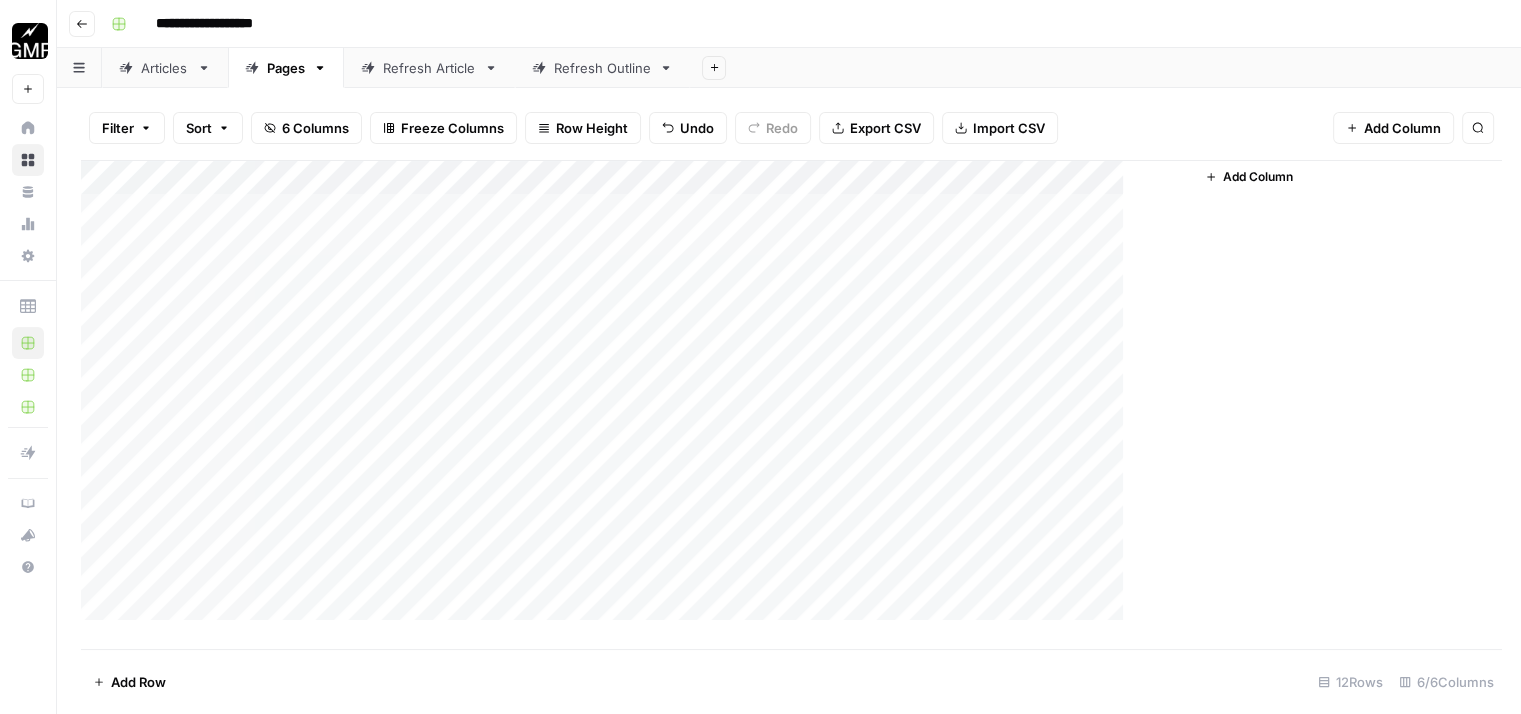 scroll, scrollTop: 0, scrollLeft: 0, axis: both 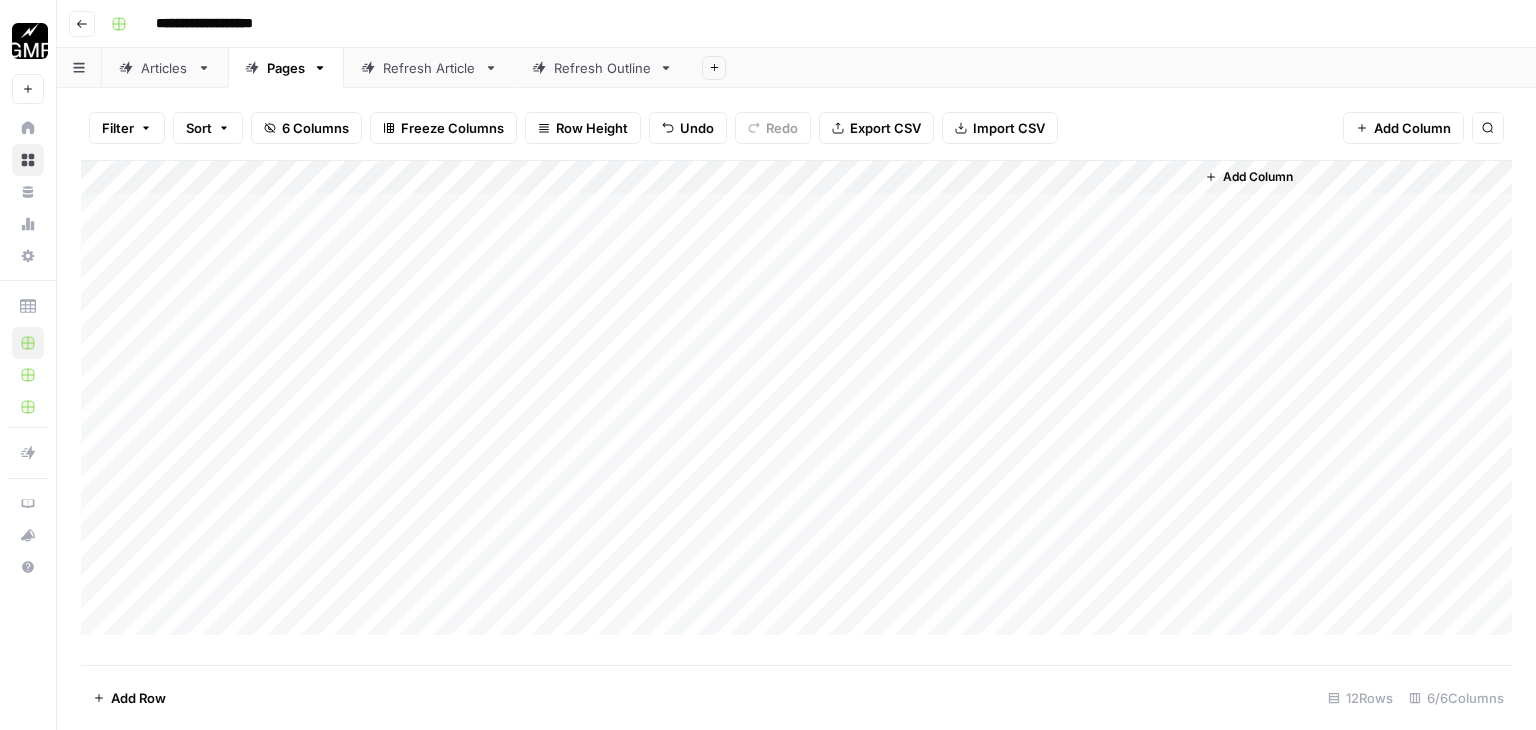 click on "Add Column" at bounding box center [796, 398] 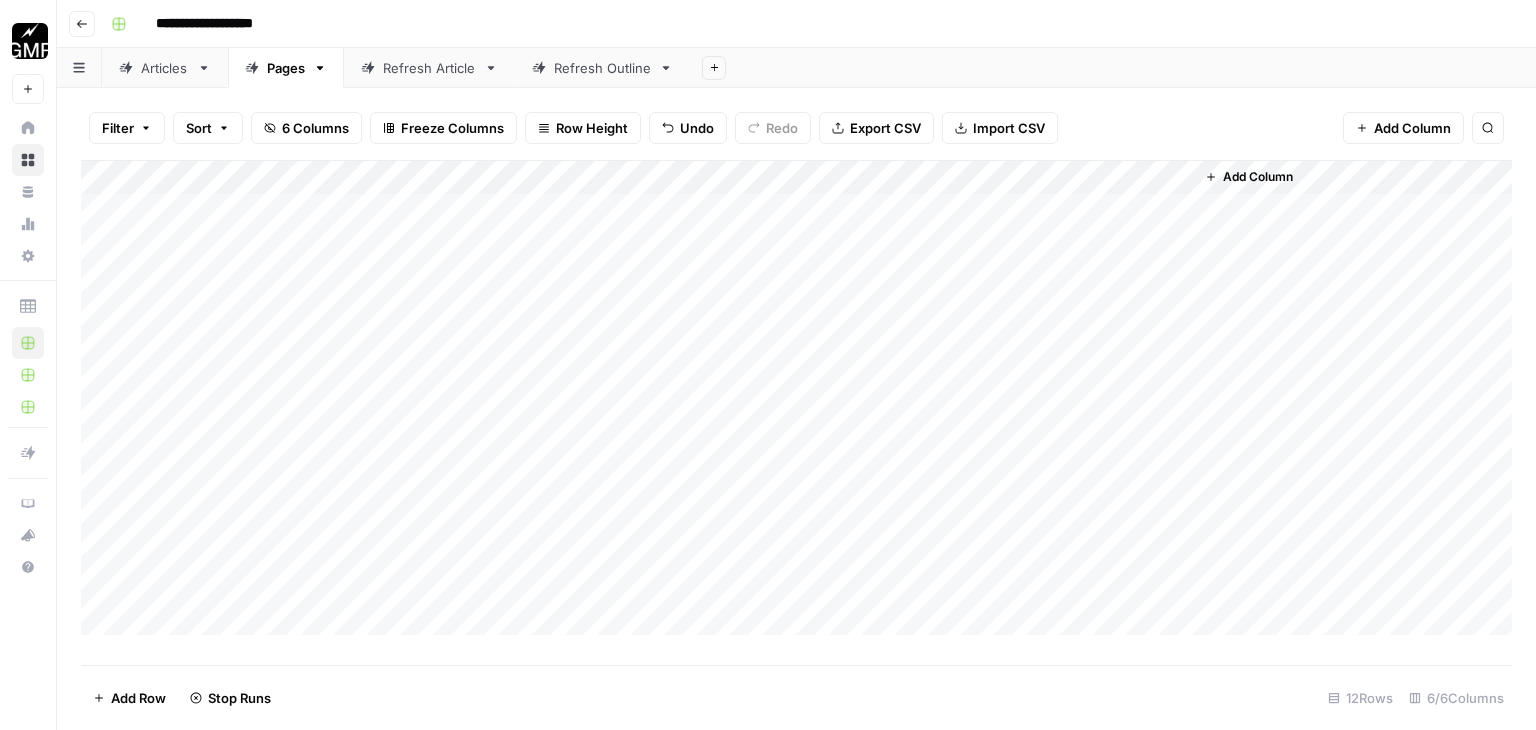 click on "Add Column" at bounding box center (796, 398) 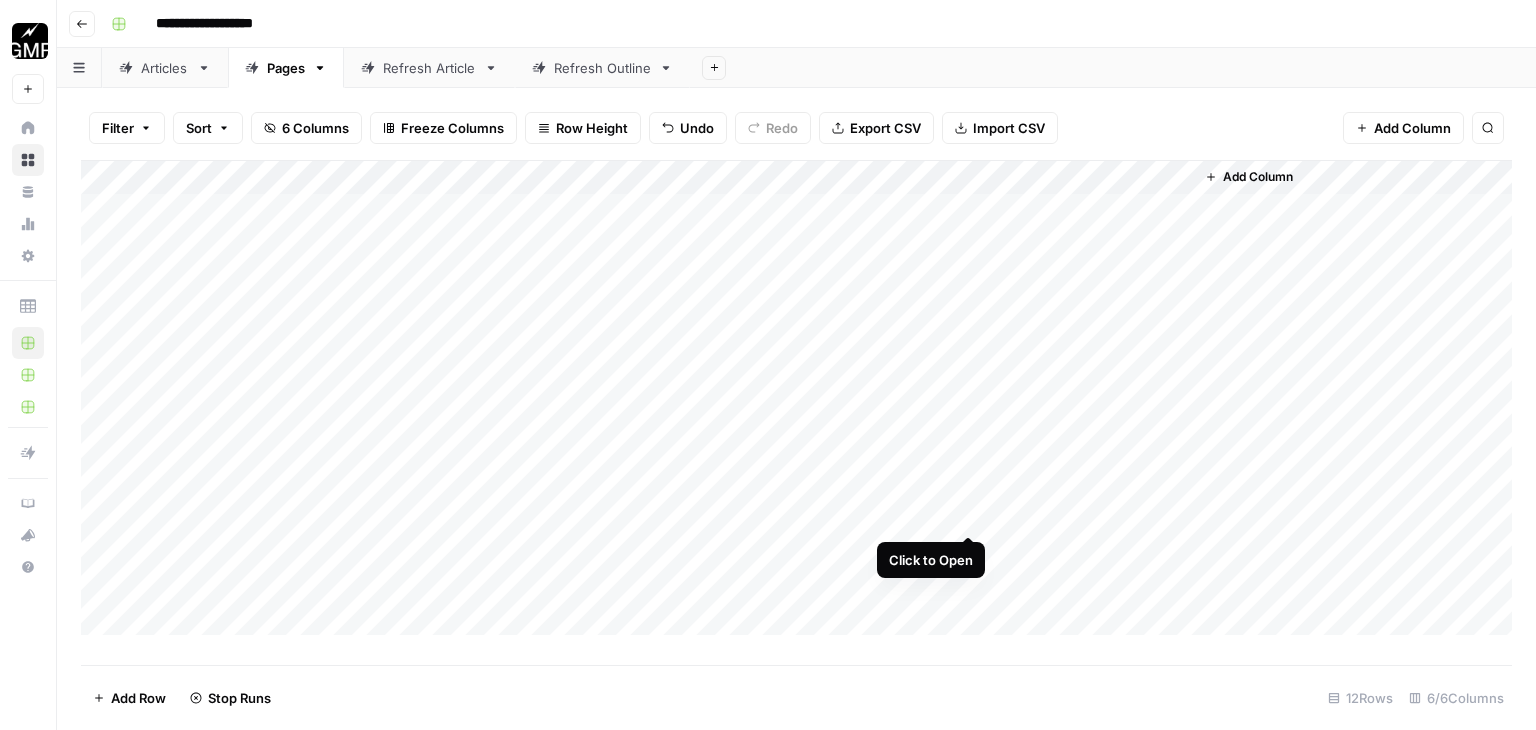 click on "Add Column" at bounding box center (796, 398) 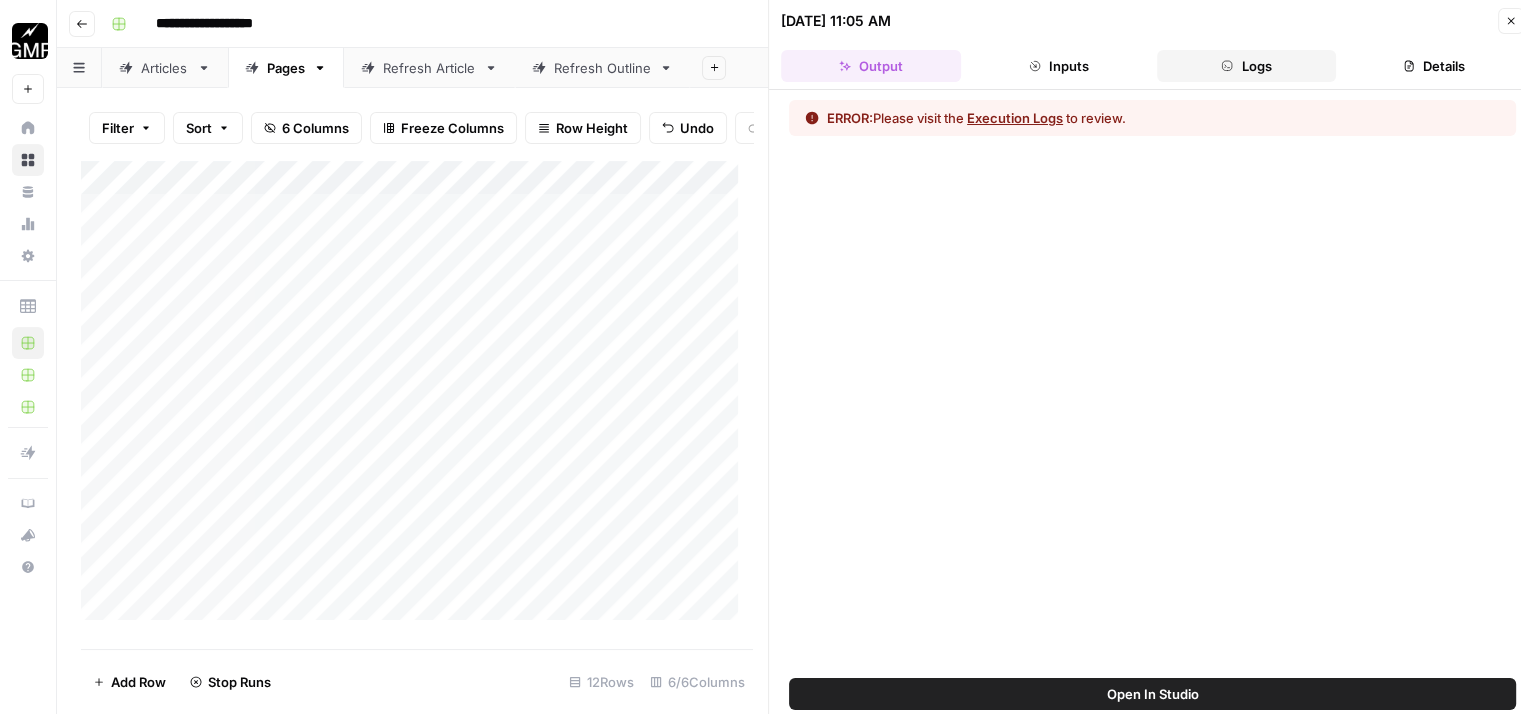 click on "Logs" at bounding box center [1247, 66] 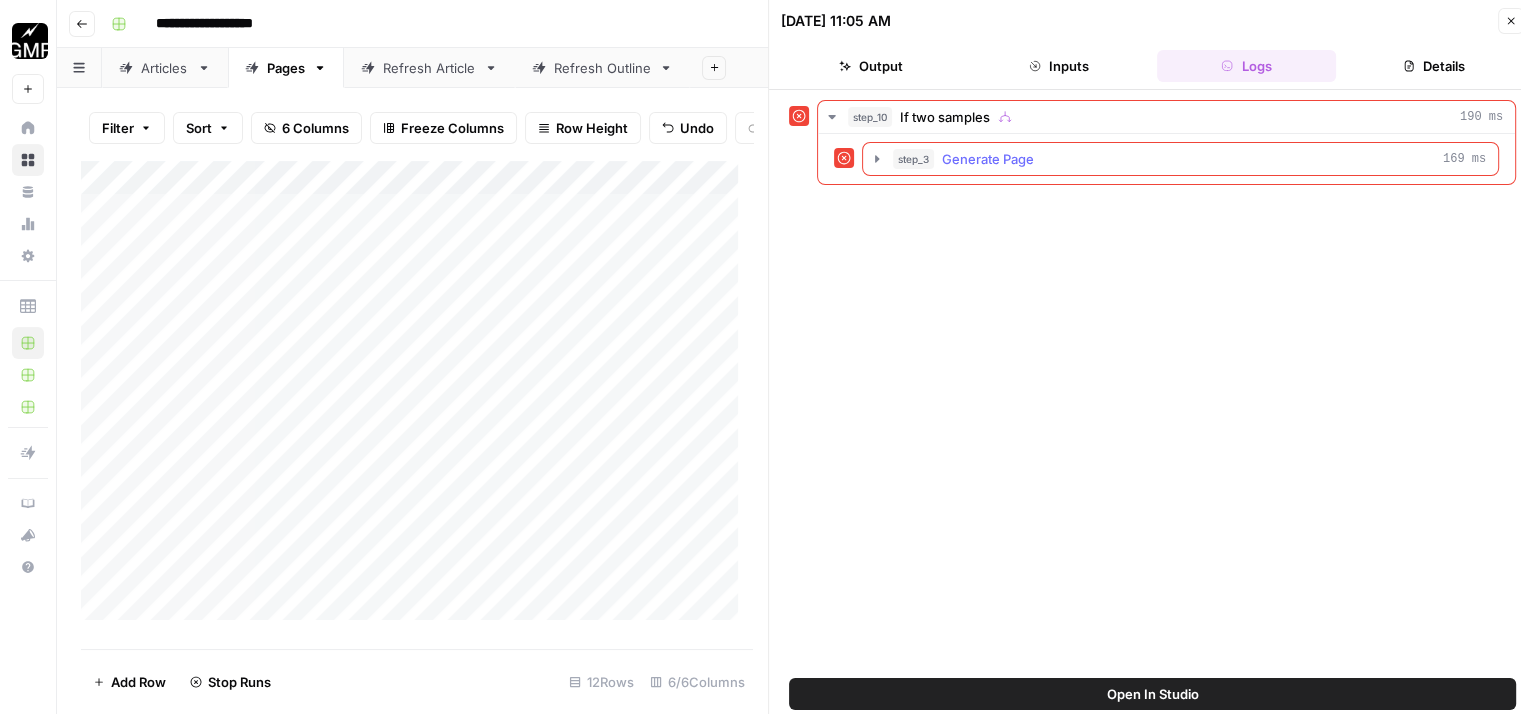 click on "step_3 Generate Page 169 ms" at bounding box center (1189, 159) 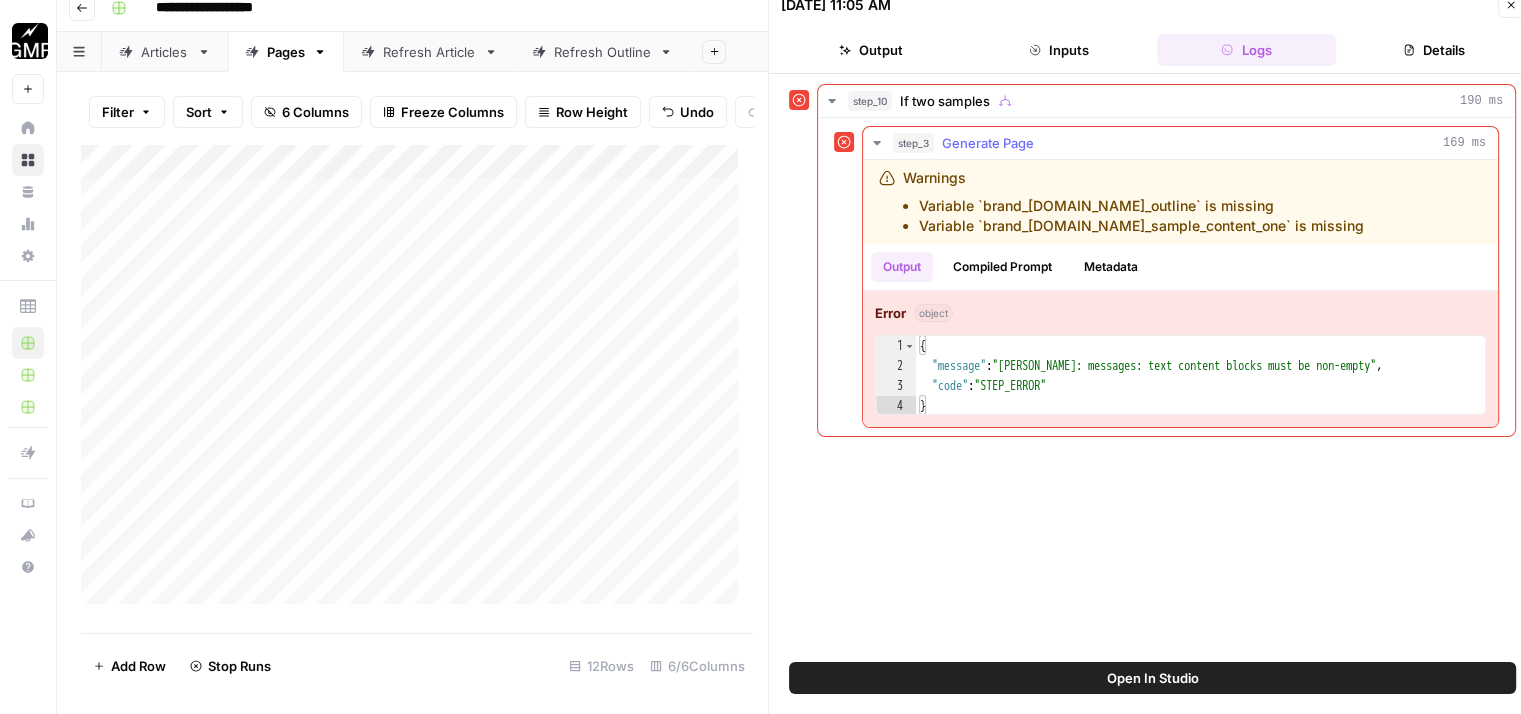 scroll, scrollTop: 0, scrollLeft: 0, axis: both 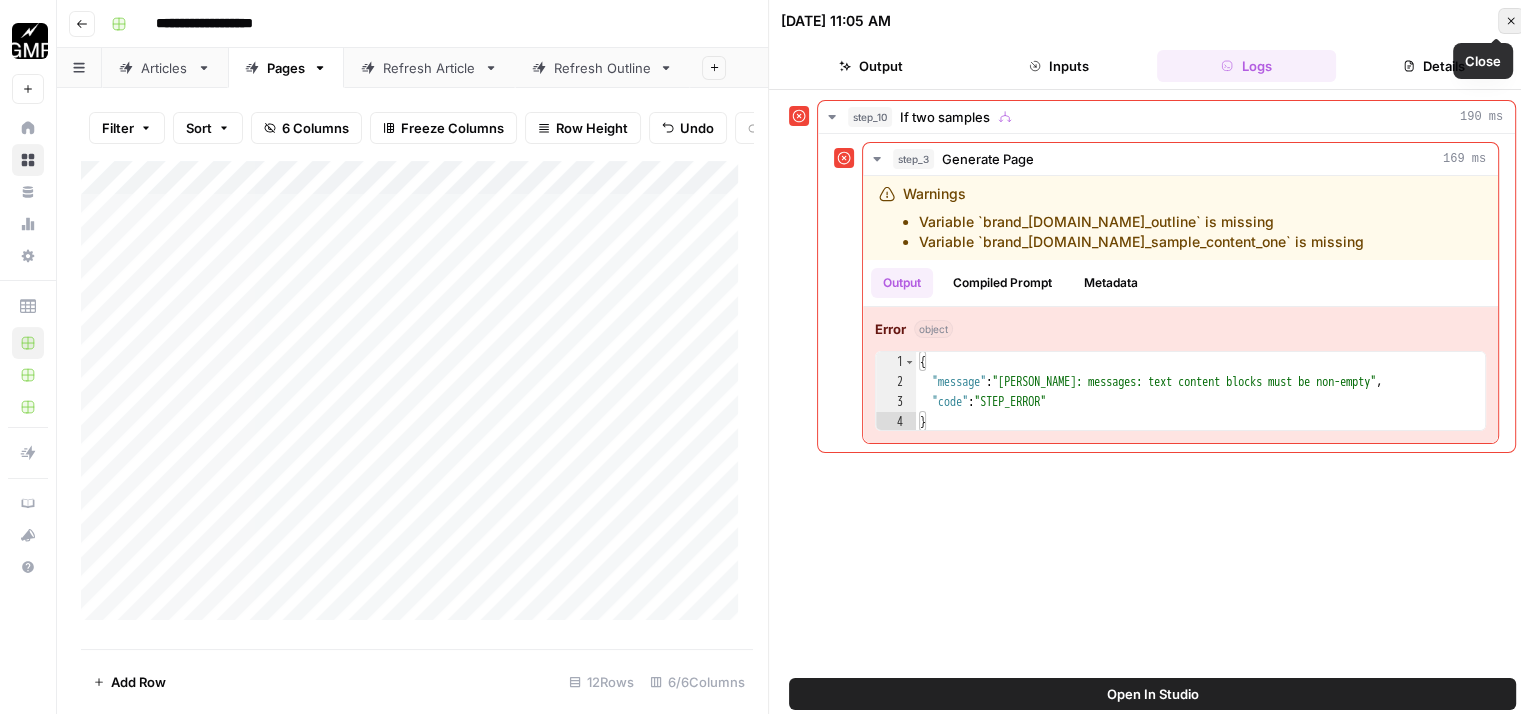 click 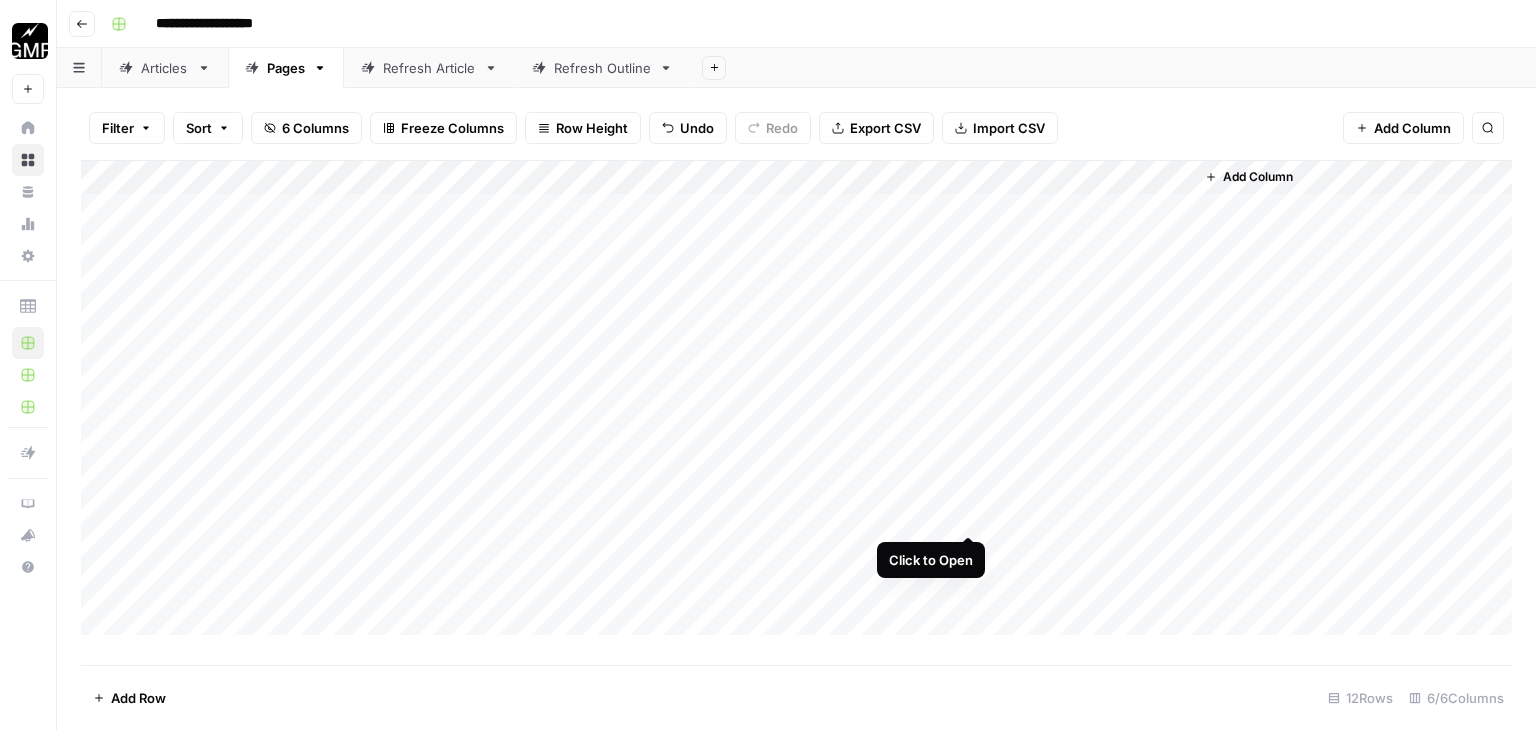 click on "Add Column" at bounding box center [796, 398] 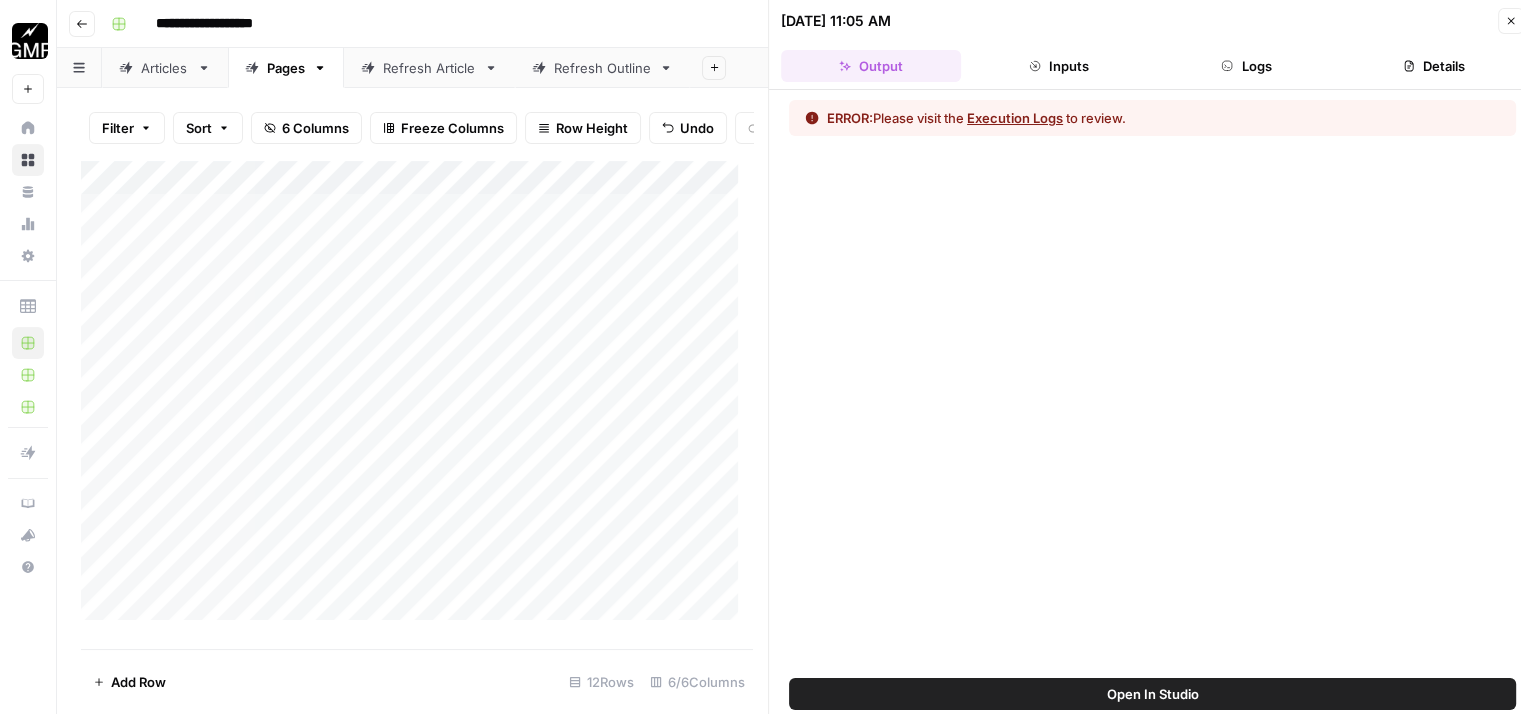 click on "Execution Logs" at bounding box center [1015, 118] 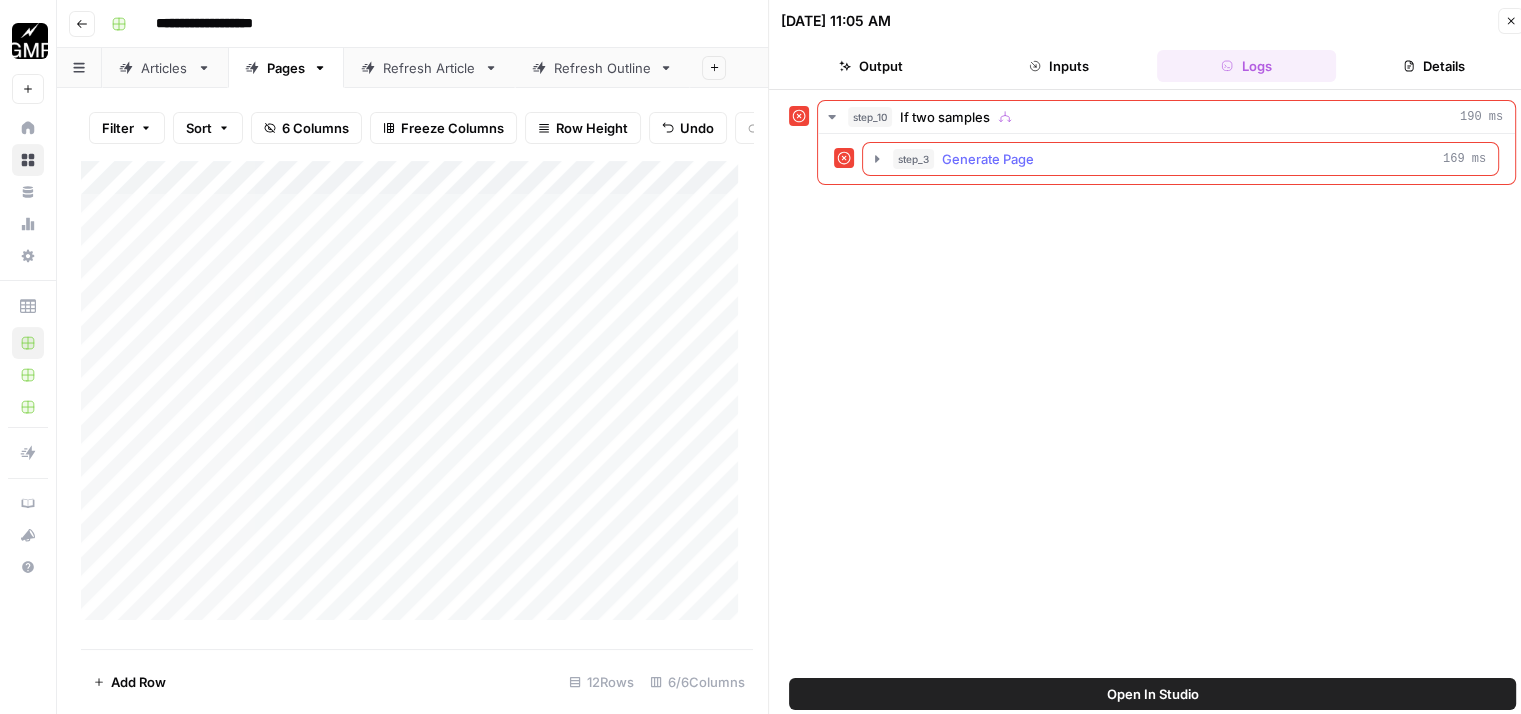 click on "Generate Page" at bounding box center (988, 159) 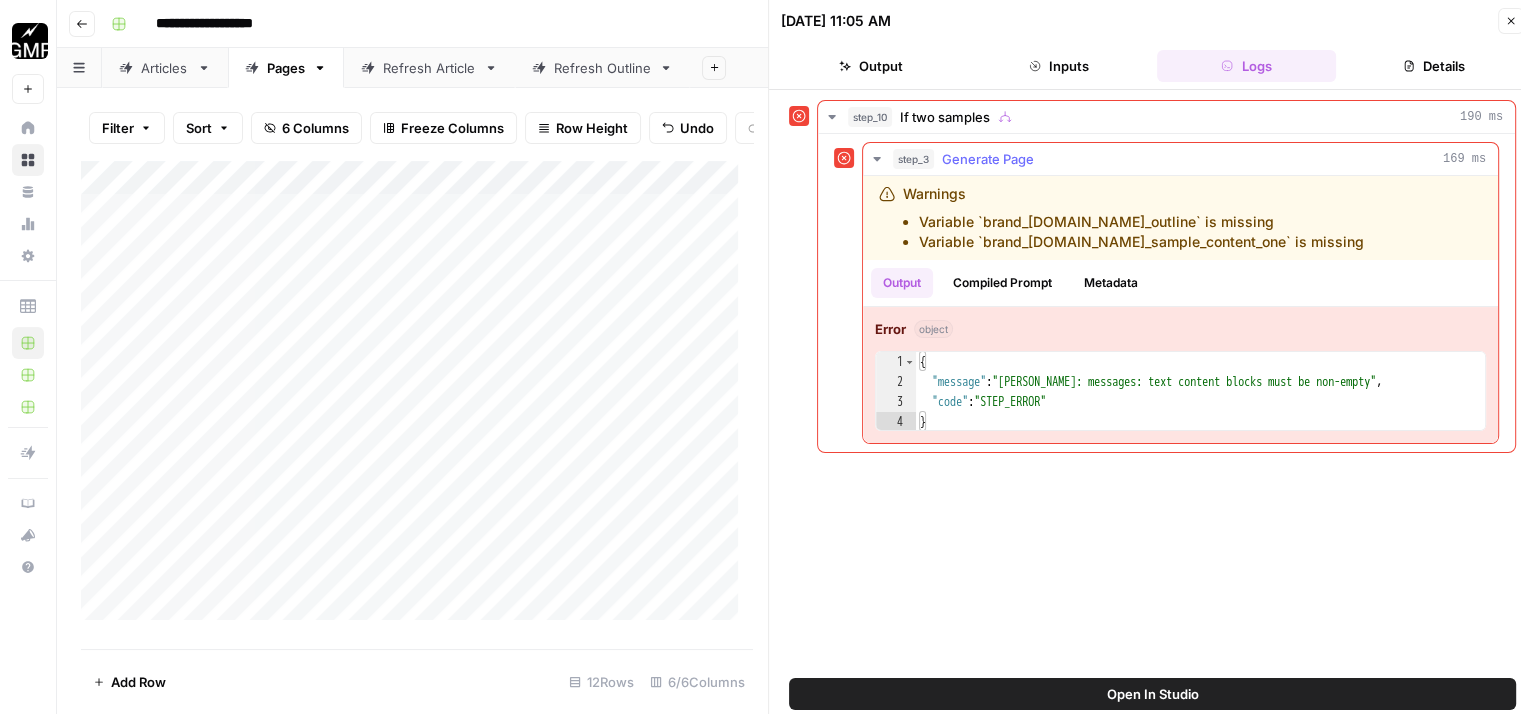 click on "{    "message" :  "Claude Error: messages: text content blocks must be non-empty" ,    "code" :  "STEP_ERROR" }" at bounding box center (1201, 412) 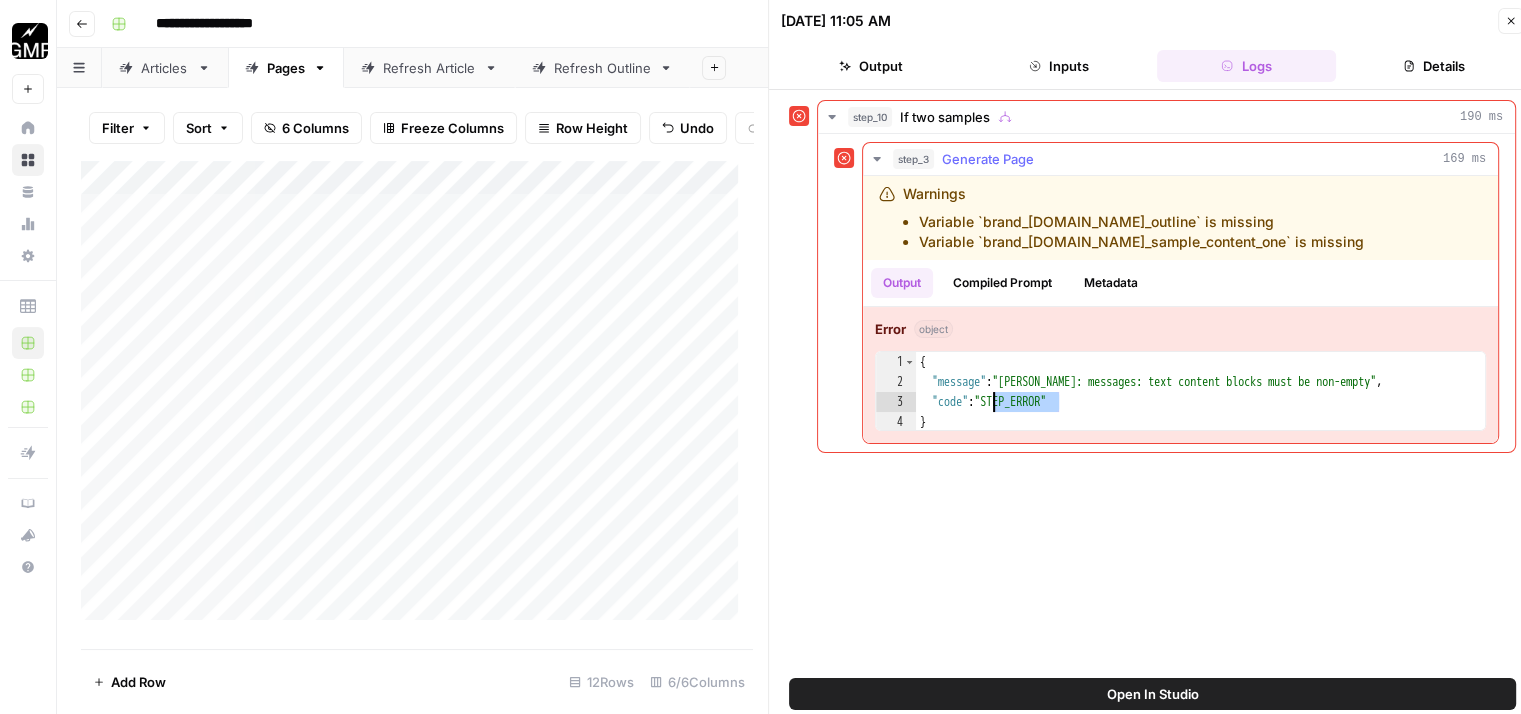click on "{    "message" :  "Claude Error: messages: text content blocks must be non-empty" ,    "code" :  "STEP_ERROR" }" at bounding box center (1201, 412) 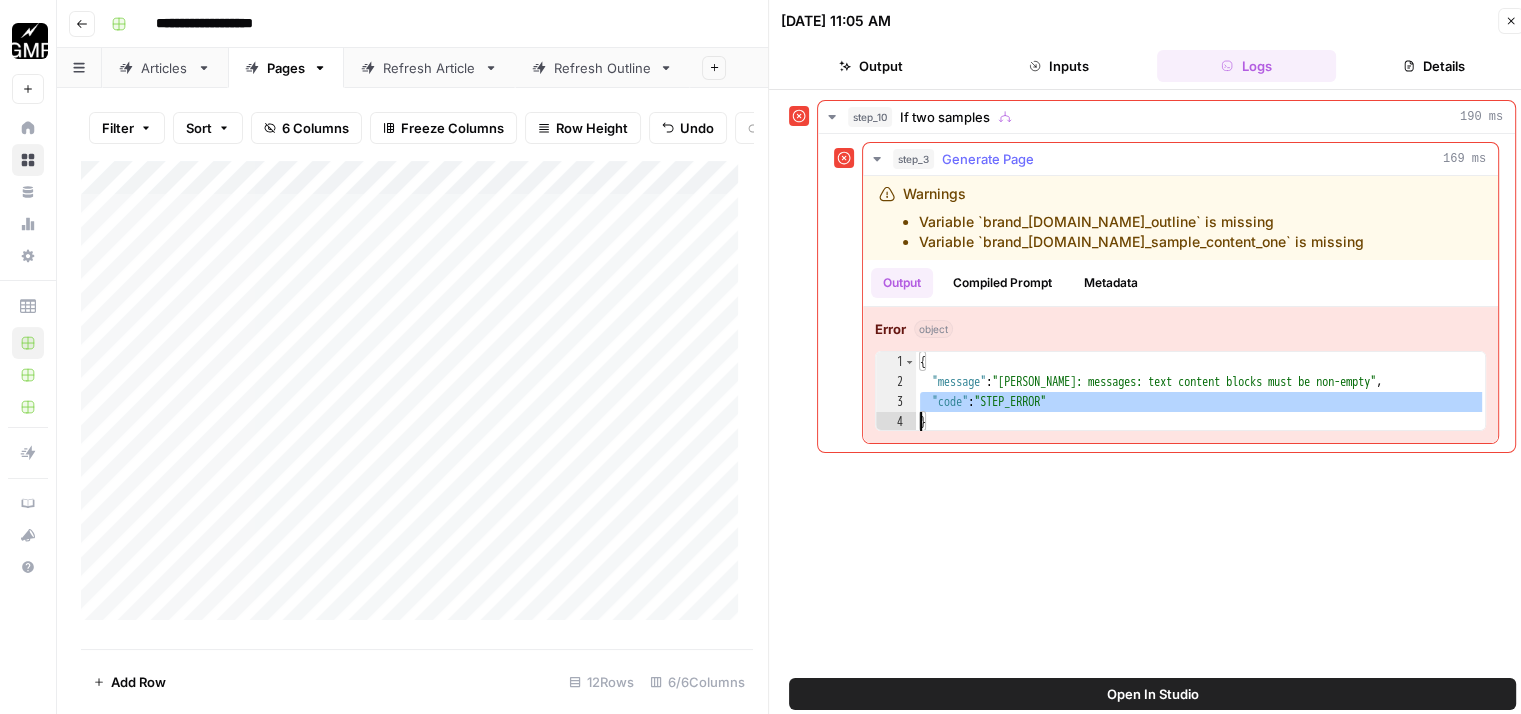 click on "{    "message" :  "Claude Error: messages: text content blocks must be non-empty" ,    "code" :  "STEP_ERROR" }" at bounding box center [1201, 412] 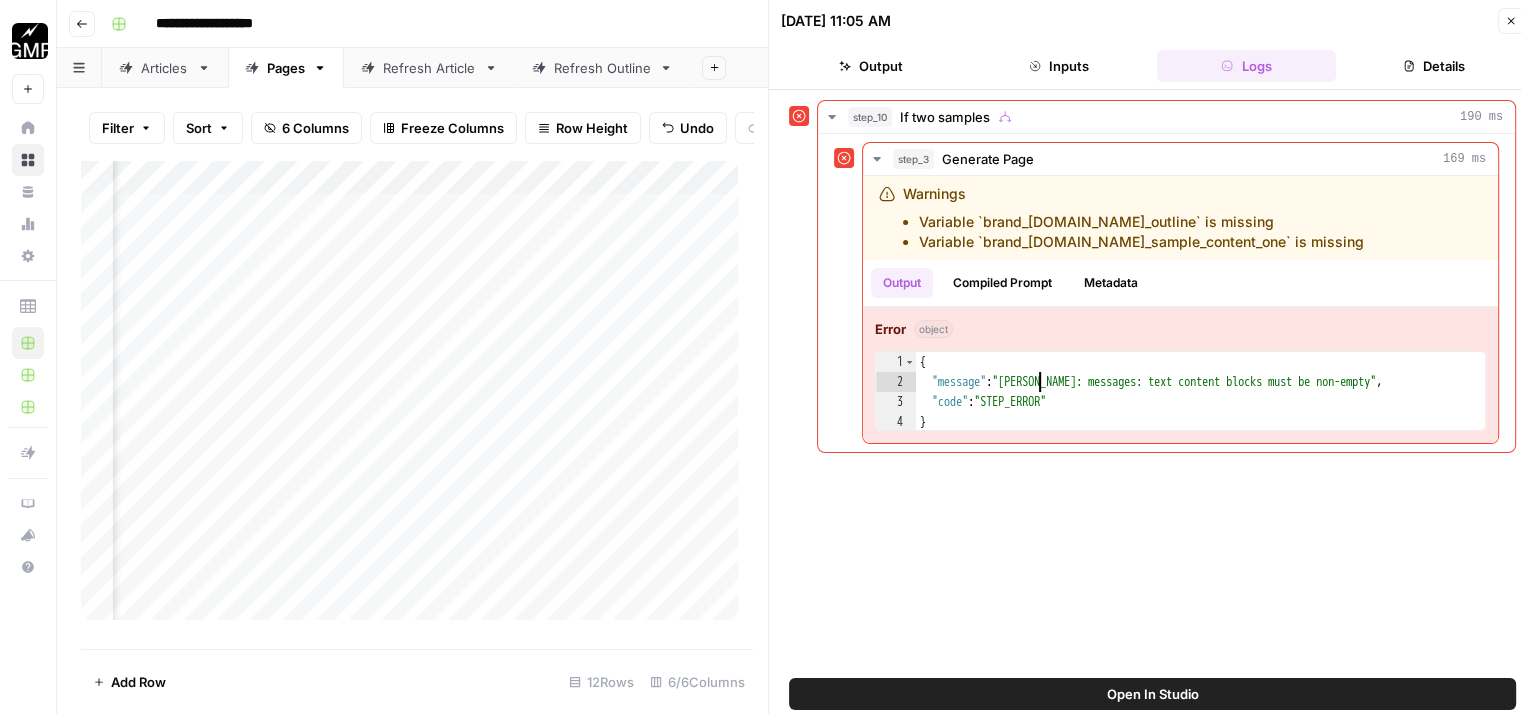 scroll, scrollTop: 0, scrollLeft: 180, axis: horizontal 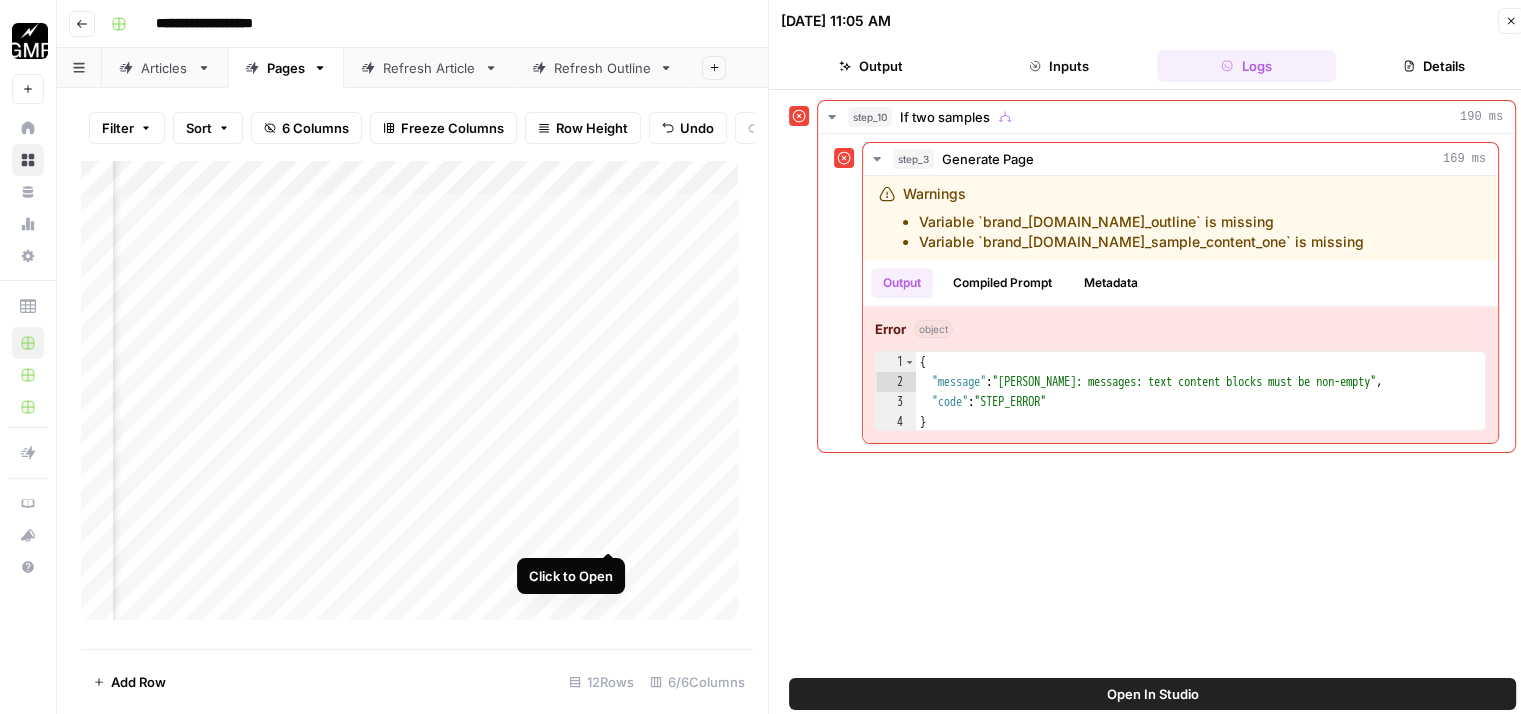 click on "Add Column" at bounding box center [417, 398] 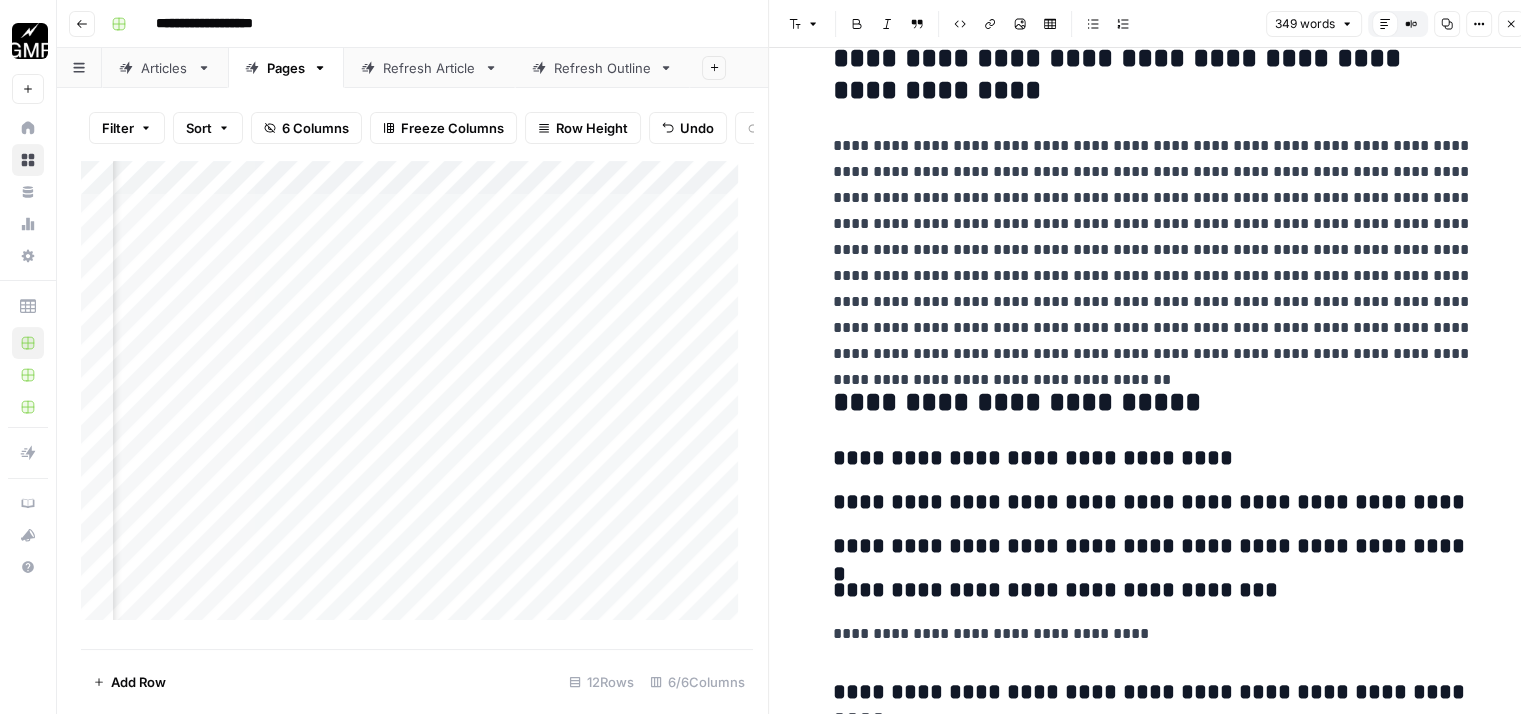 scroll, scrollTop: 600, scrollLeft: 0, axis: vertical 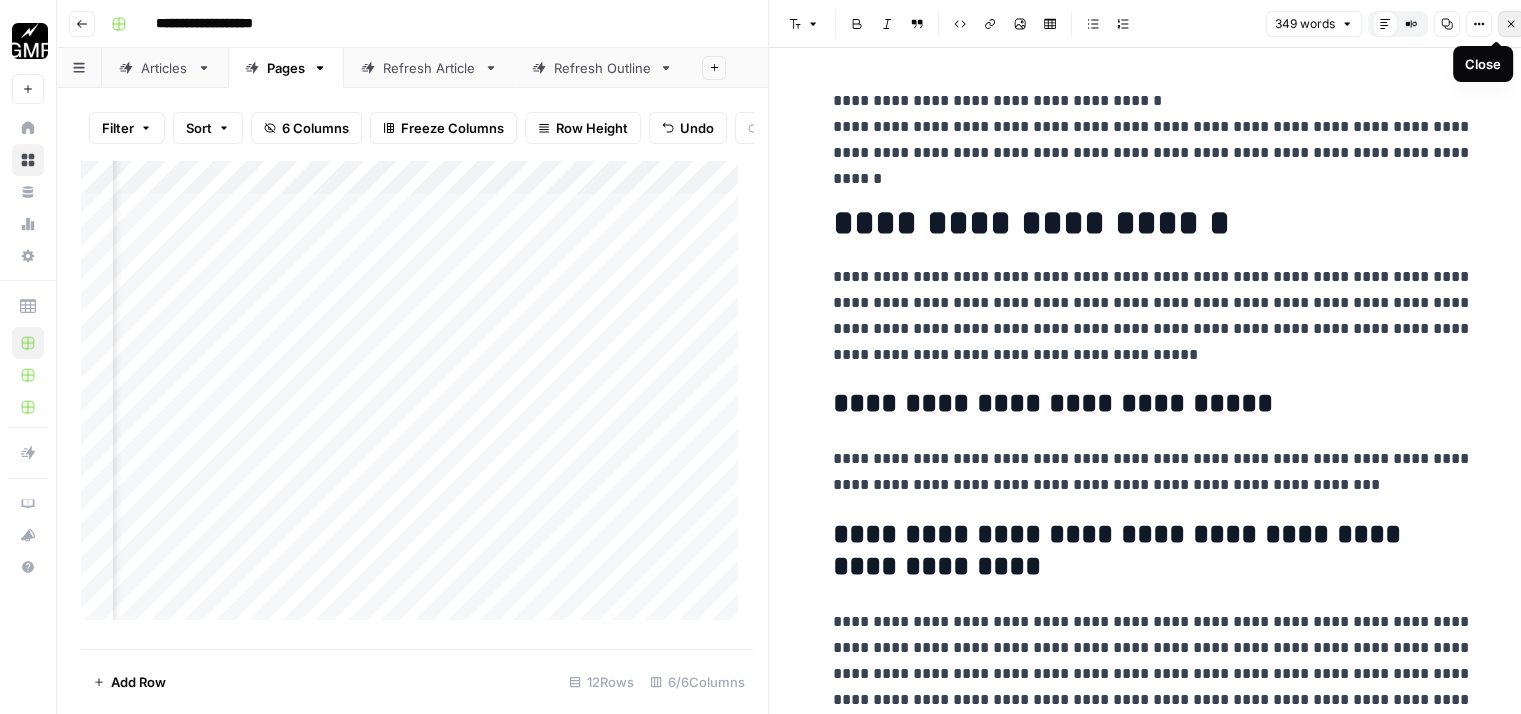 click on "Close" at bounding box center [1511, 24] 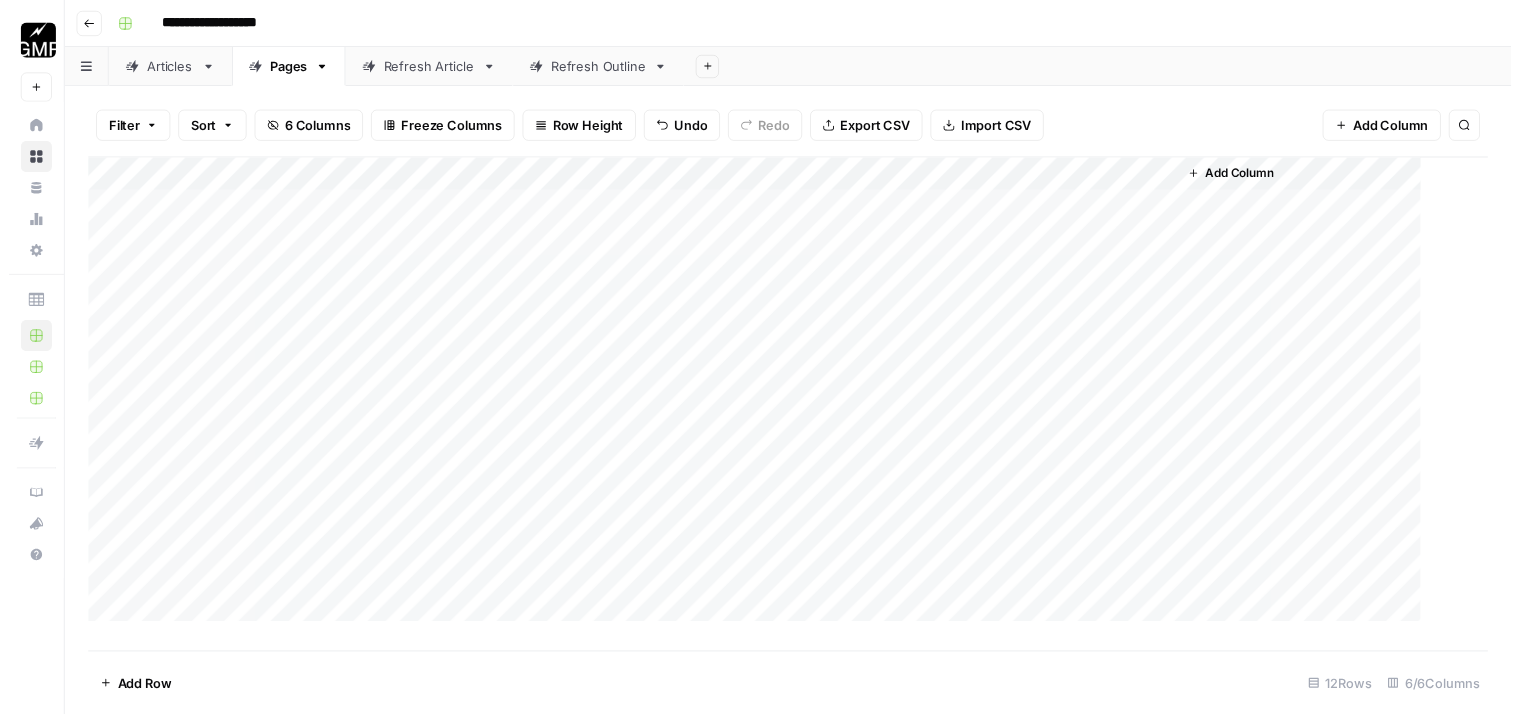 scroll, scrollTop: 0, scrollLeft: 0, axis: both 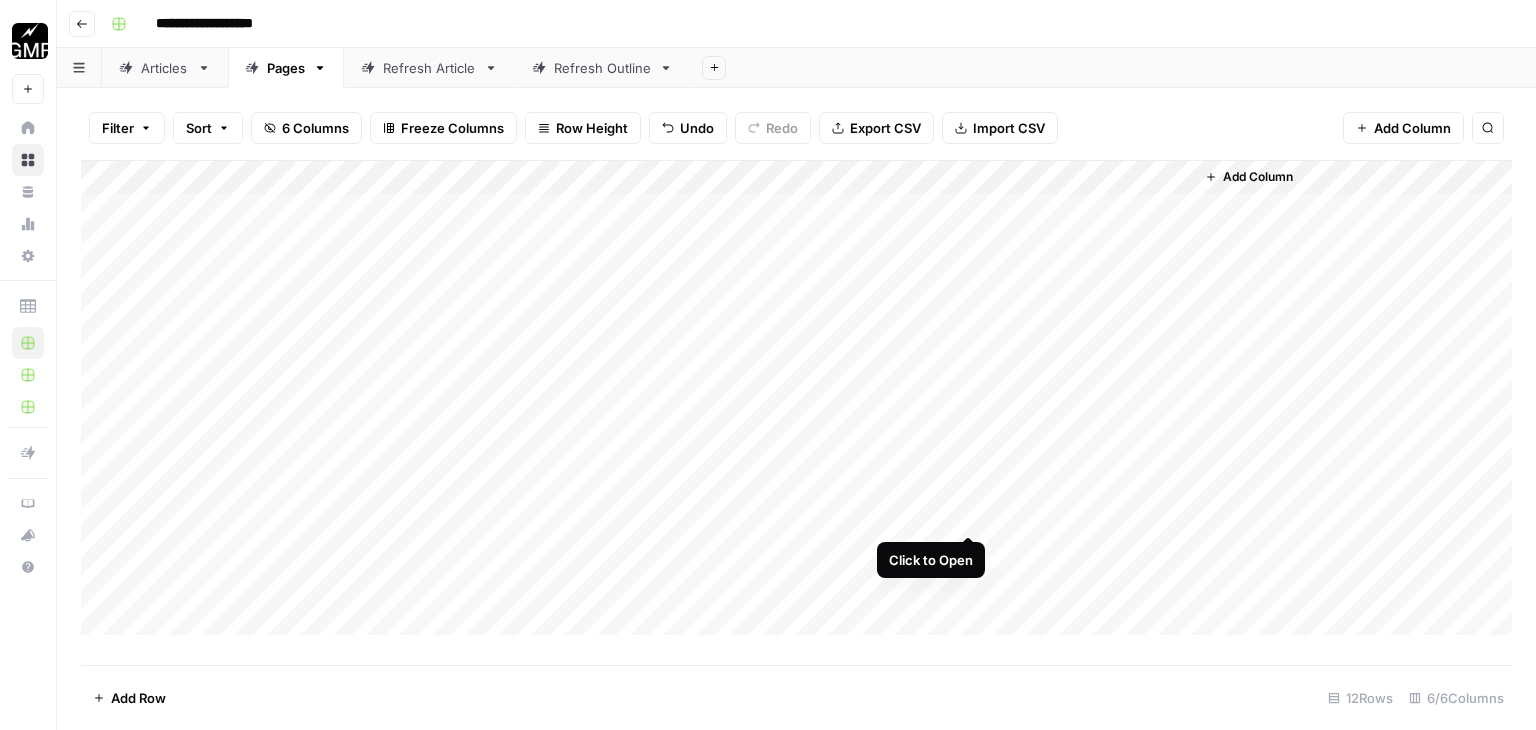 click on "Add Column" at bounding box center (796, 398) 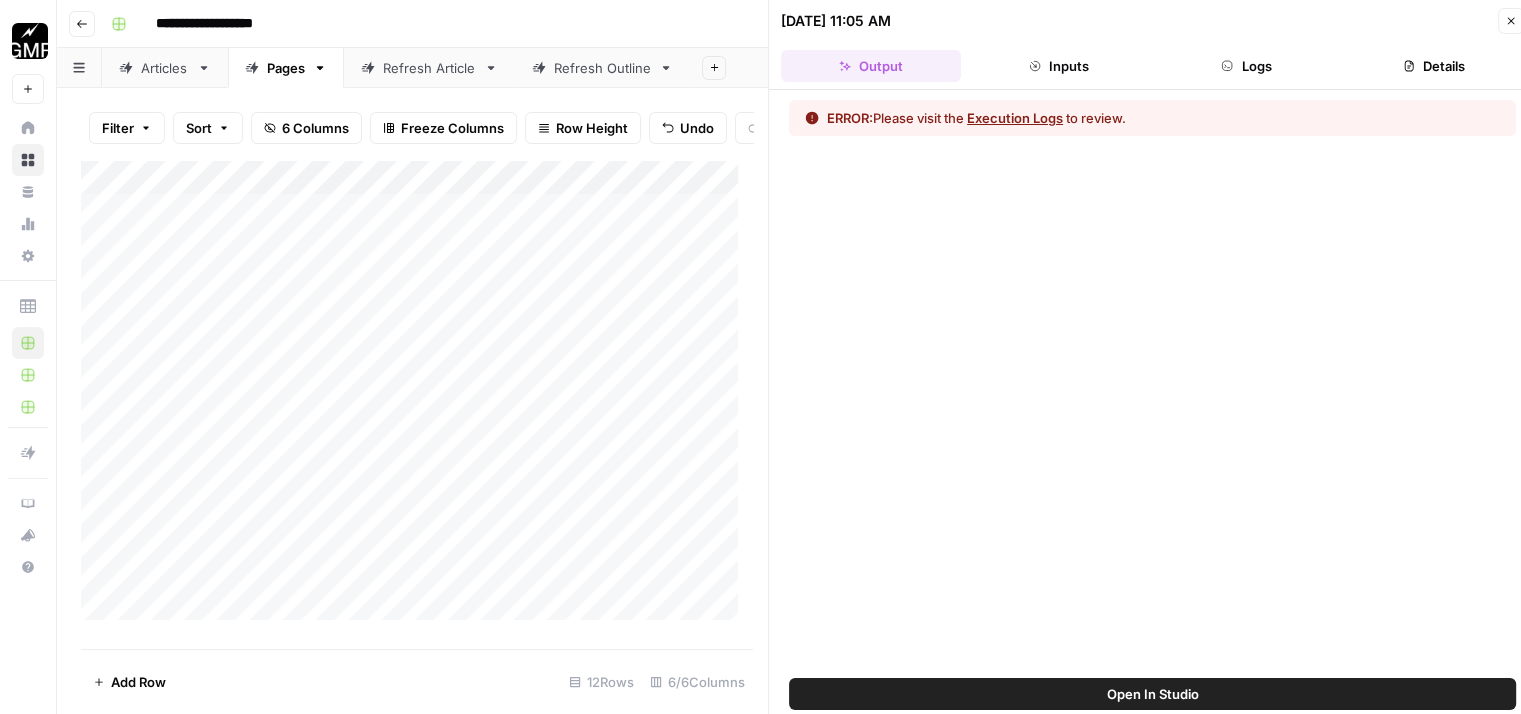 click on "Execution Logs" at bounding box center (1015, 118) 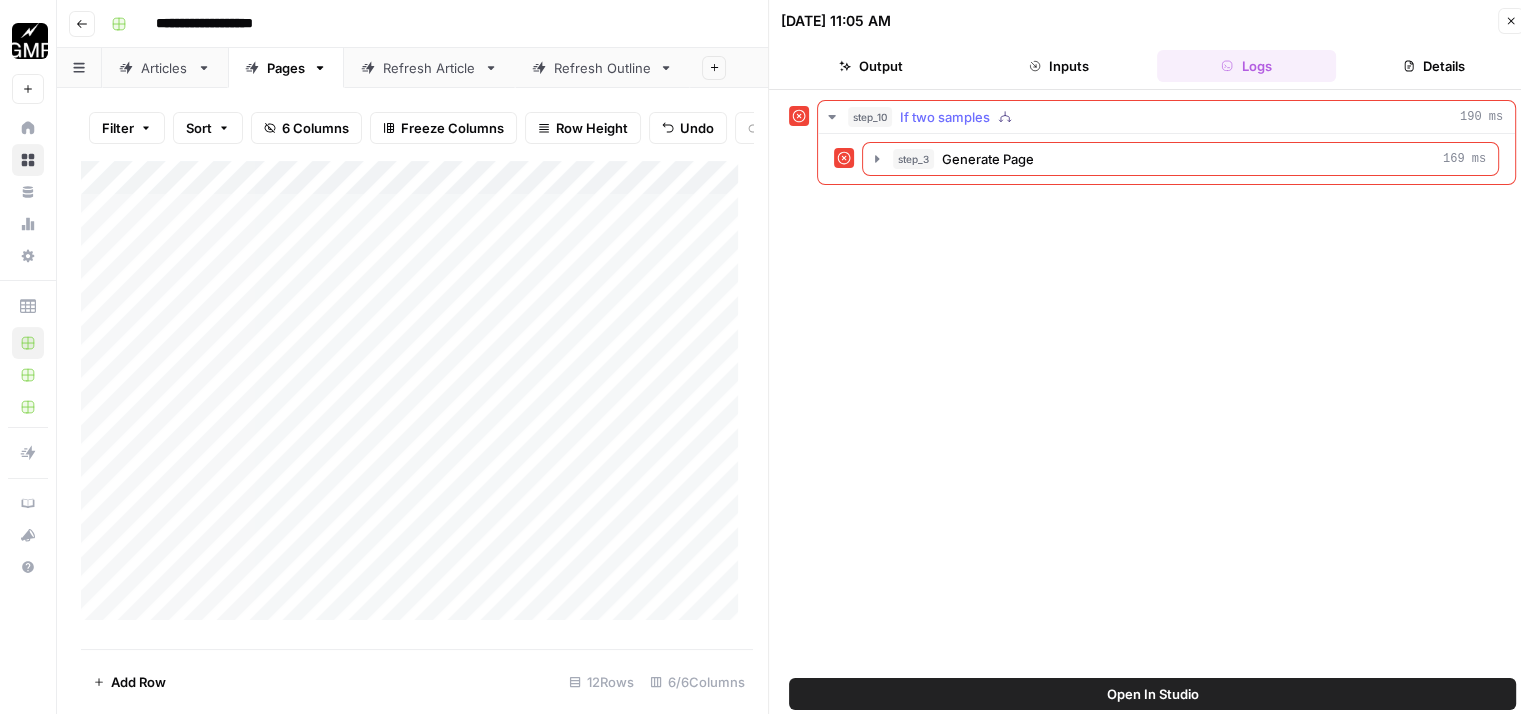 click on "If two samples" at bounding box center (945, 117) 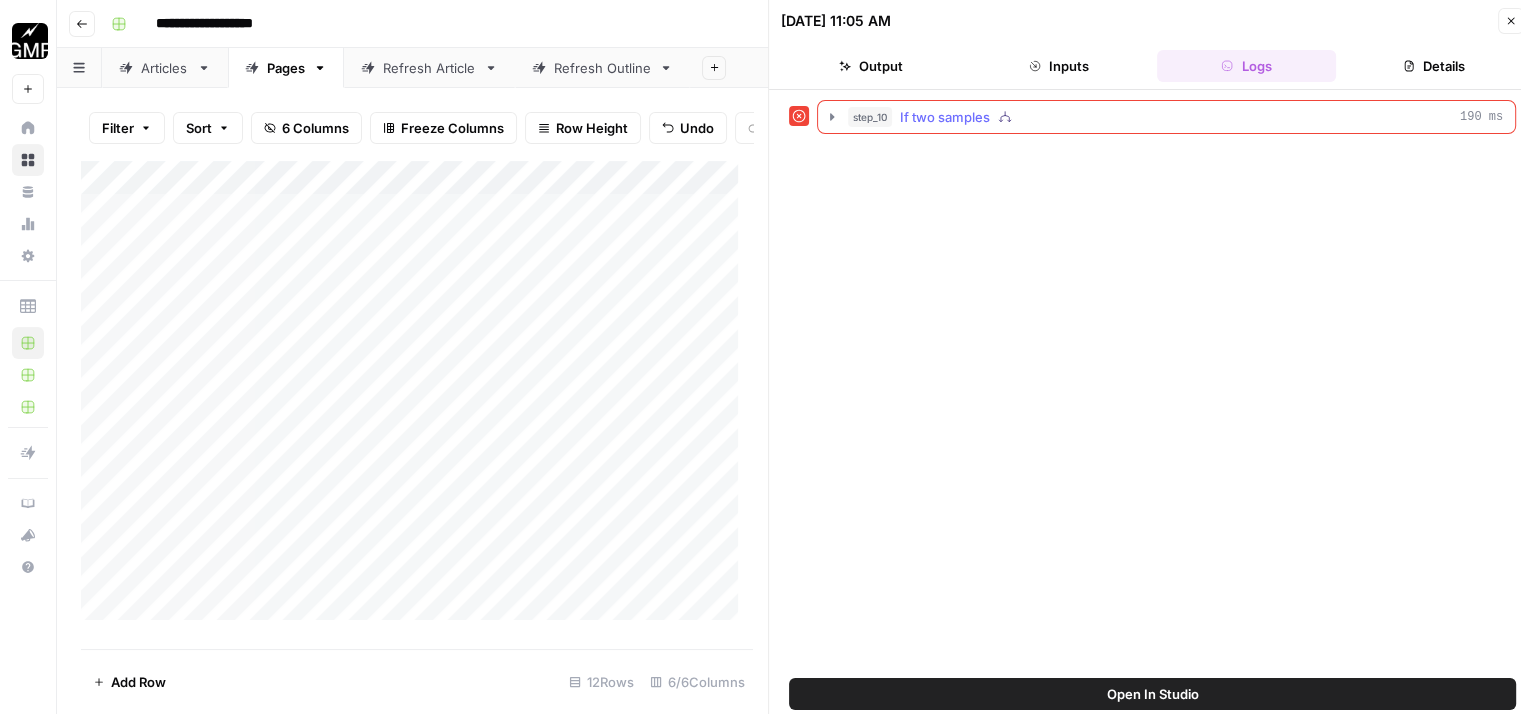 click on "If two samples" at bounding box center (945, 117) 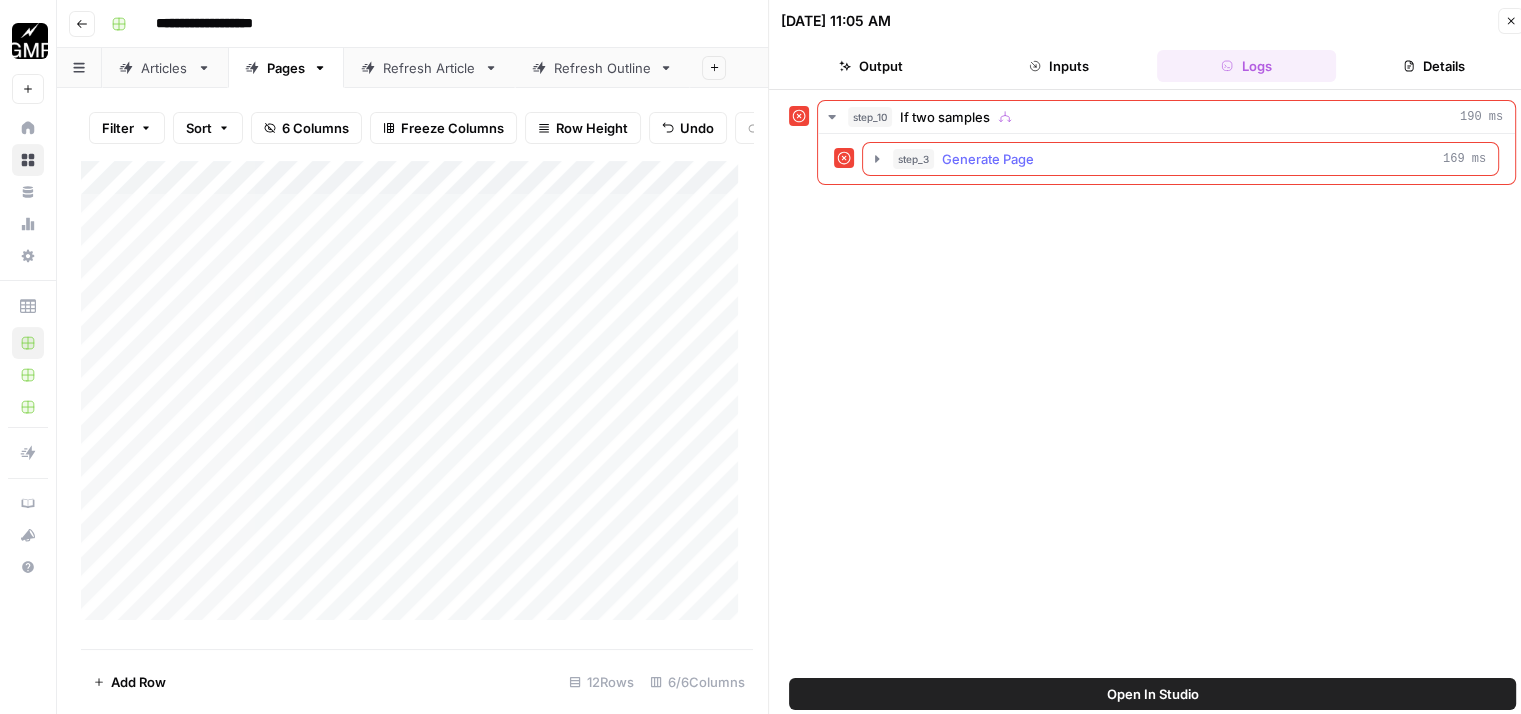 click 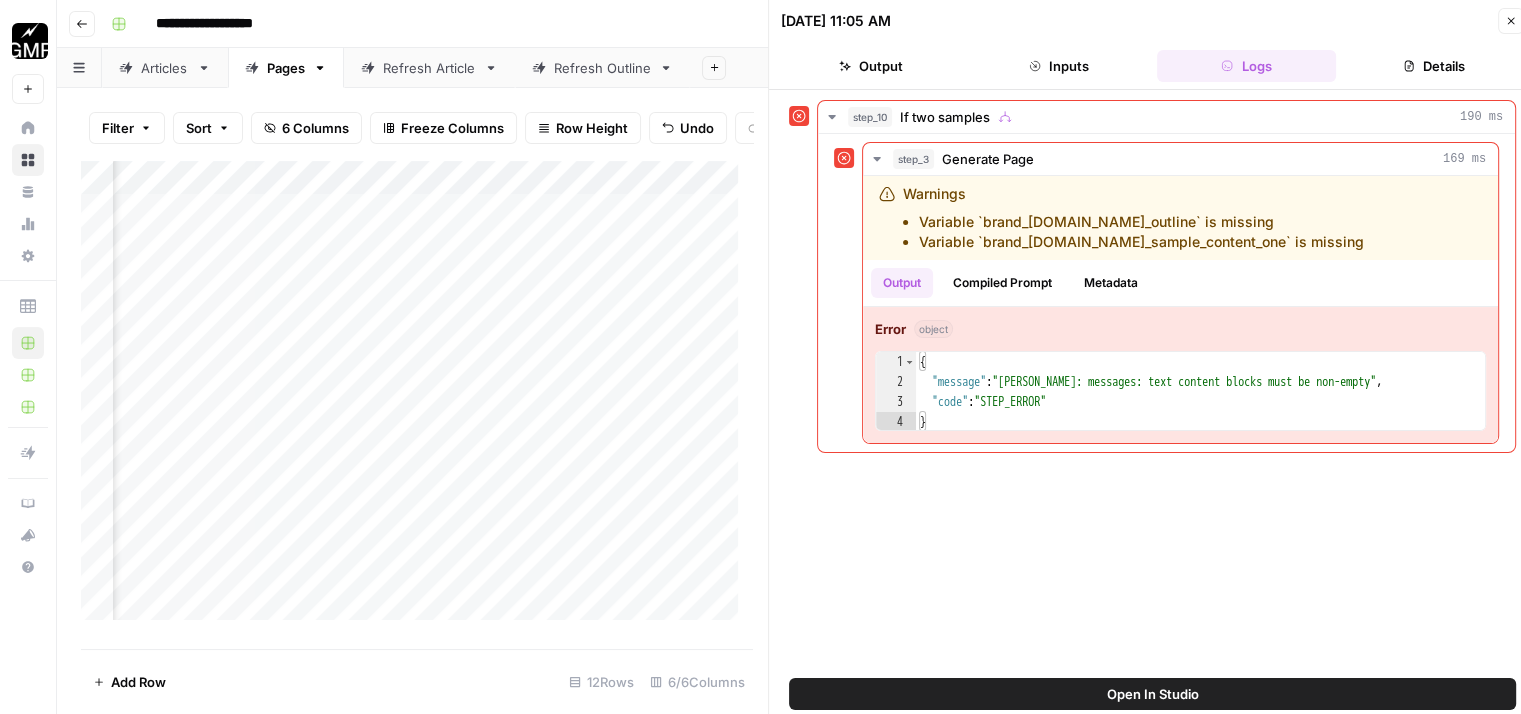 scroll, scrollTop: 0, scrollLeft: 315, axis: horizontal 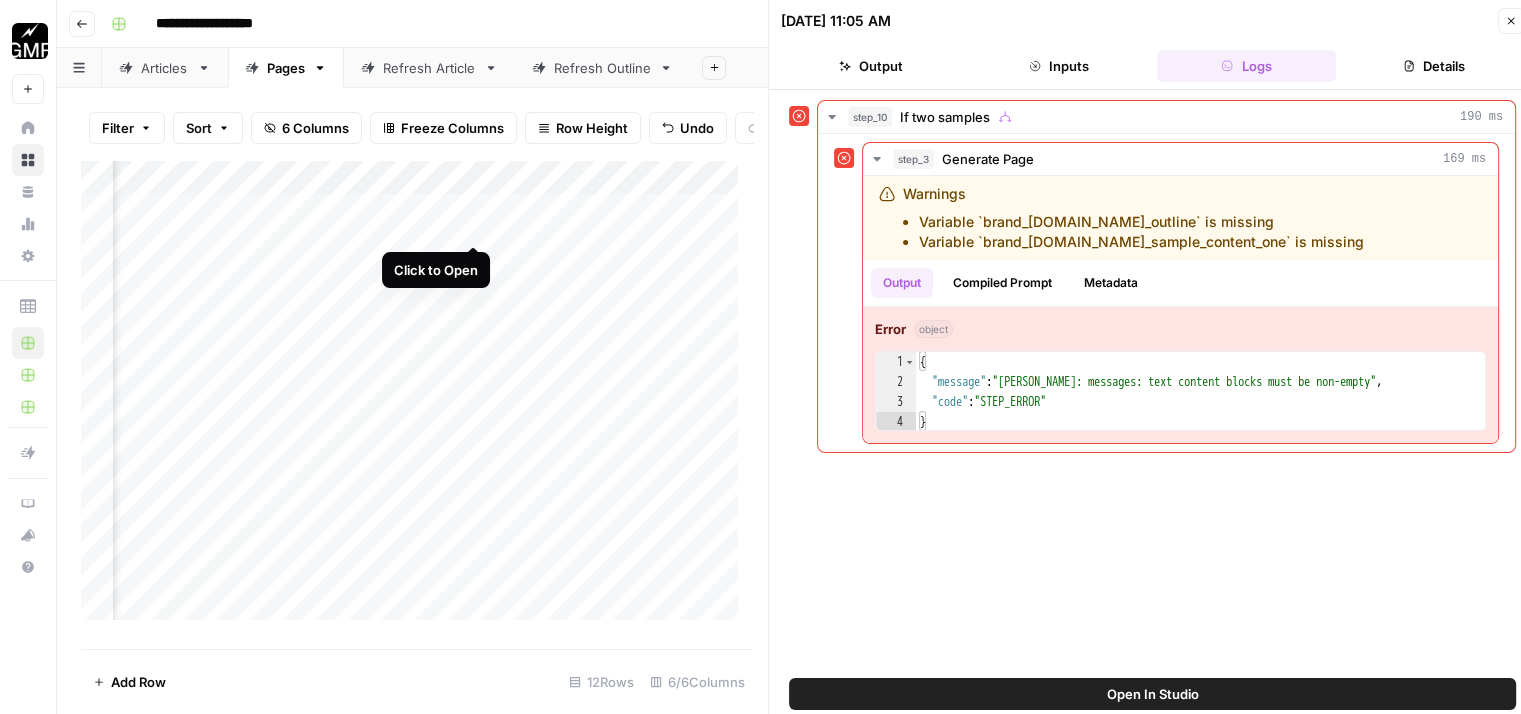 click on "Add Column" at bounding box center [417, 398] 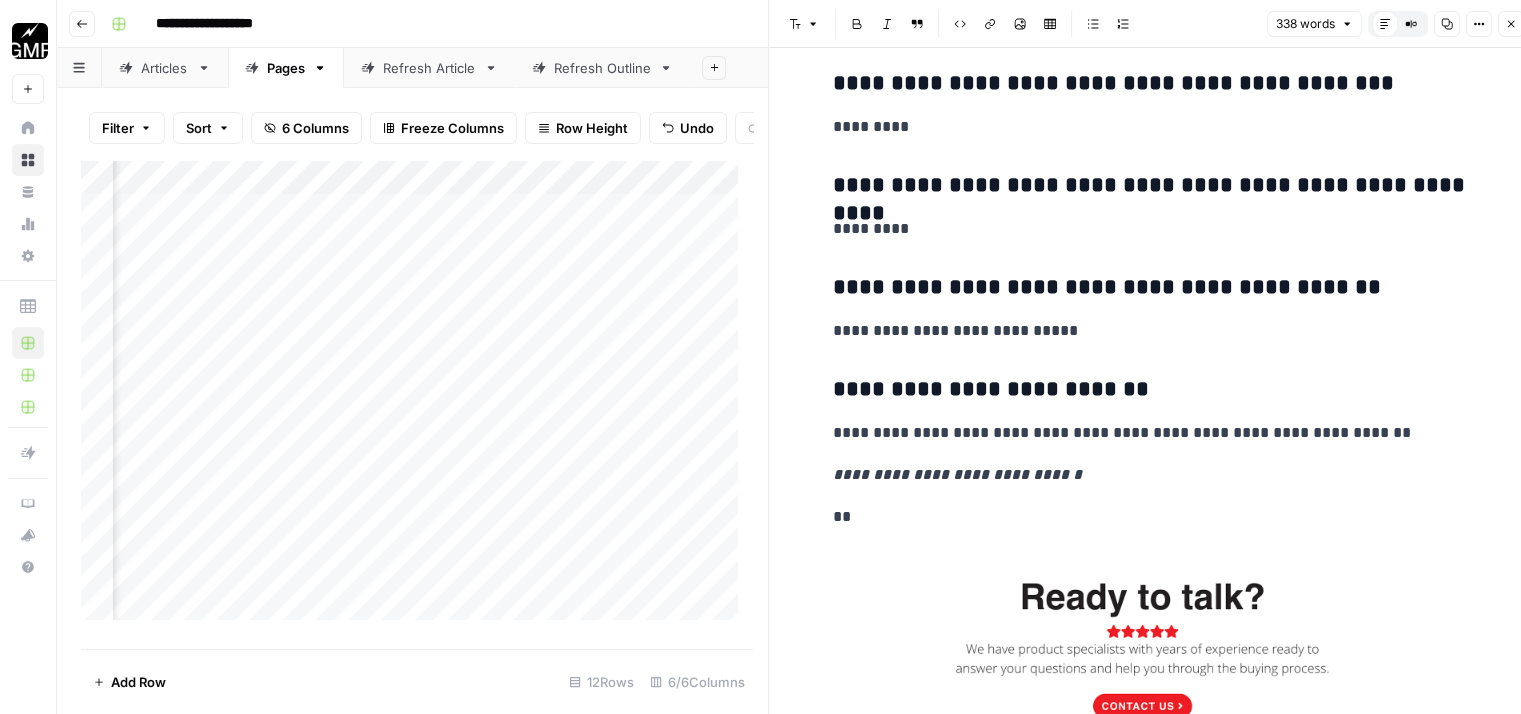 scroll, scrollTop: 1749, scrollLeft: 0, axis: vertical 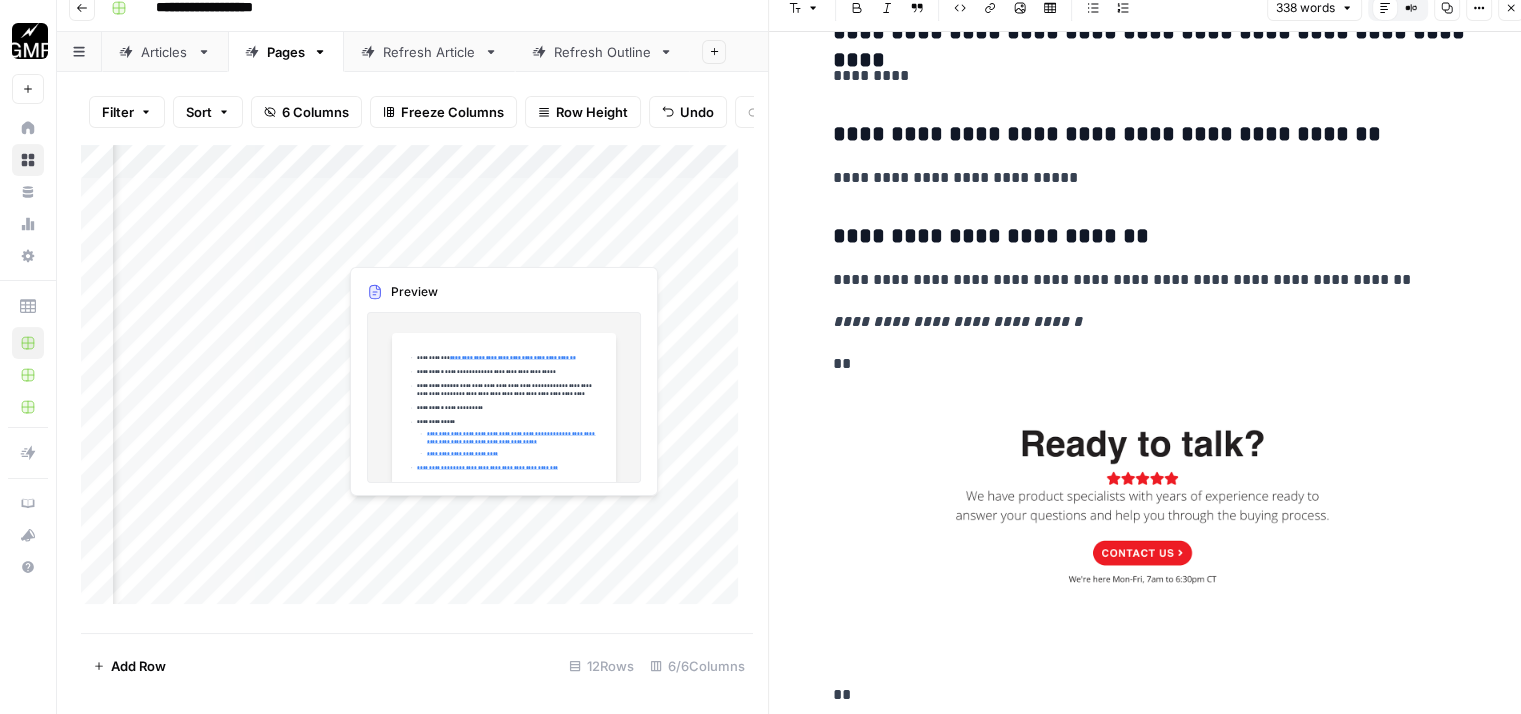 click on "Add Column" at bounding box center (417, 382) 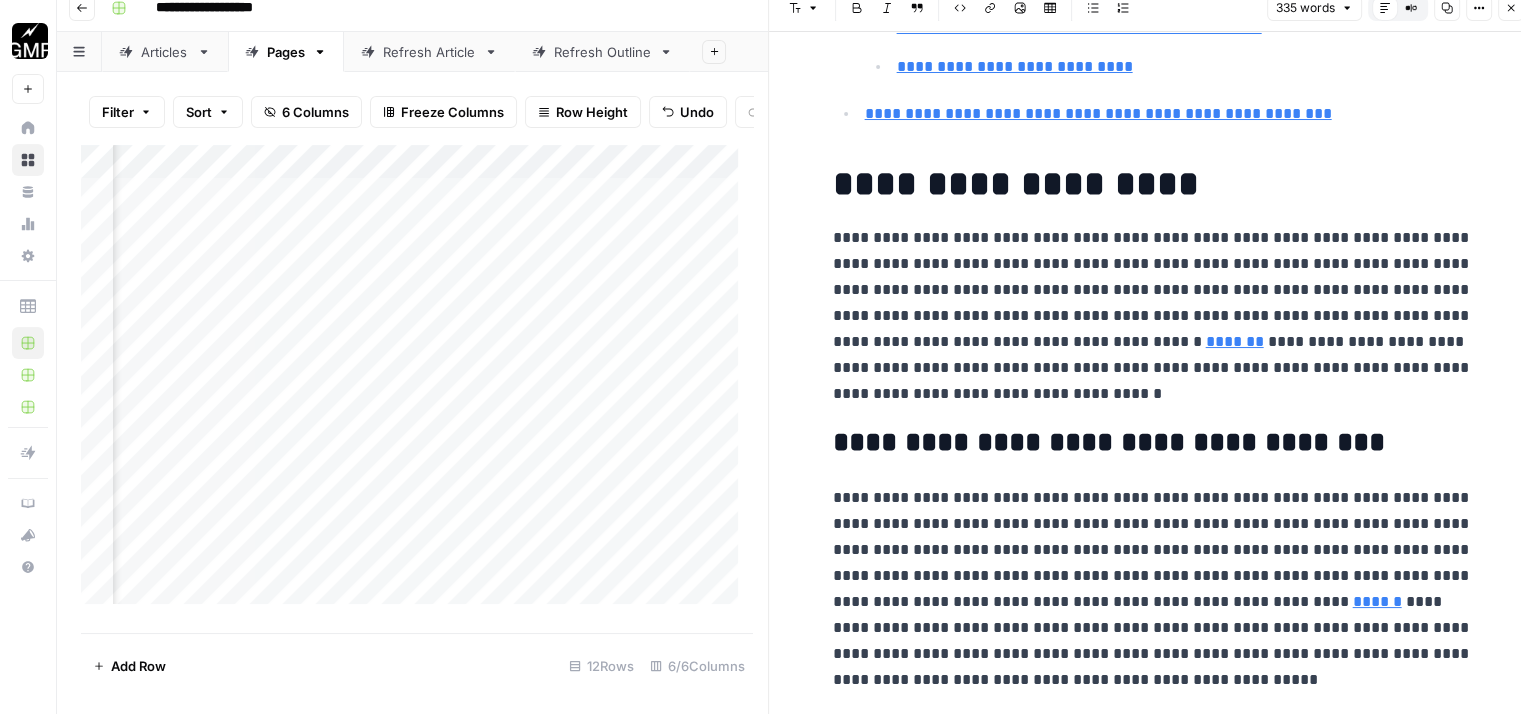 scroll, scrollTop: 0, scrollLeft: 0, axis: both 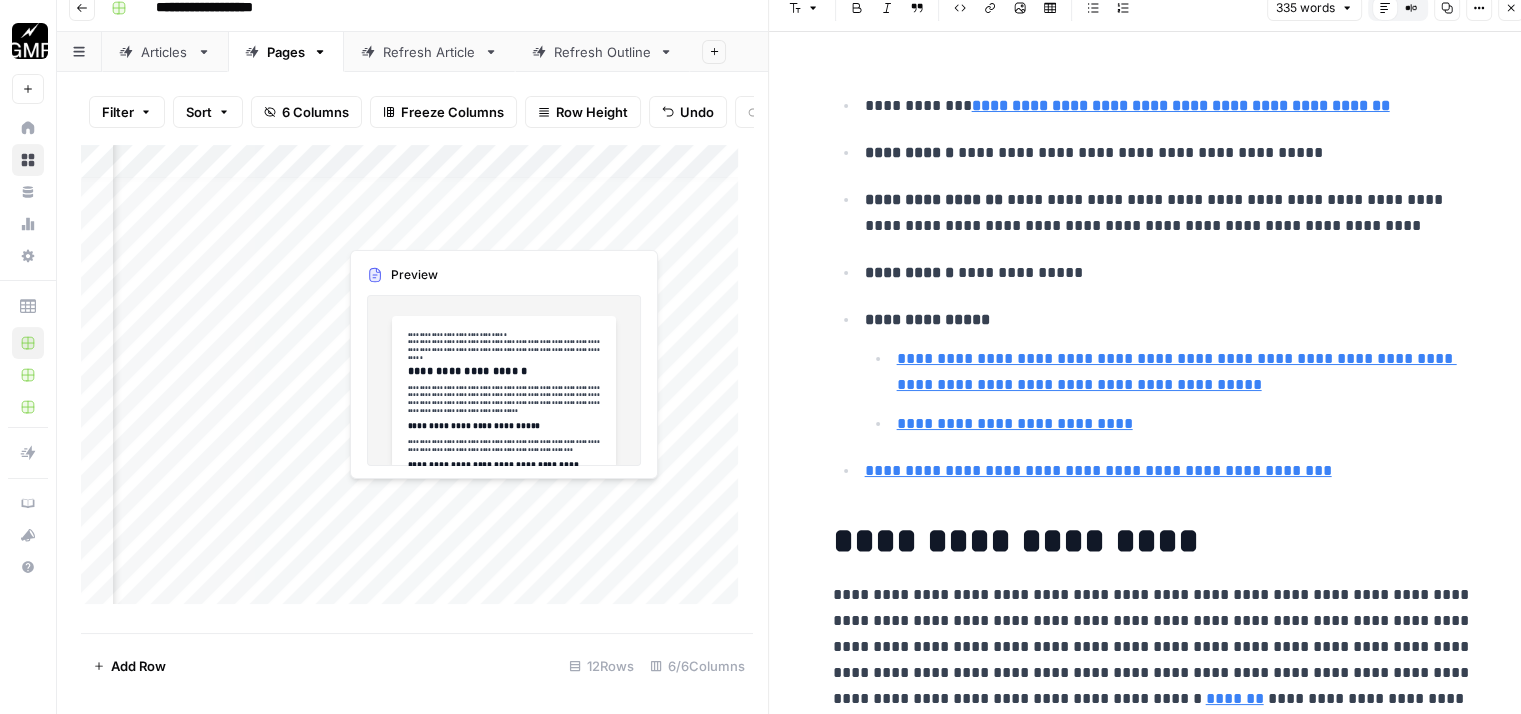 click on "Add Column" at bounding box center [417, 382] 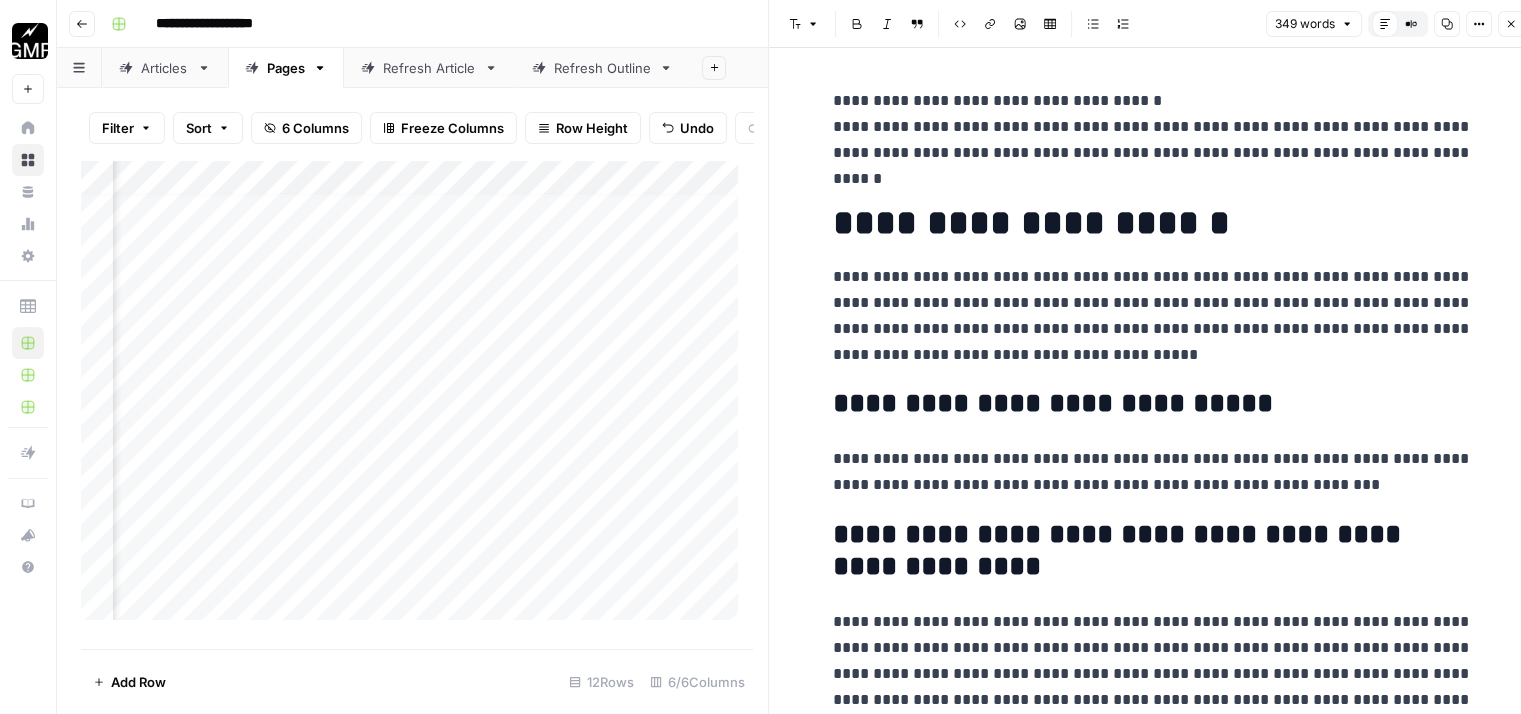 scroll, scrollTop: 0, scrollLeft: 0, axis: both 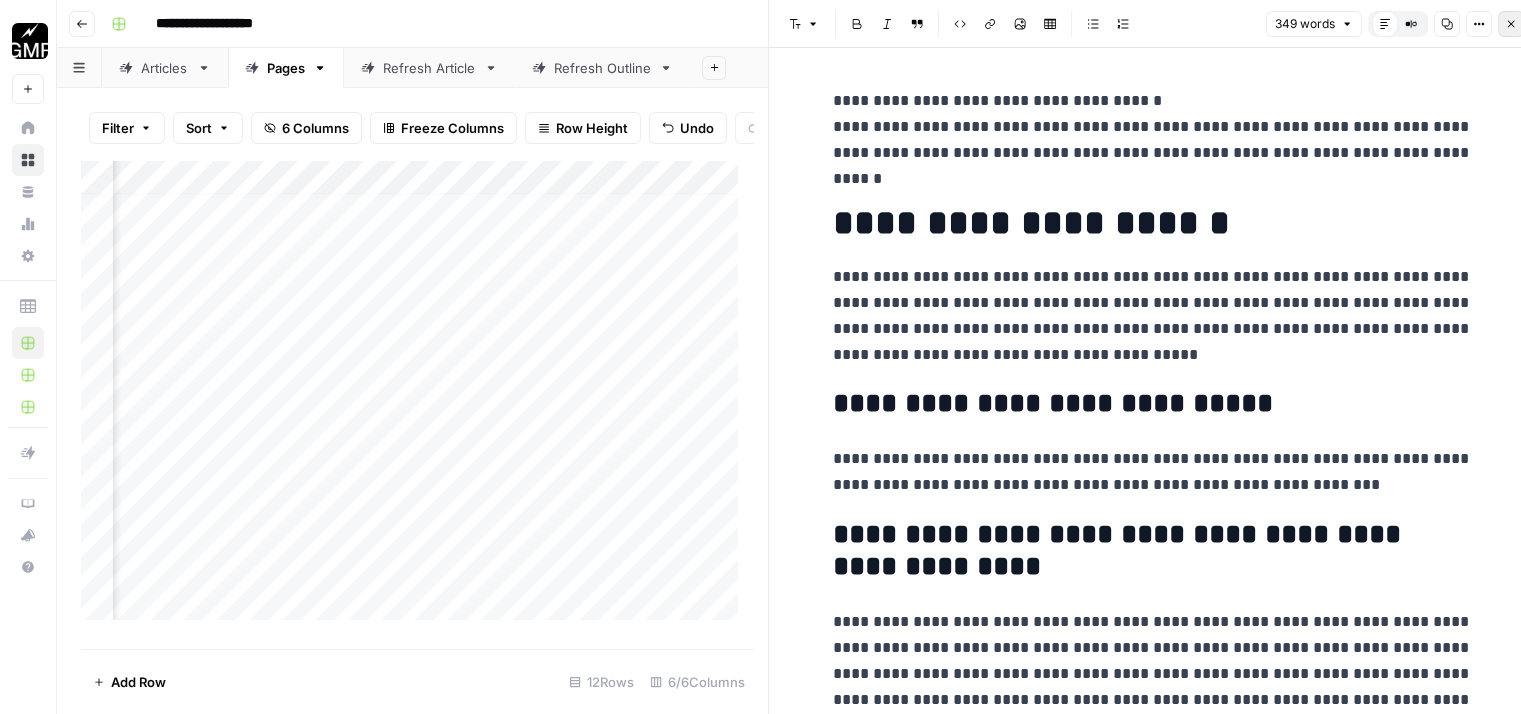 click 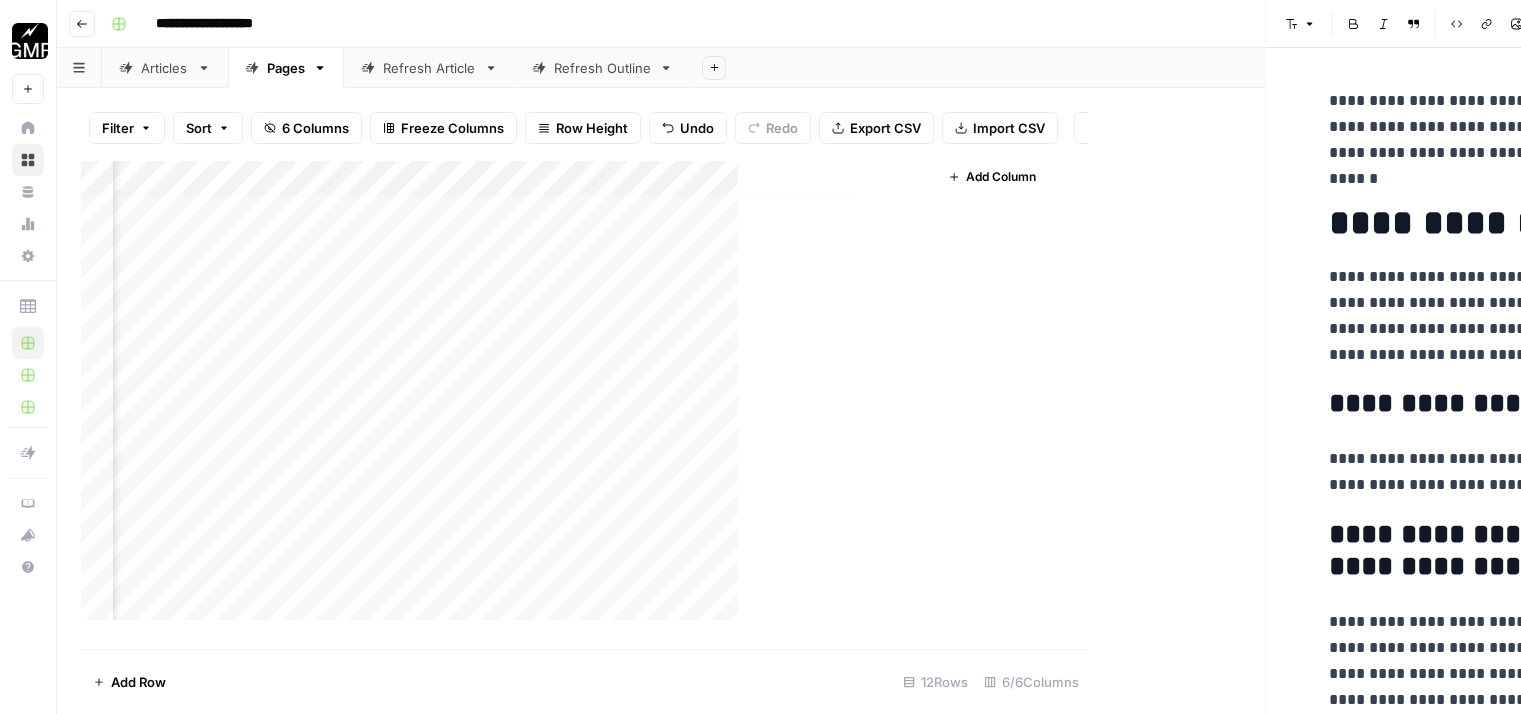 scroll, scrollTop: 0, scrollLeft: 0, axis: both 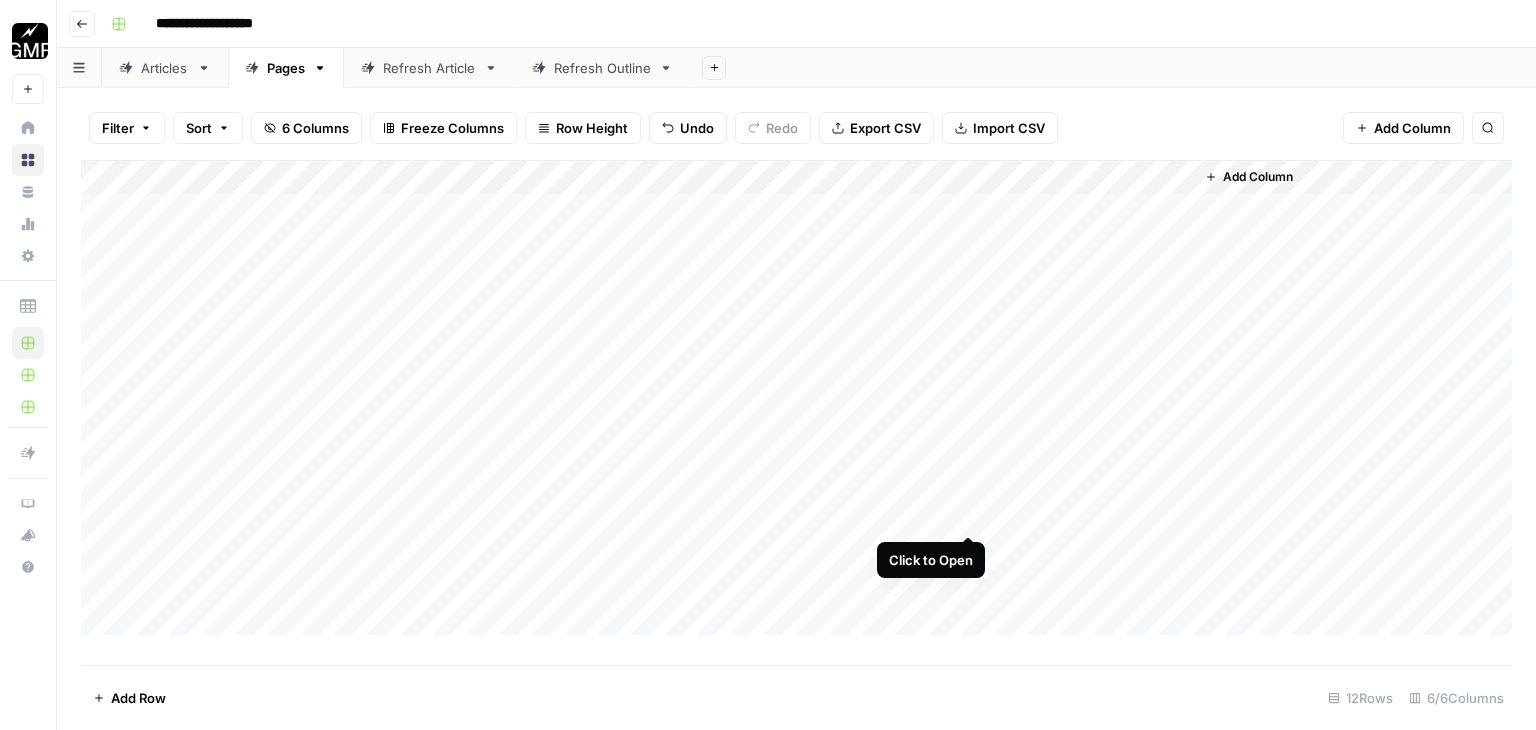 click on "Add Column" at bounding box center (796, 398) 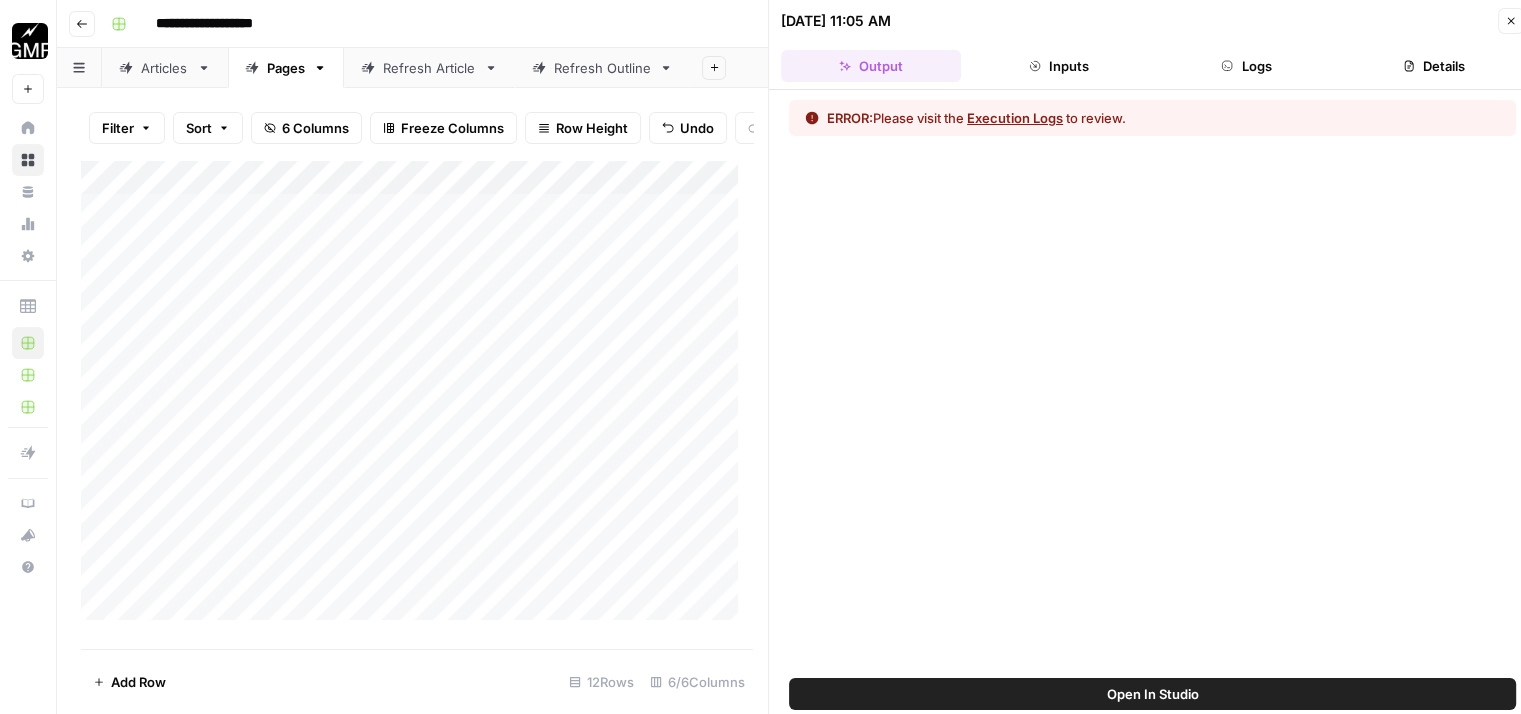 click on "Execution Logs" at bounding box center (1015, 118) 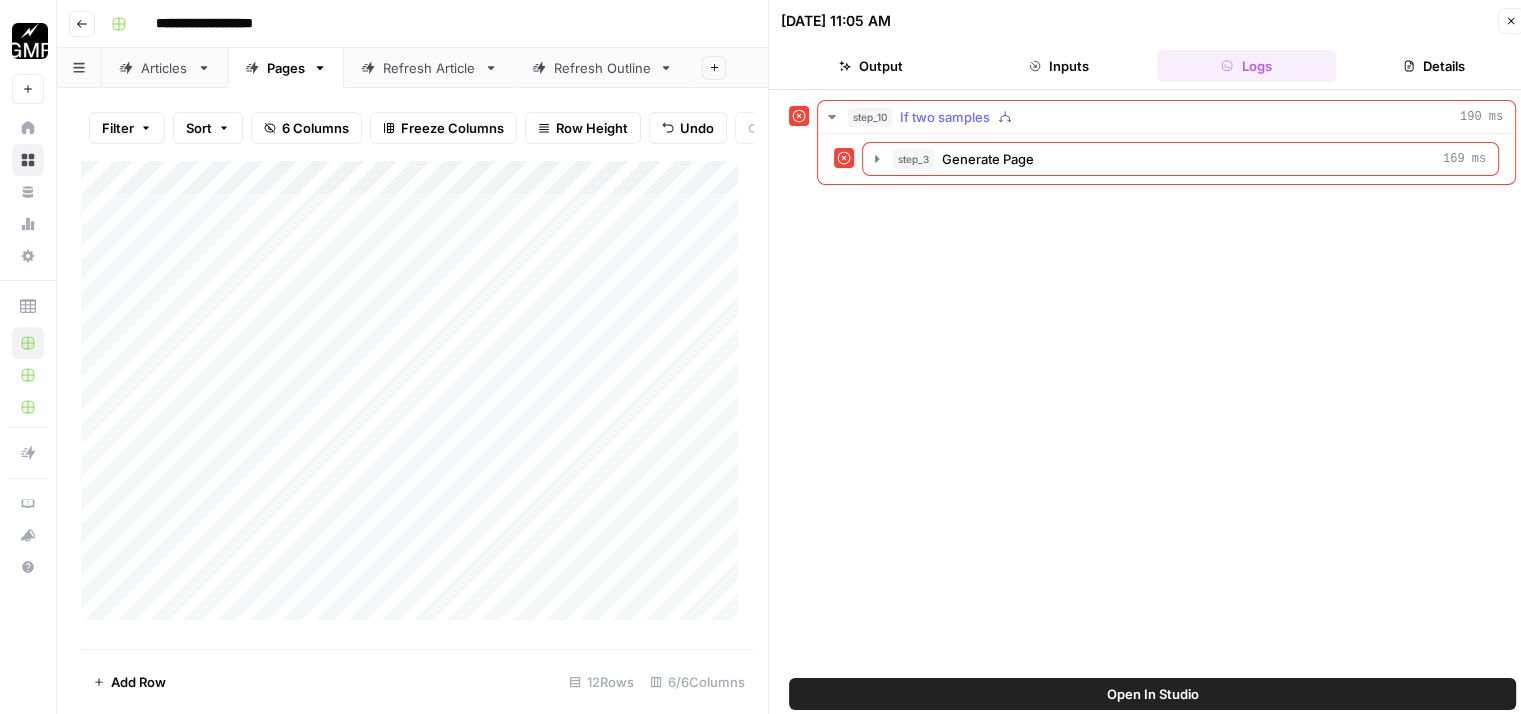 click on "If two samples" at bounding box center [945, 117] 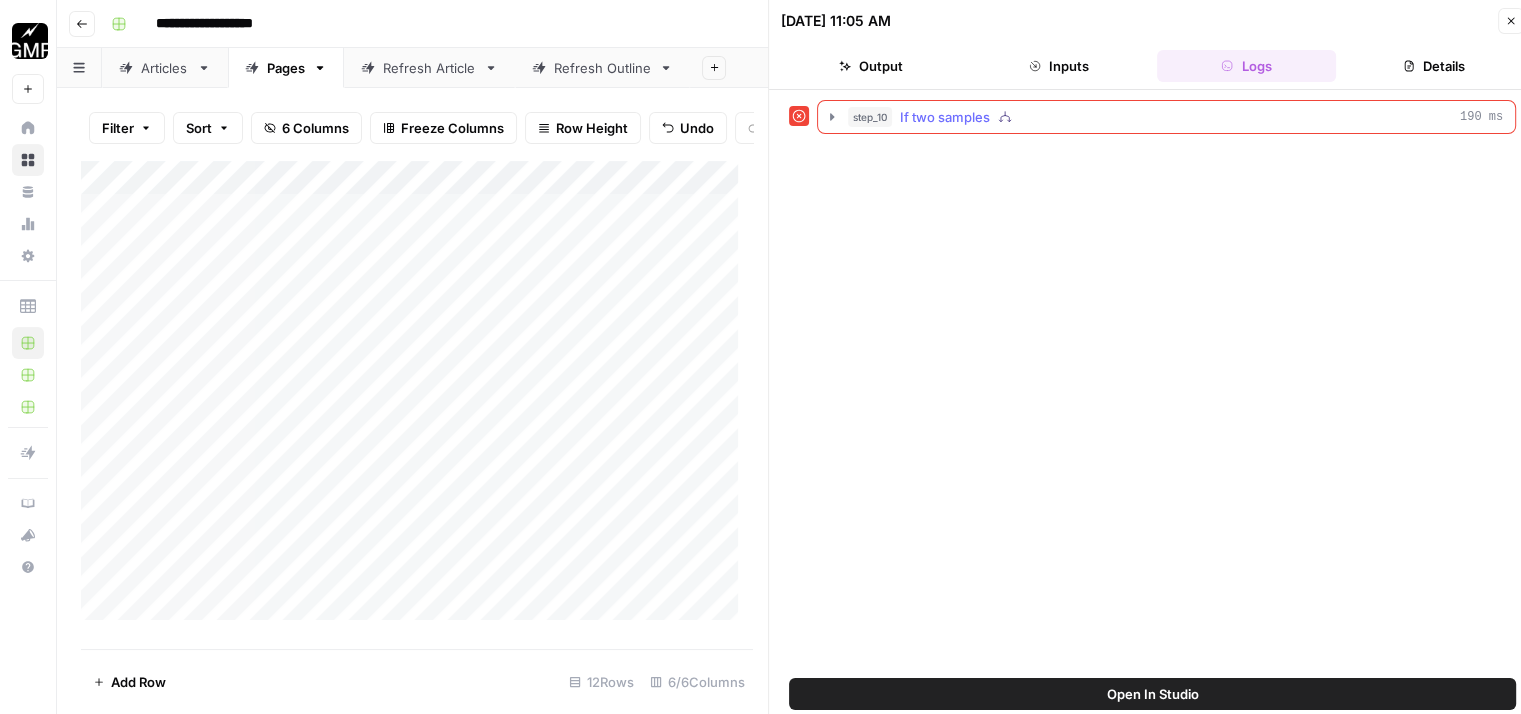 click on "If two samples" at bounding box center [945, 117] 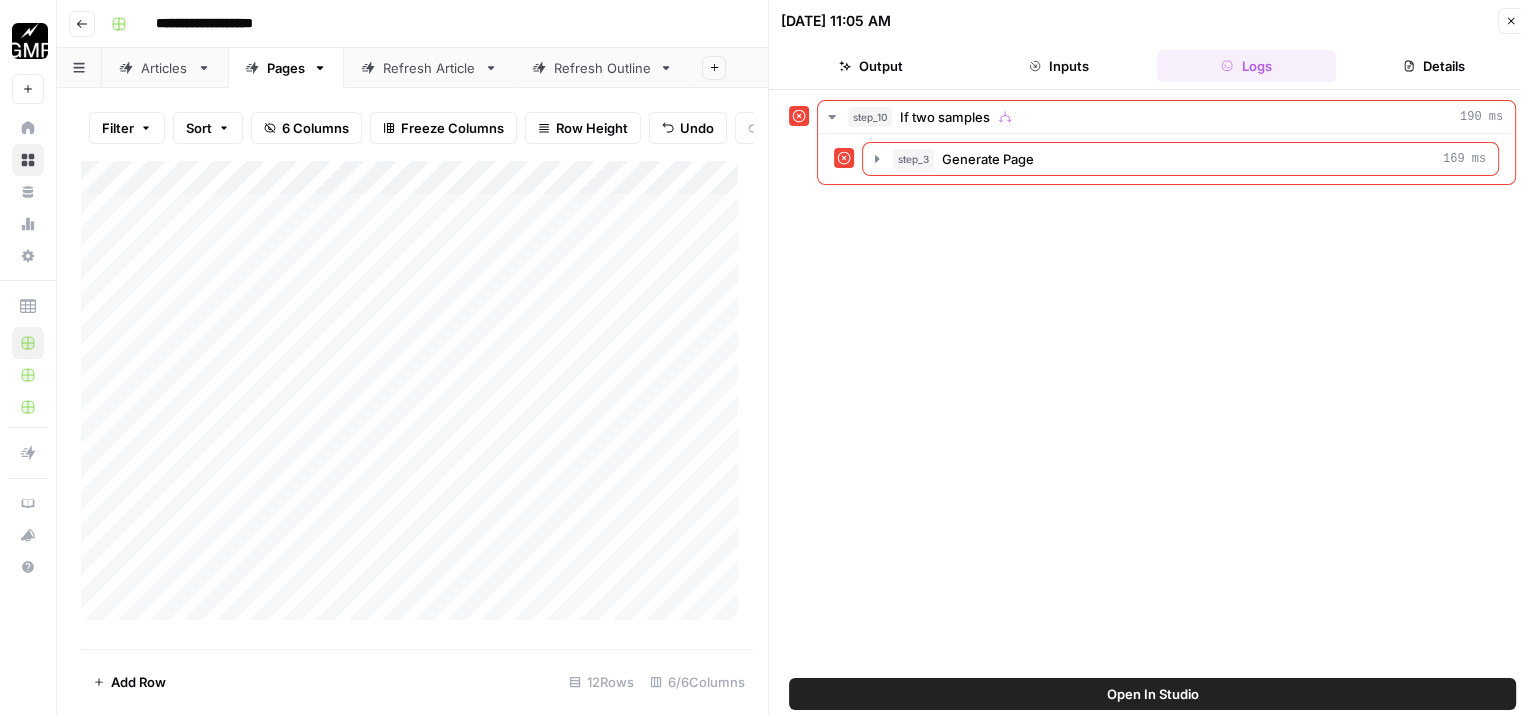 click at bounding box center (799, 116) 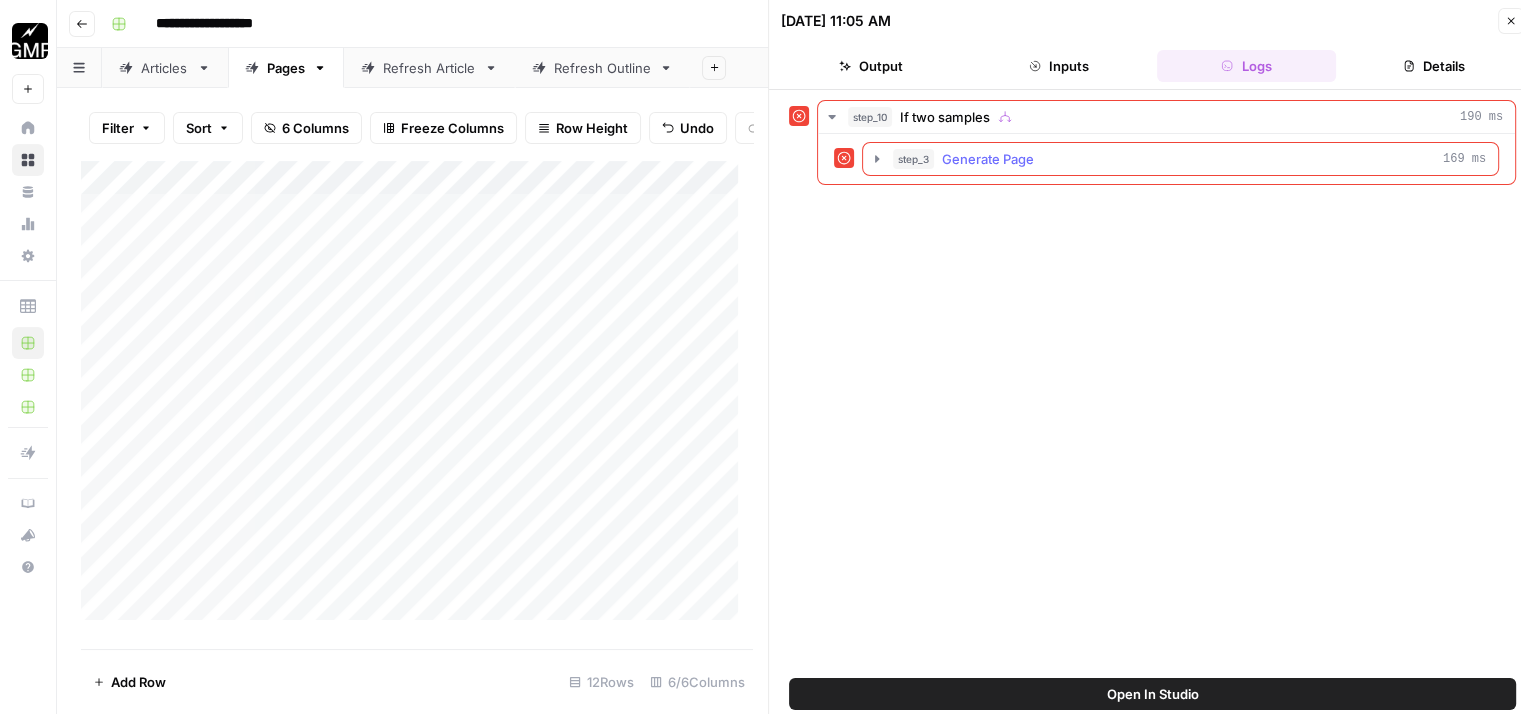 click on "step_3 Generate Page 169 ms" at bounding box center [1180, 159] 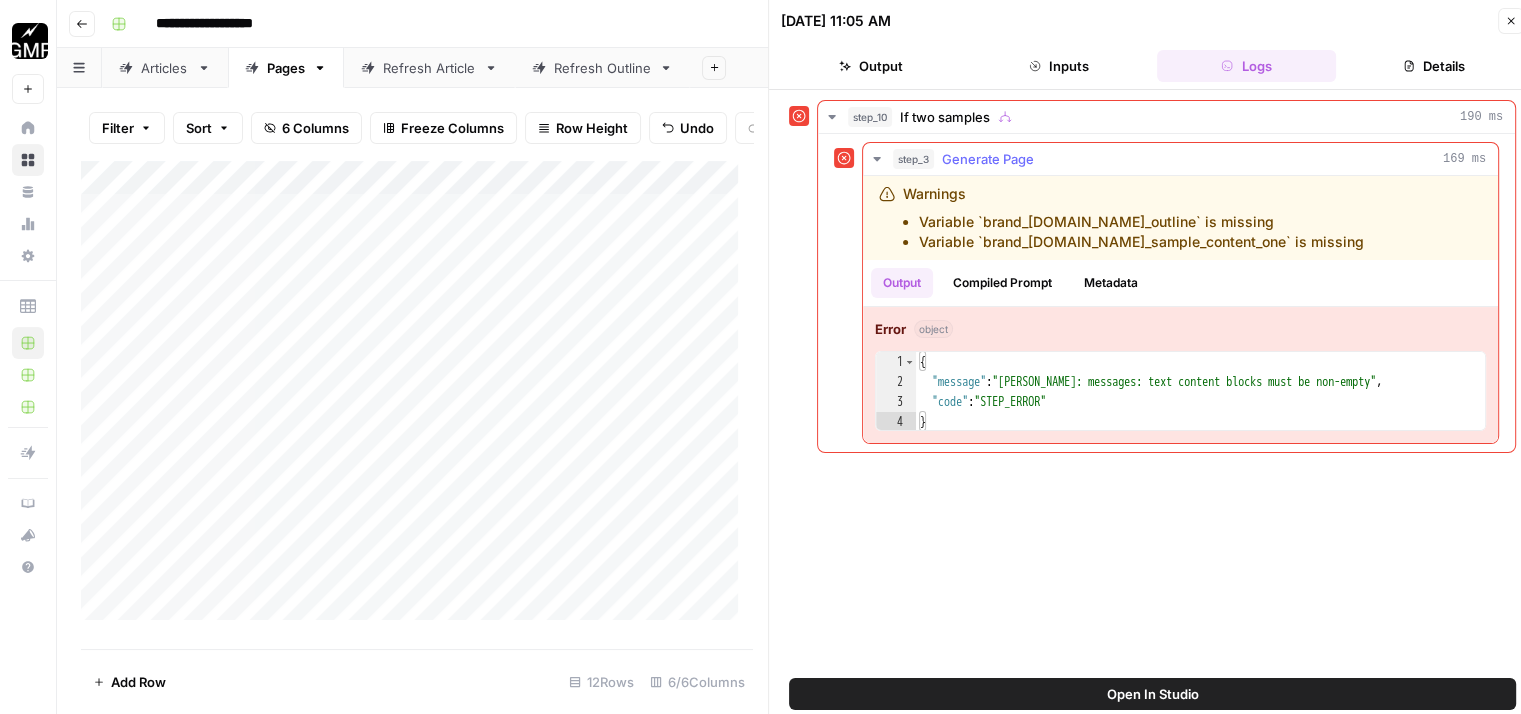 scroll, scrollTop: 0, scrollLeft: 0, axis: both 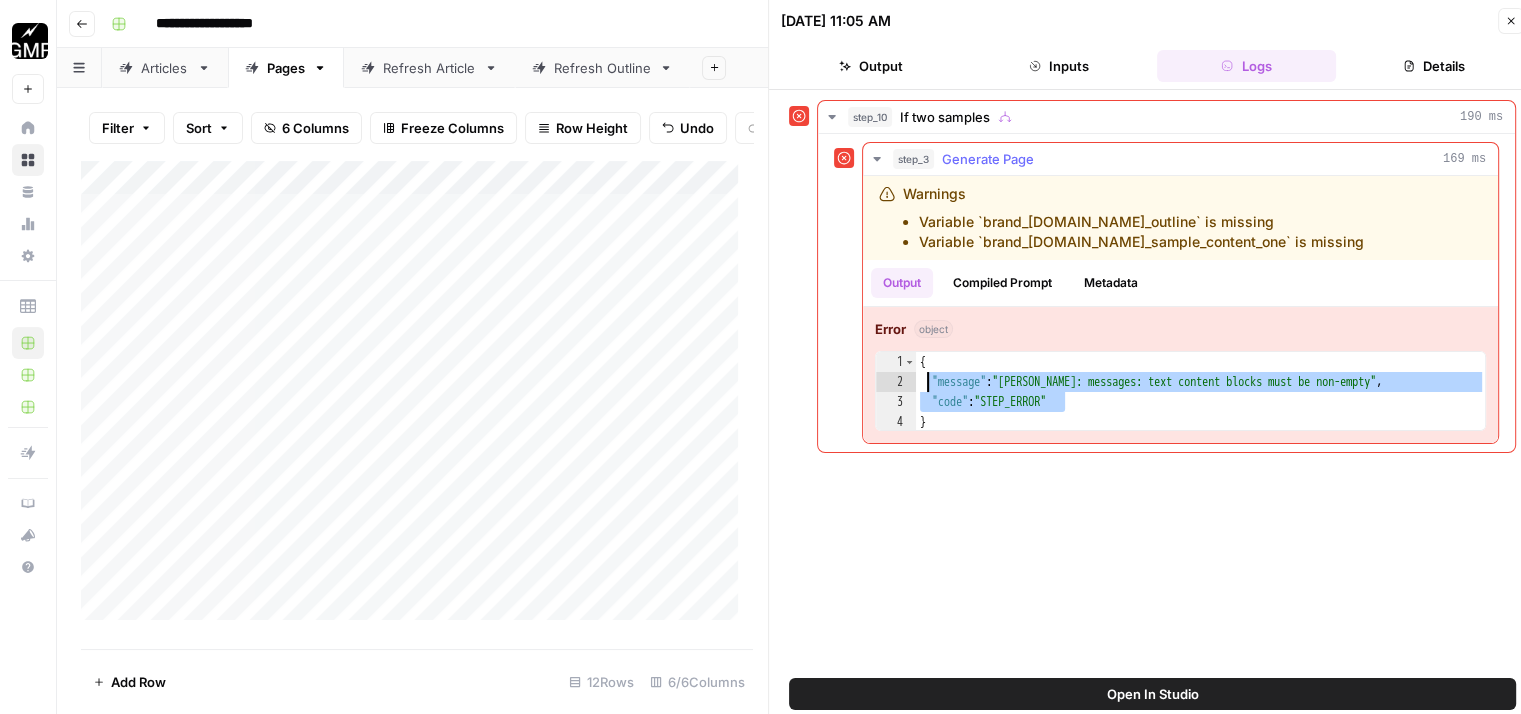 drag, startPoint x: 1074, startPoint y: 397, endPoint x: 926, endPoint y: 377, distance: 149.34523 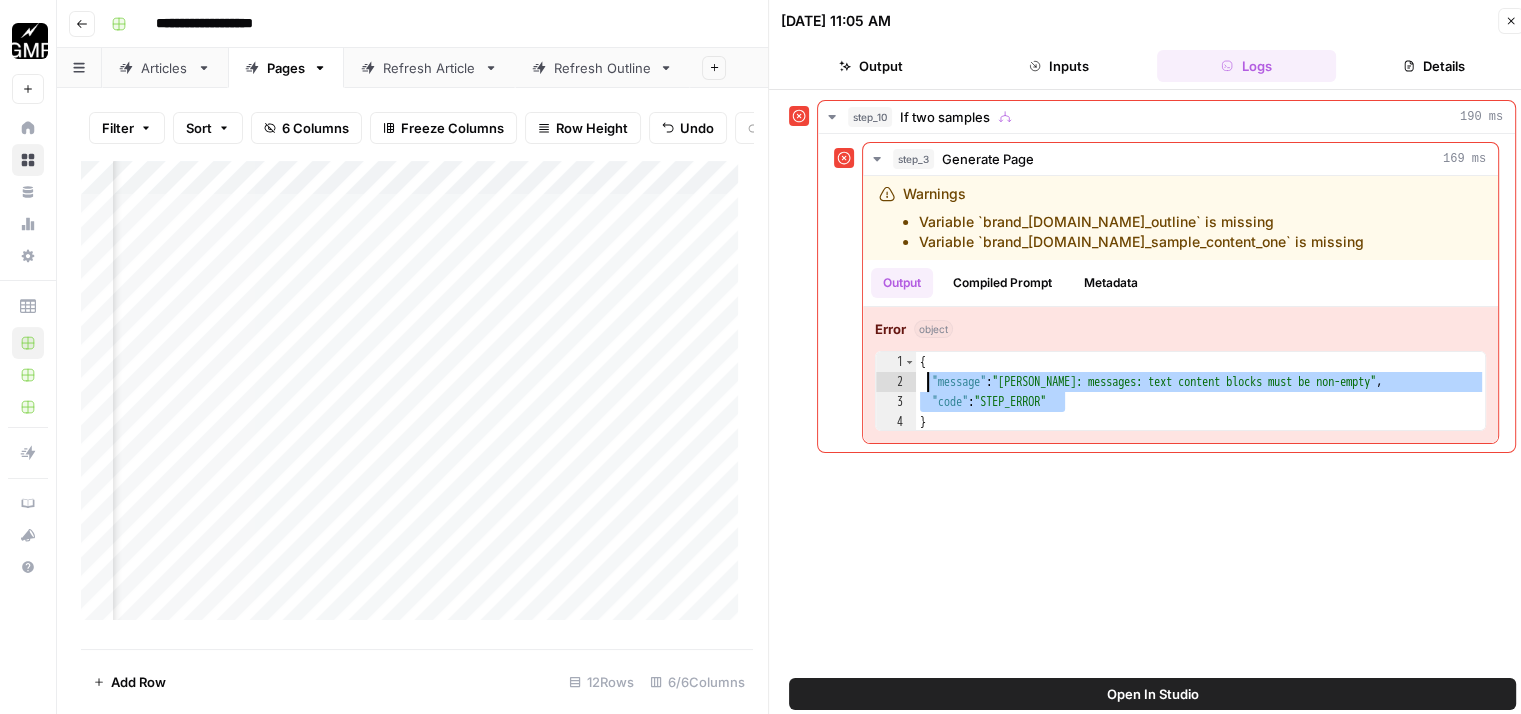 scroll, scrollTop: 0, scrollLeft: 222, axis: horizontal 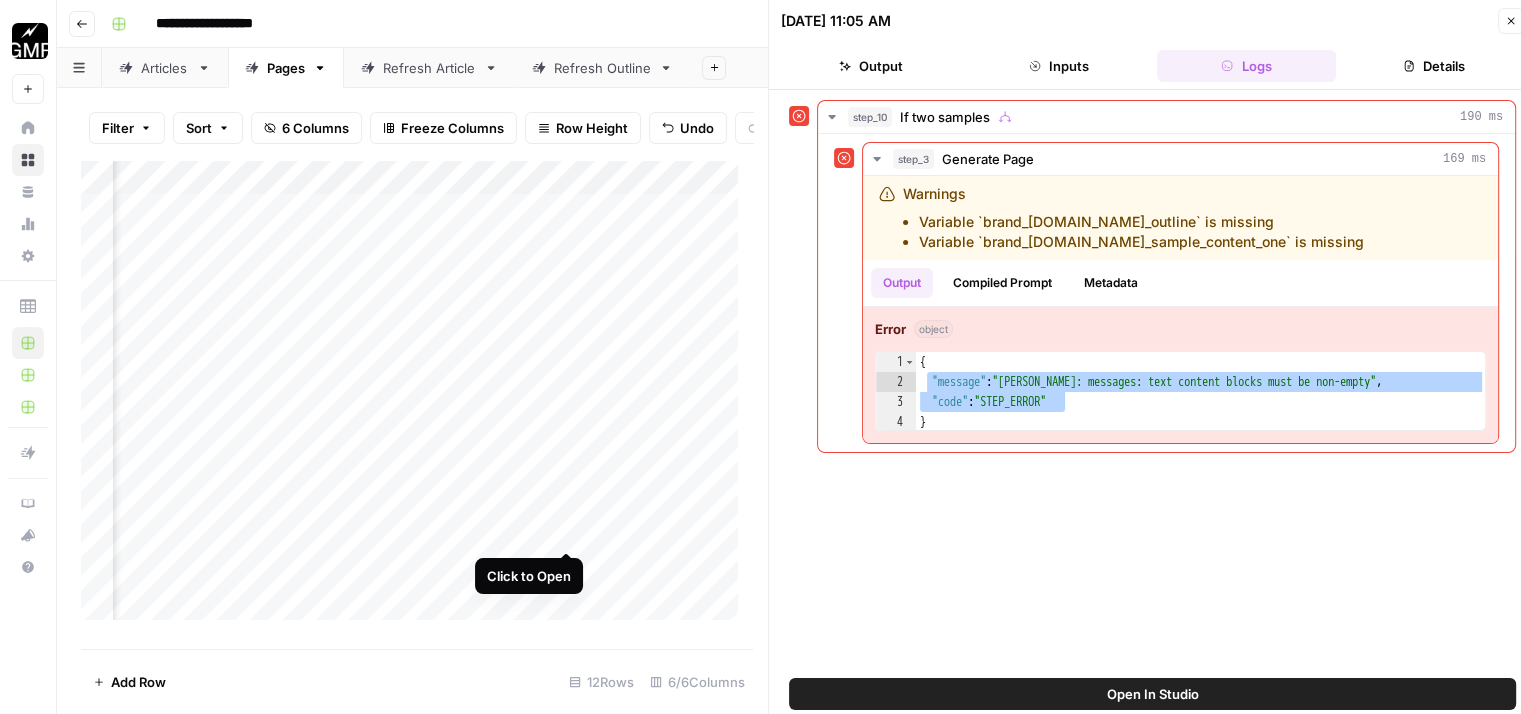 click on "Add Column" at bounding box center [417, 398] 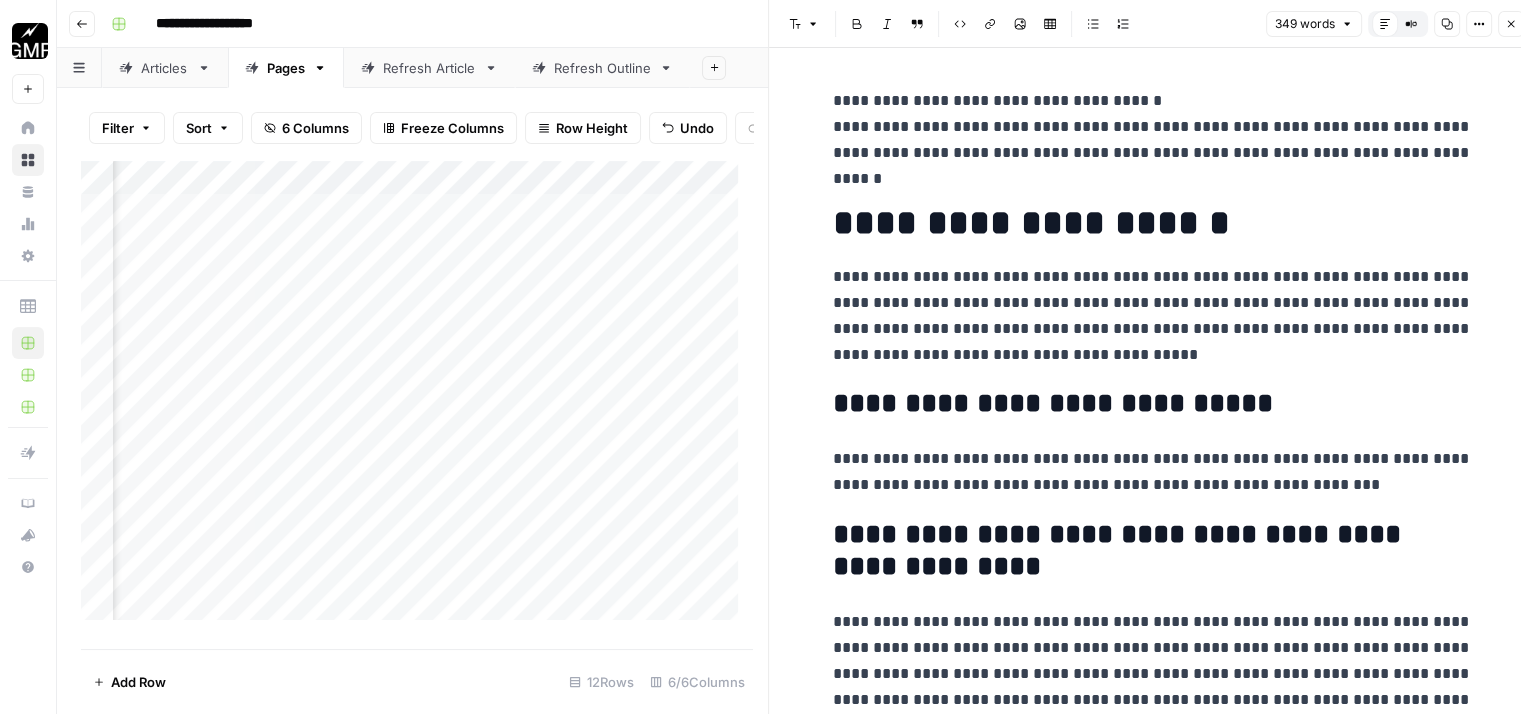 scroll, scrollTop: 0, scrollLeft: 0, axis: both 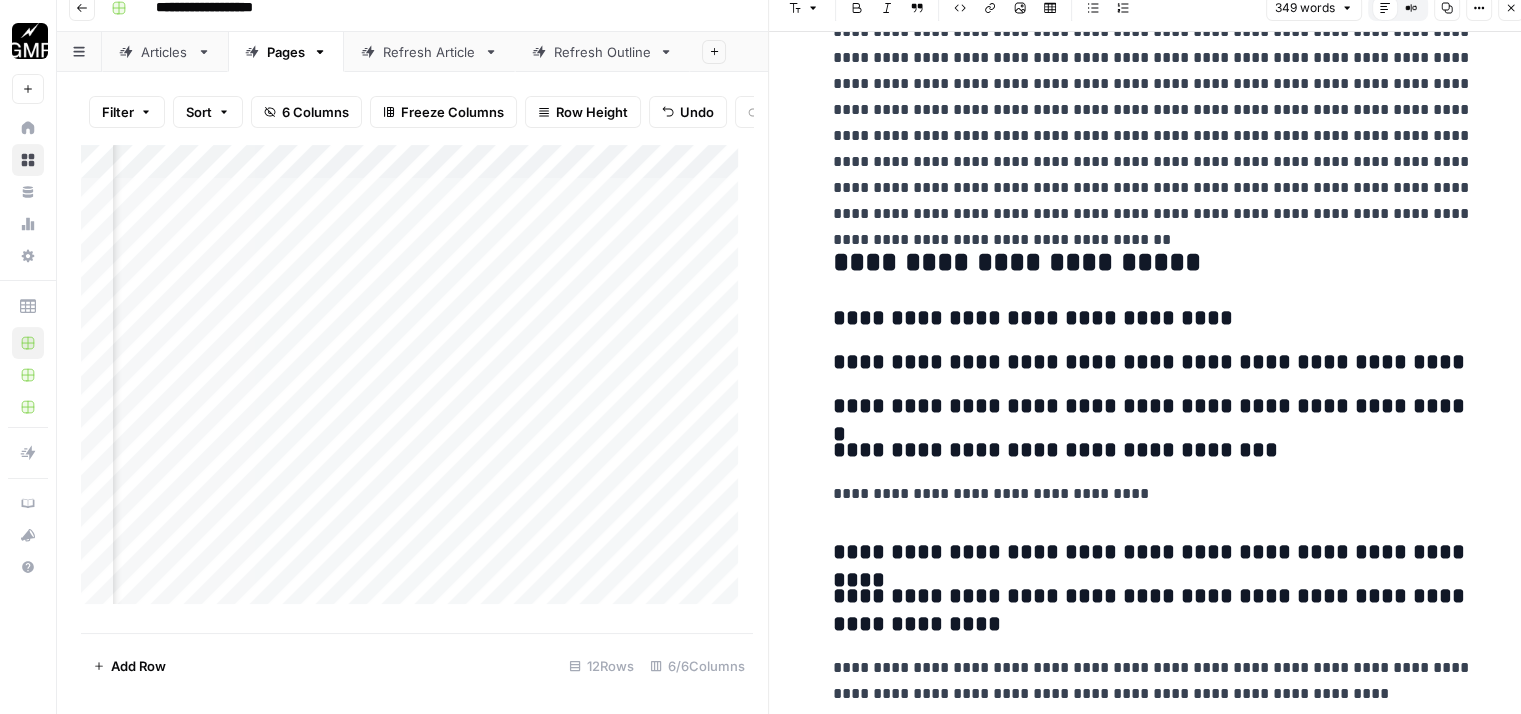 click on "**********" at bounding box center (1153, 319) 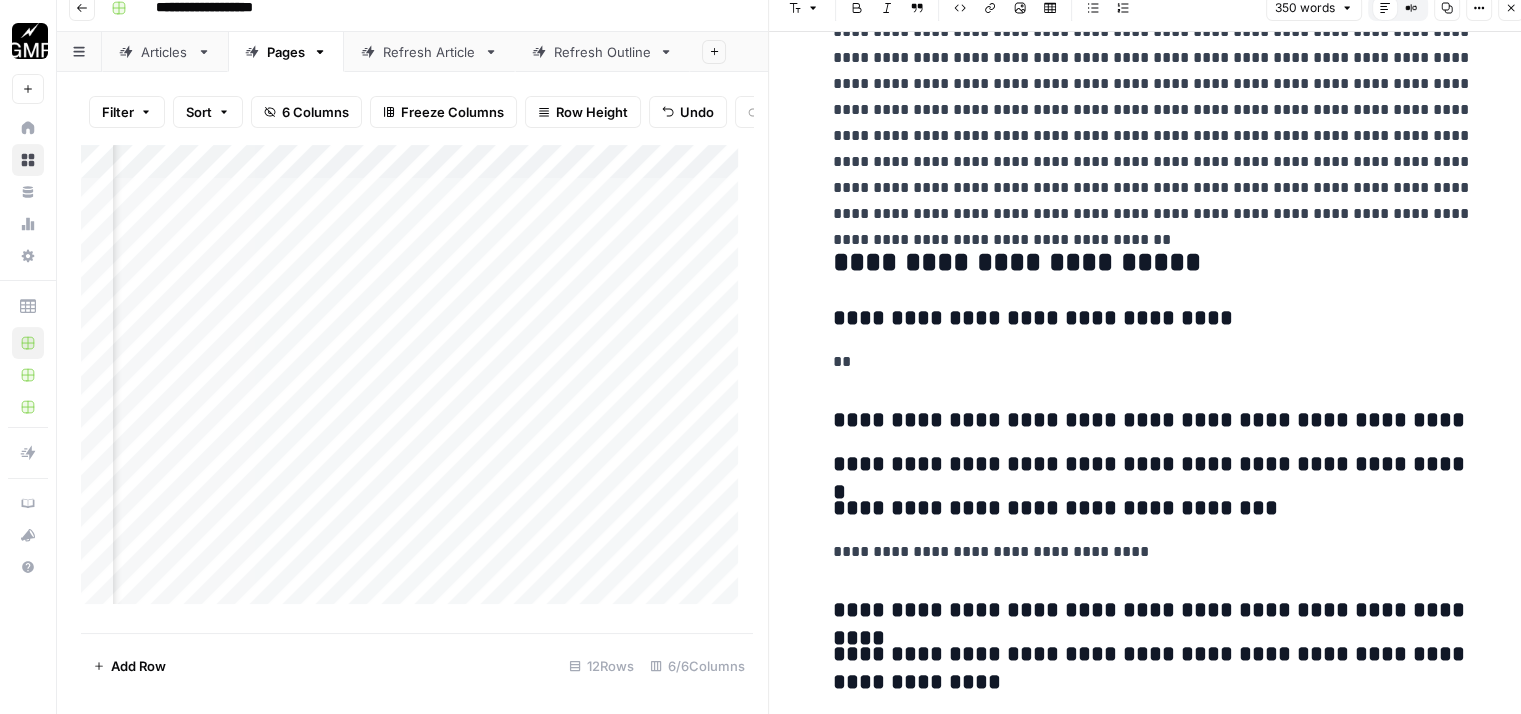 type 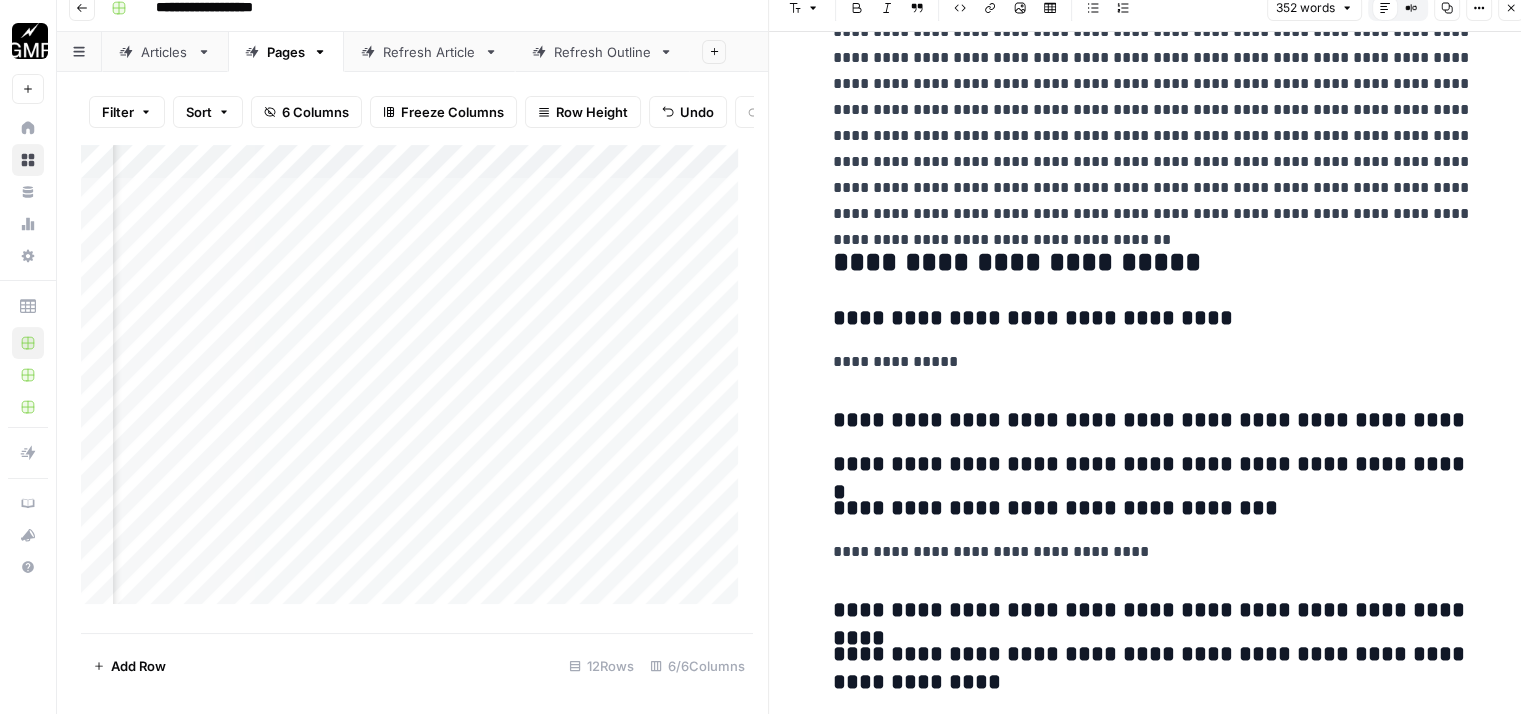 click on "**********" at bounding box center [1153, 421] 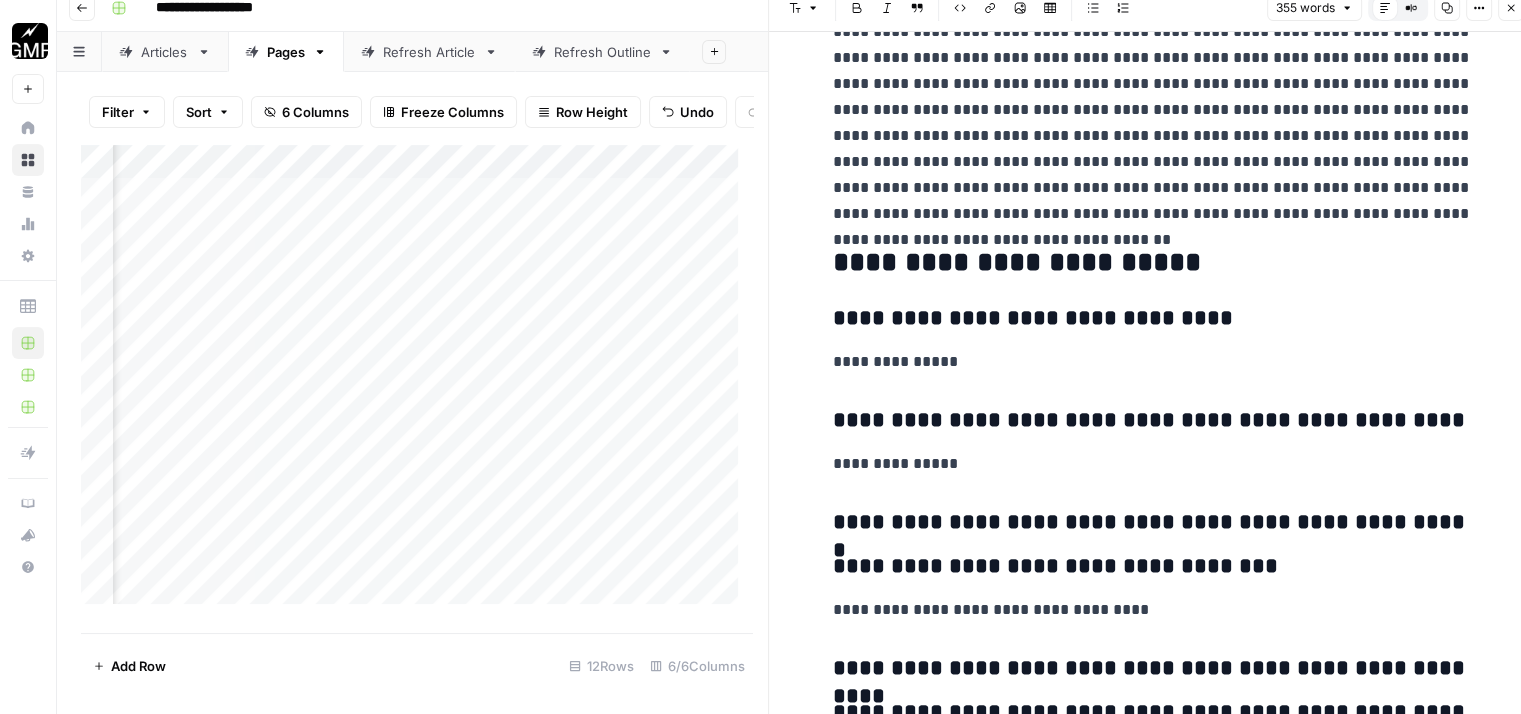 click on "**********" at bounding box center [1153, 523] 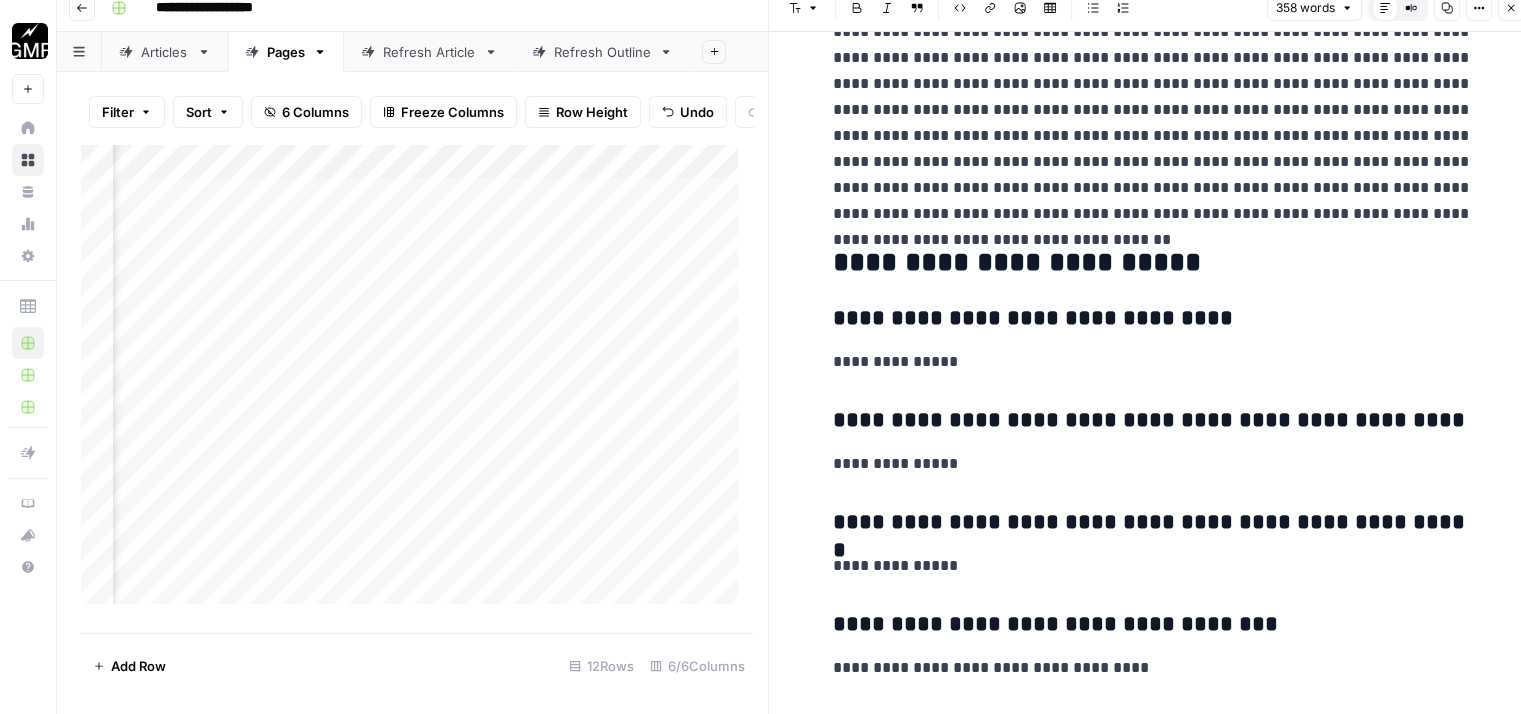 scroll, scrollTop: 774, scrollLeft: 0, axis: vertical 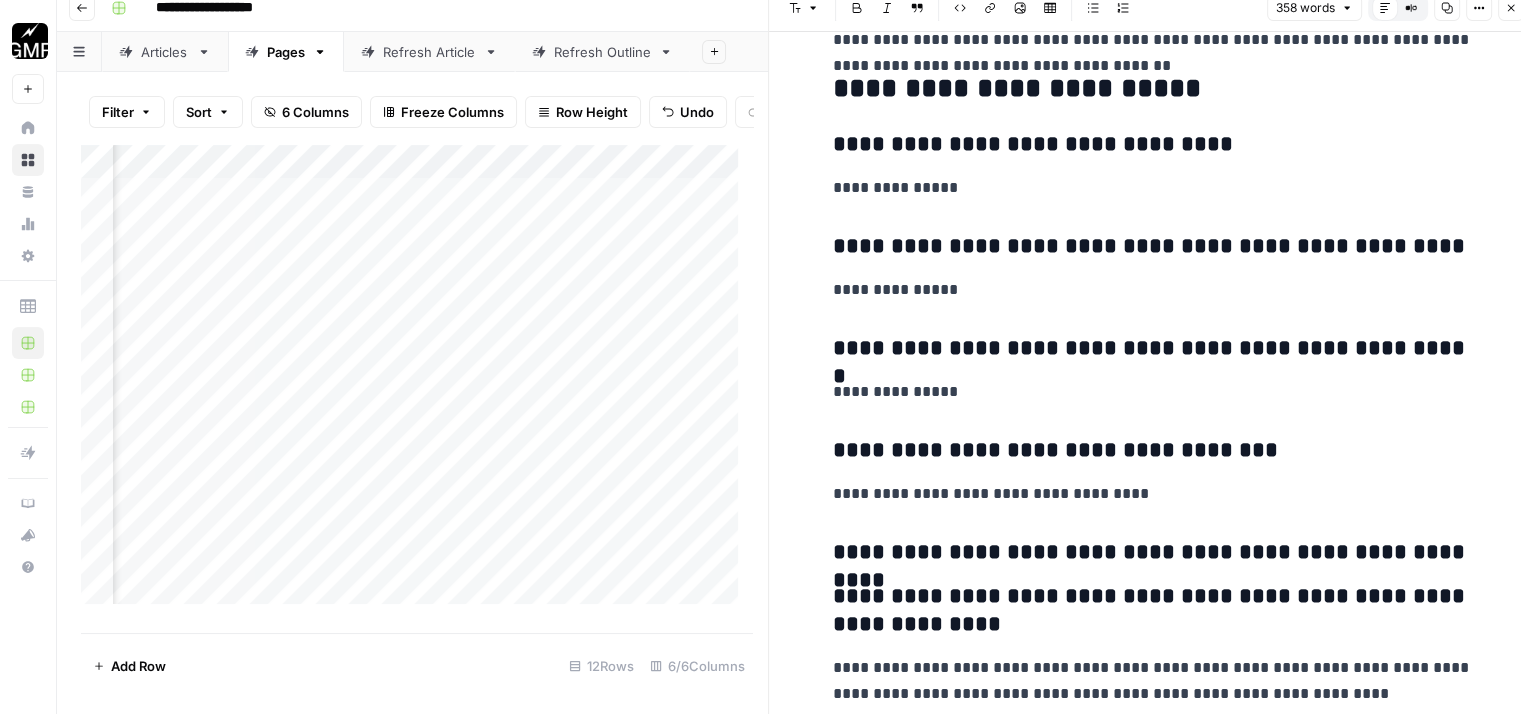 click on "**********" at bounding box center [1153, 553] 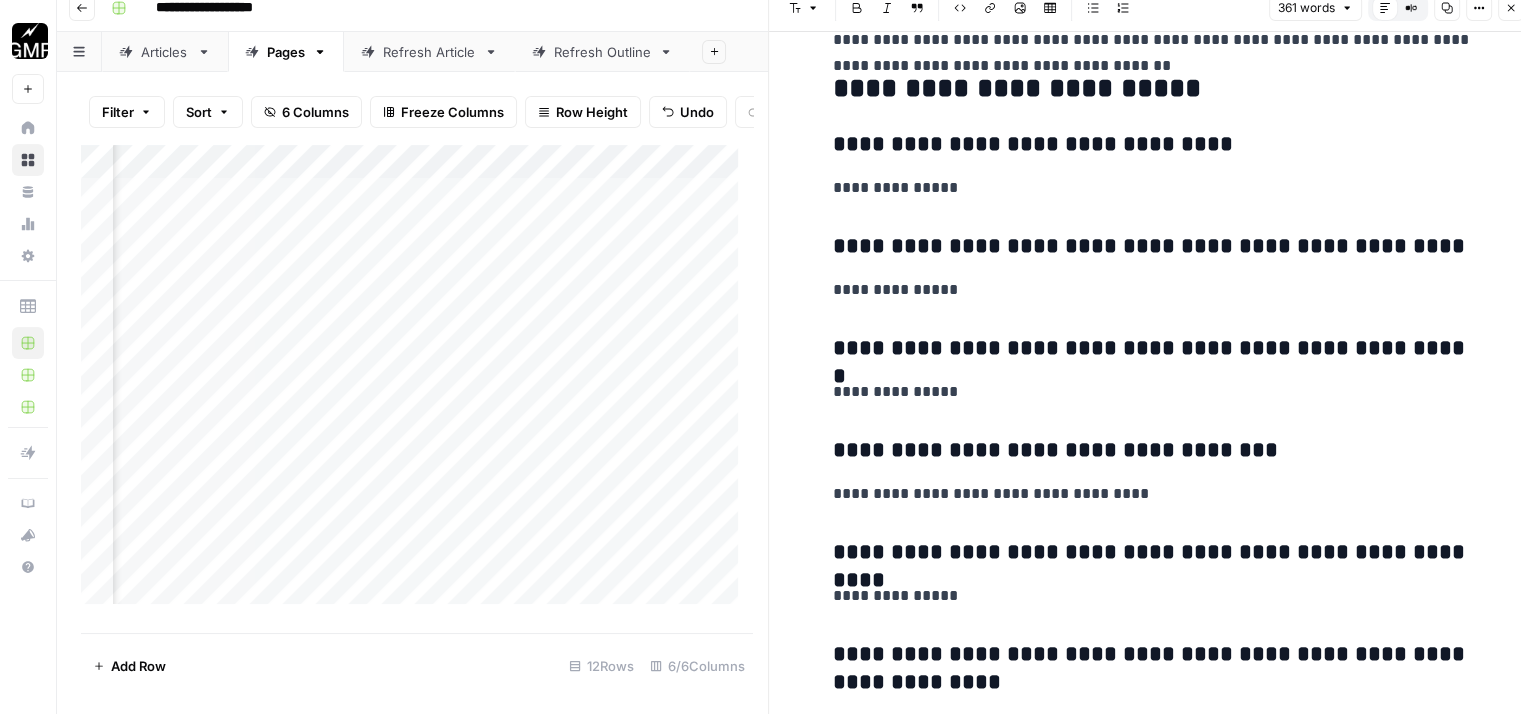 scroll, scrollTop: 832, scrollLeft: 0, axis: vertical 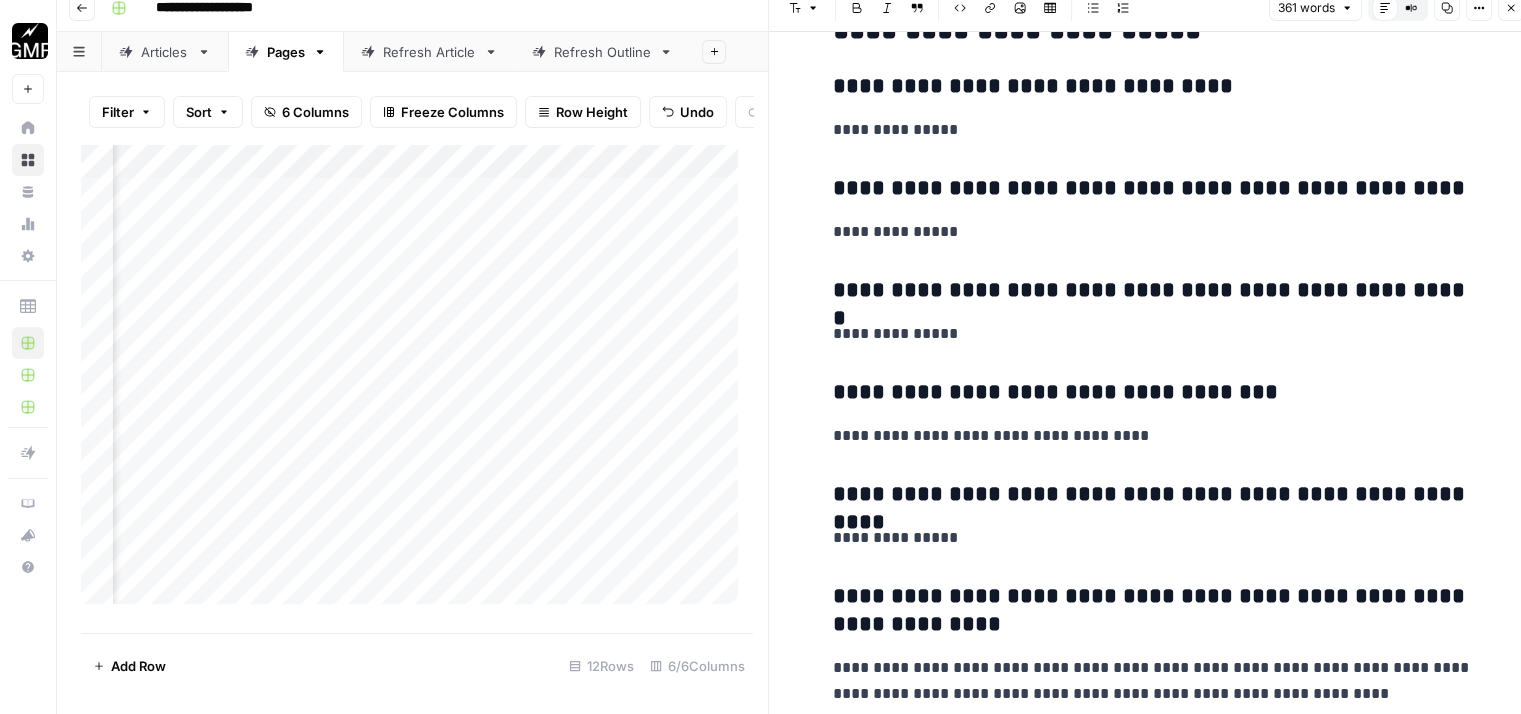 click on "**********" at bounding box center (1153, 611) 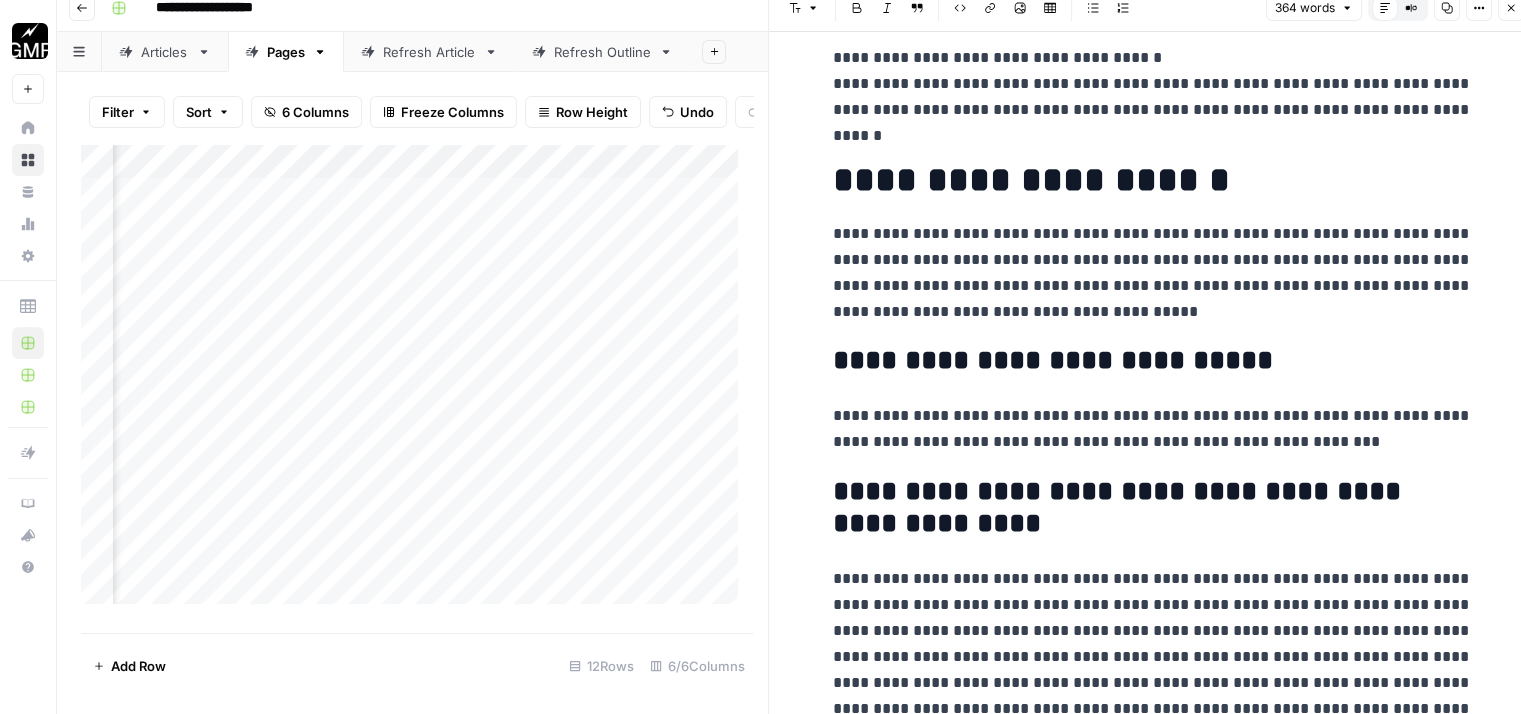scroll, scrollTop: 0, scrollLeft: 0, axis: both 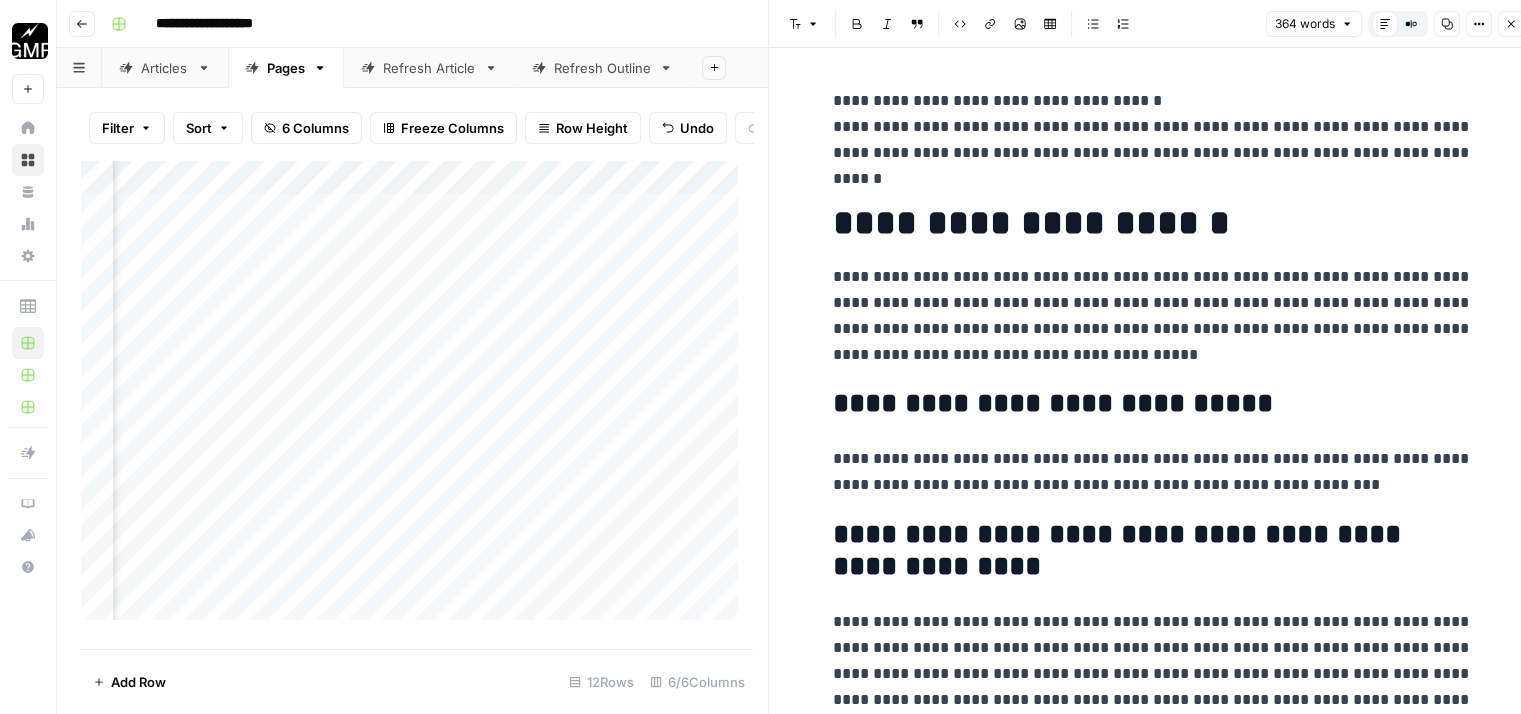 click on "**********" at bounding box center (1153, 842) 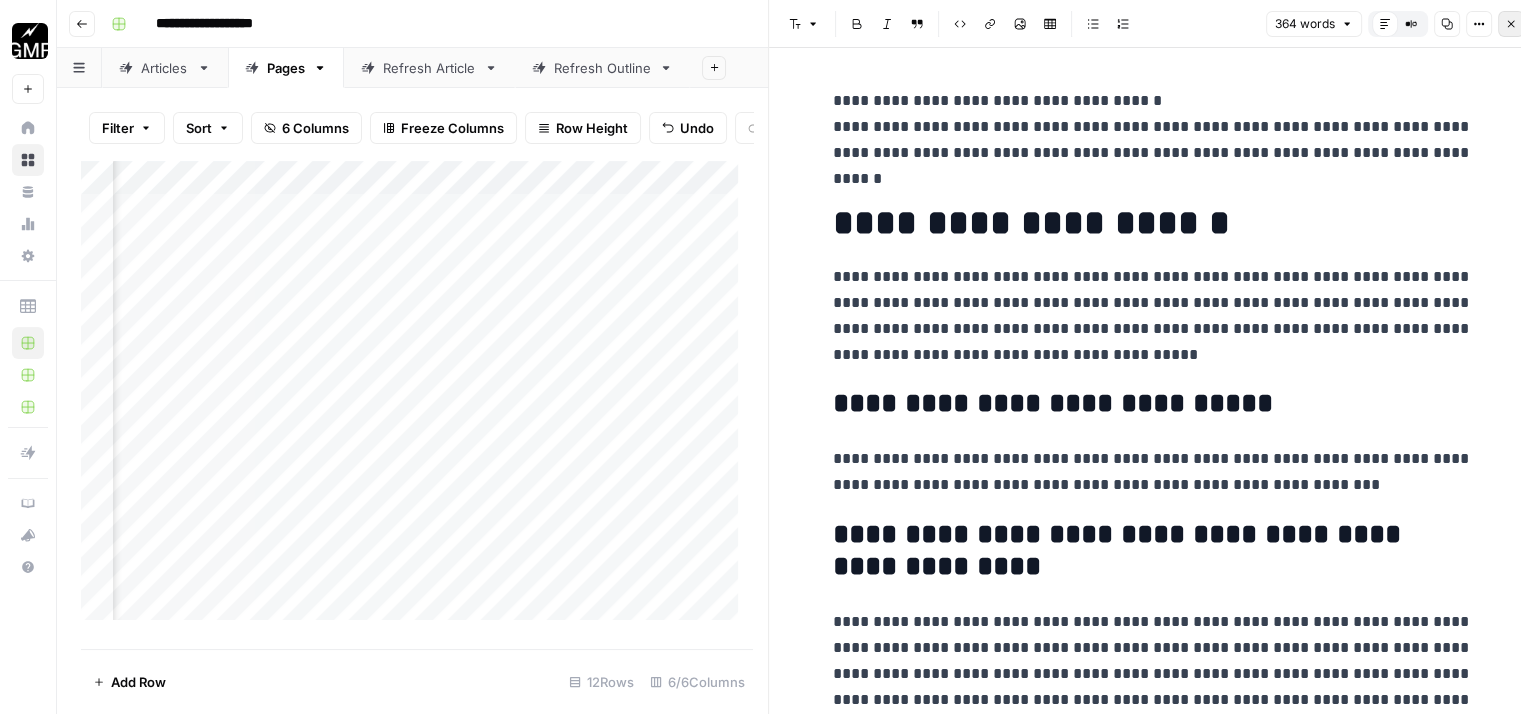 click 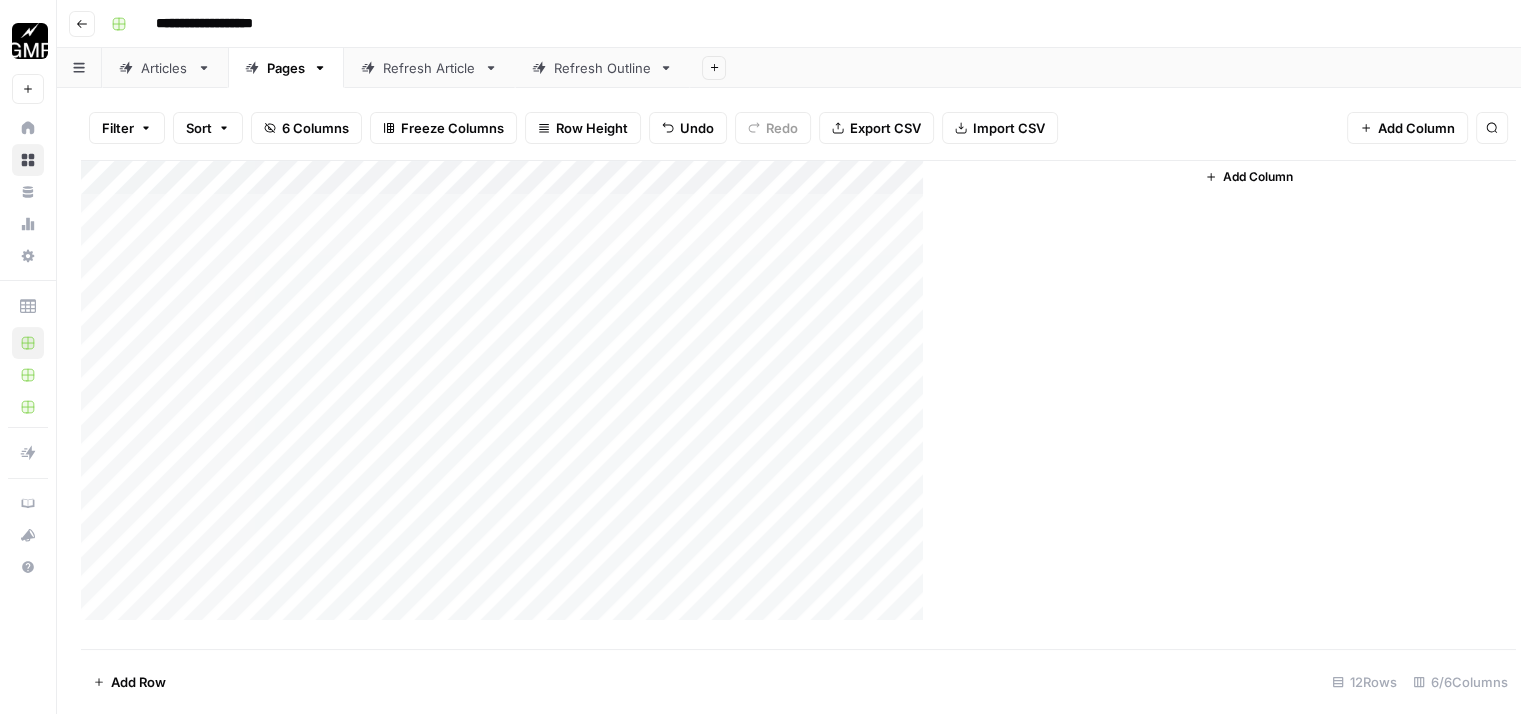 scroll, scrollTop: 0, scrollLeft: 0, axis: both 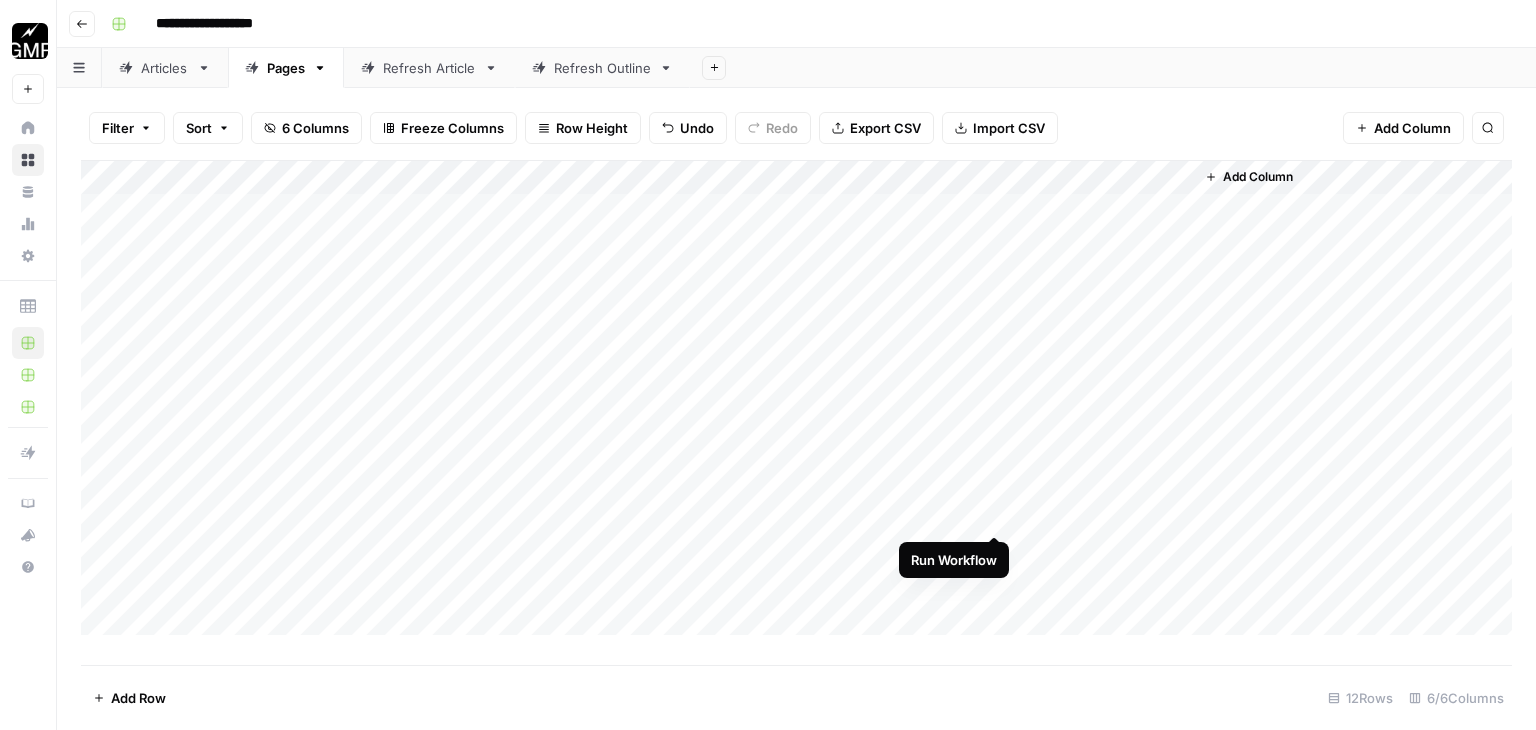 click on "Add Column" at bounding box center [796, 398] 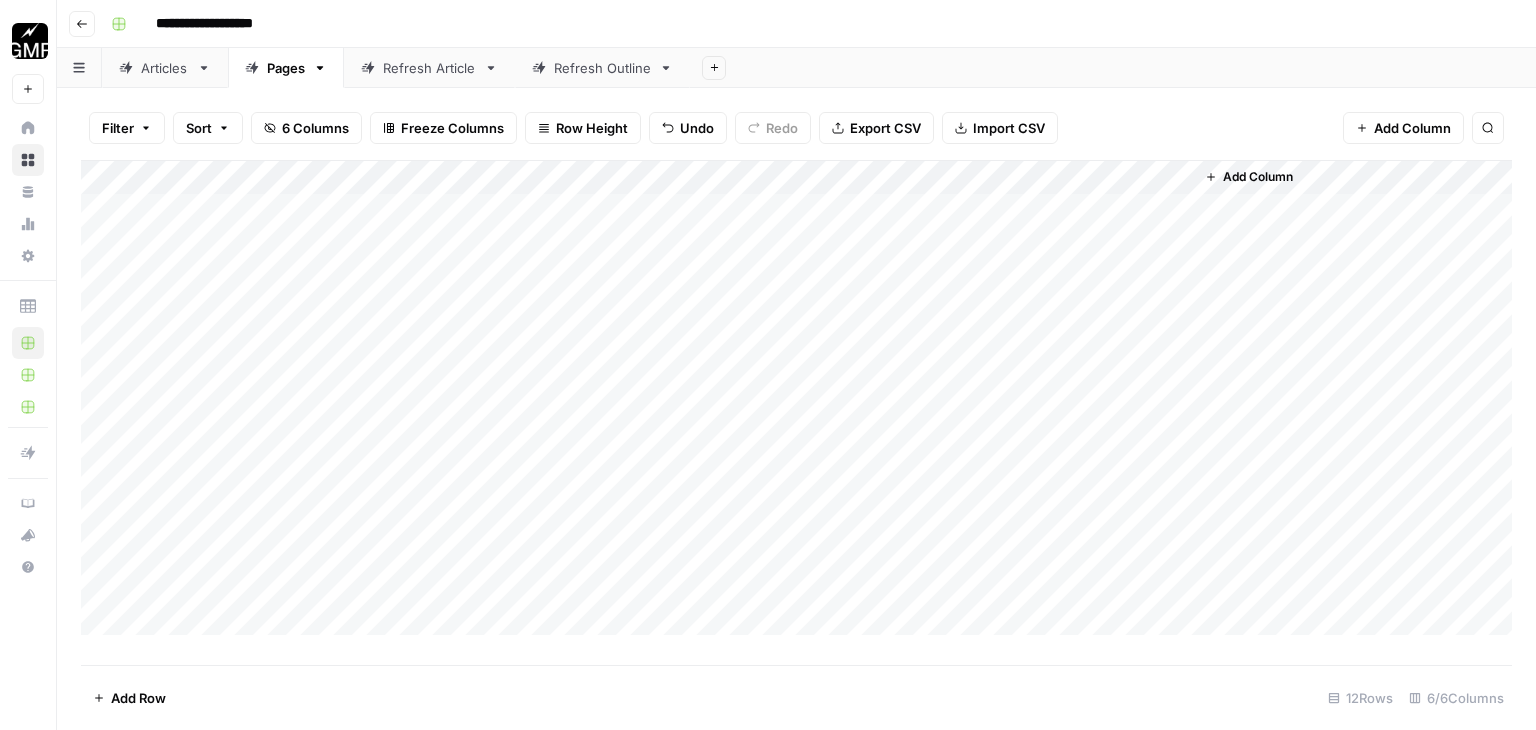 click on "Add Column" at bounding box center [796, 398] 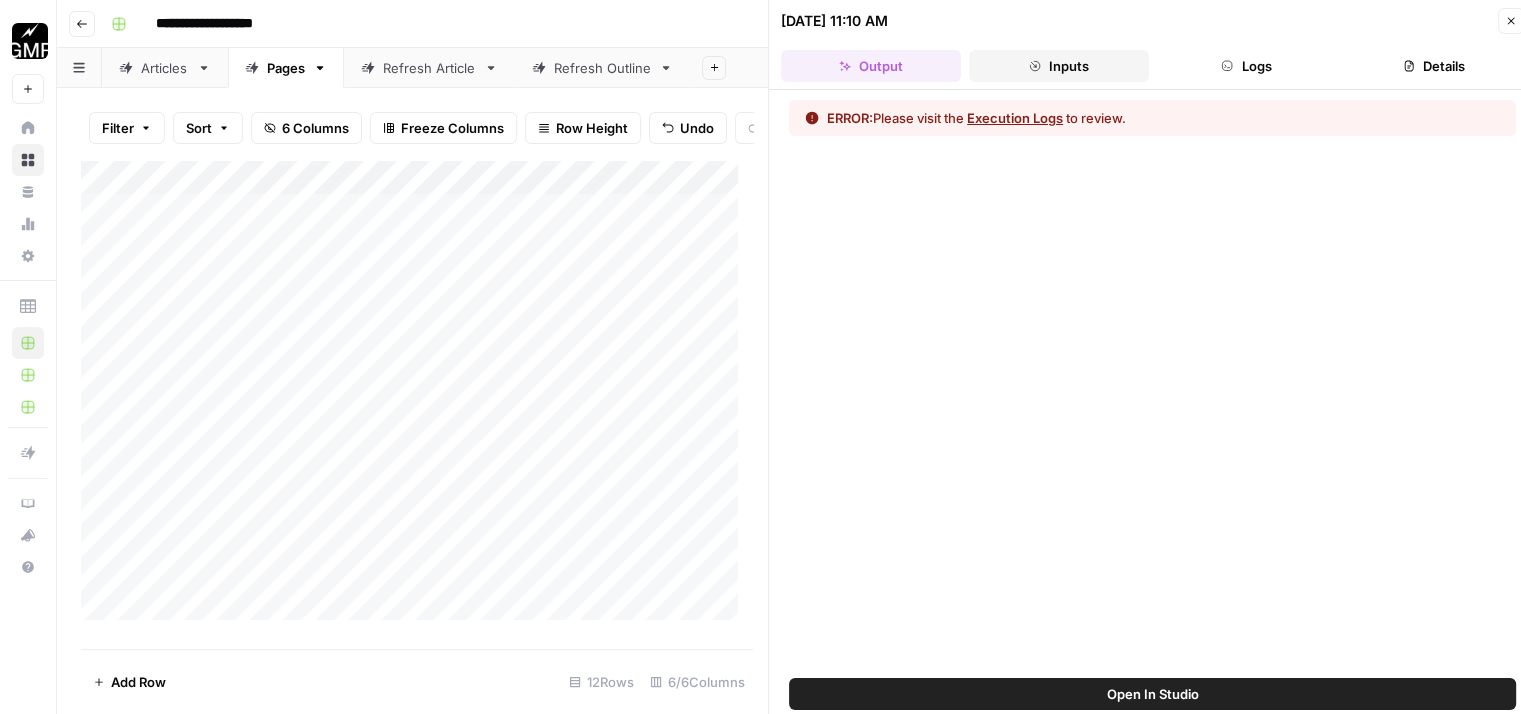 click on "Inputs" at bounding box center [1059, 66] 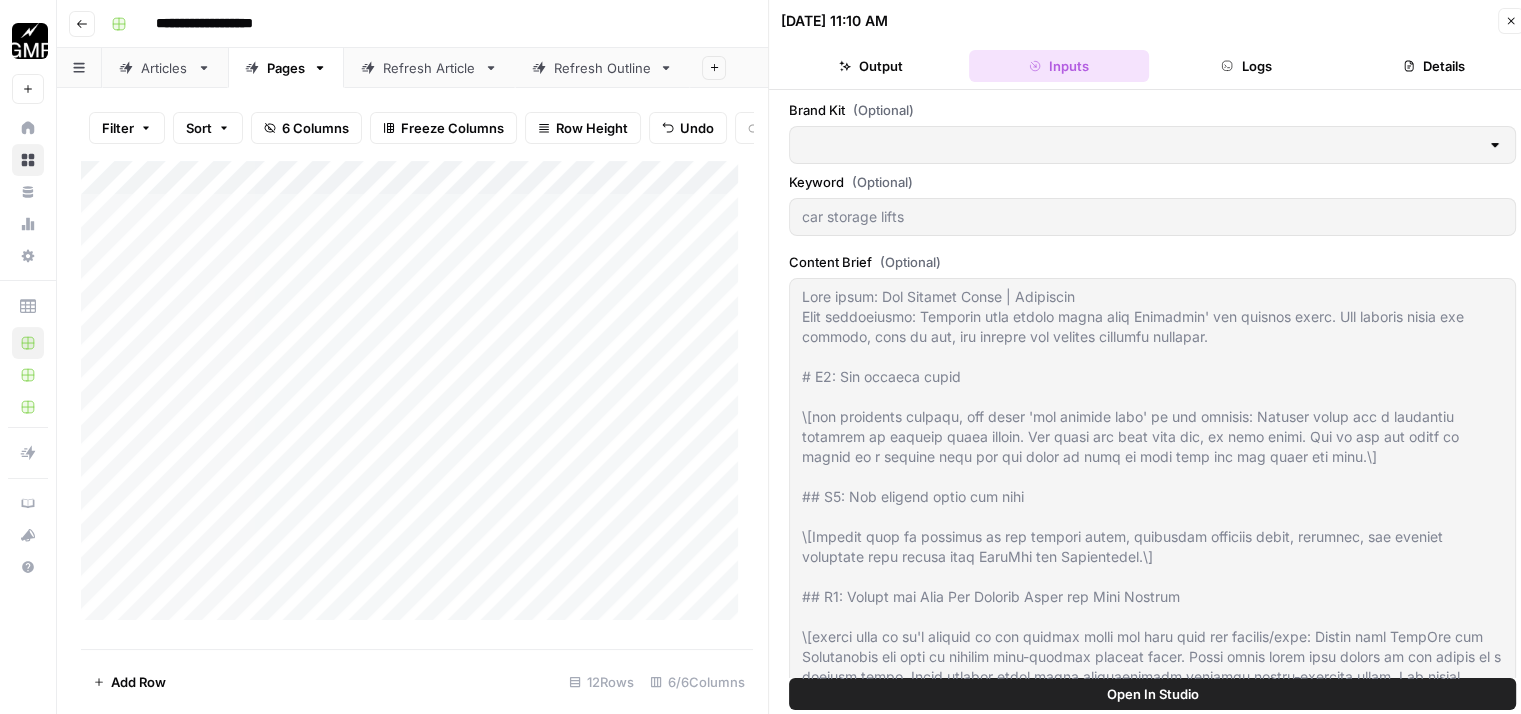 type on "Wrenchers" 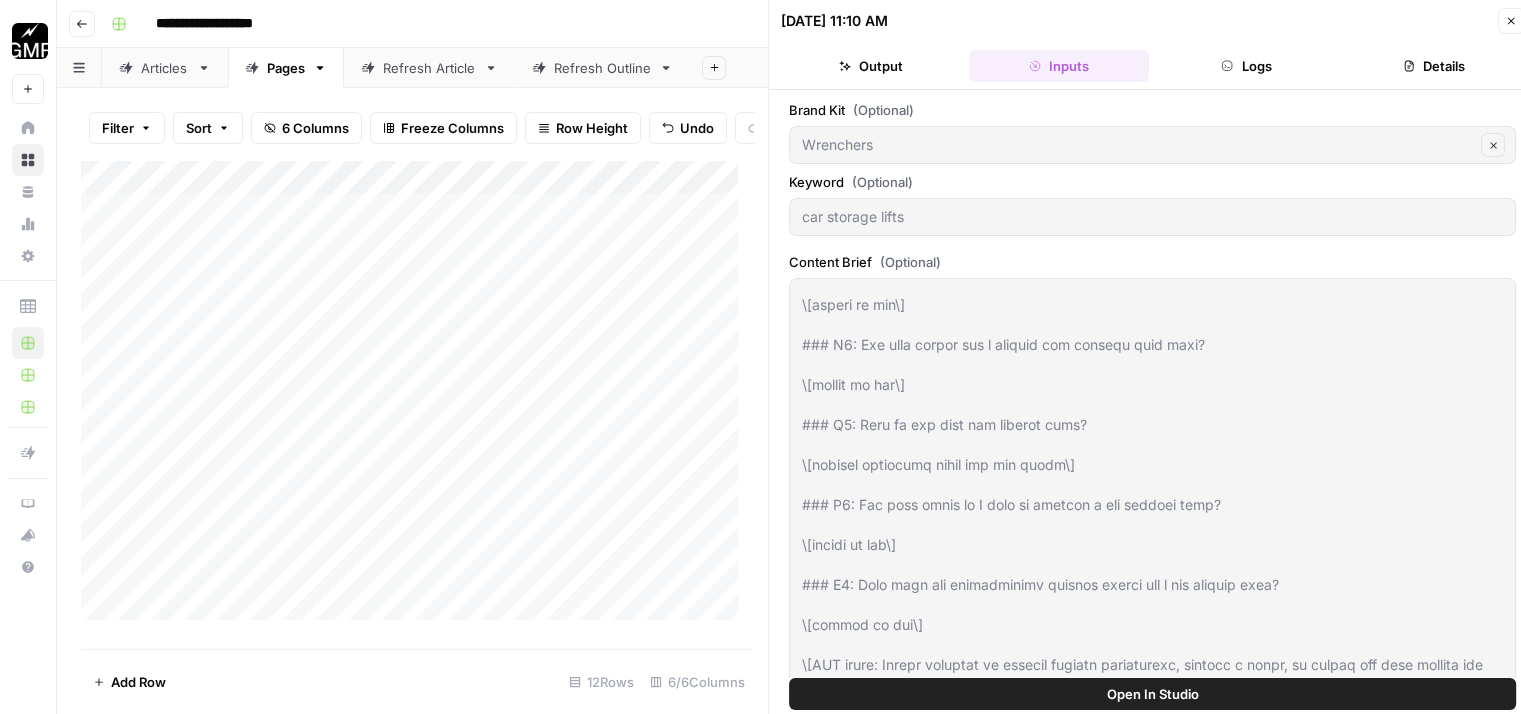 scroll, scrollTop: 679, scrollLeft: 0, axis: vertical 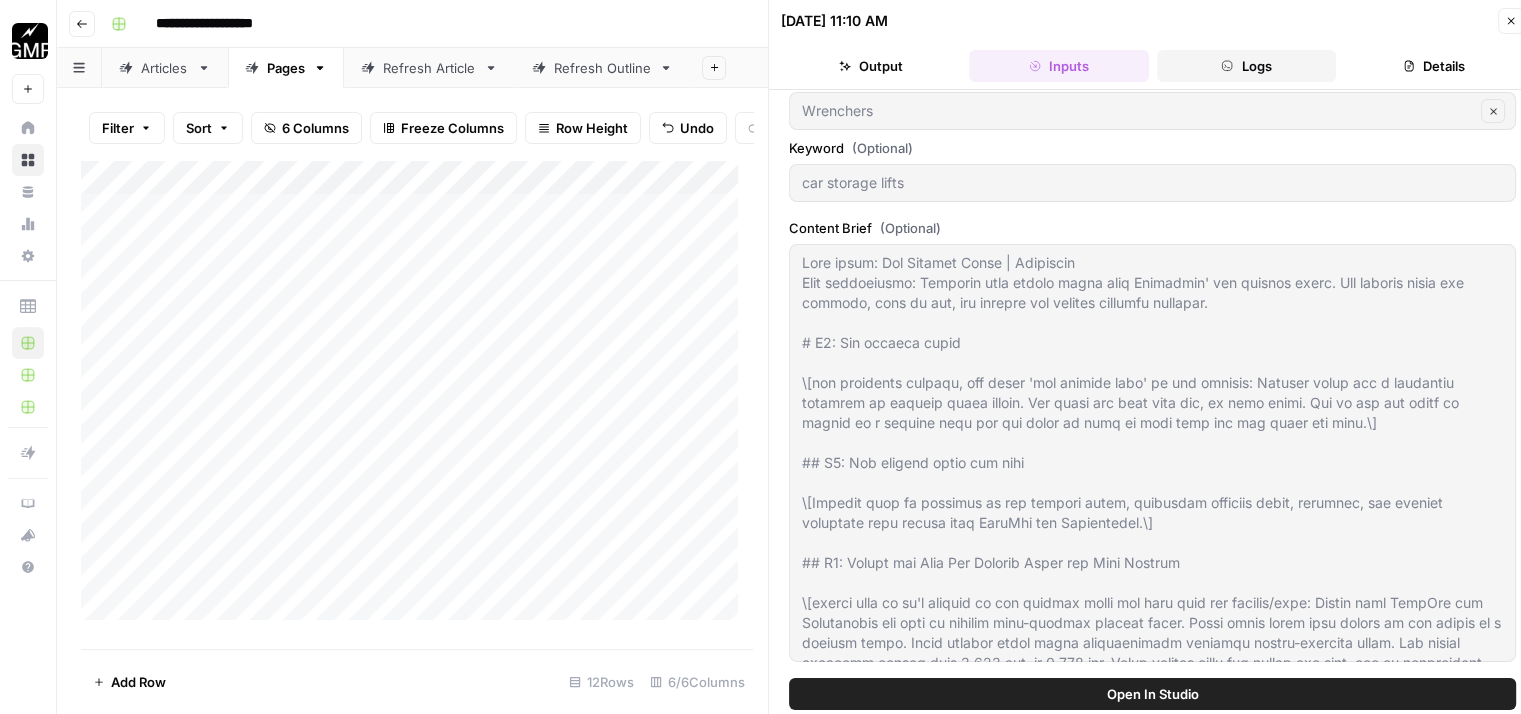 click on "Logs" at bounding box center (1247, 66) 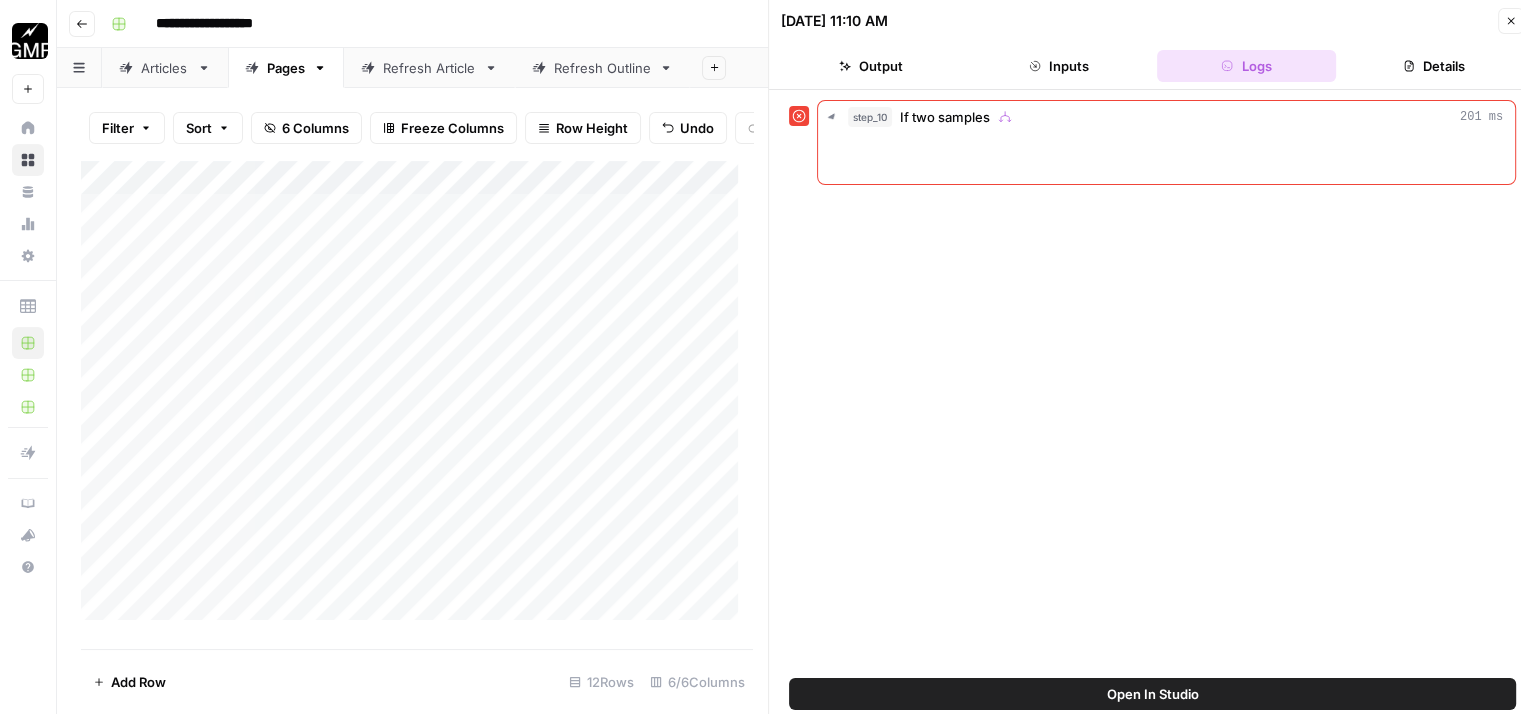 scroll, scrollTop: 0, scrollLeft: 0, axis: both 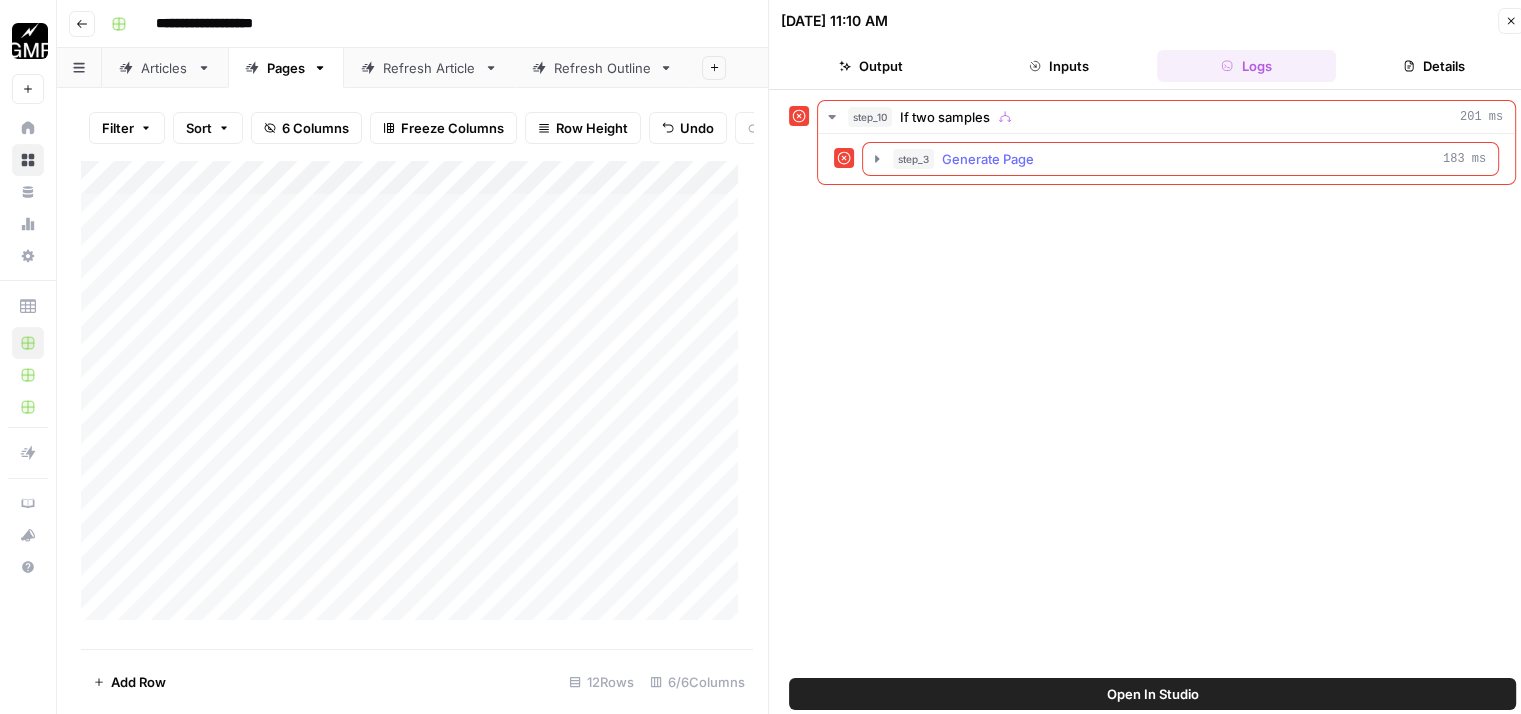 click on "step_3 Generate Page 183 ms" at bounding box center [1189, 159] 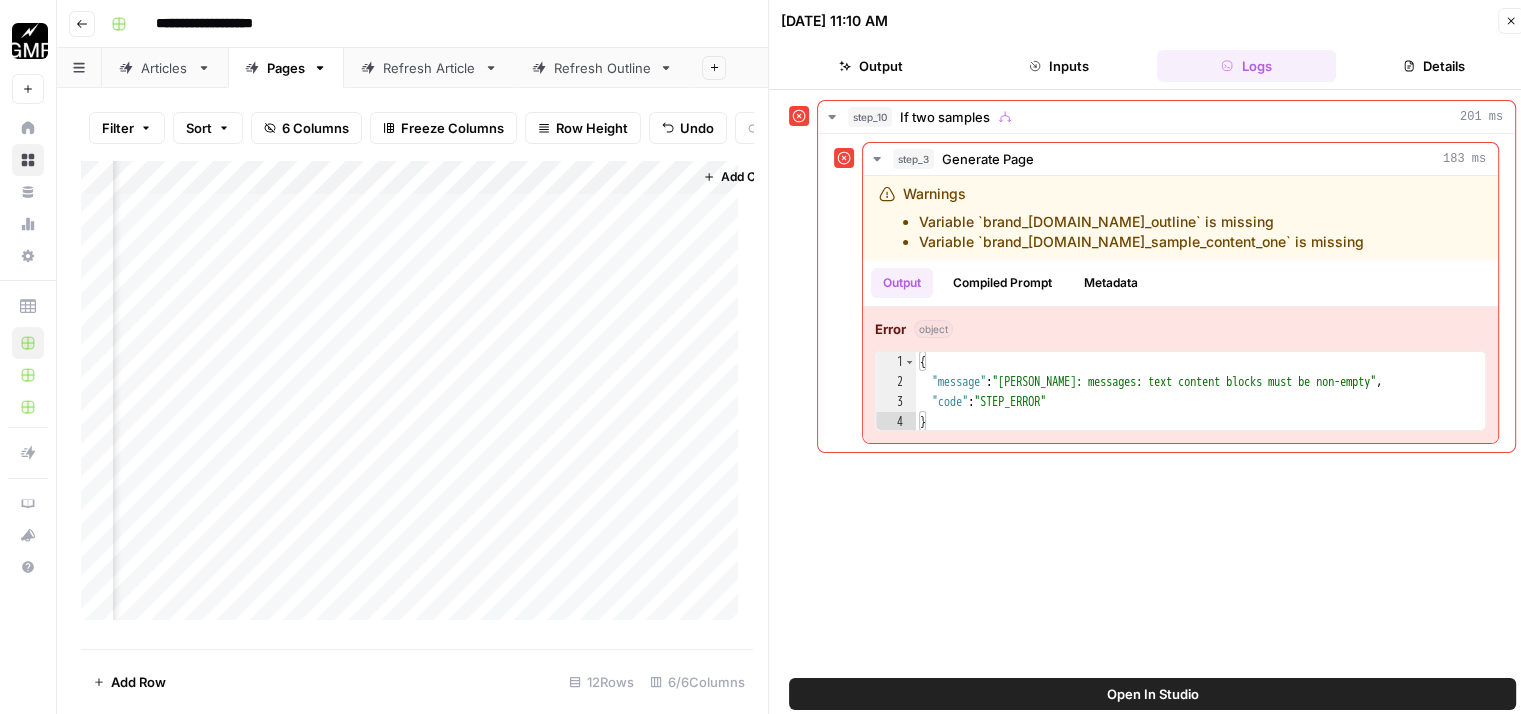 scroll, scrollTop: 0, scrollLeft: 567, axis: horizontal 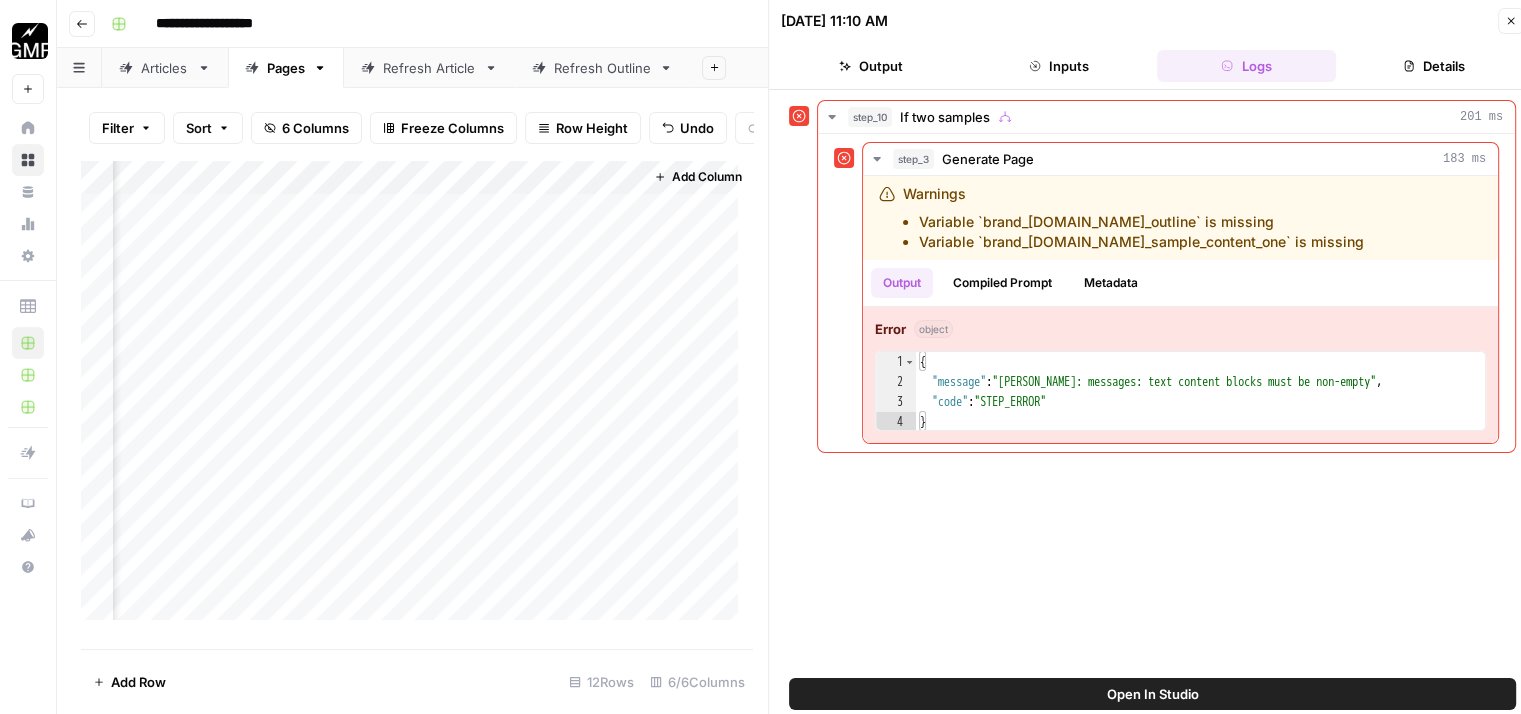 click on "Add Column" at bounding box center [417, 398] 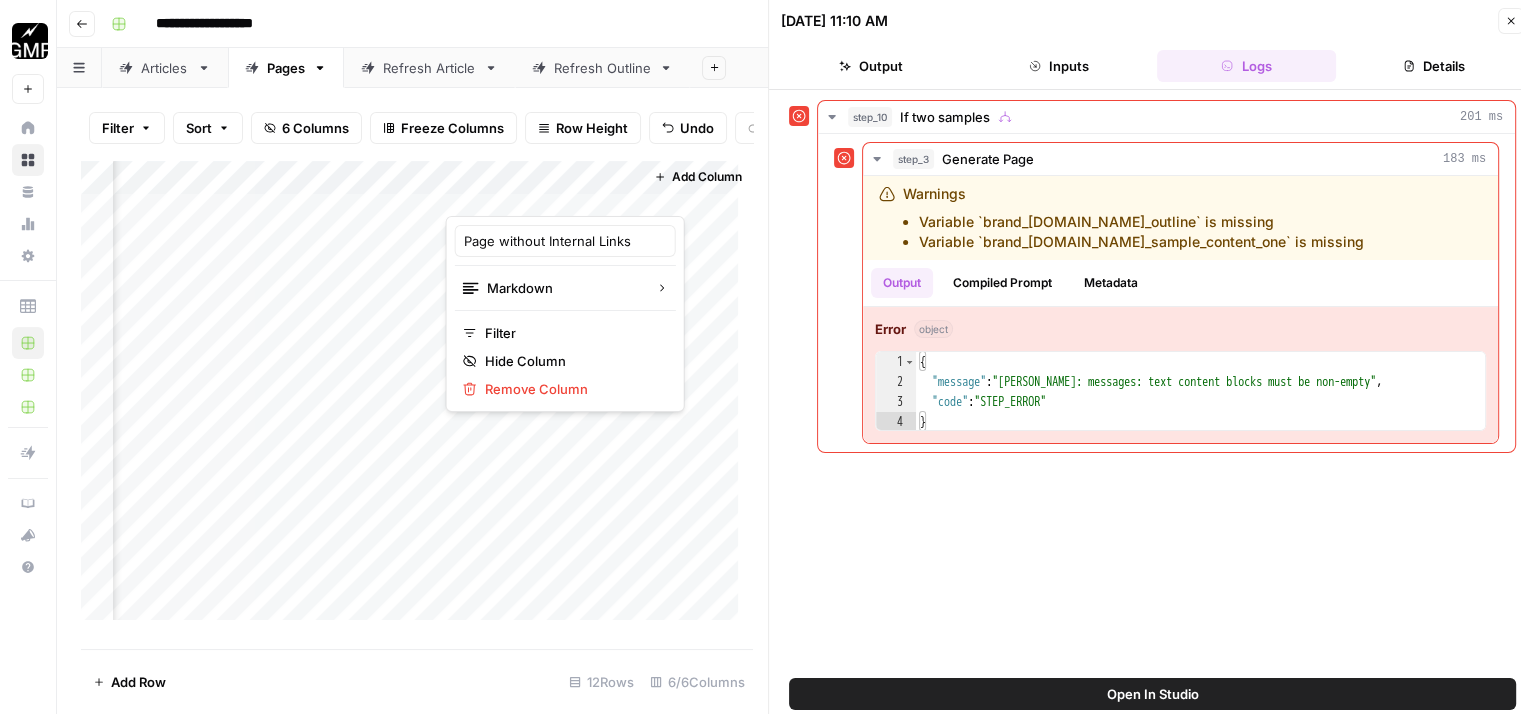 click at bounding box center [536, 196] 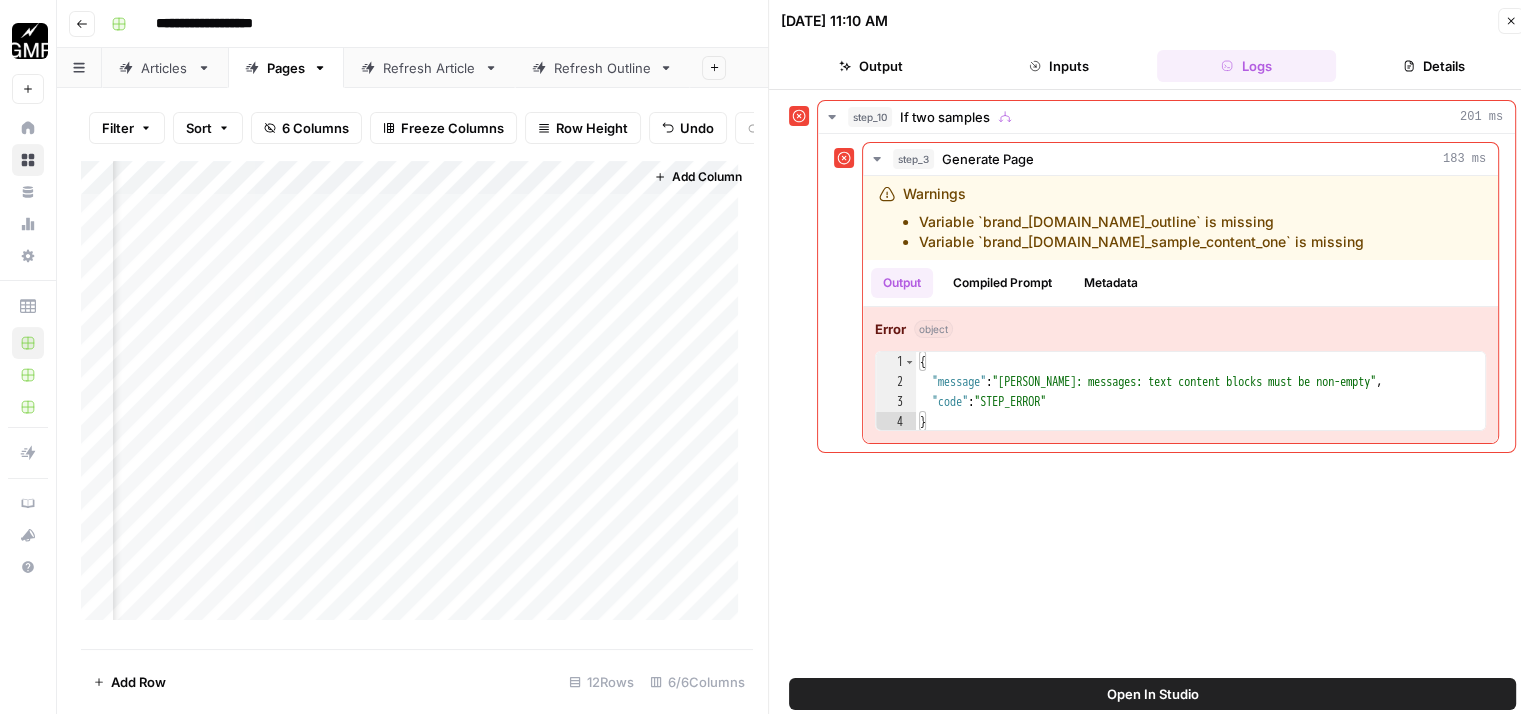 click on "Filter Sort 6 Columns Freeze Columns Row Height Undo Redo Export CSV Import CSV Add Column Search" at bounding box center [417, 128] 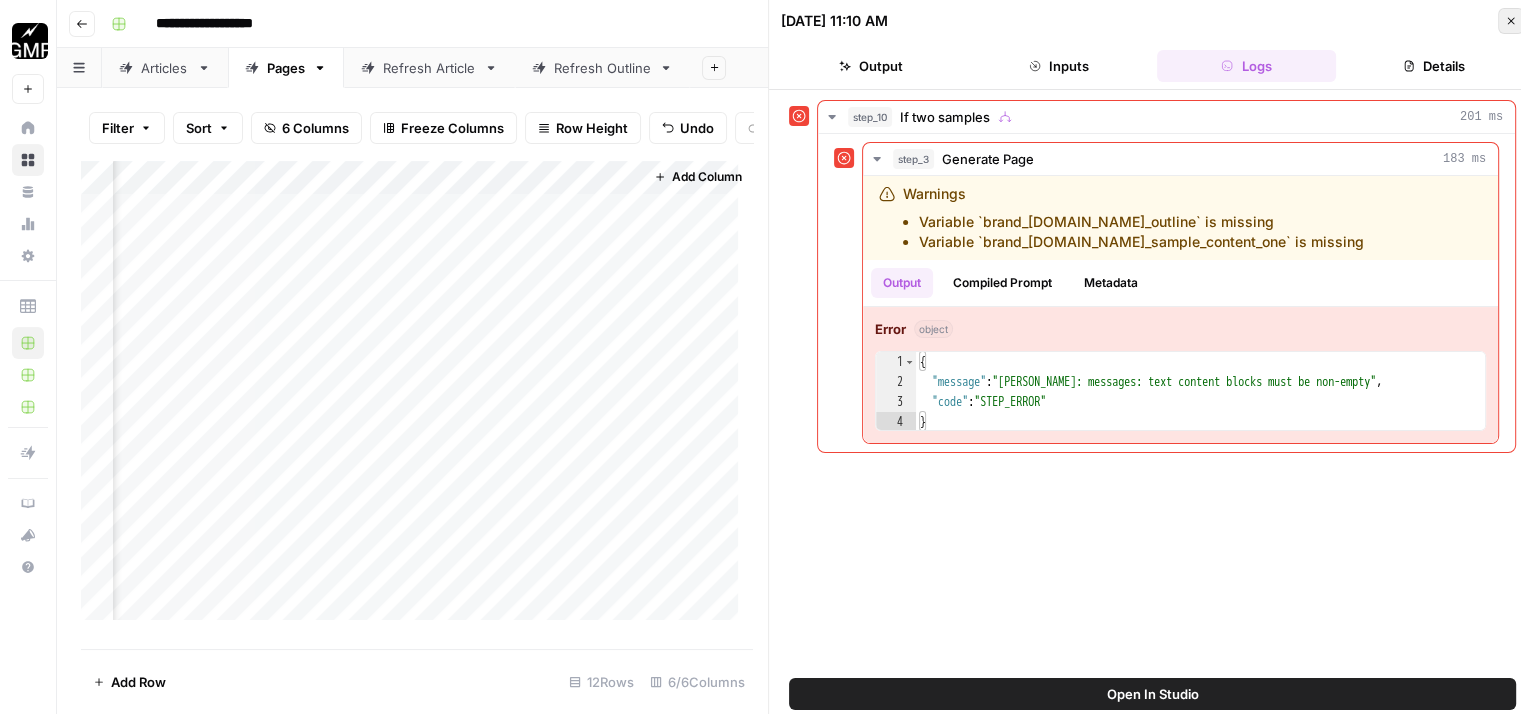 click 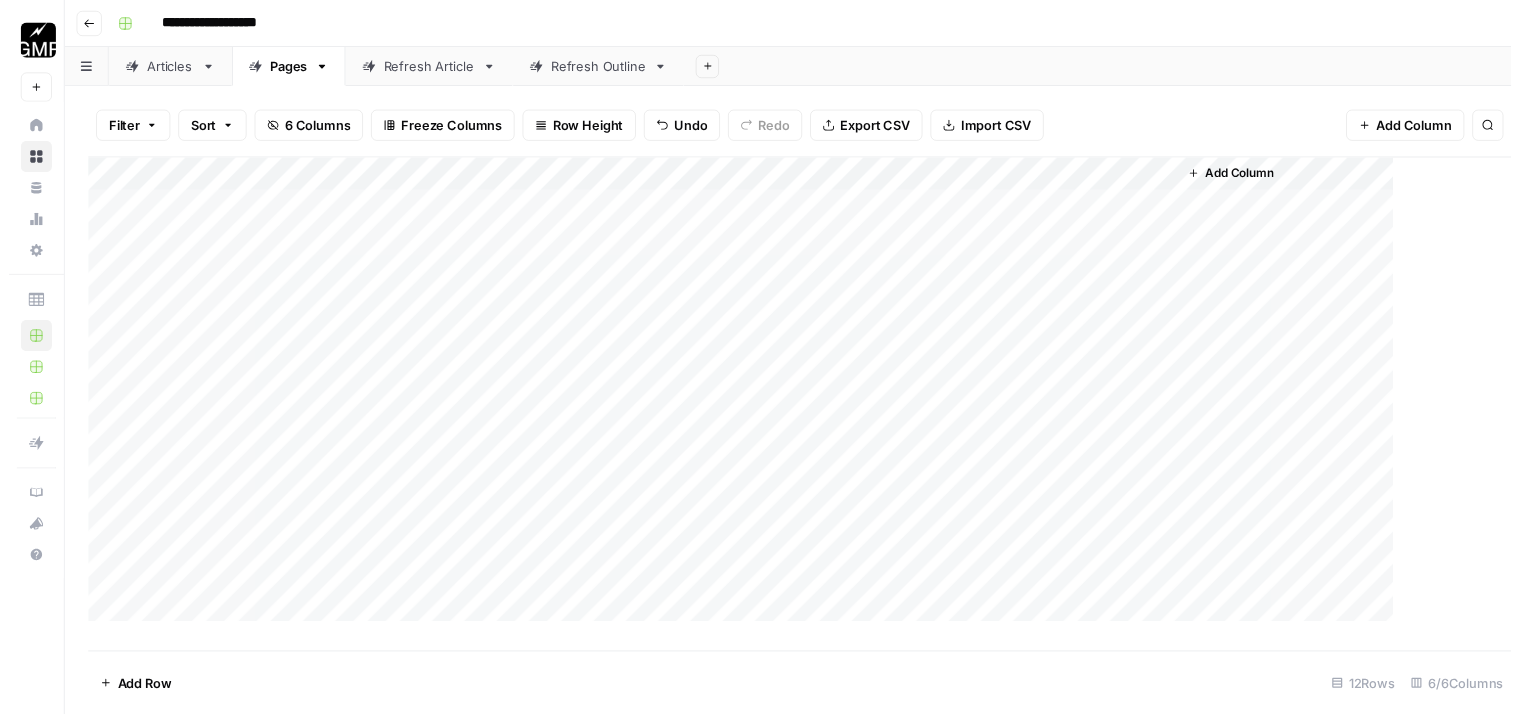 scroll, scrollTop: 0, scrollLeft: 0, axis: both 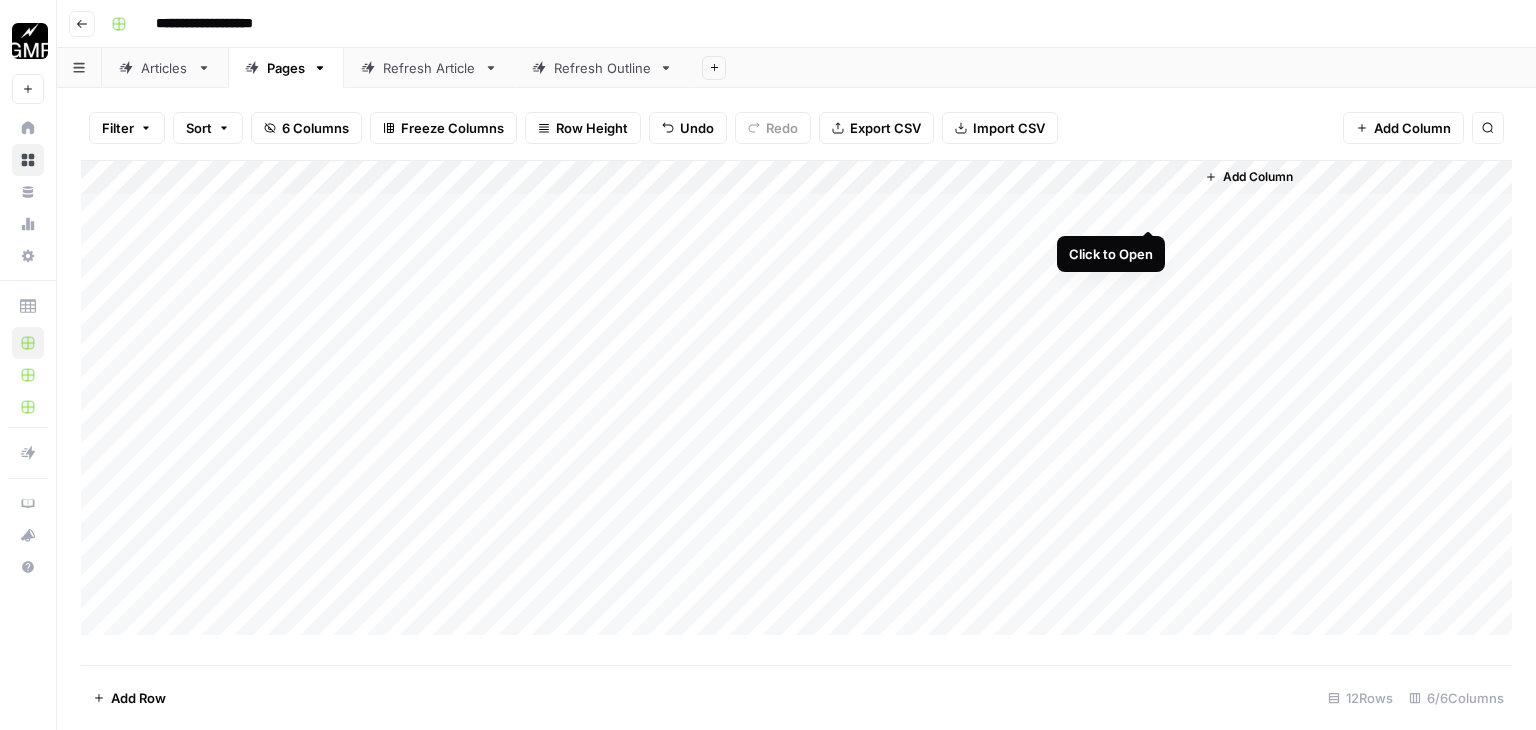 click on "Add Column" at bounding box center [796, 398] 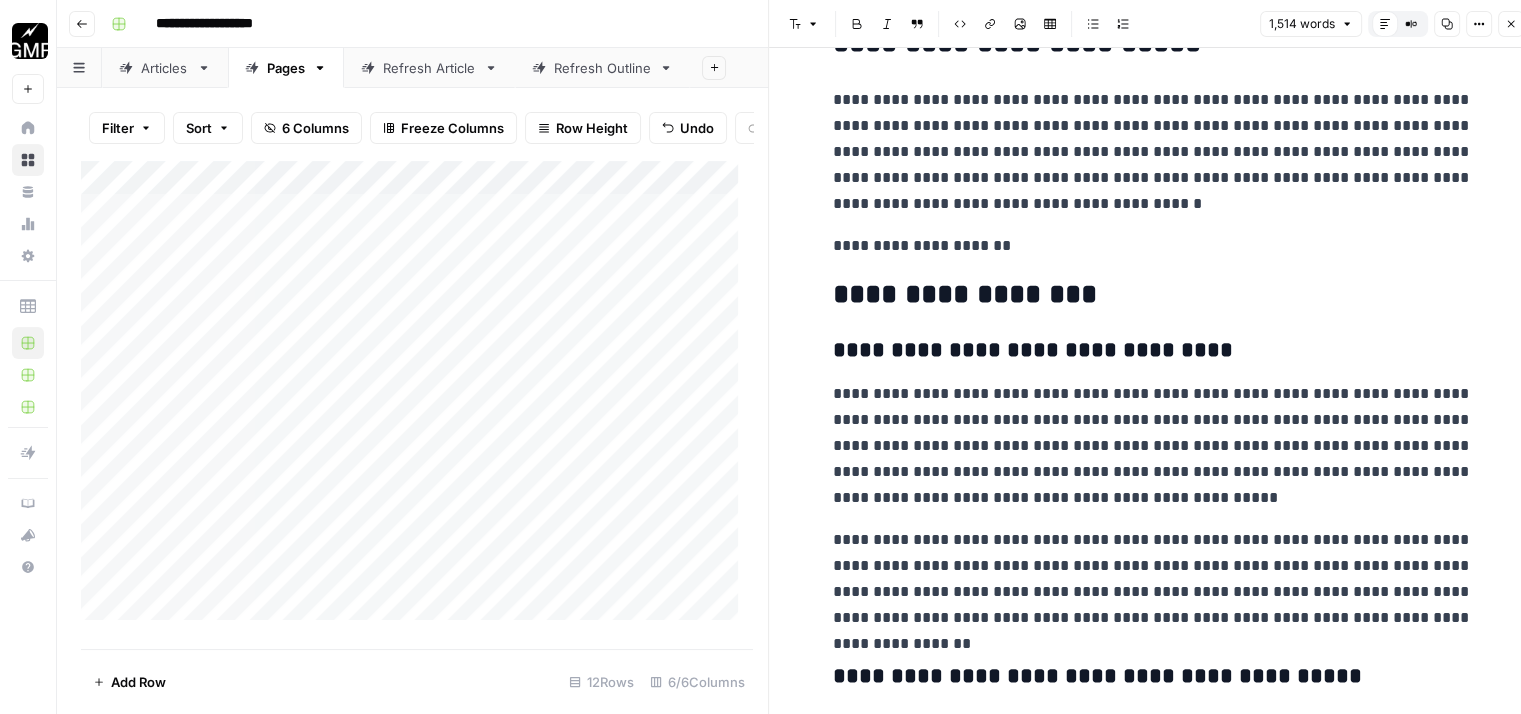 scroll, scrollTop: 0, scrollLeft: 0, axis: both 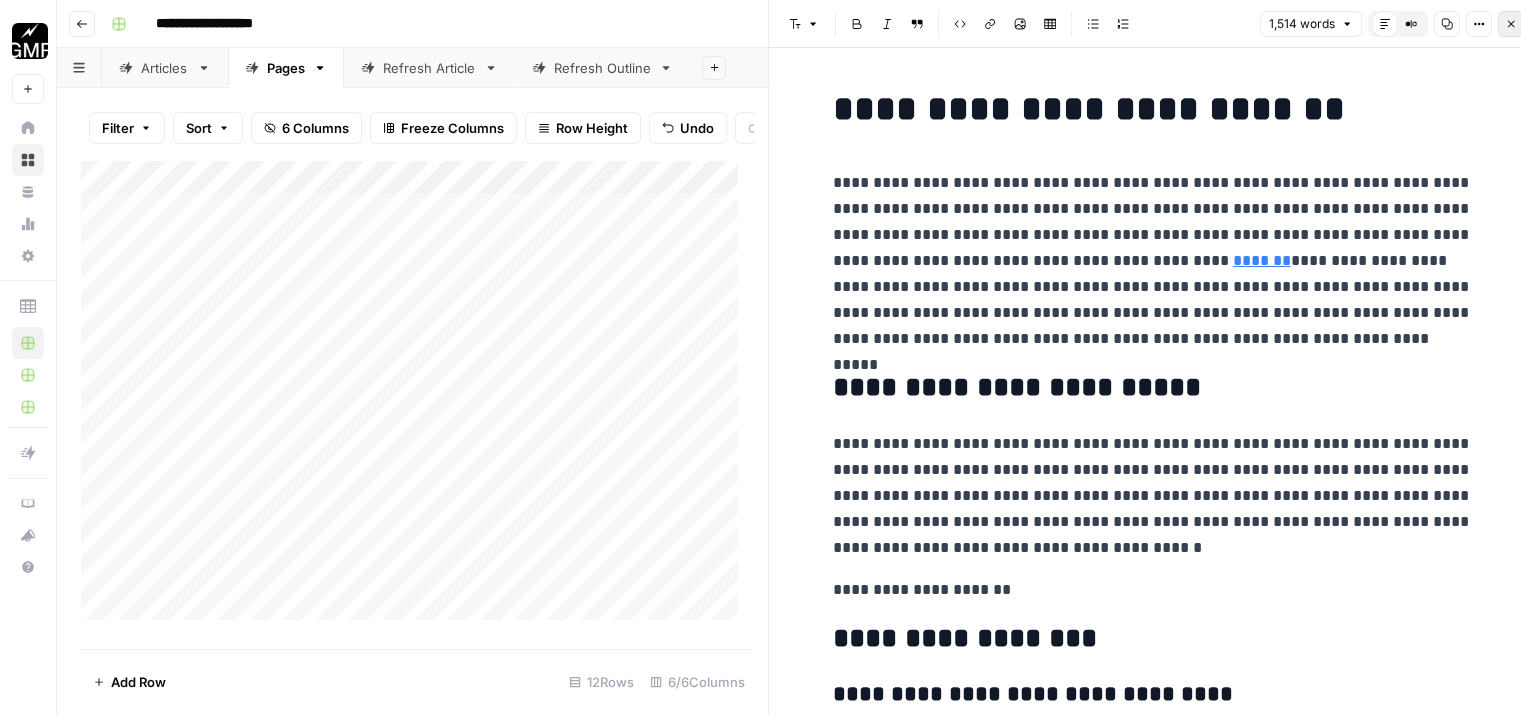 click 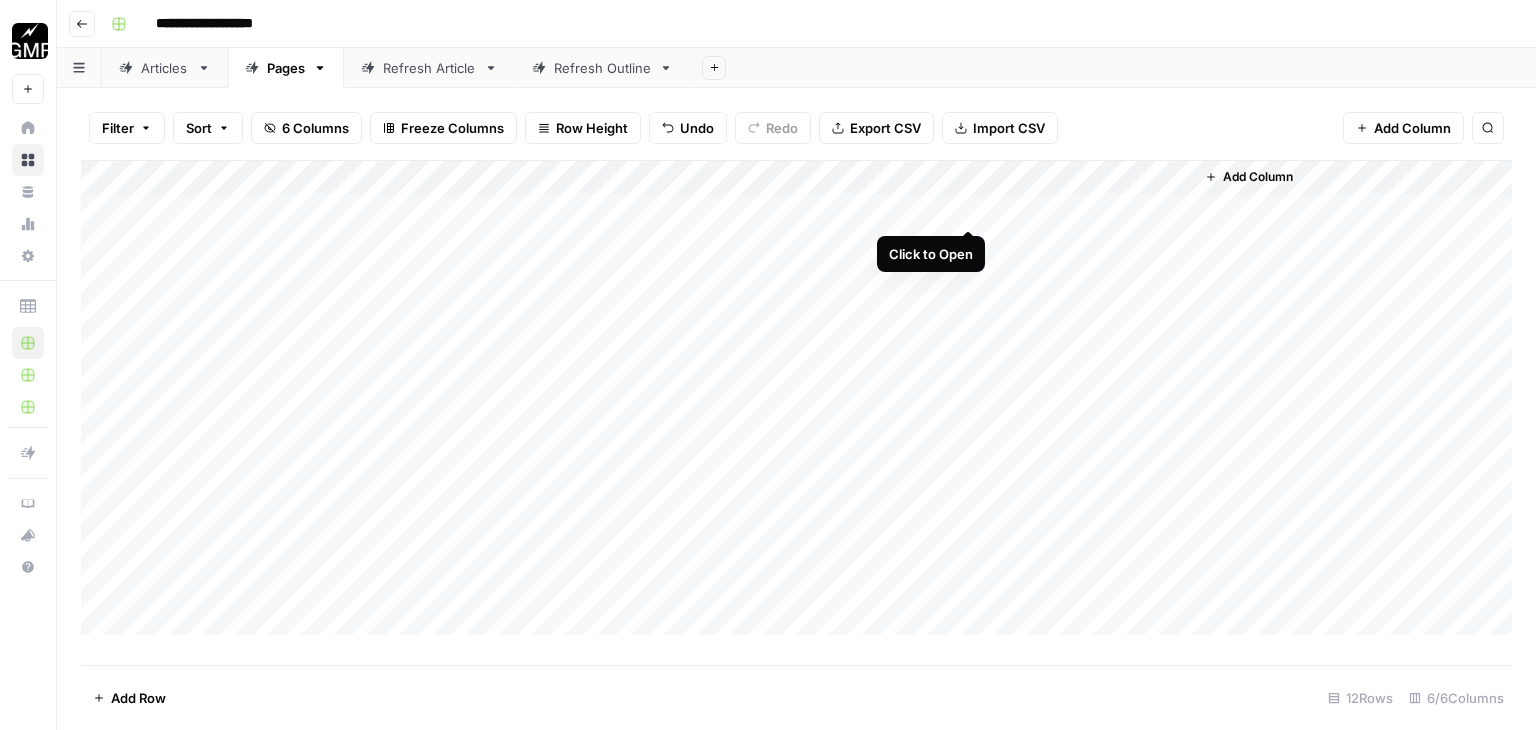 click on "Add Column" at bounding box center (796, 398) 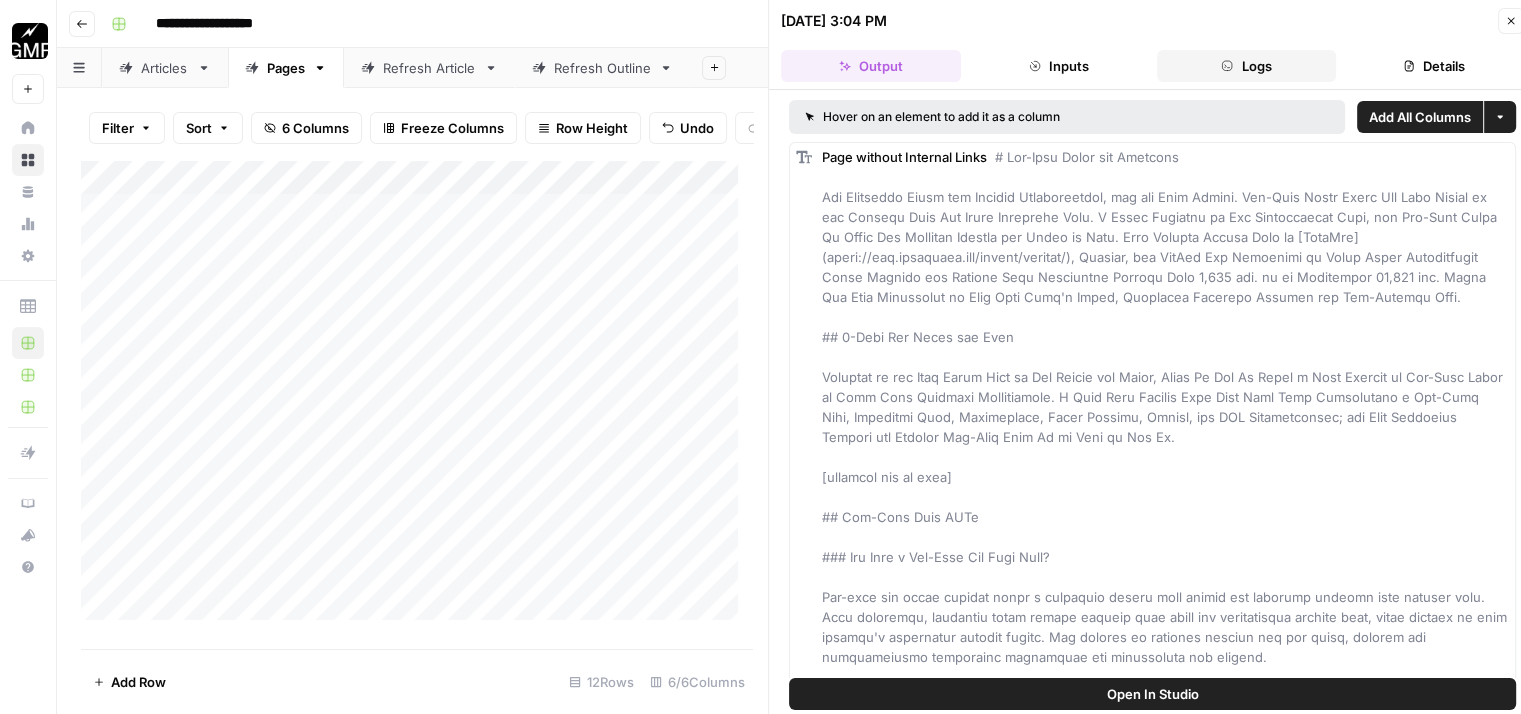 click on "Logs" at bounding box center (1247, 66) 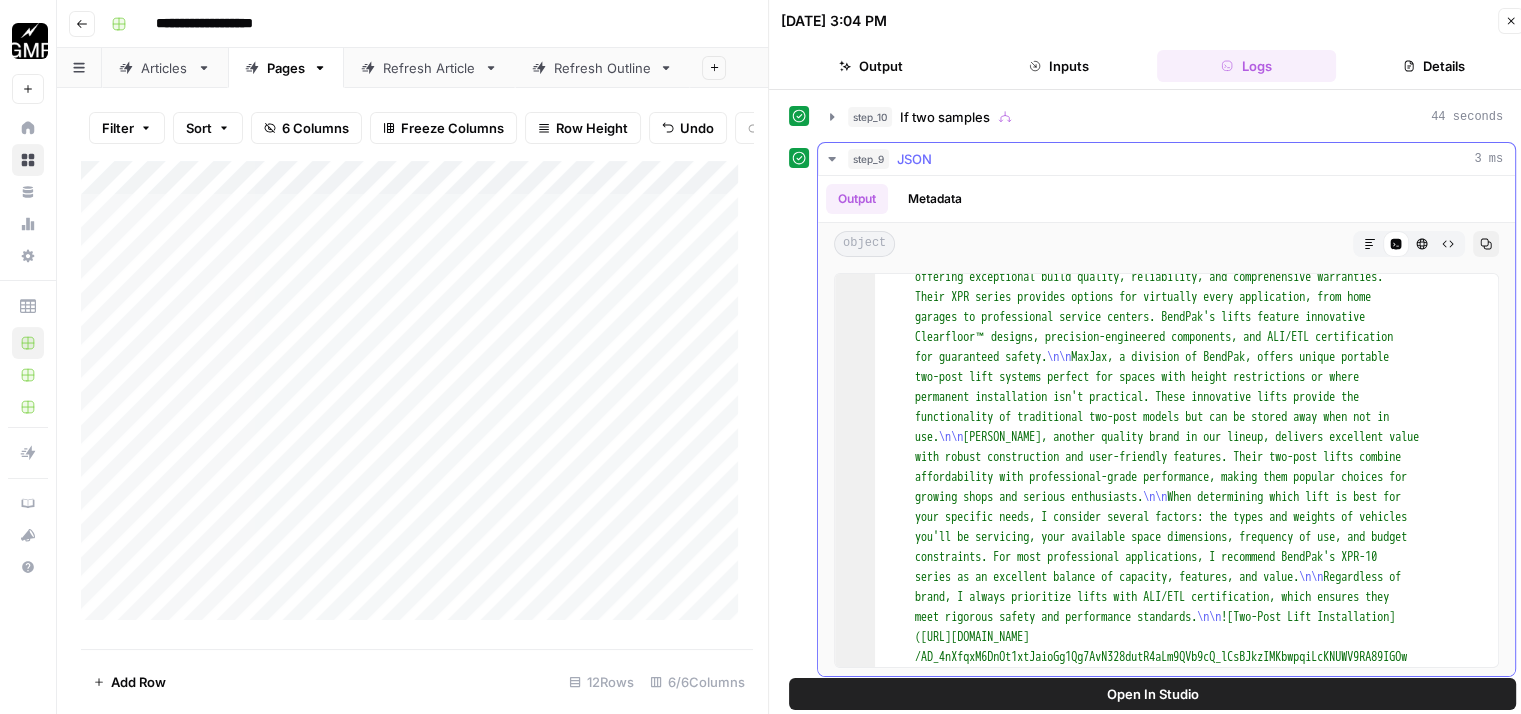 scroll, scrollTop: 2425, scrollLeft: 0, axis: vertical 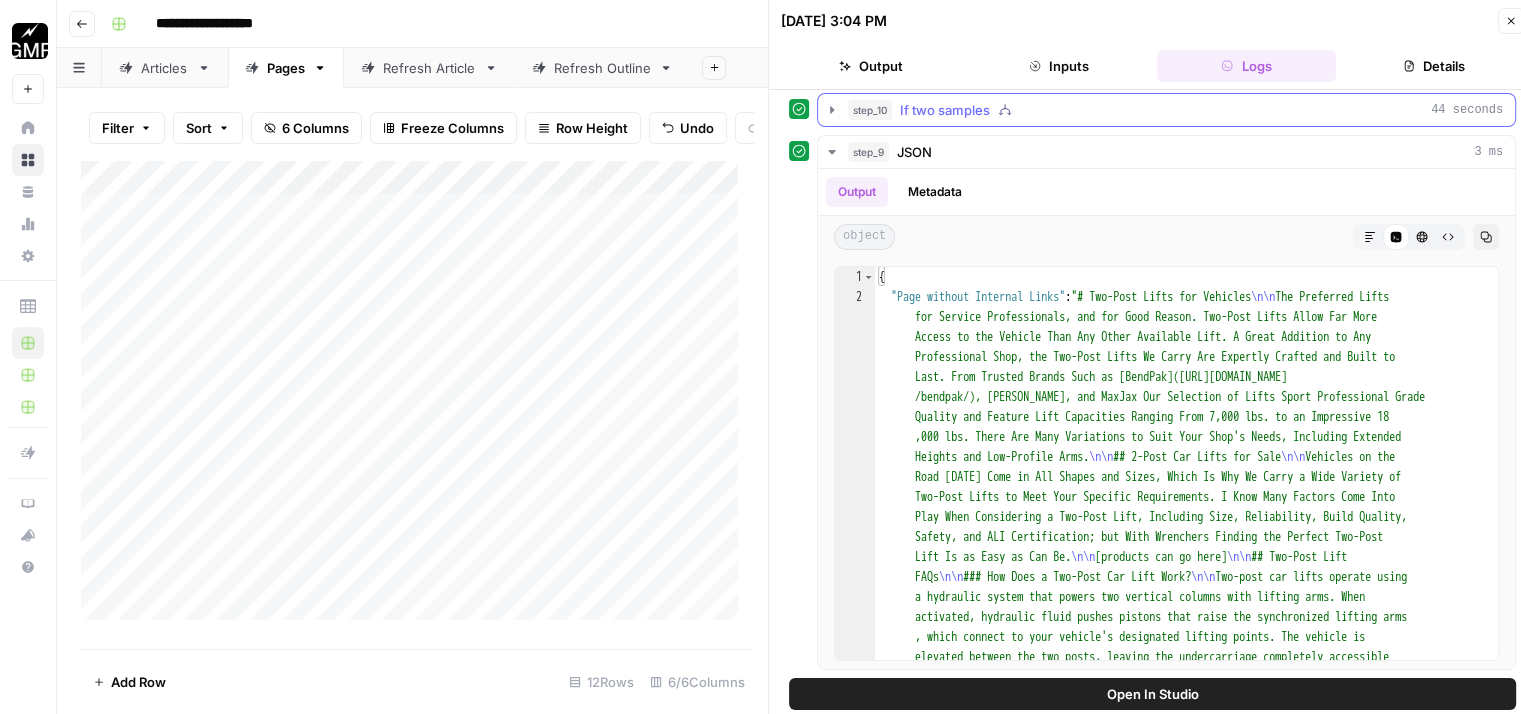 click 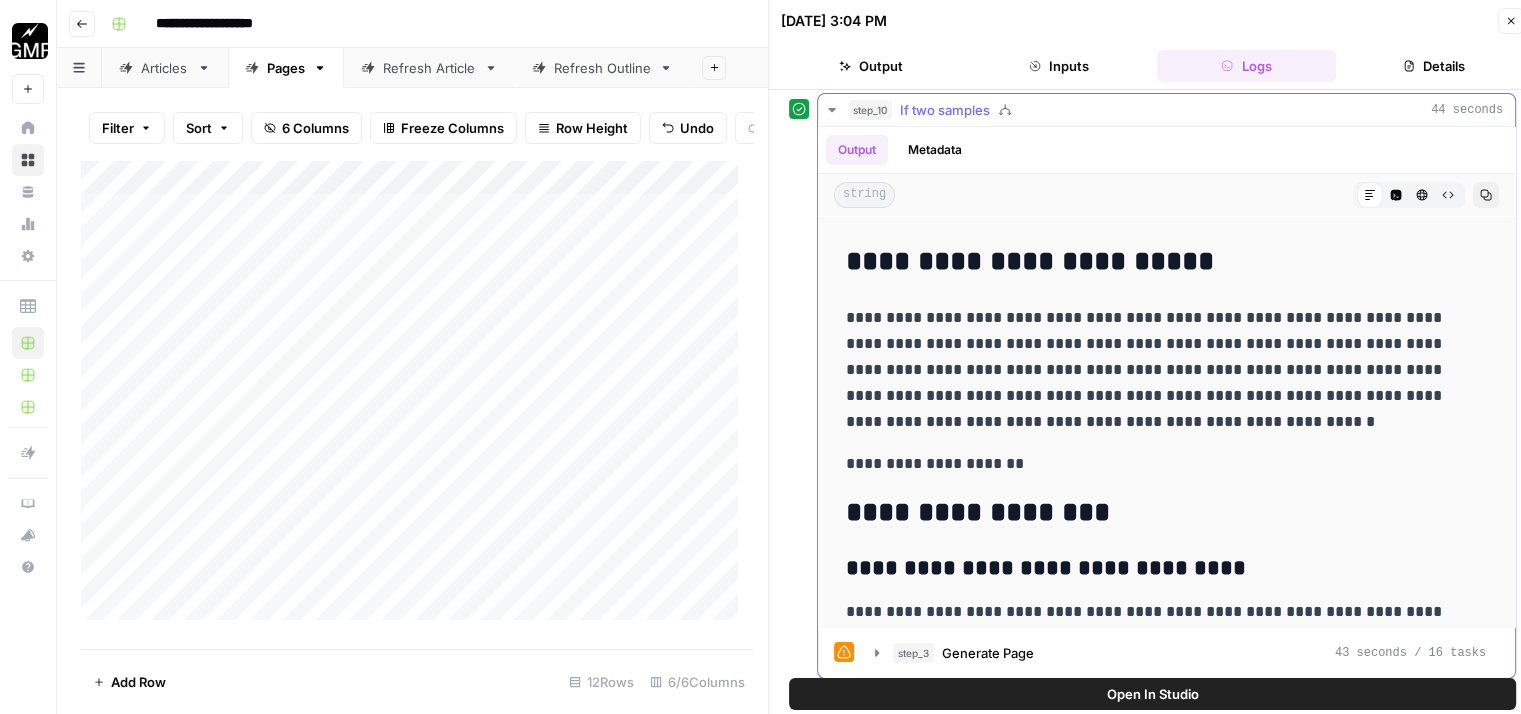 scroll, scrollTop: 0, scrollLeft: 0, axis: both 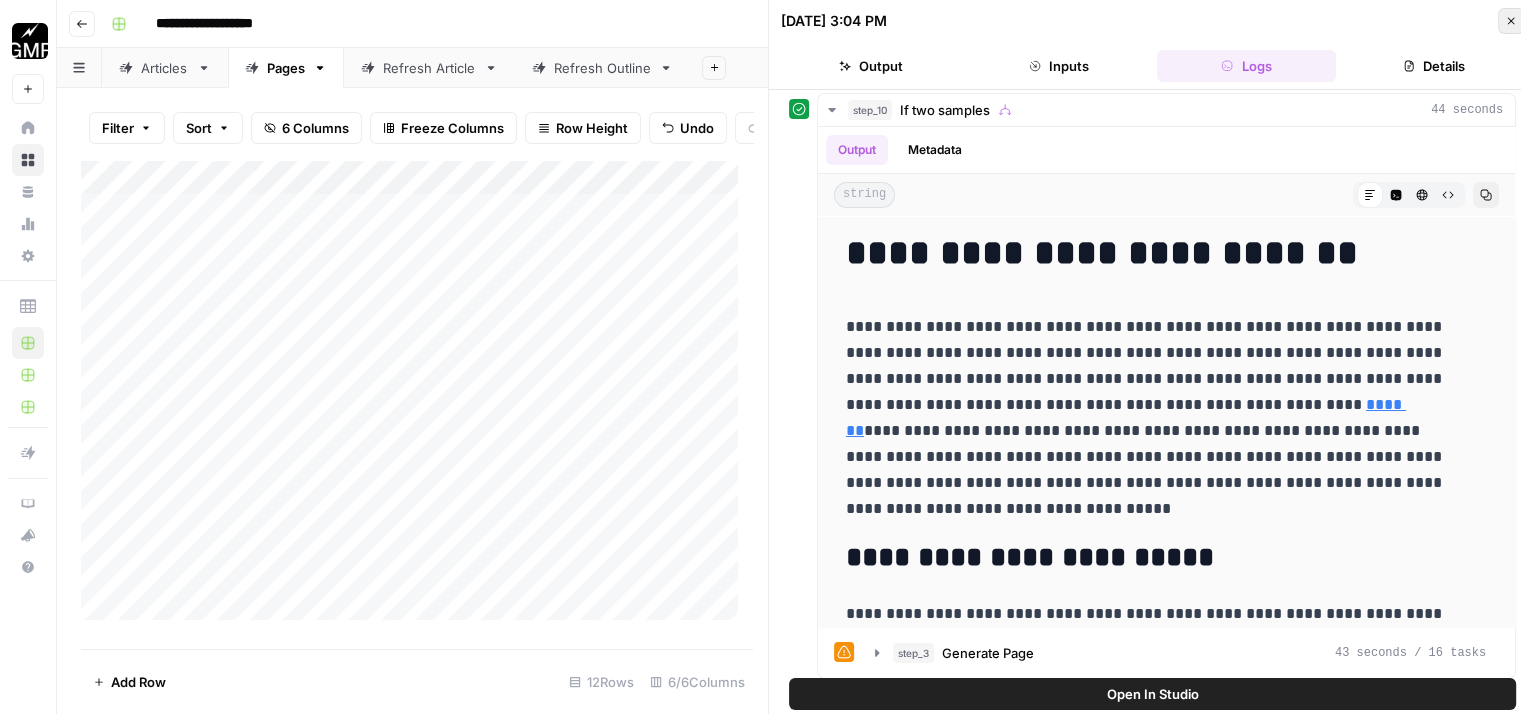 click 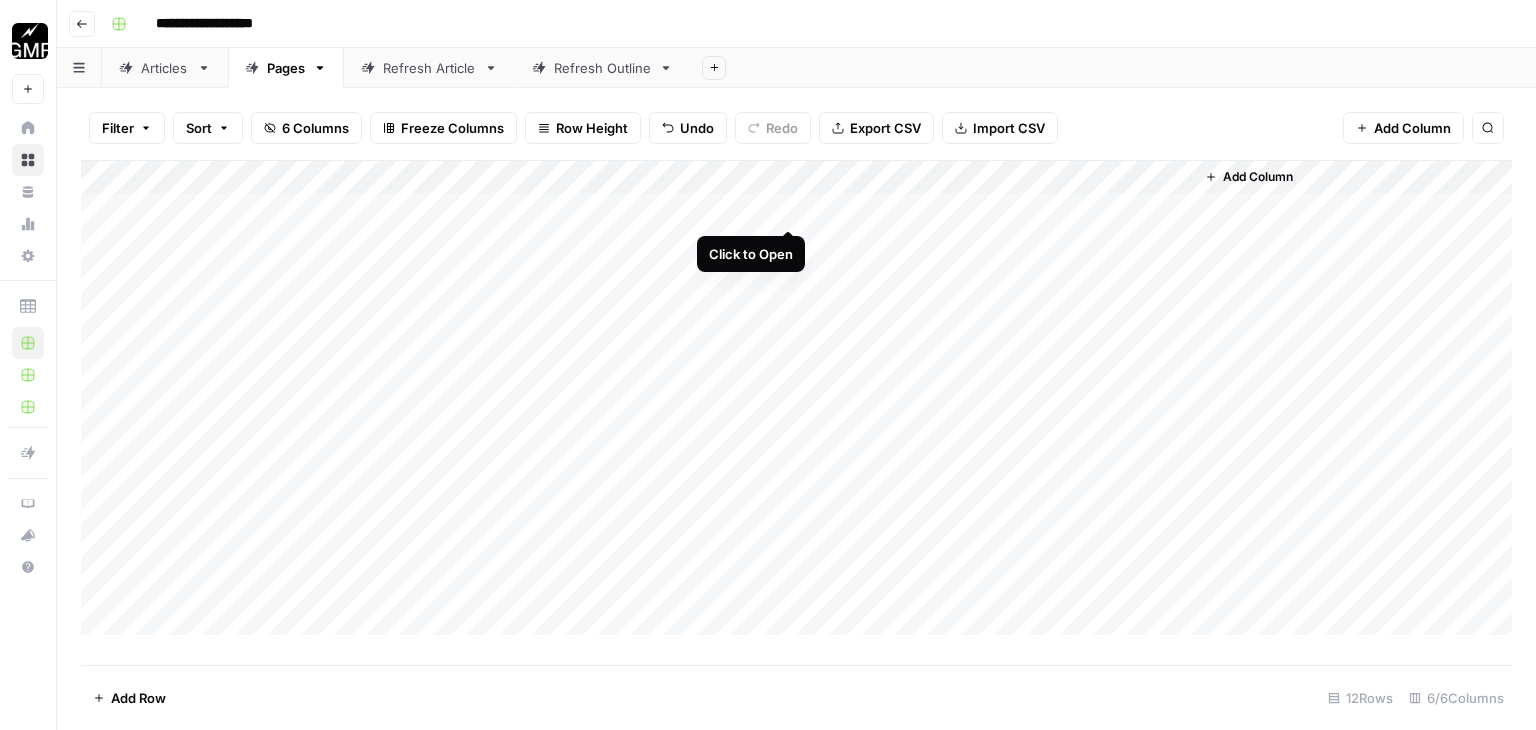 click on "Add Column" at bounding box center (796, 398) 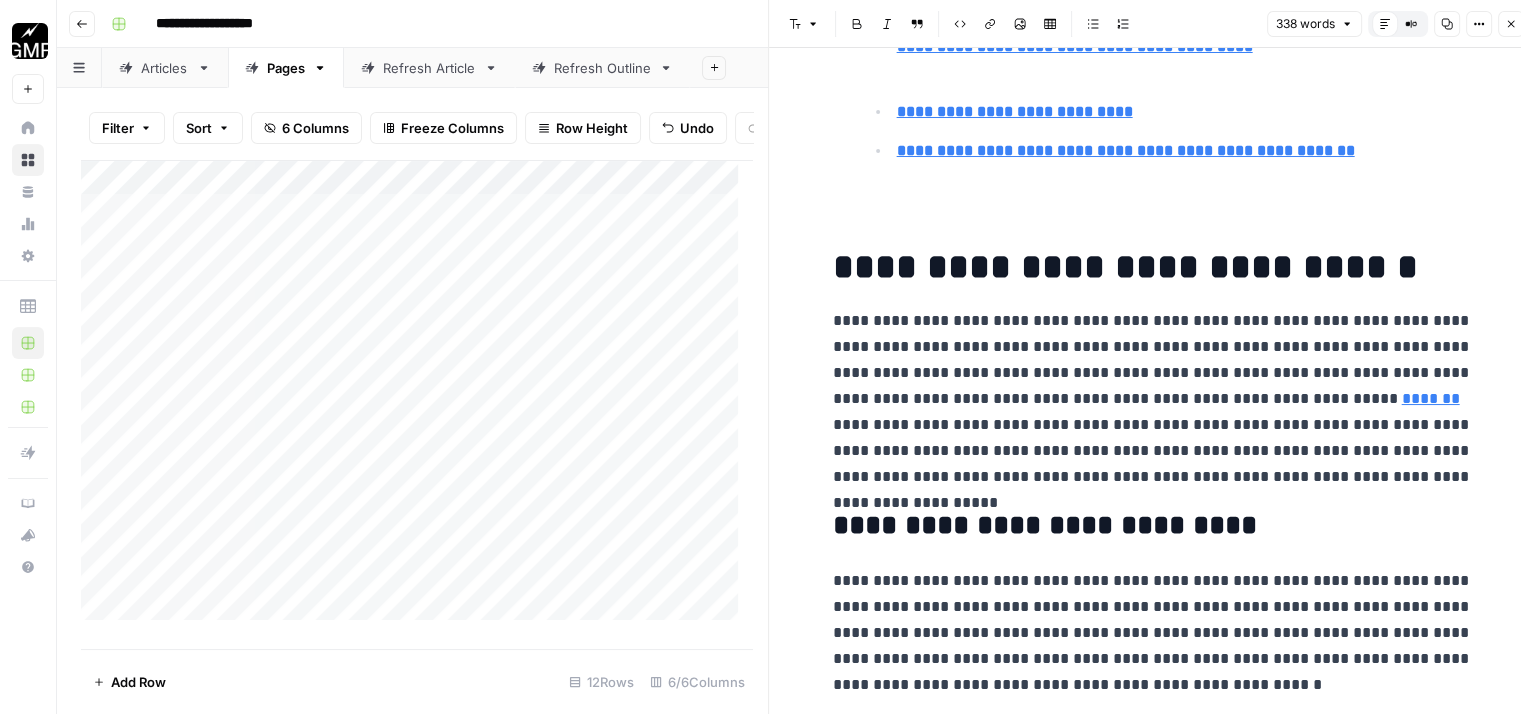 scroll, scrollTop: 0, scrollLeft: 0, axis: both 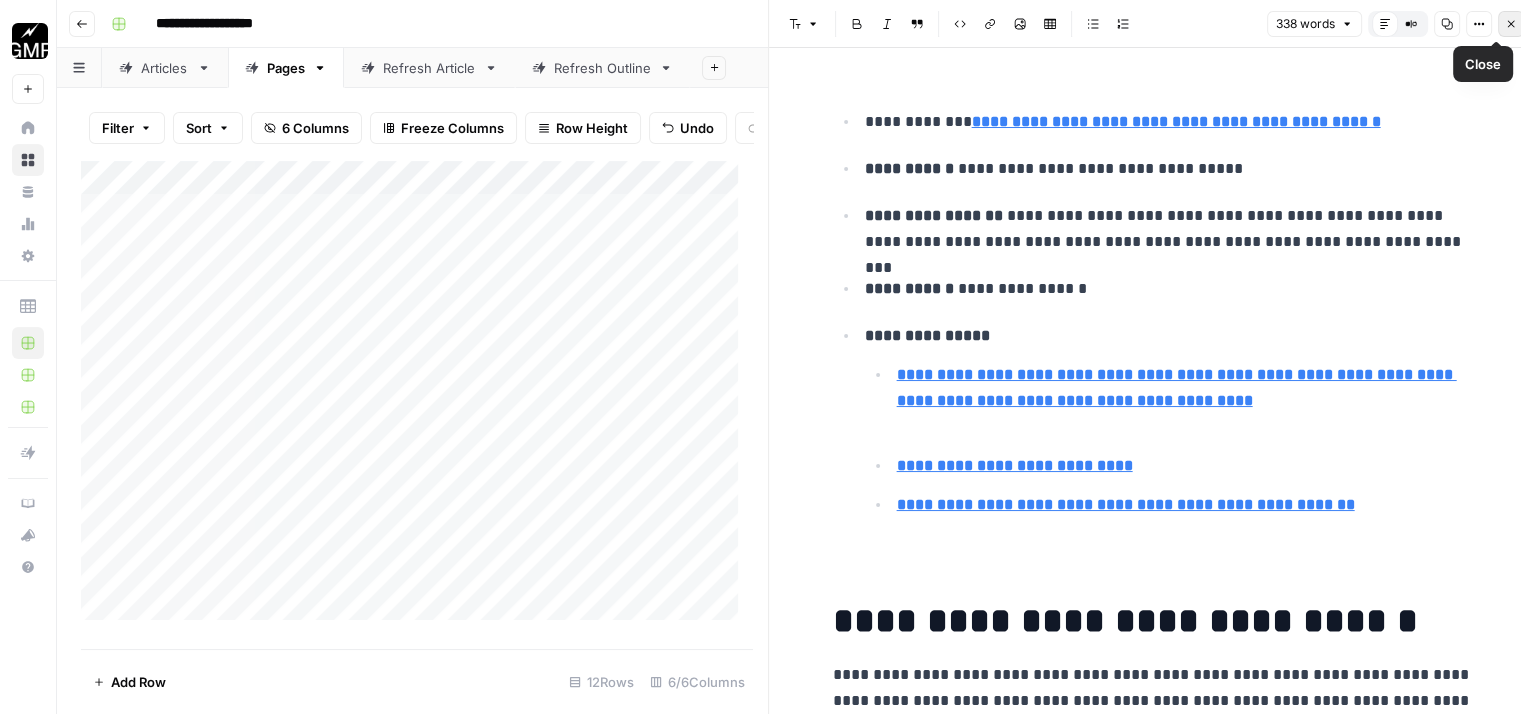 click 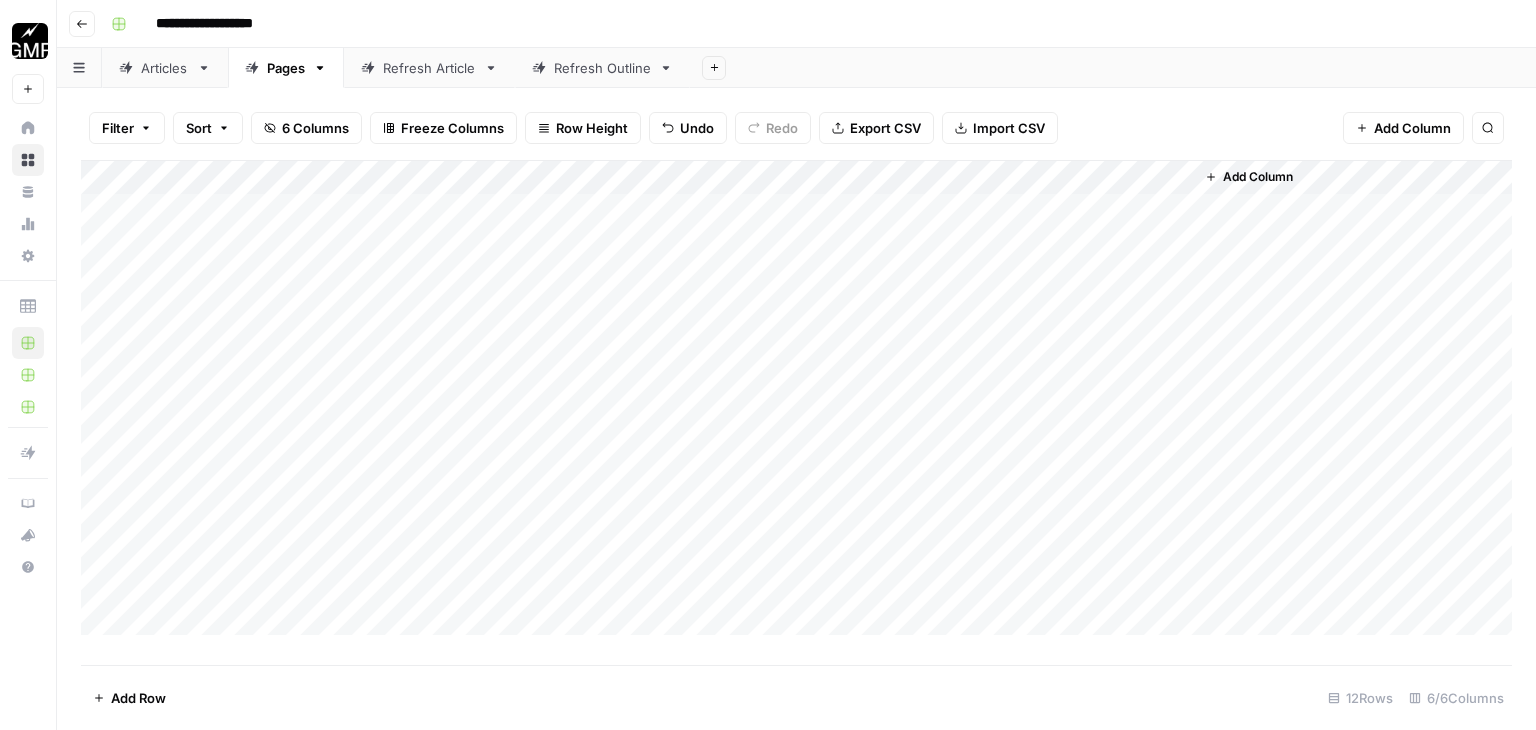 click on "Add Column" at bounding box center (796, 398) 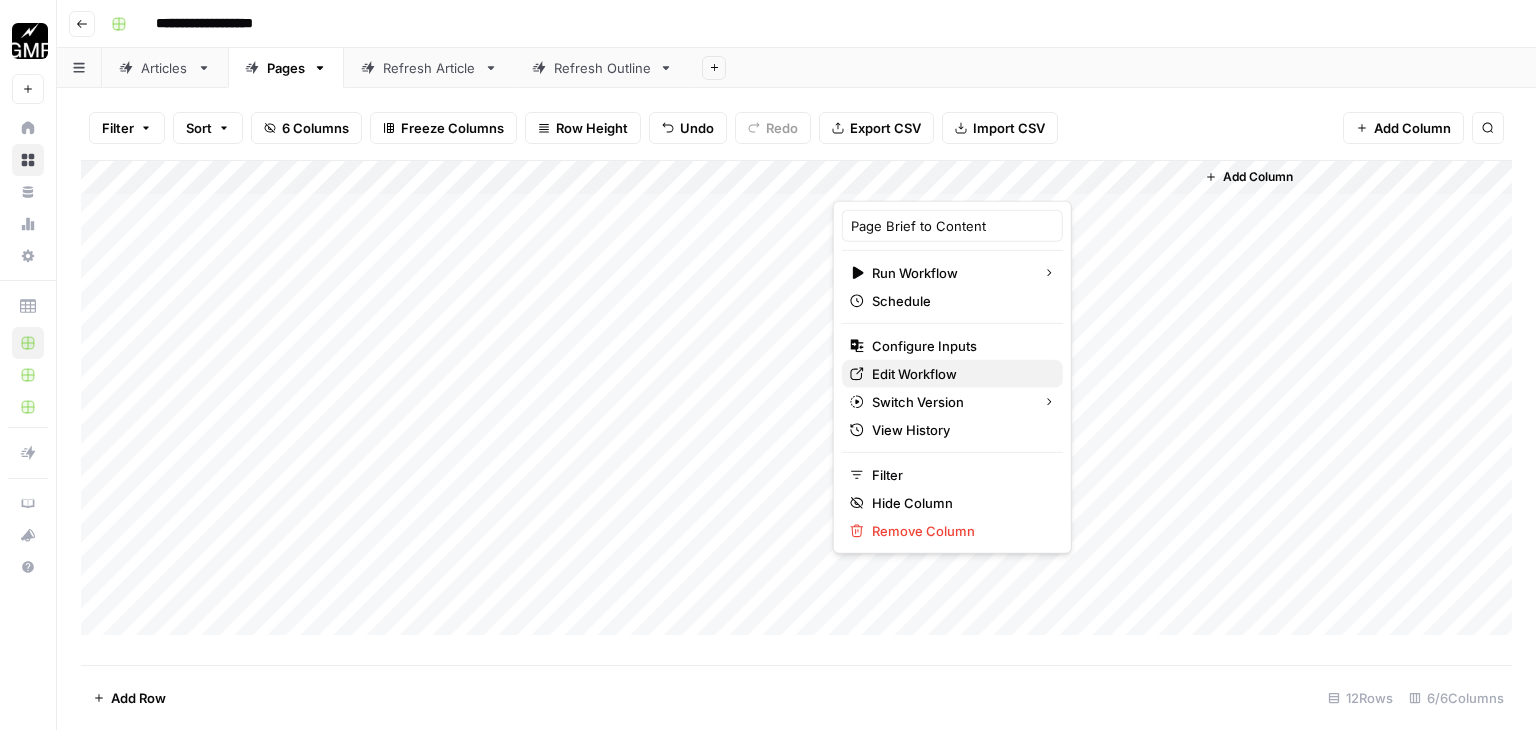 click on "Edit Workflow" at bounding box center [914, 374] 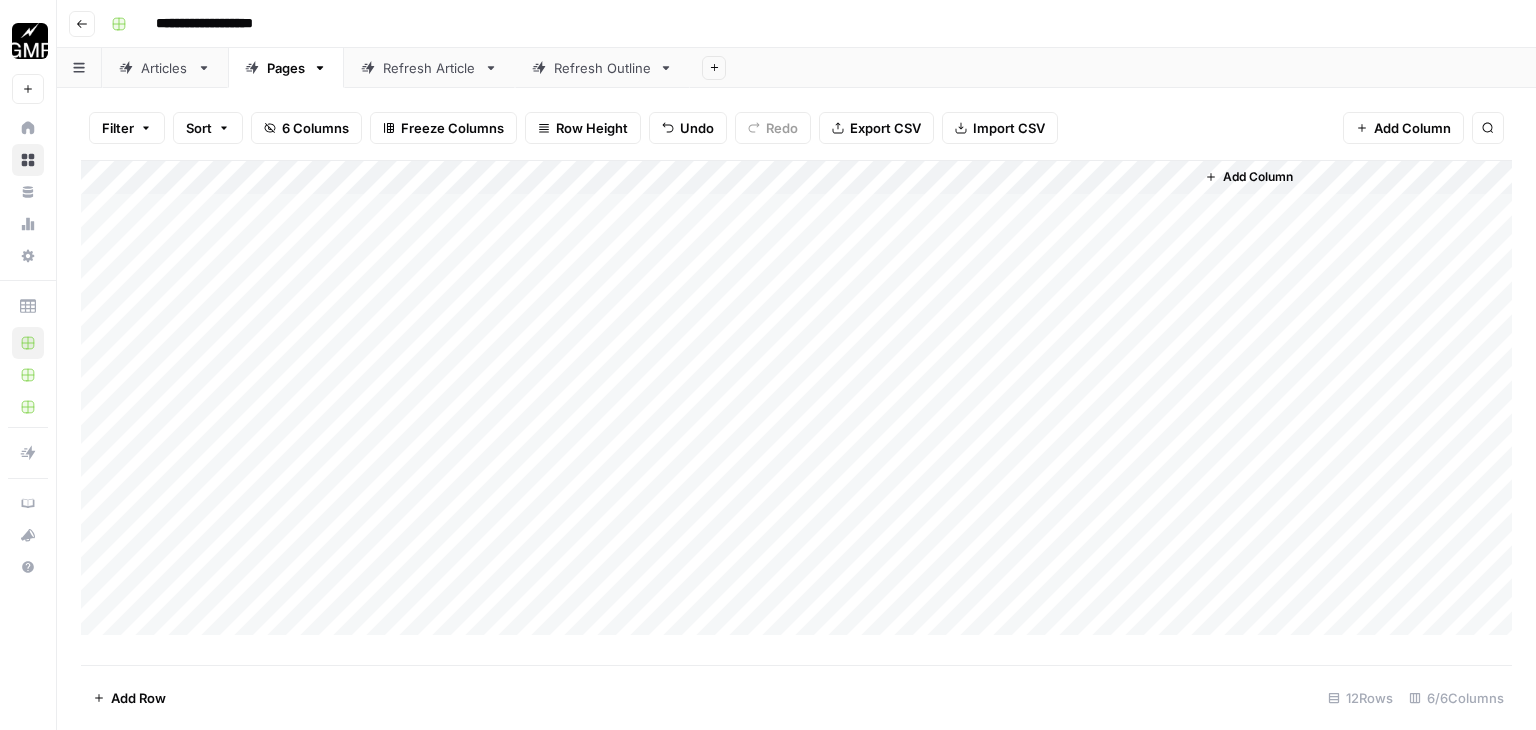 click on "Add Column" at bounding box center (796, 398) 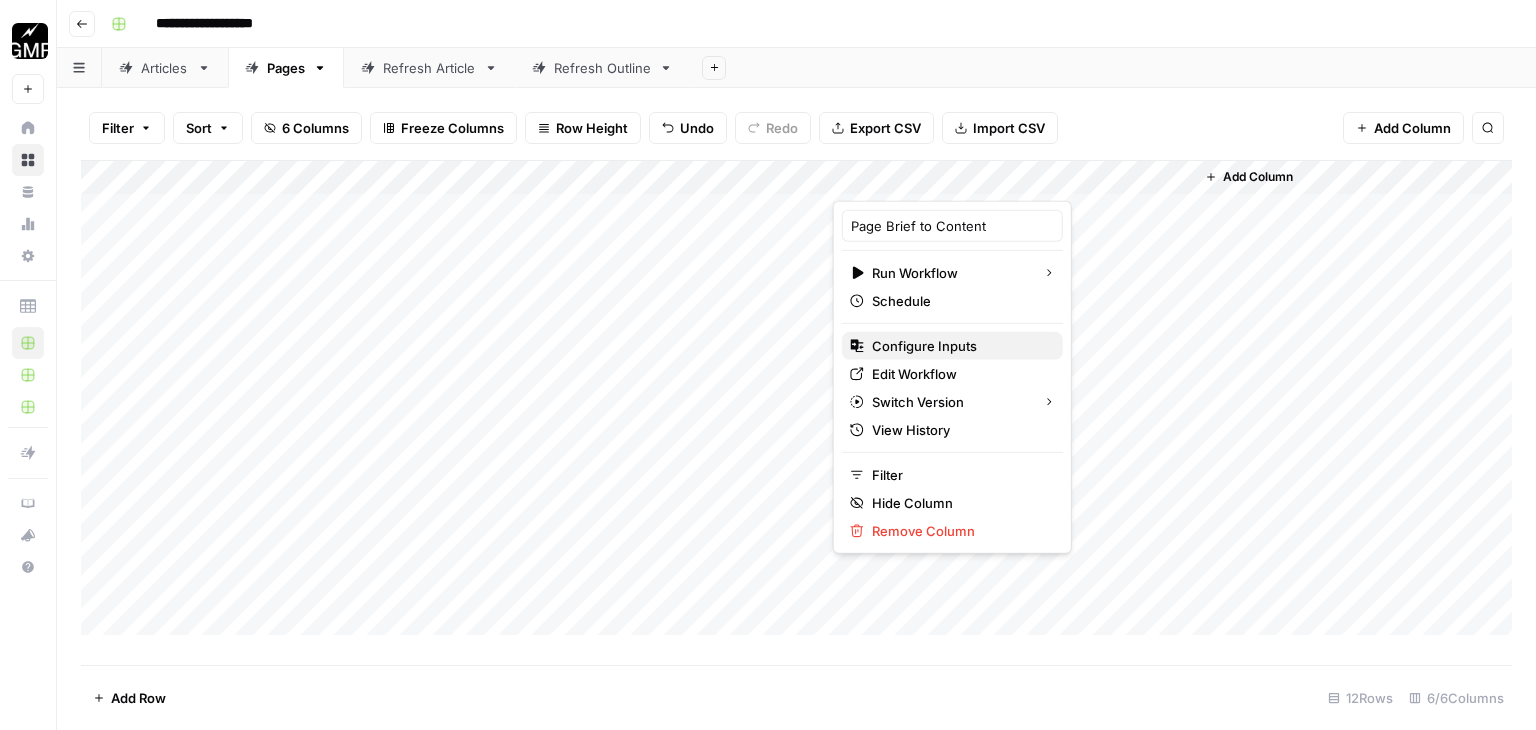click on "Configure Inputs" at bounding box center (924, 346) 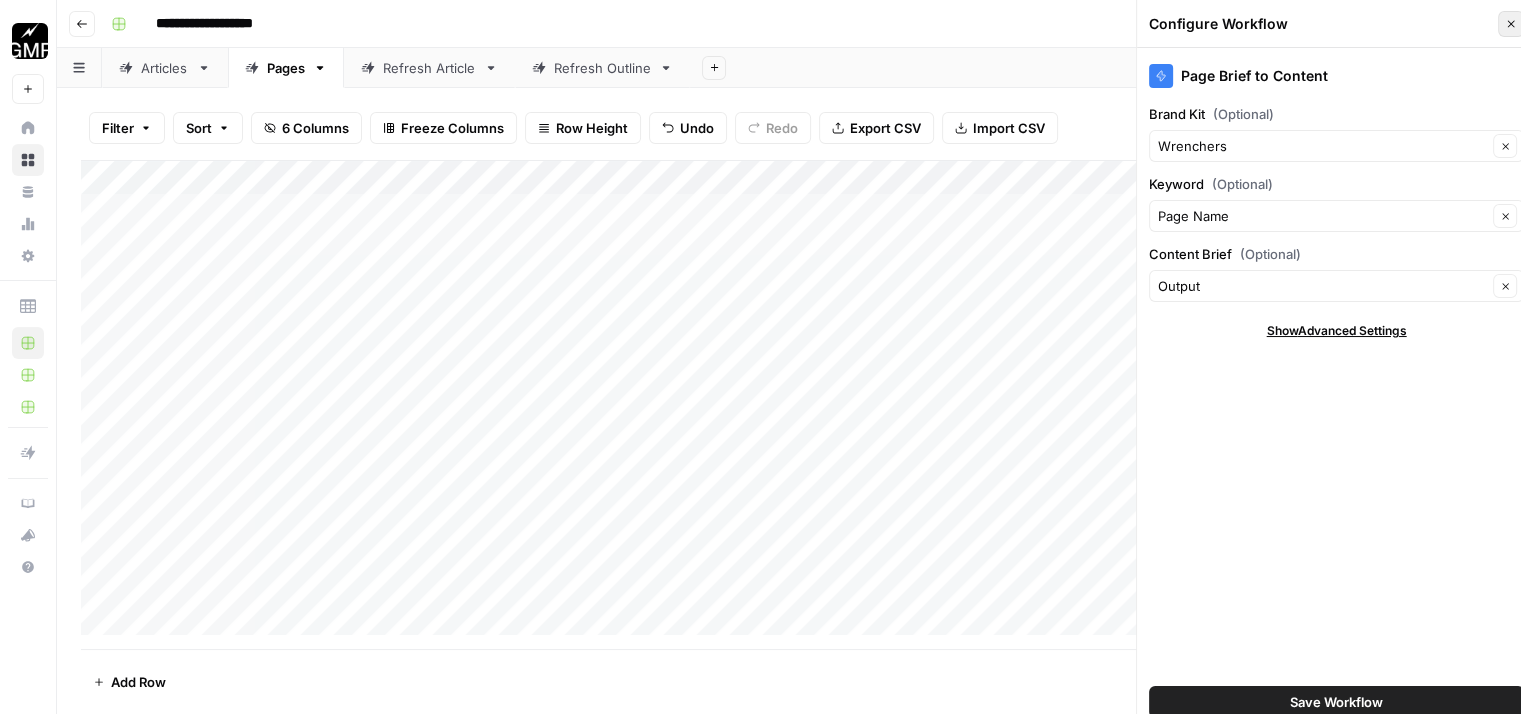 click 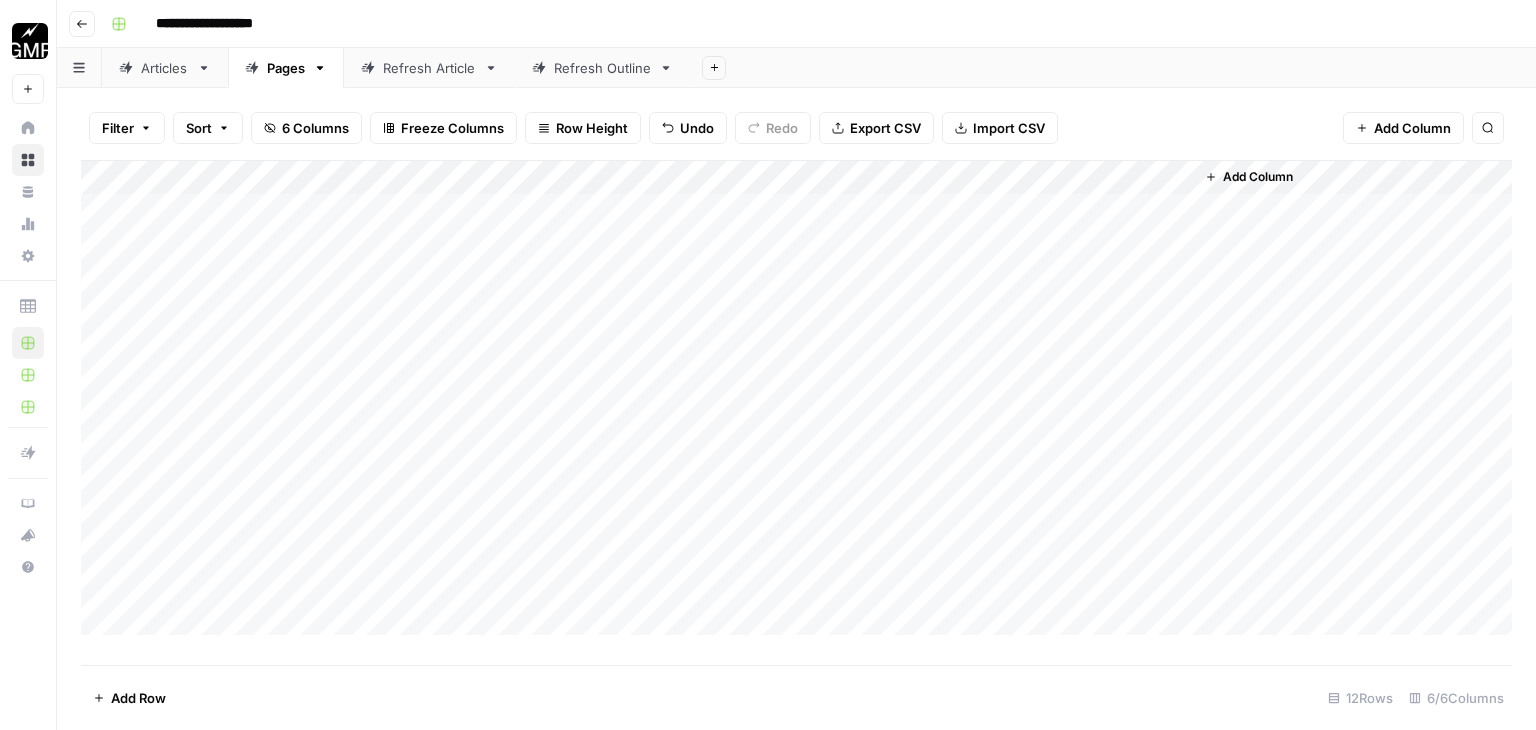 click on "Add Column" at bounding box center (796, 398) 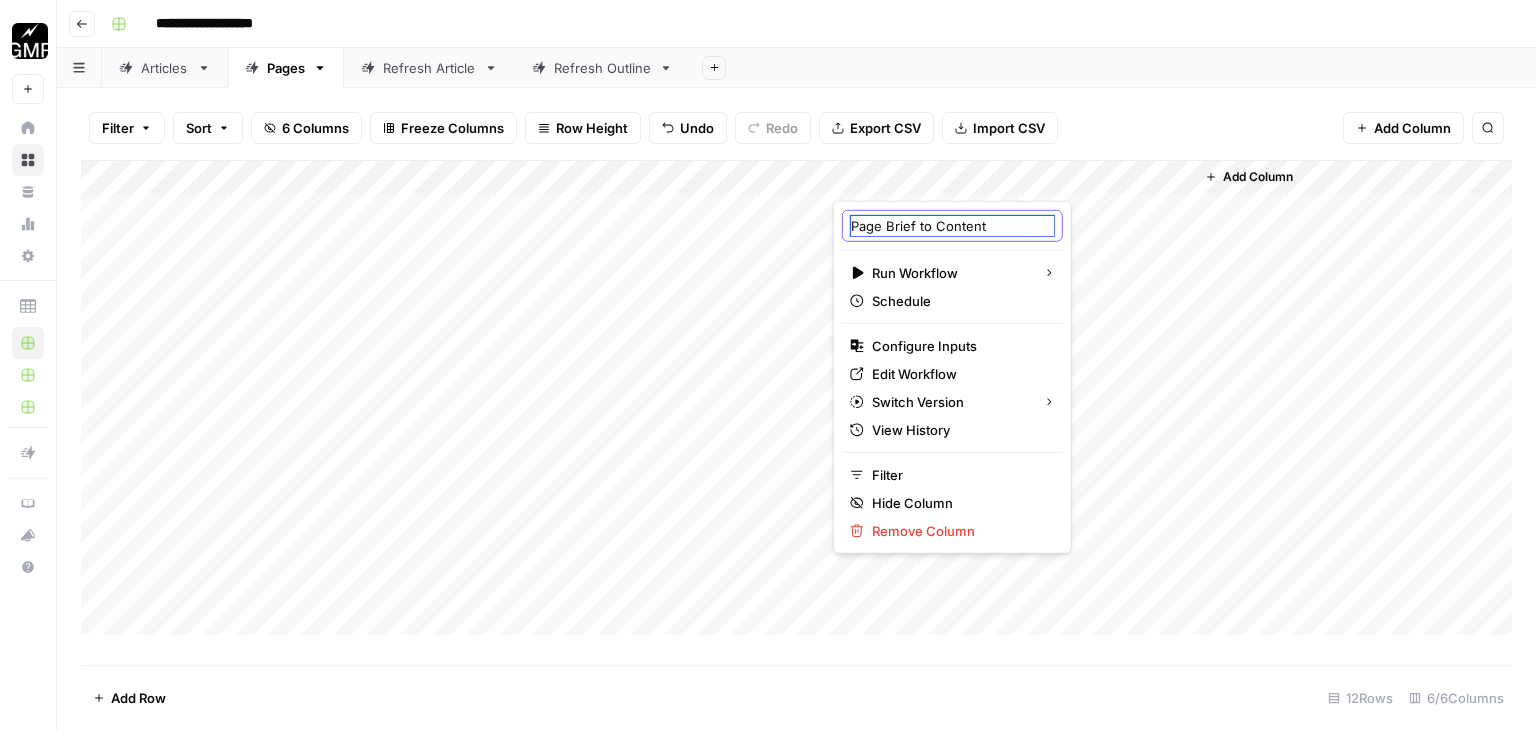 click on "Page Brief to Content" at bounding box center (952, 226) 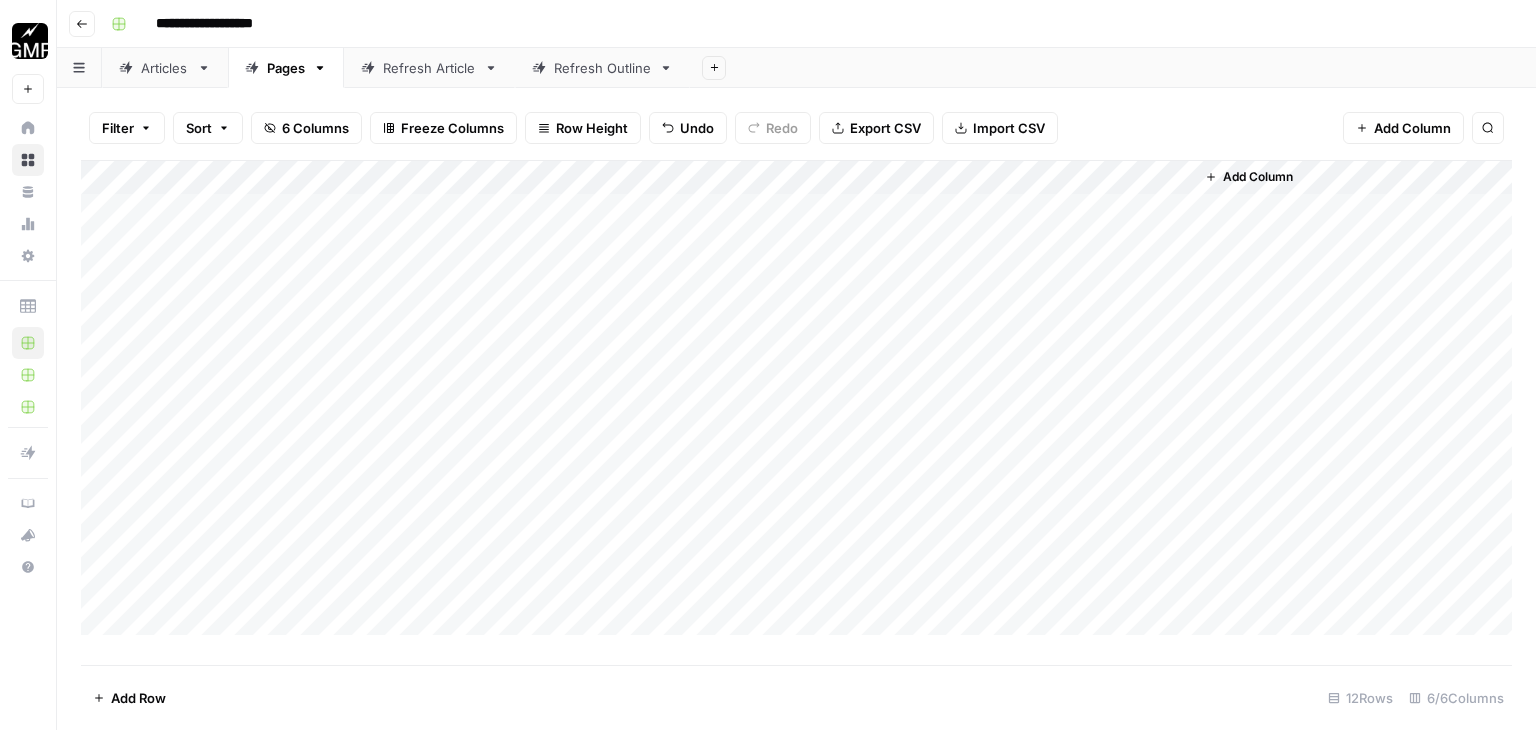 click on "Add Column" at bounding box center (796, 412) 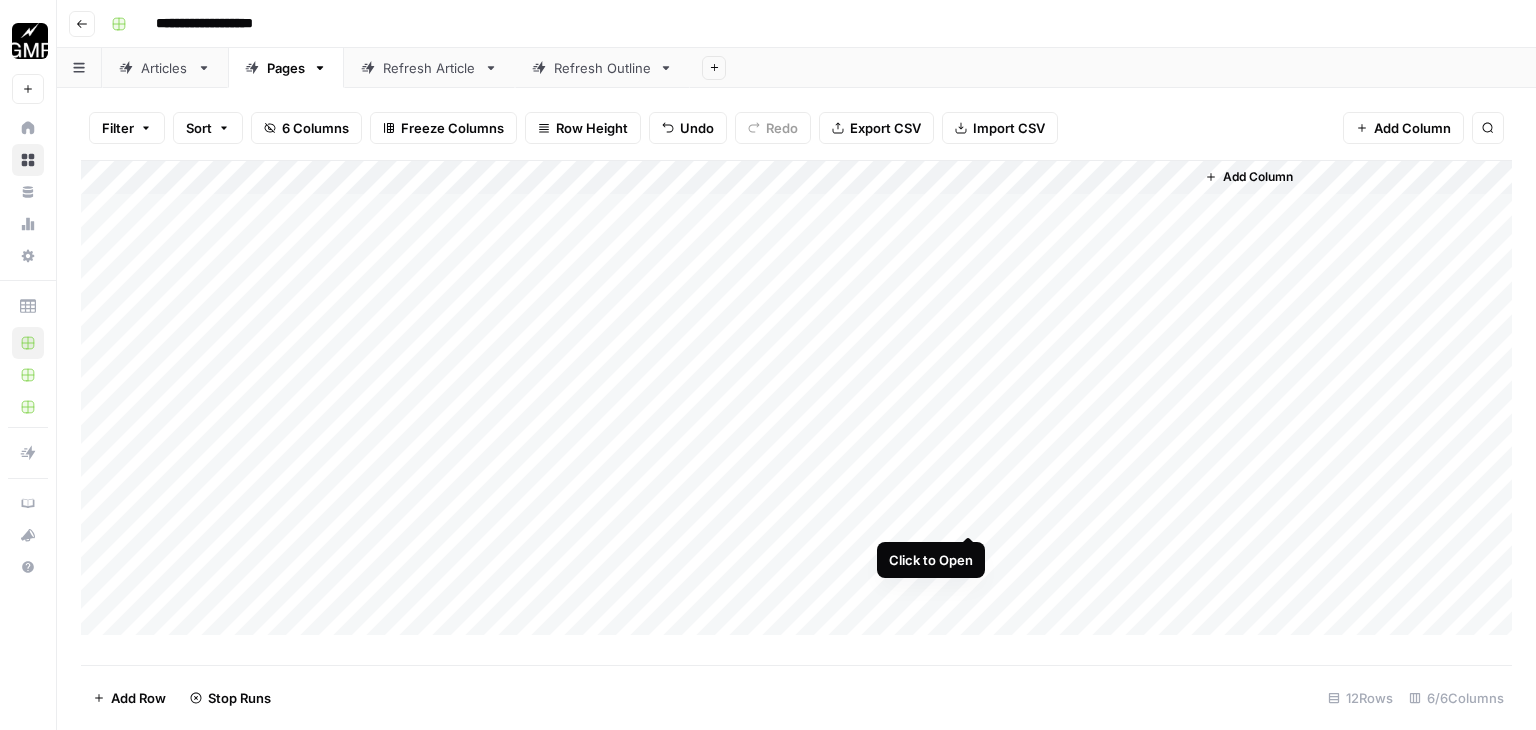 click on "Add Column" at bounding box center [796, 398] 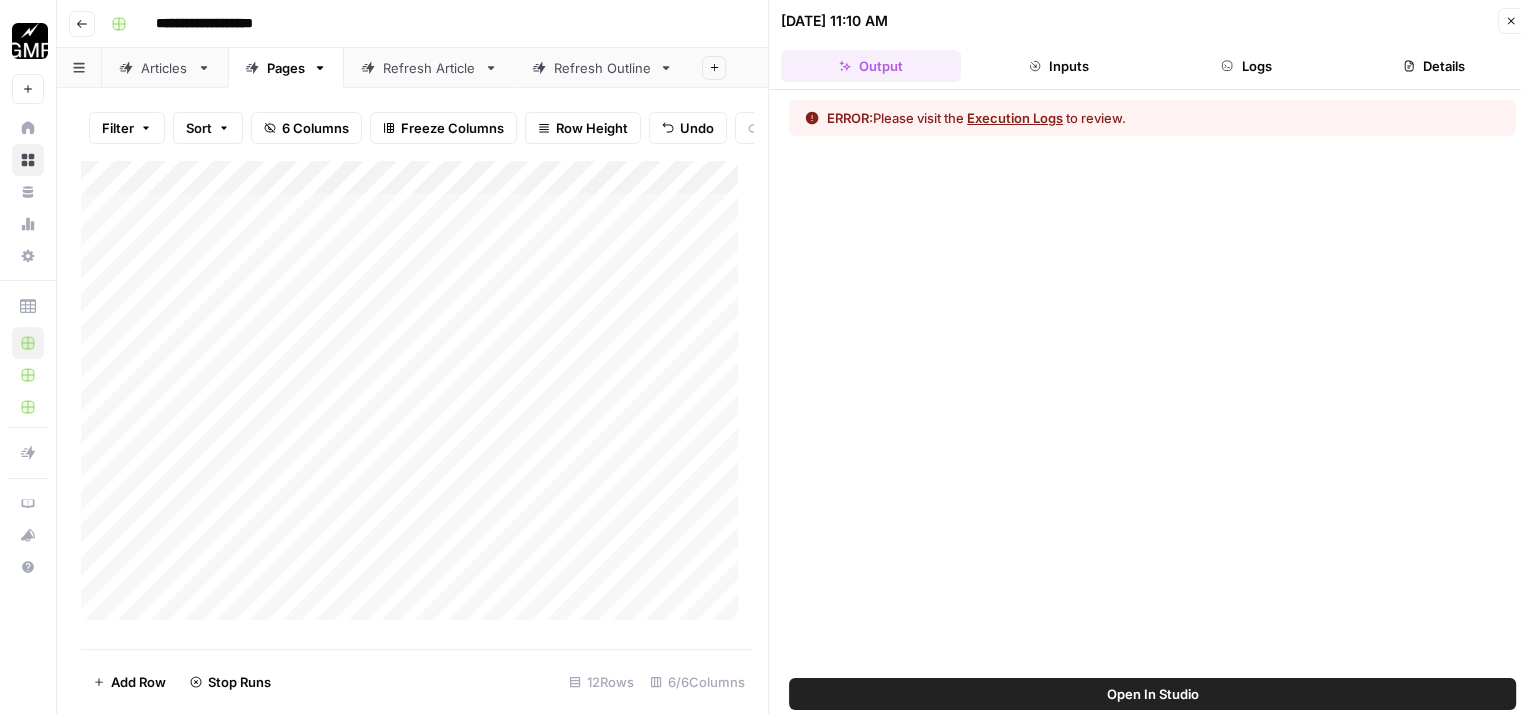click on "Execution Logs" at bounding box center [1015, 118] 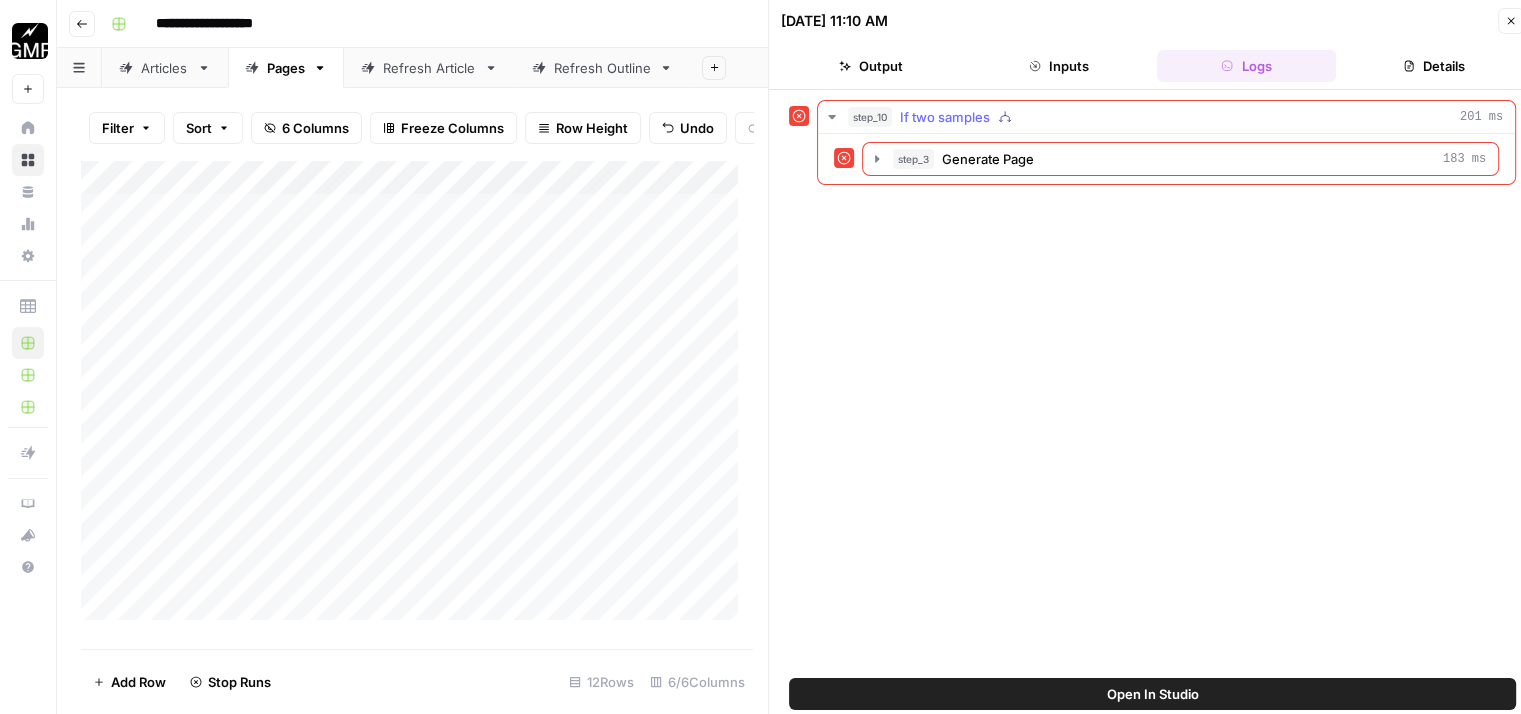 click on "step_10 If two samples 201 ms" at bounding box center [1175, 117] 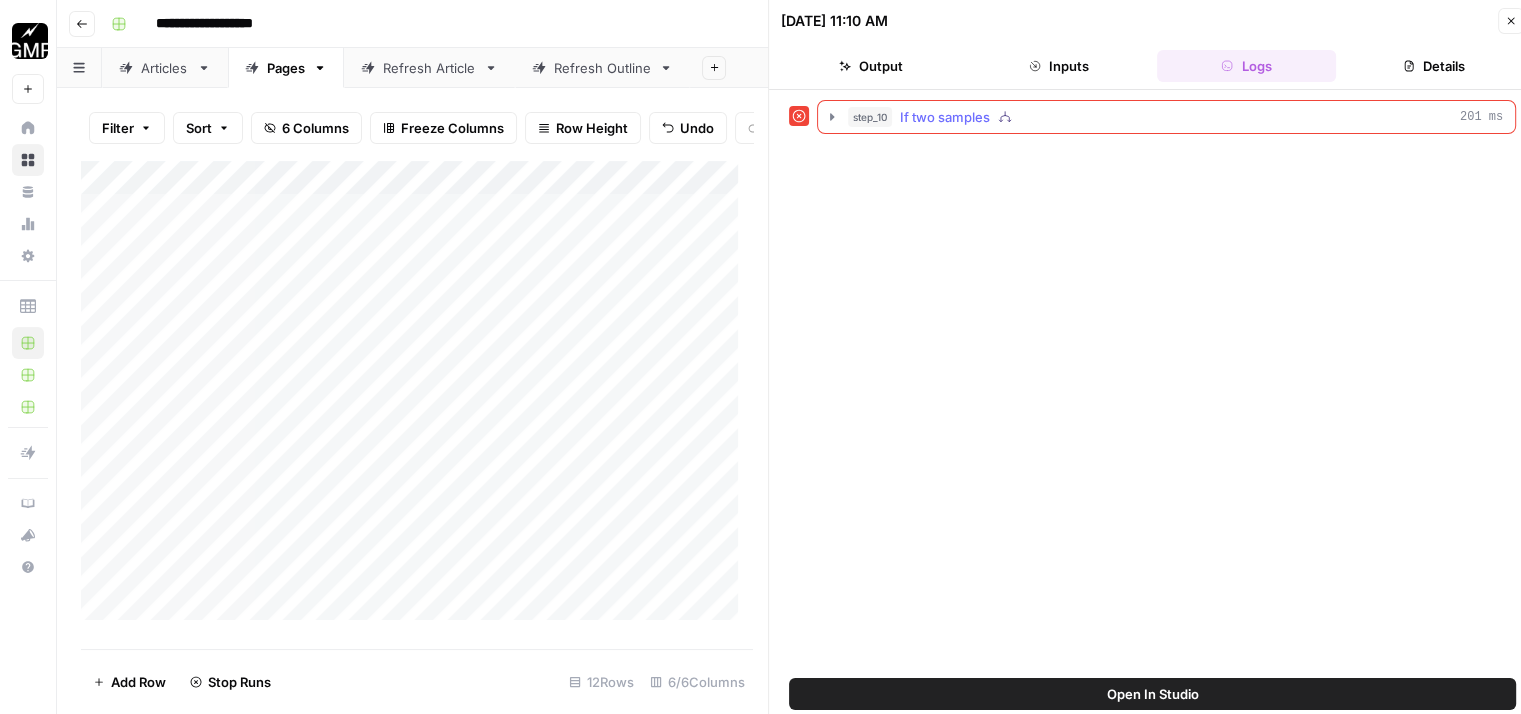 click on "step_10" at bounding box center (870, 117) 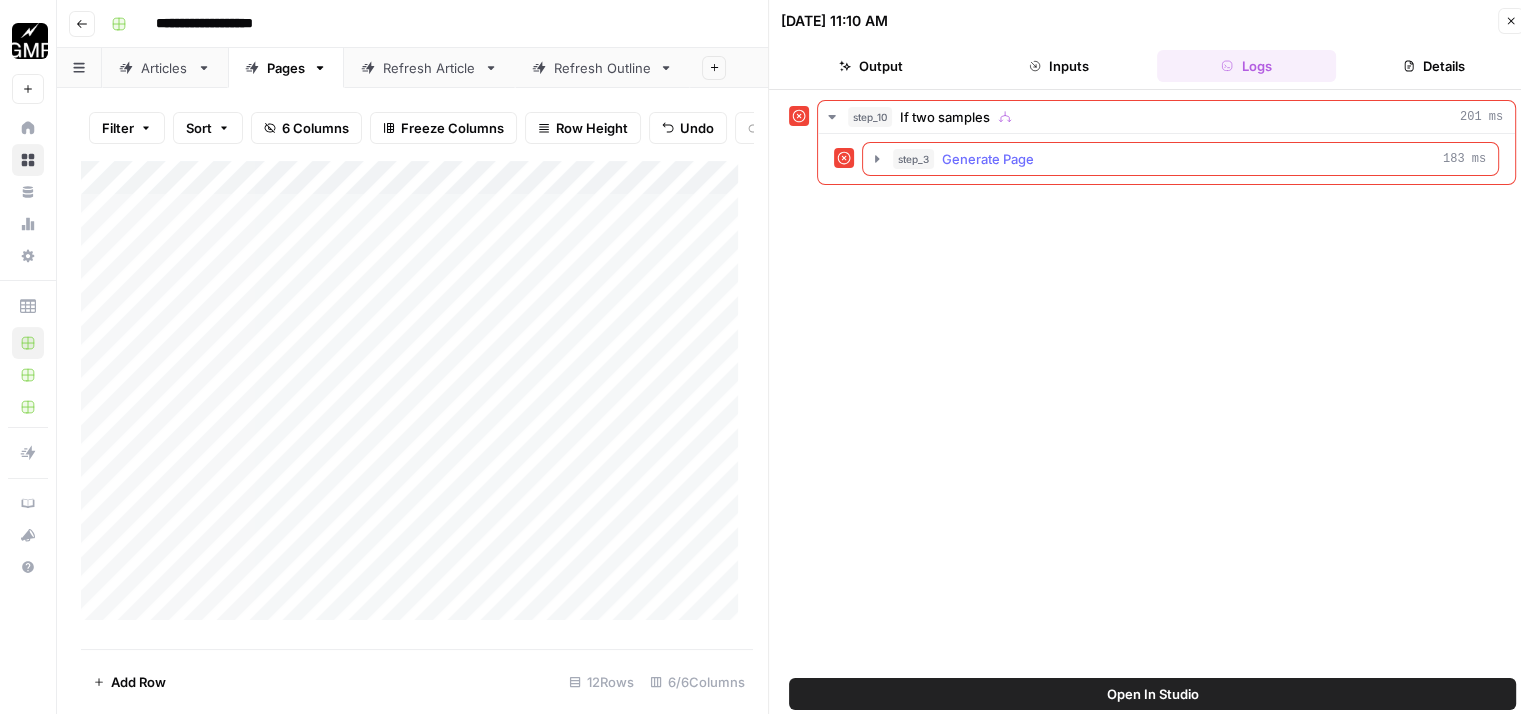 click on "step_3" at bounding box center [913, 159] 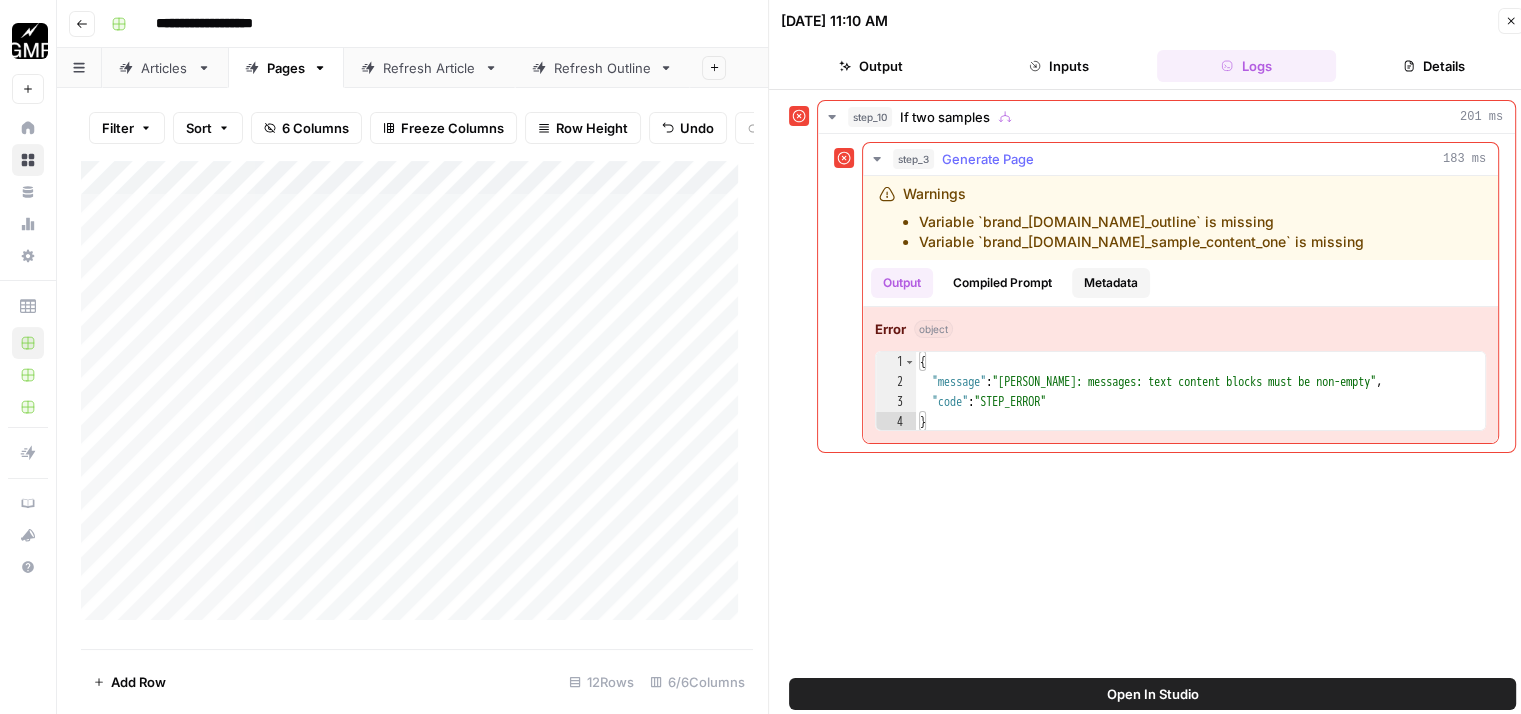 scroll, scrollTop: 16, scrollLeft: 0, axis: vertical 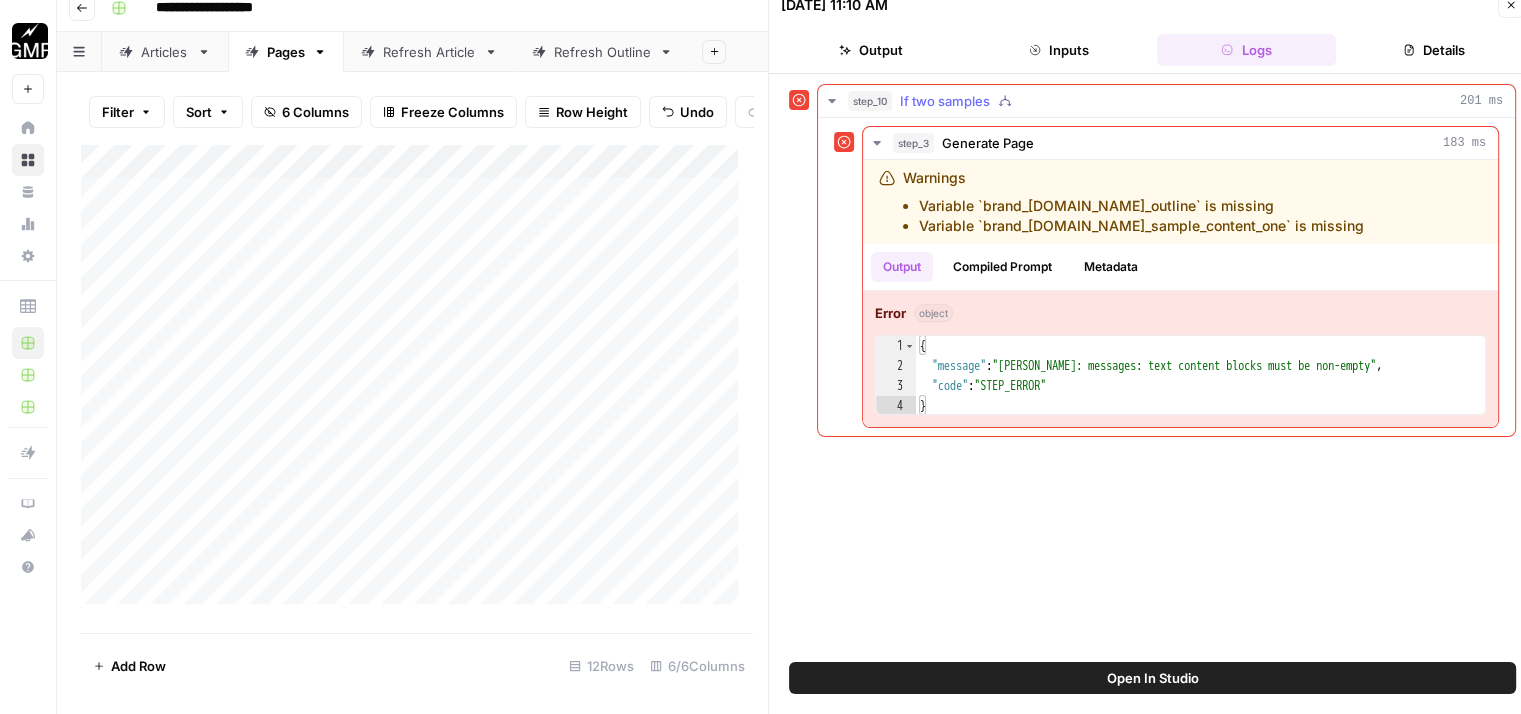 click 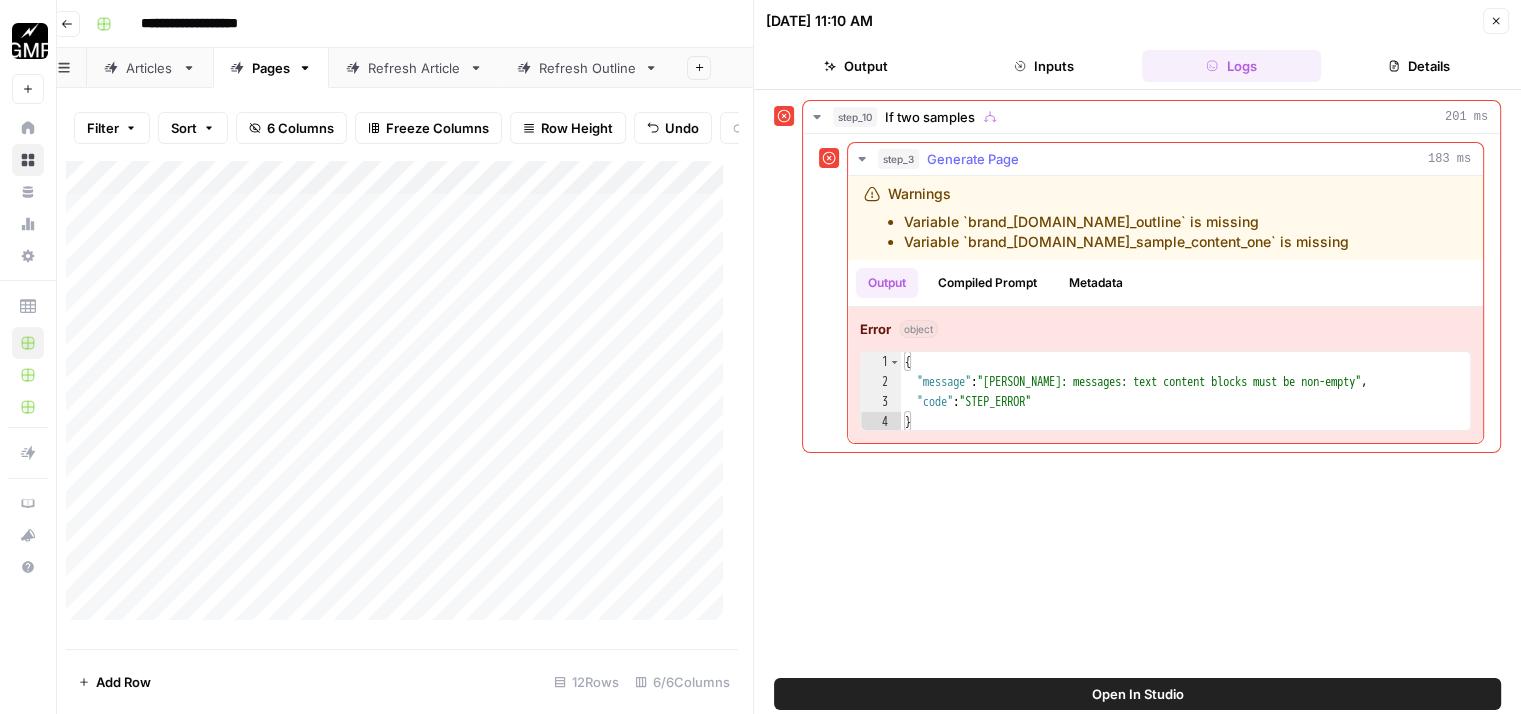 scroll, scrollTop: 0, scrollLeft: 15, axis: horizontal 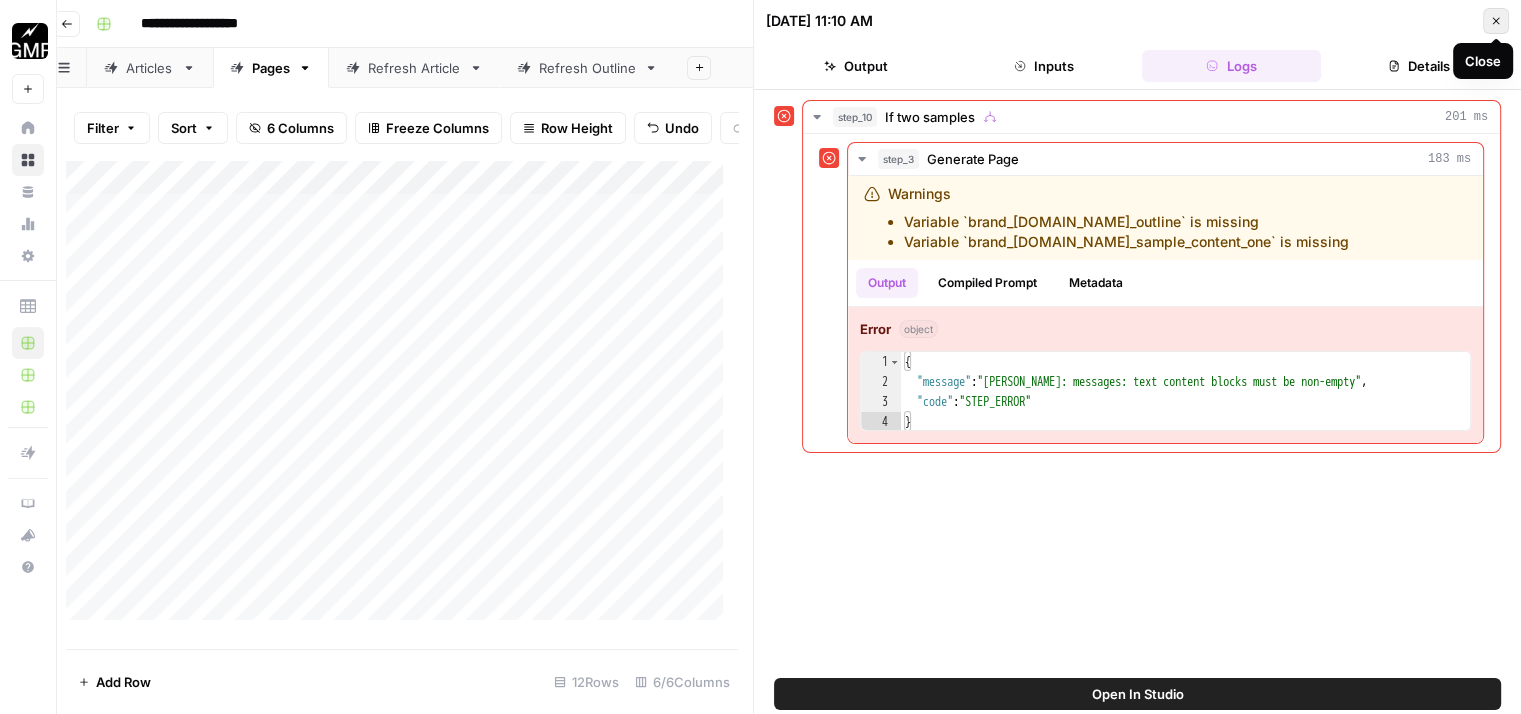 click 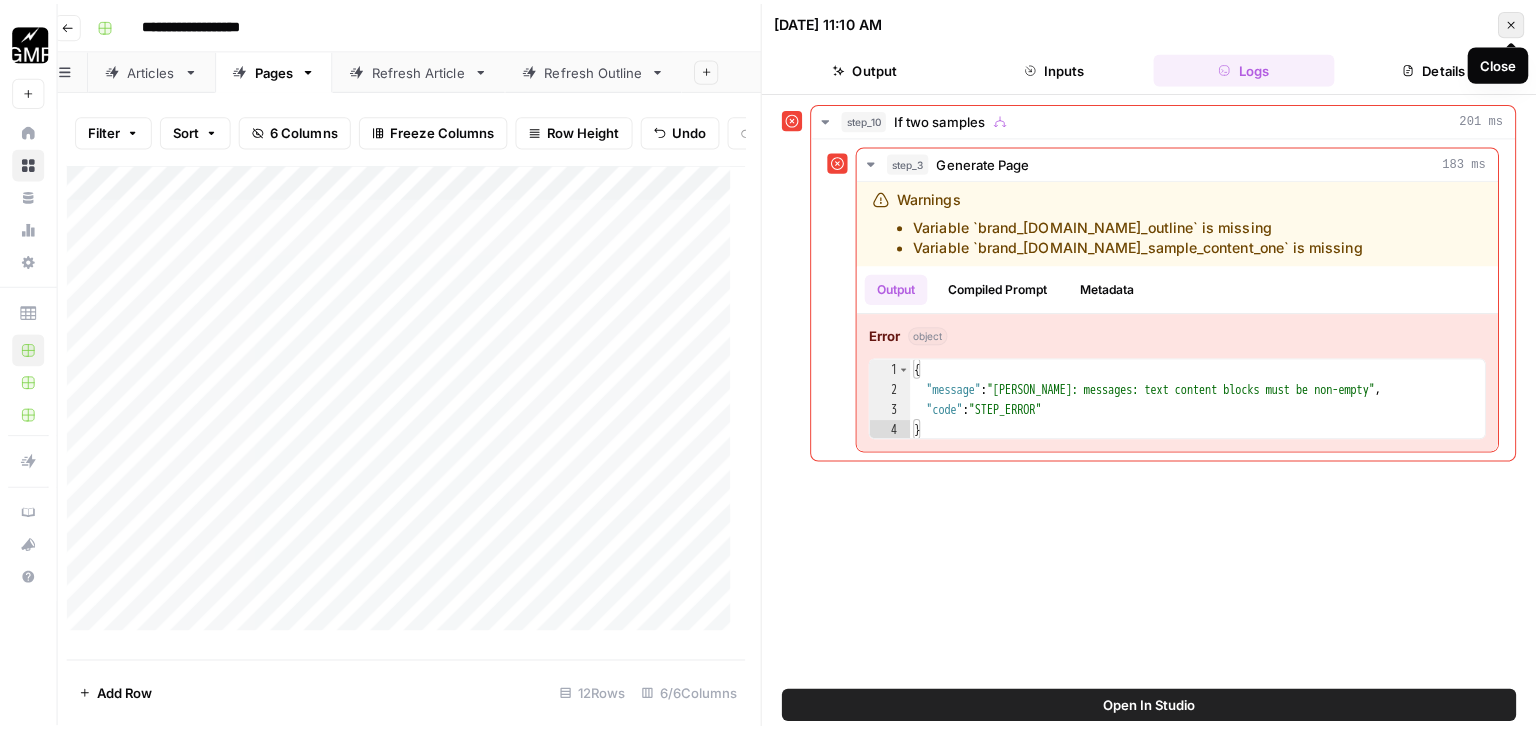scroll, scrollTop: 0, scrollLeft: 0, axis: both 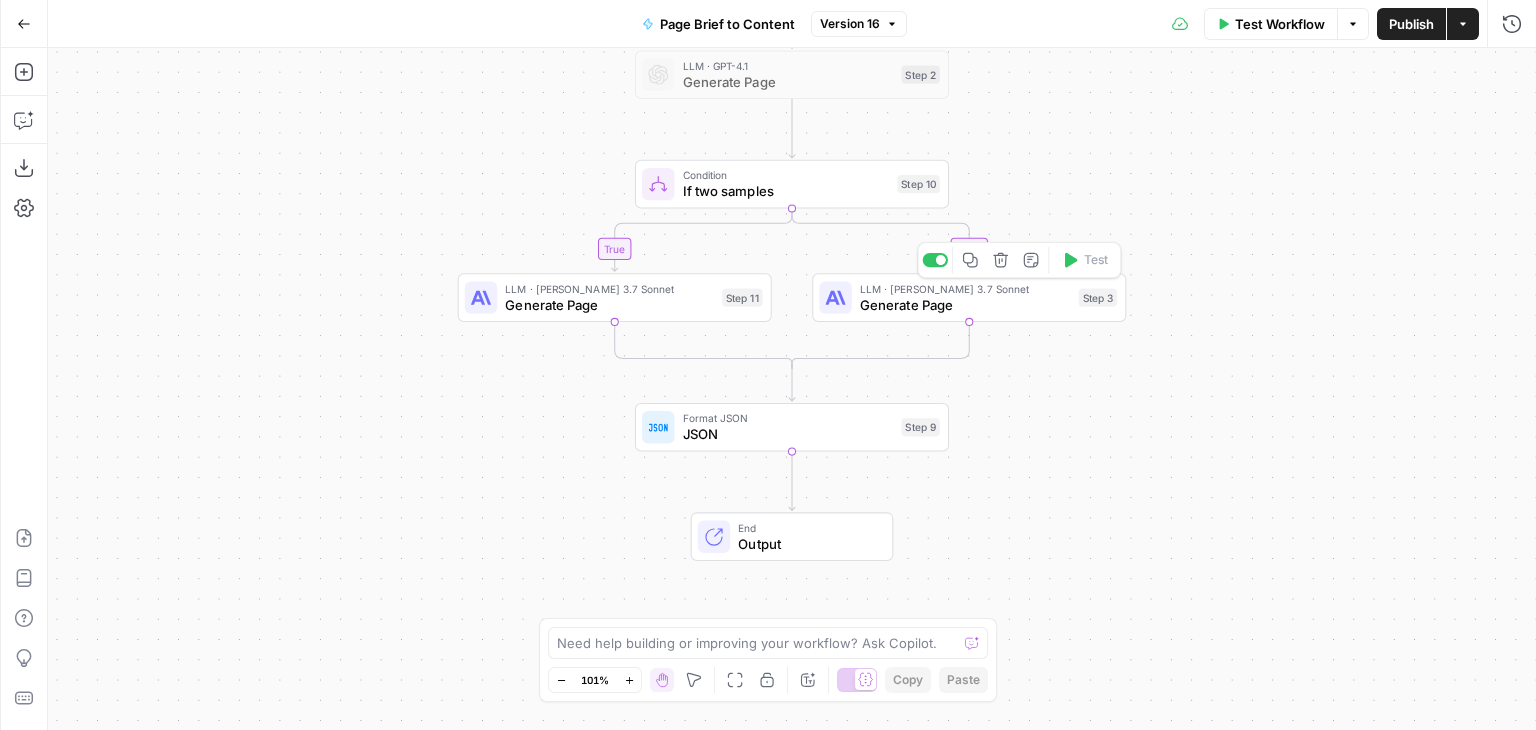 click on "Generate Page" at bounding box center [965, 305] 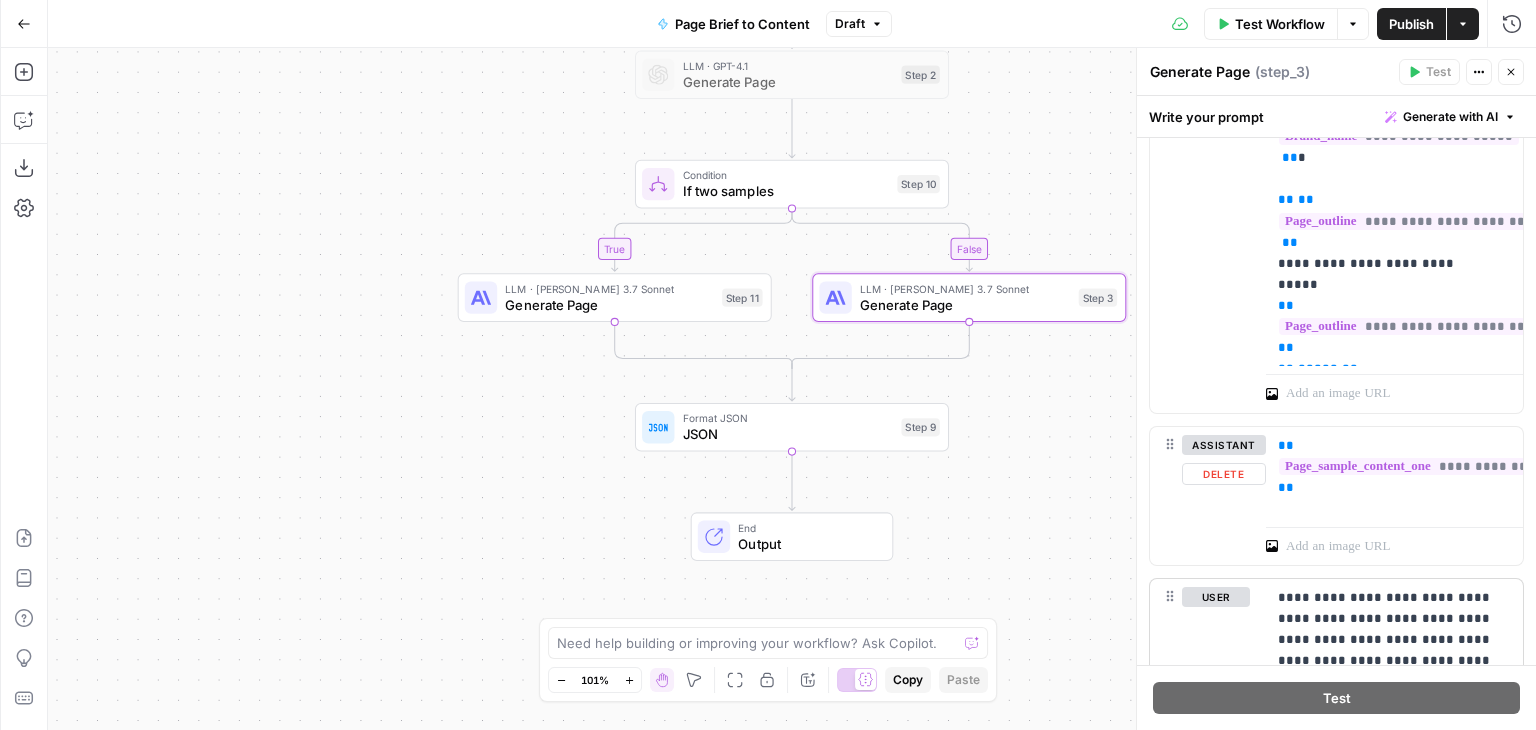 scroll, scrollTop: 854, scrollLeft: 0, axis: vertical 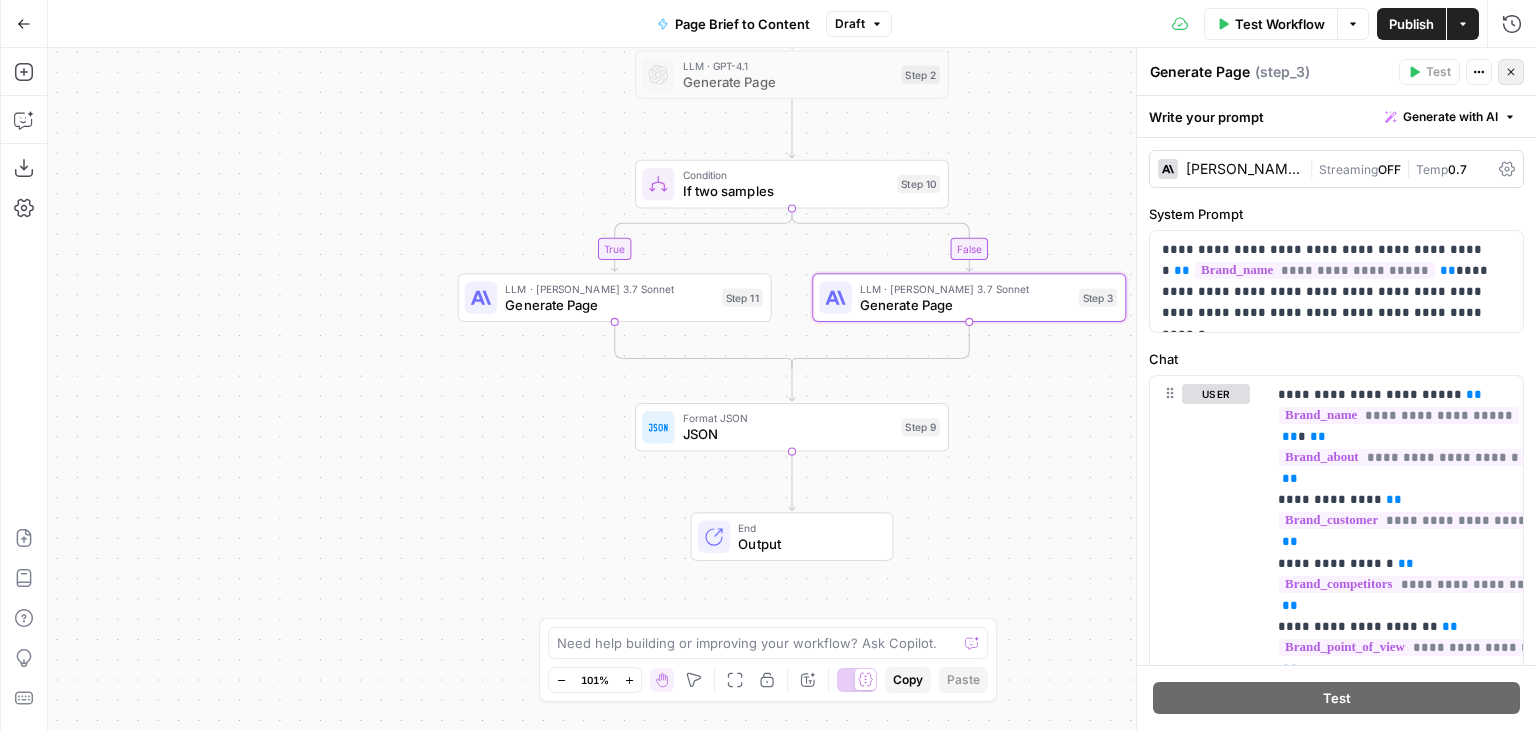 click 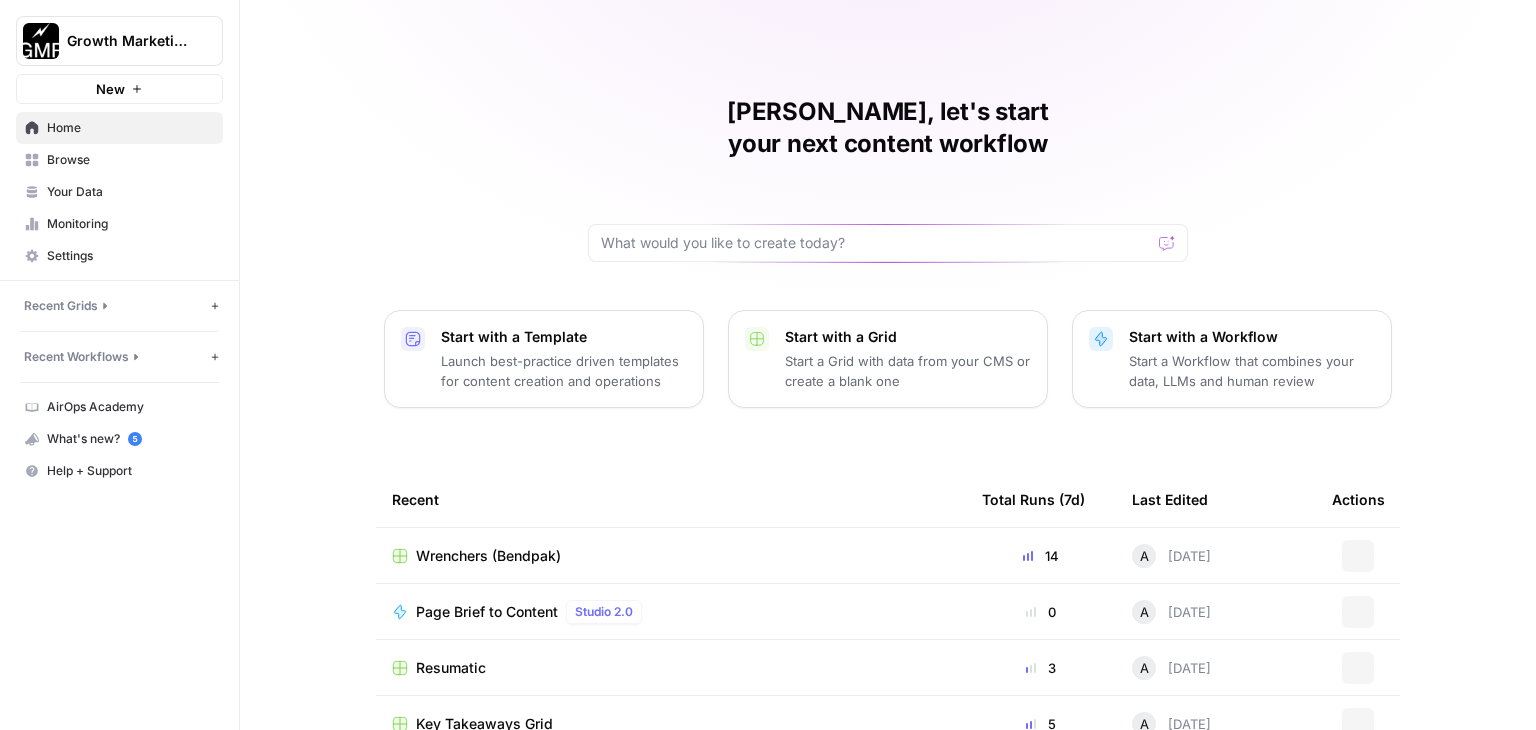 scroll, scrollTop: 0, scrollLeft: 0, axis: both 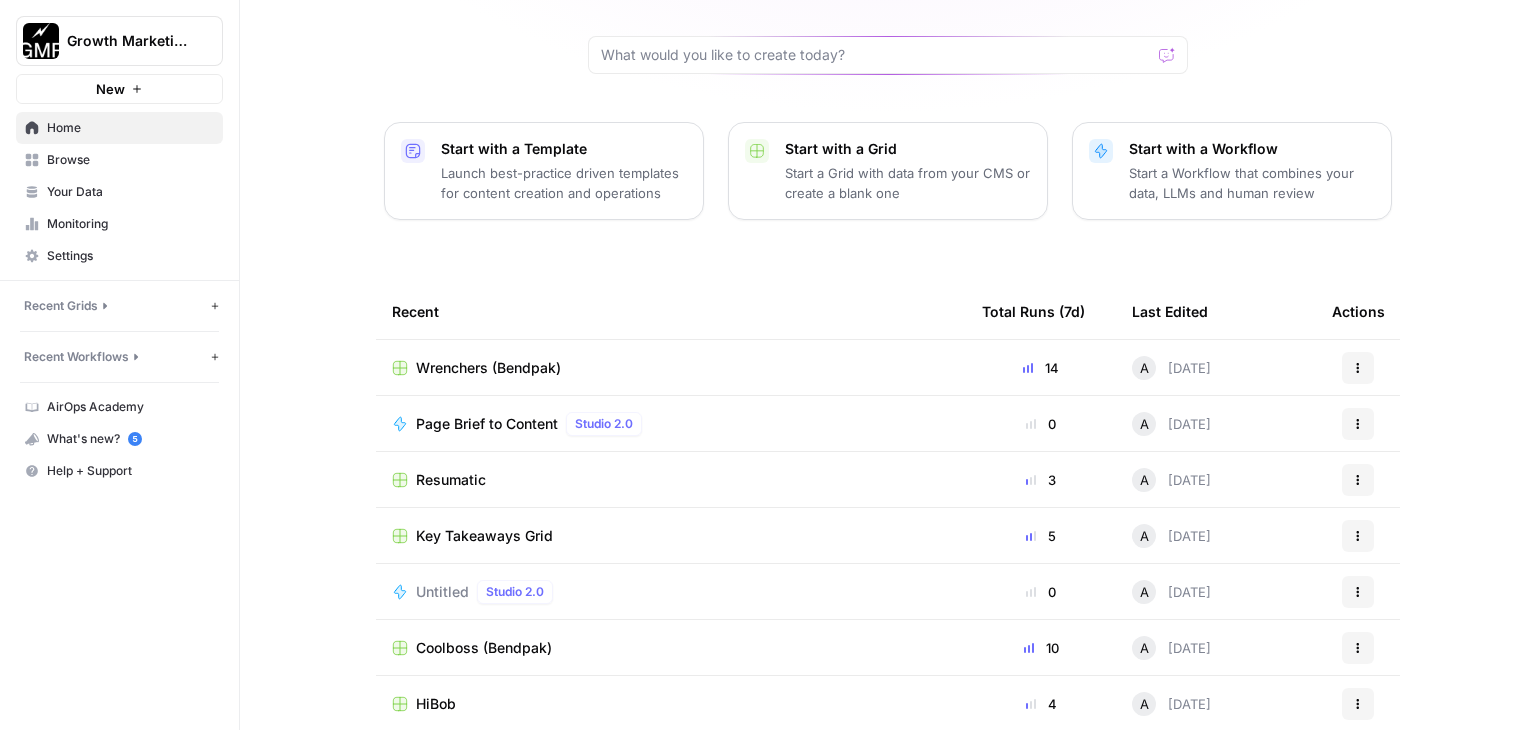 click on "Resumatic" at bounding box center (451, 480) 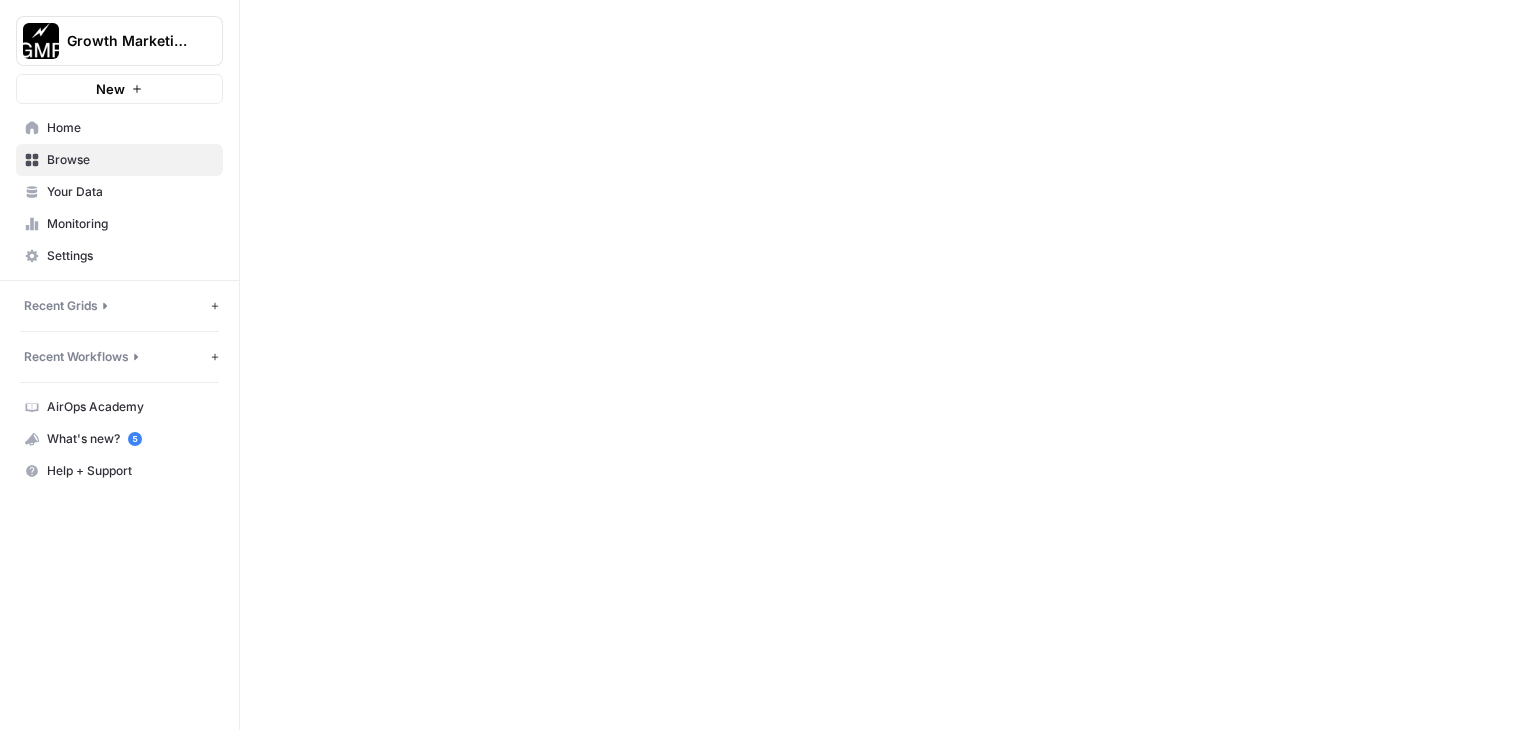 scroll, scrollTop: 0, scrollLeft: 0, axis: both 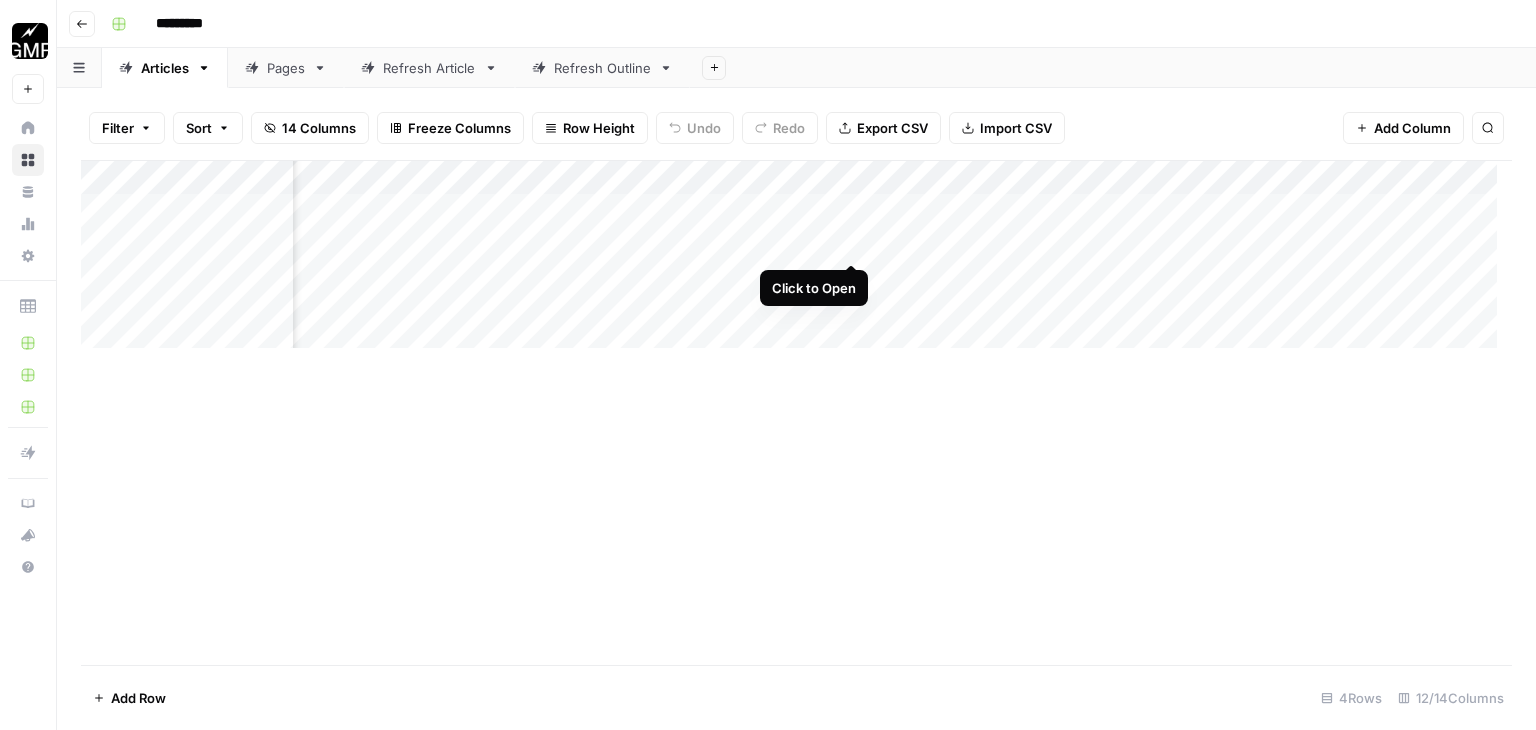 click on "Add Column" at bounding box center (796, 262) 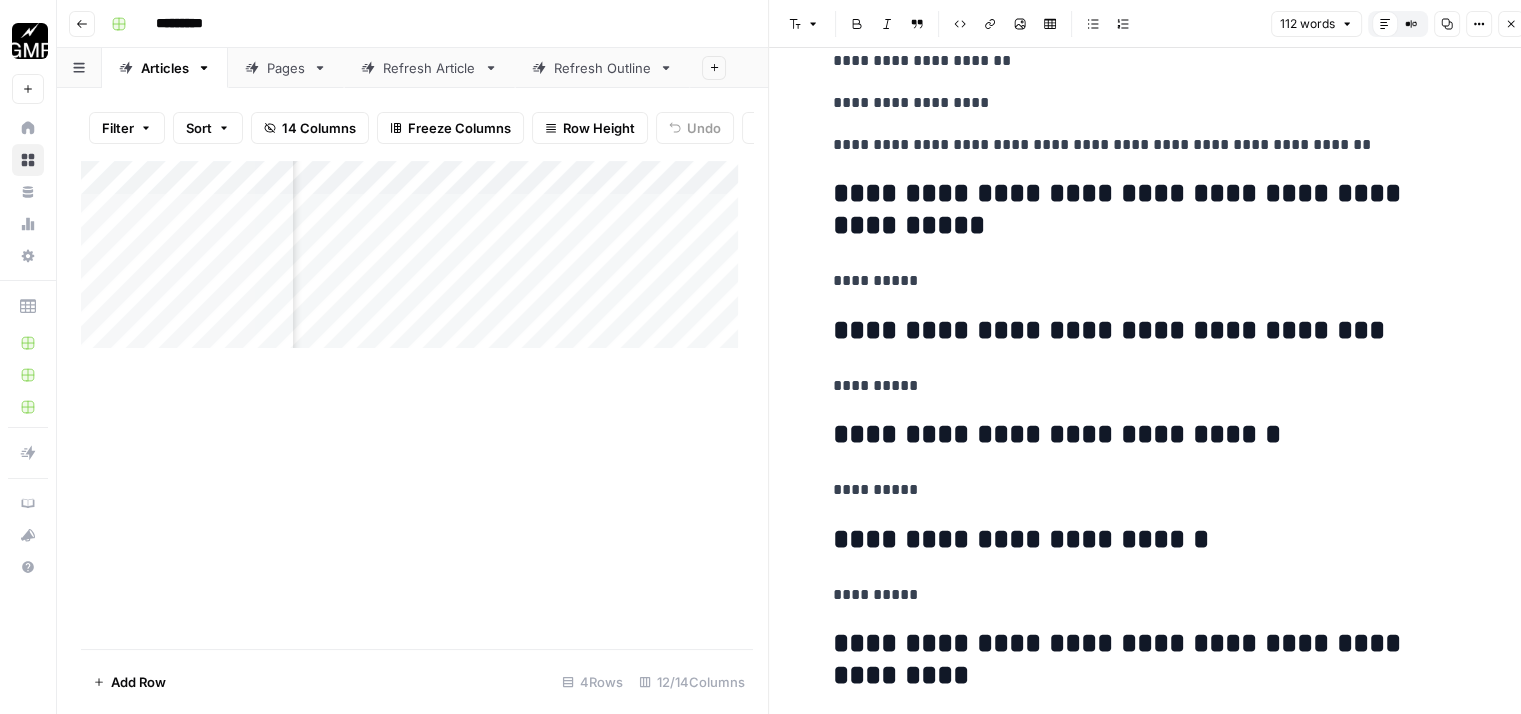 scroll, scrollTop: 986, scrollLeft: 0, axis: vertical 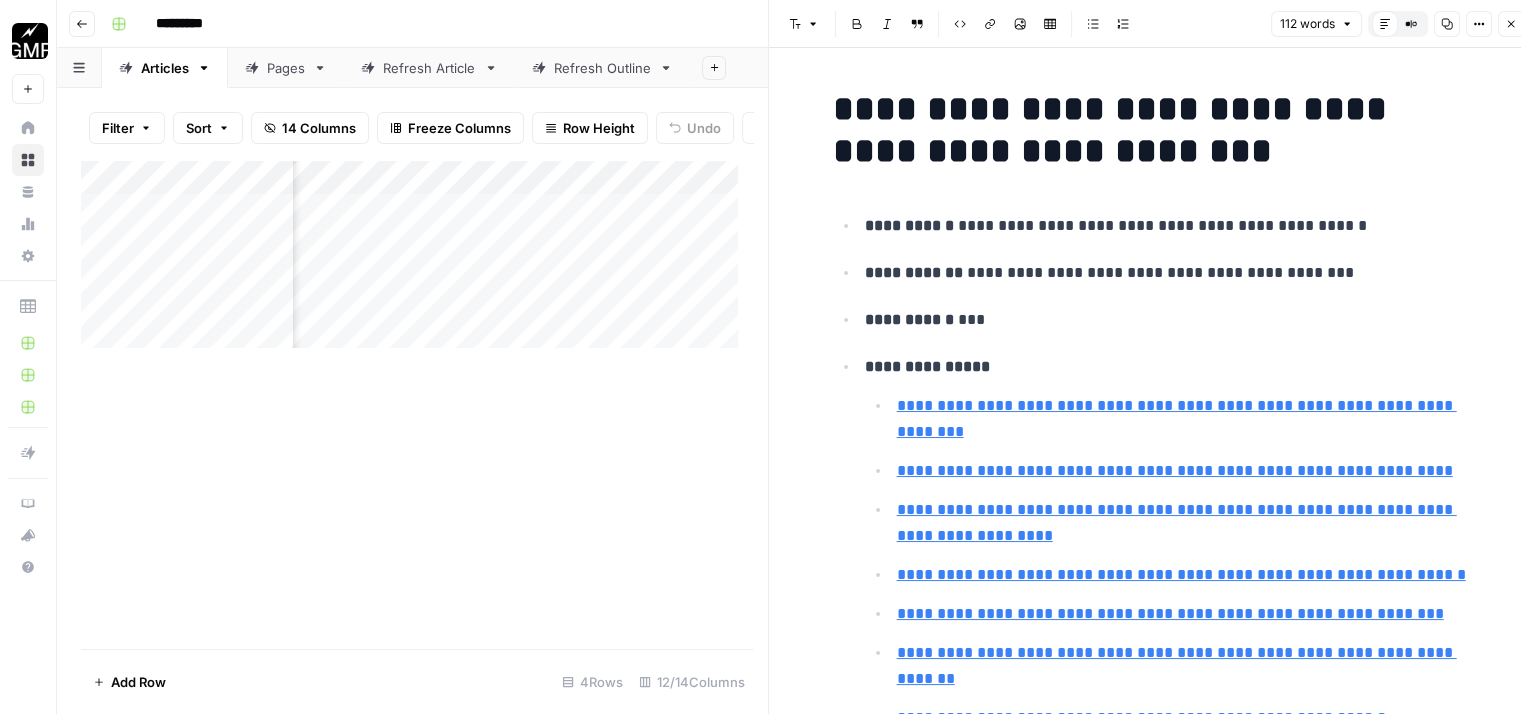 click on "**********" at bounding box center [1169, 273] 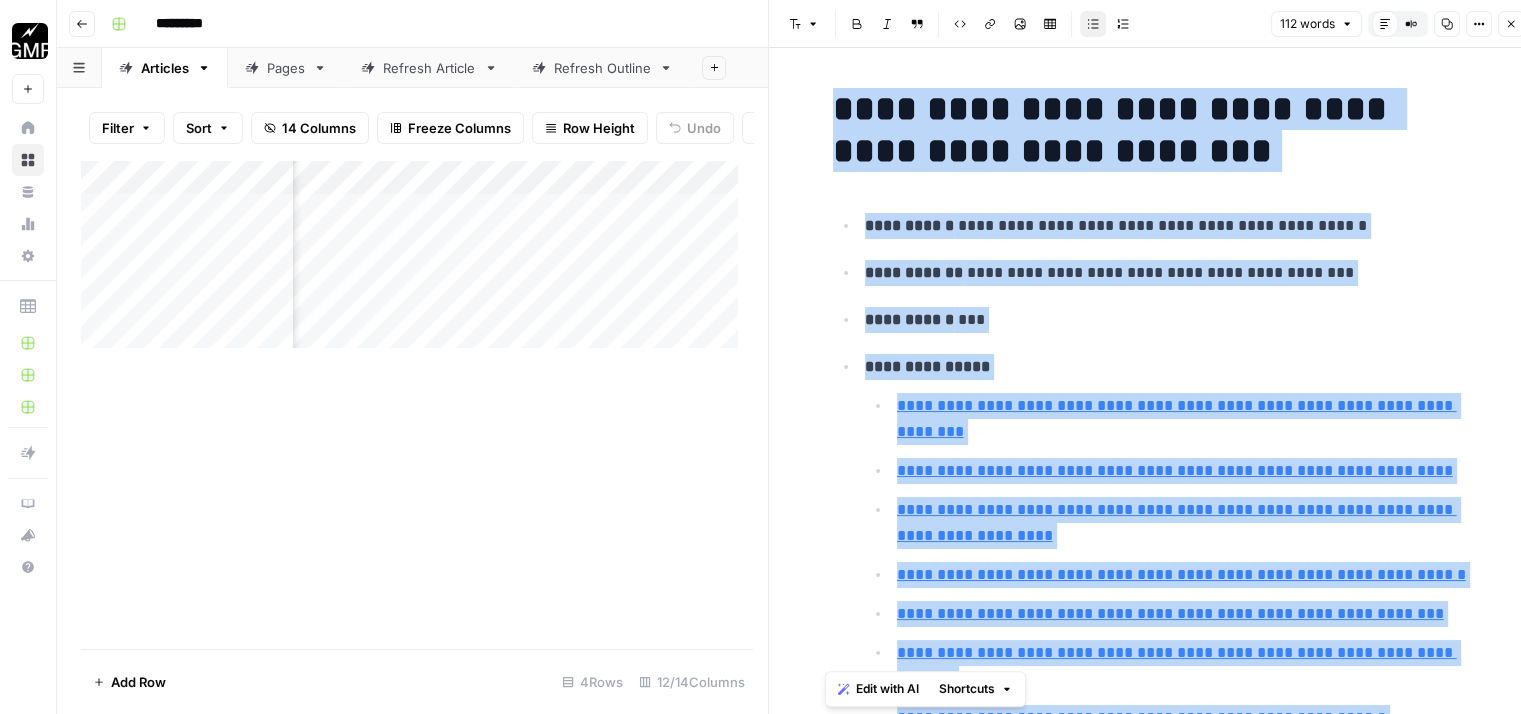 copy on "**********" 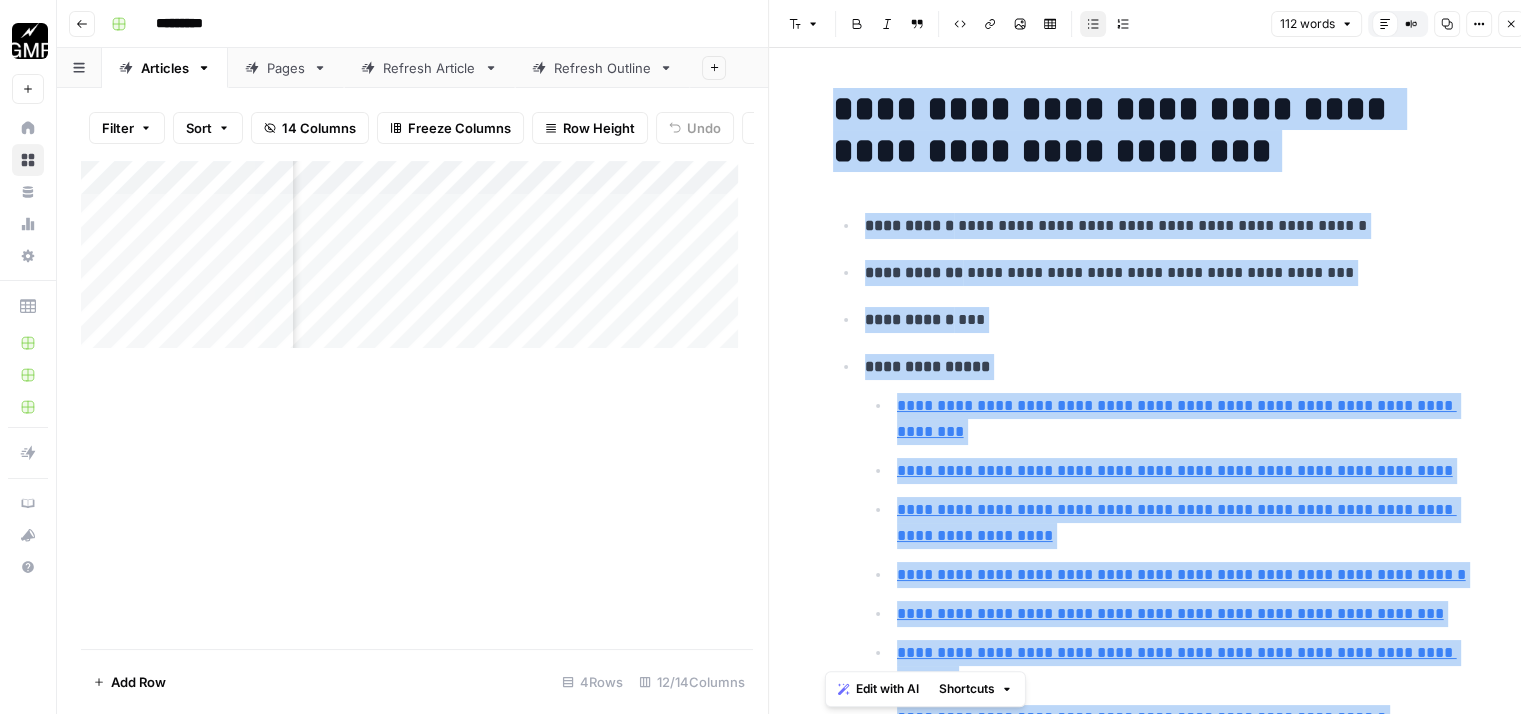 scroll, scrollTop: 0, scrollLeft: 568, axis: horizontal 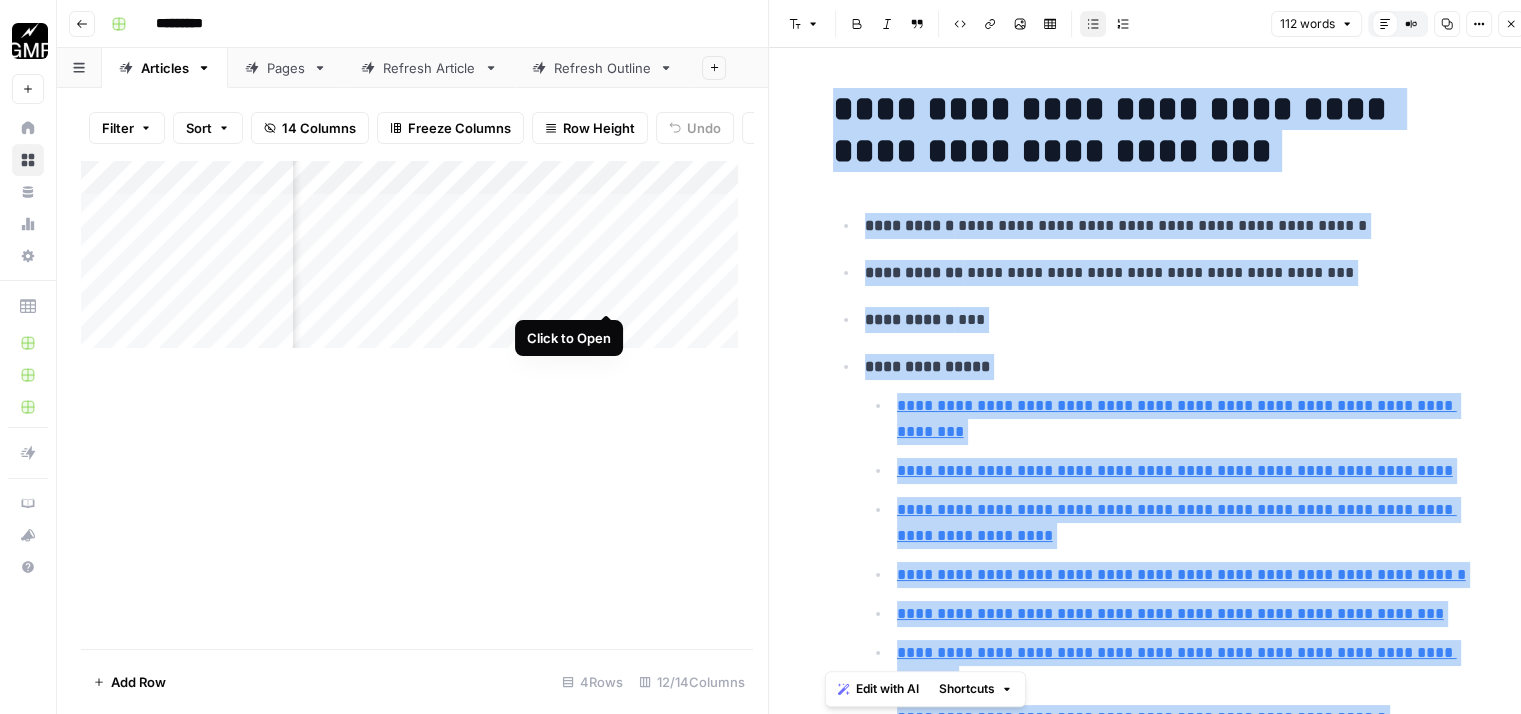 click on "Add Column" at bounding box center (417, 262) 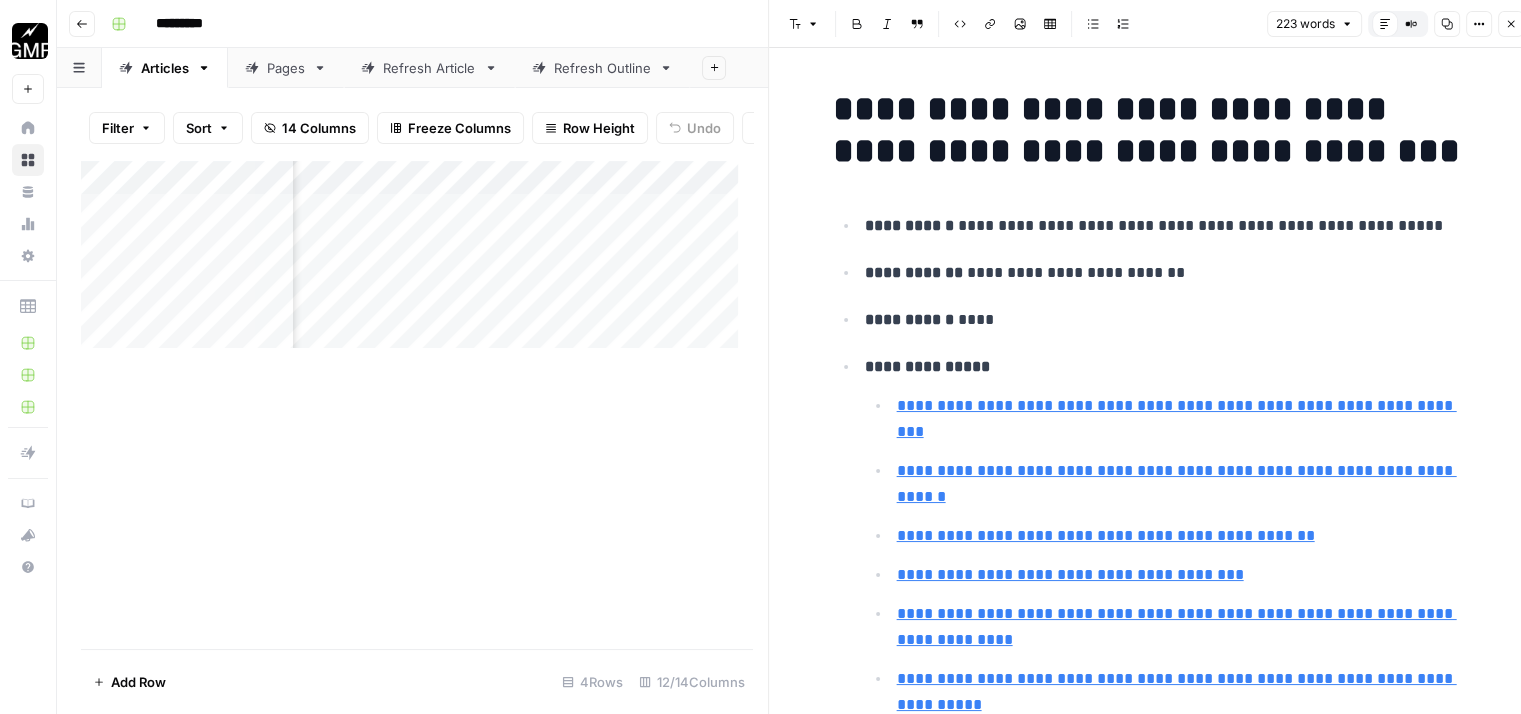 click on "**********" at bounding box center (1169, 273) 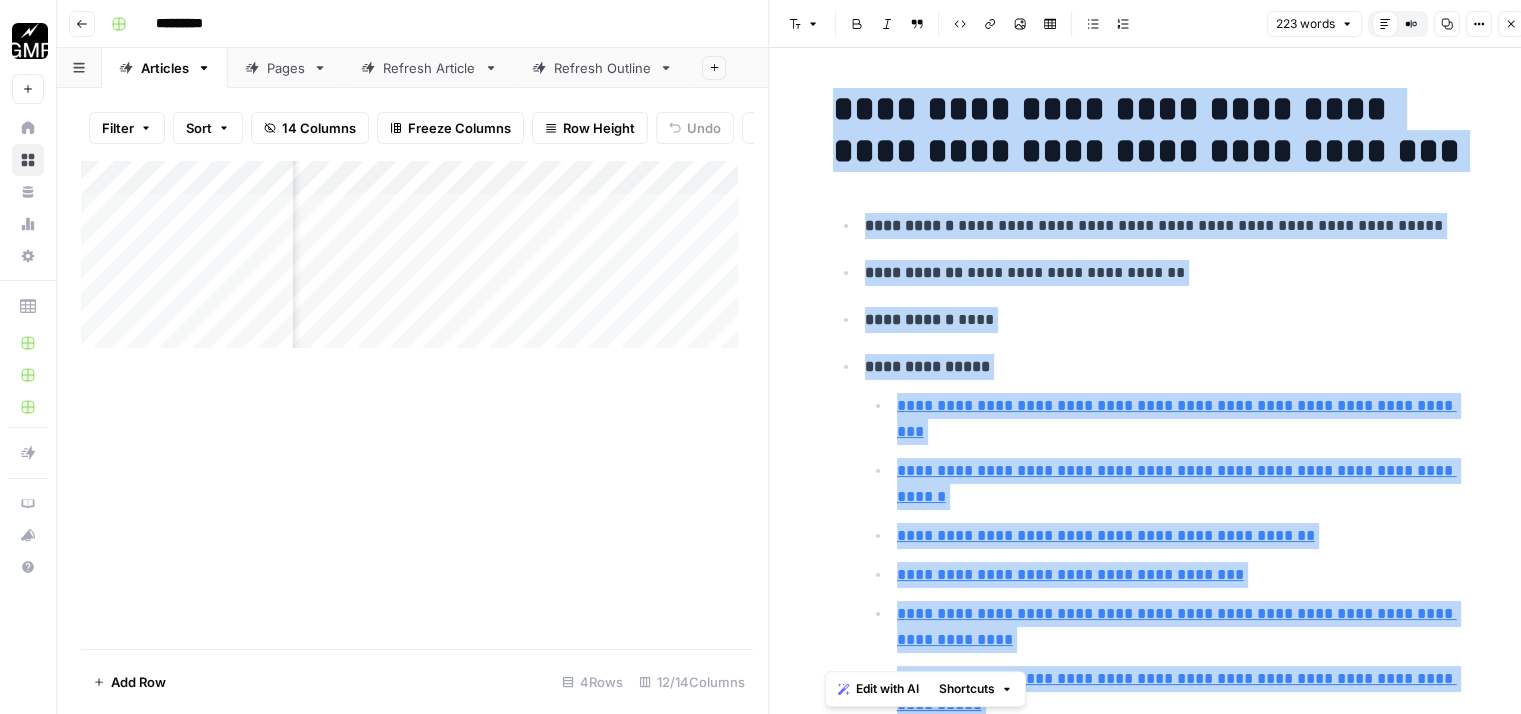 copy on "**********" 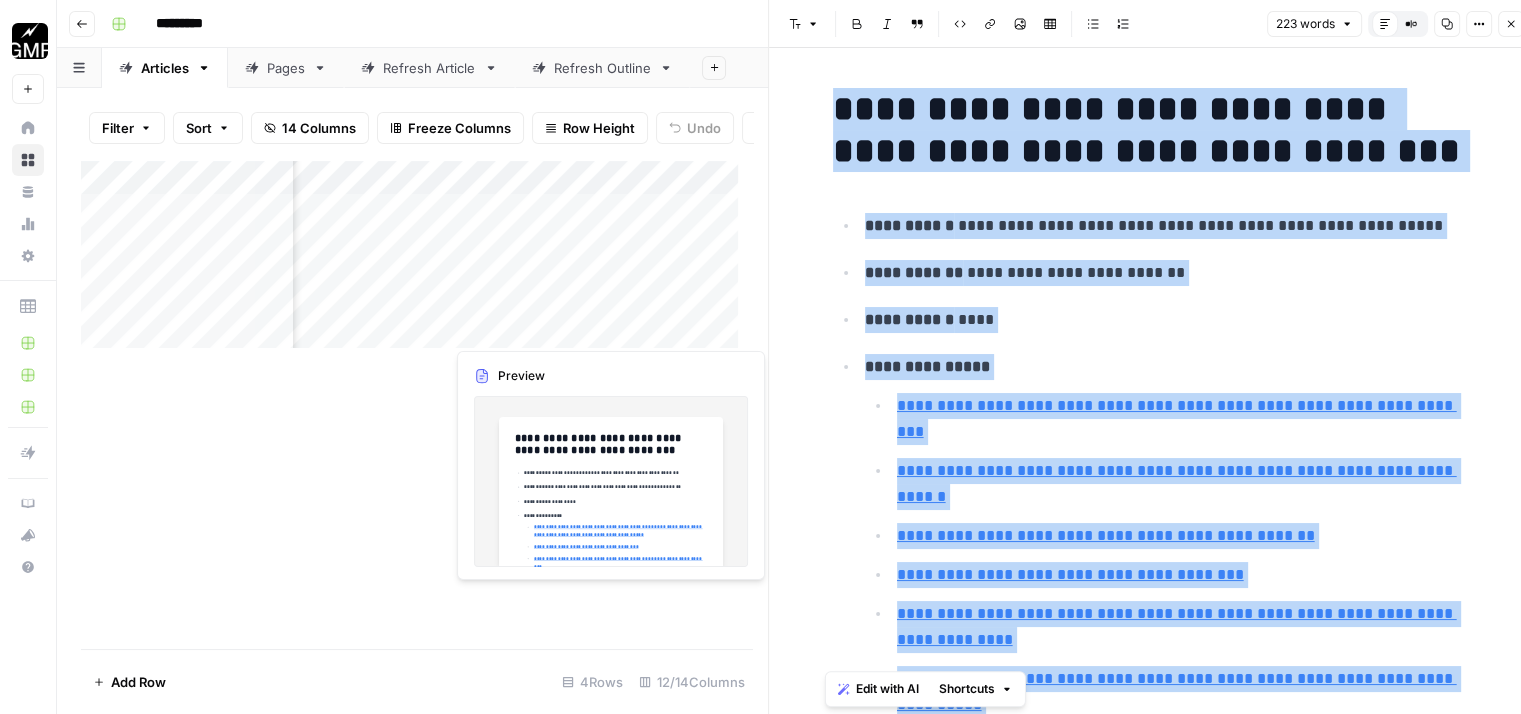 click on "Add Column" at bounding box center (417, 262) 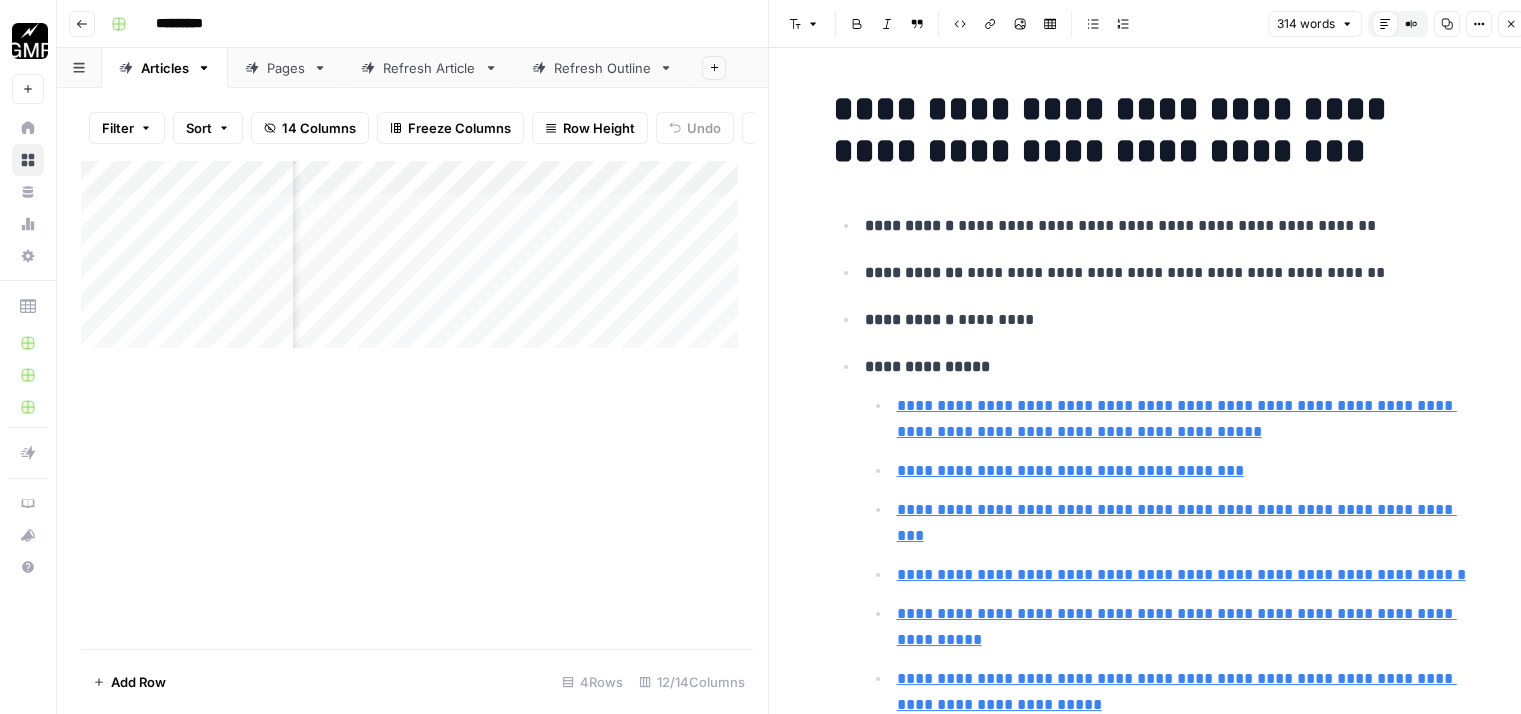 click on "**********" at bounding box center [1169, 273] 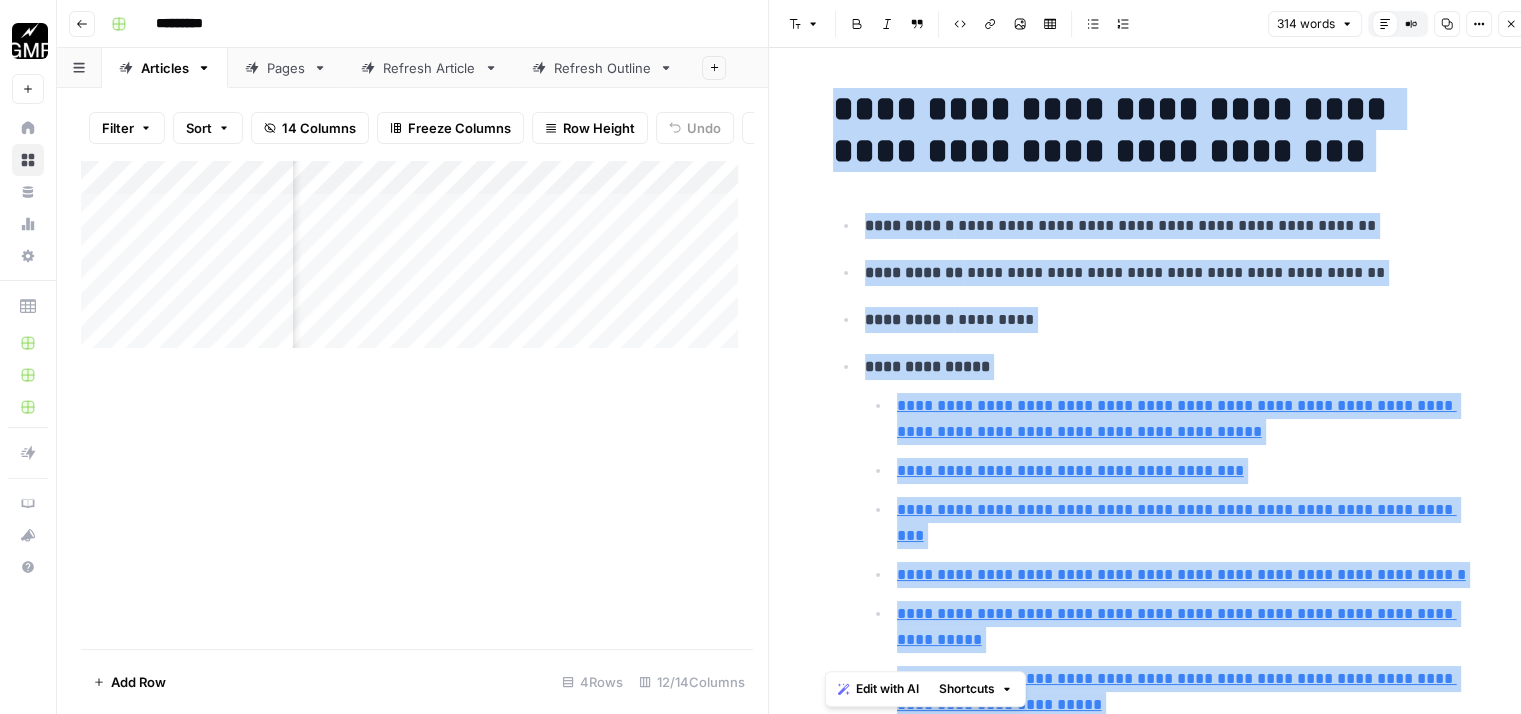 copy on "**********" 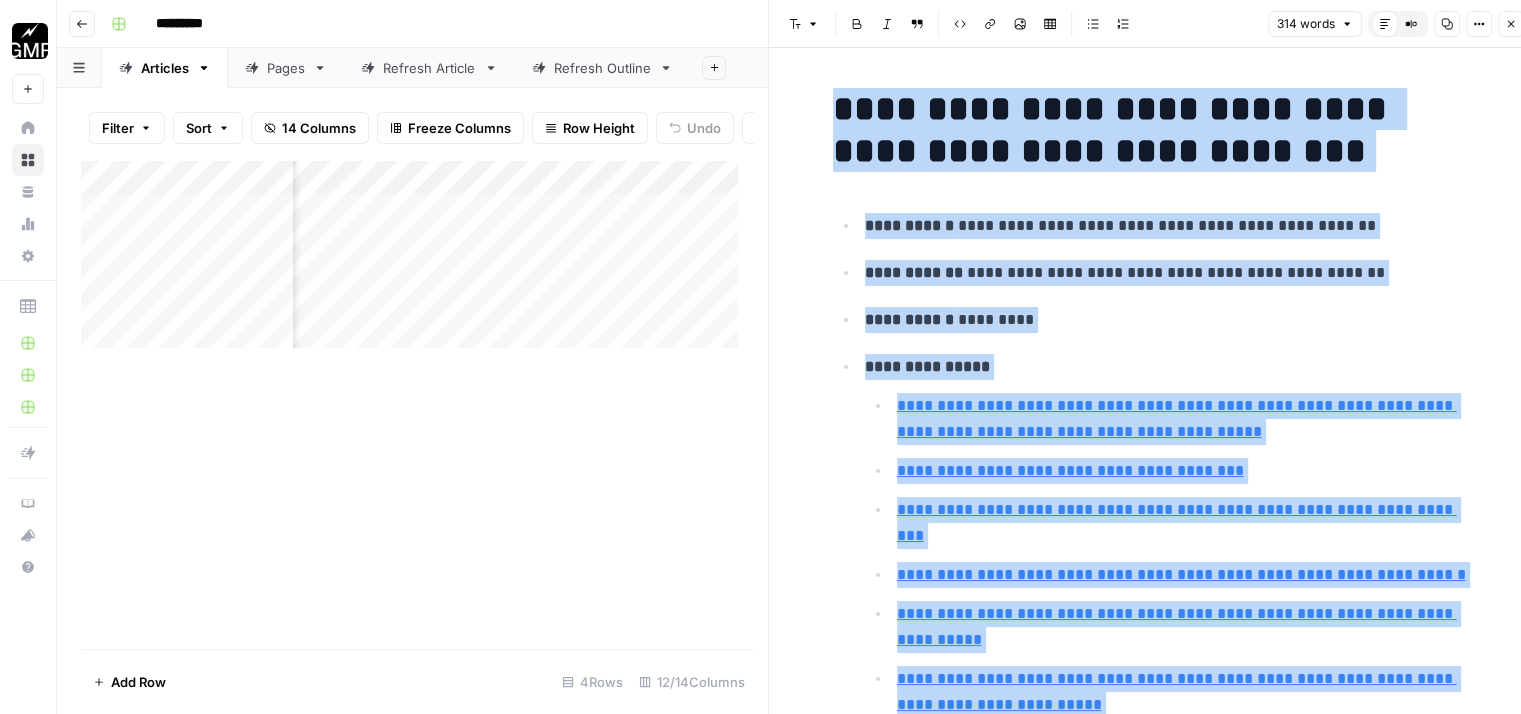 click on "Add Column" at bounding box center [417, 262] 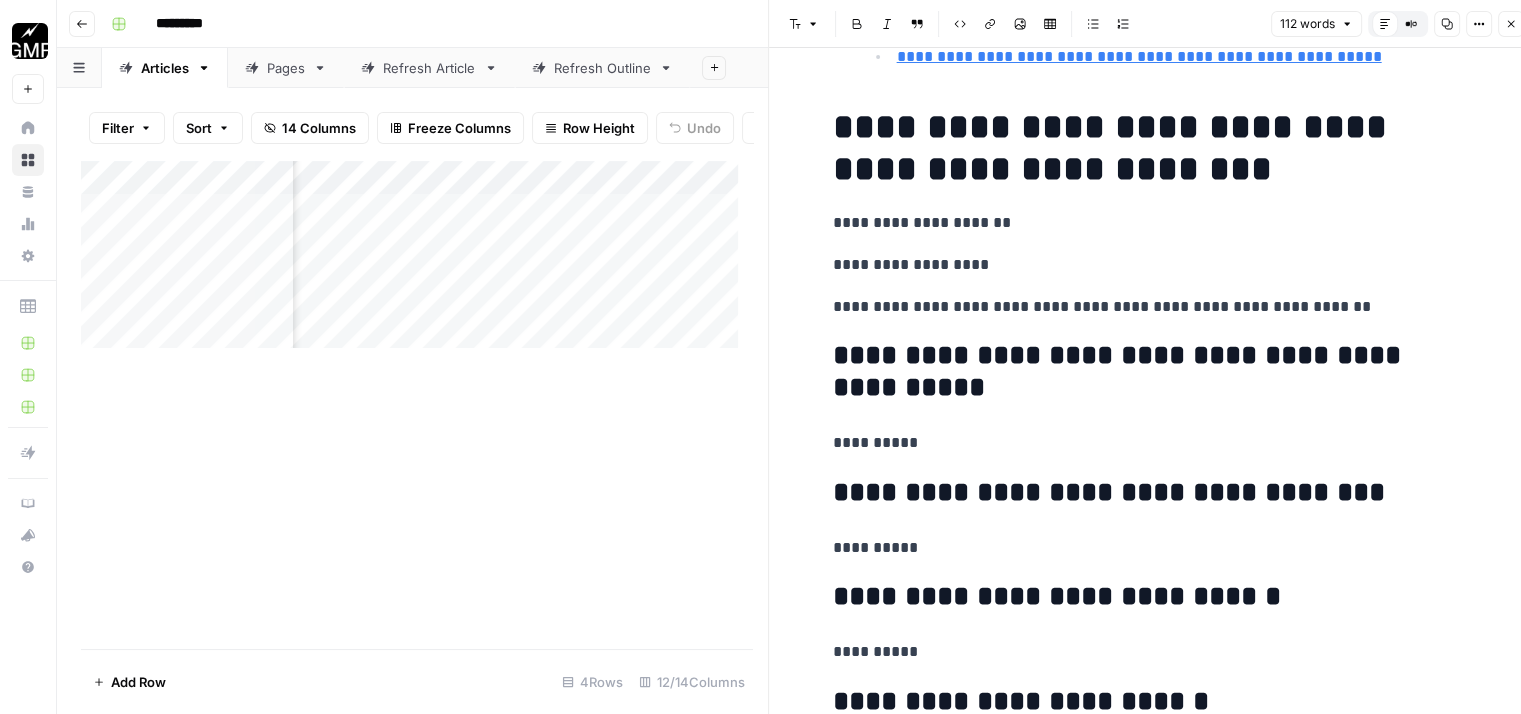 scroll, scrollTop: 0, scrollLeft: 0, axis: both 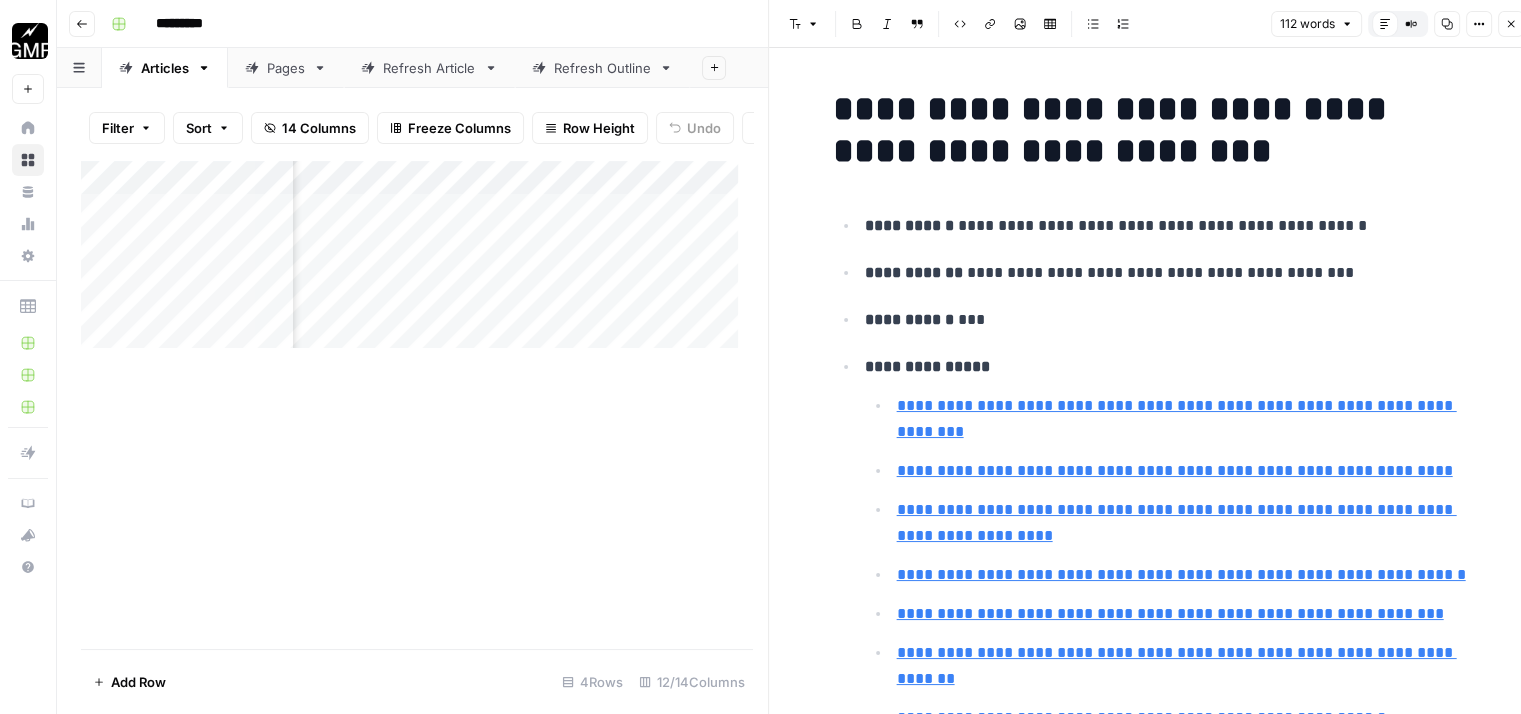 click on "Add Column" at bounding box center (417, 262) 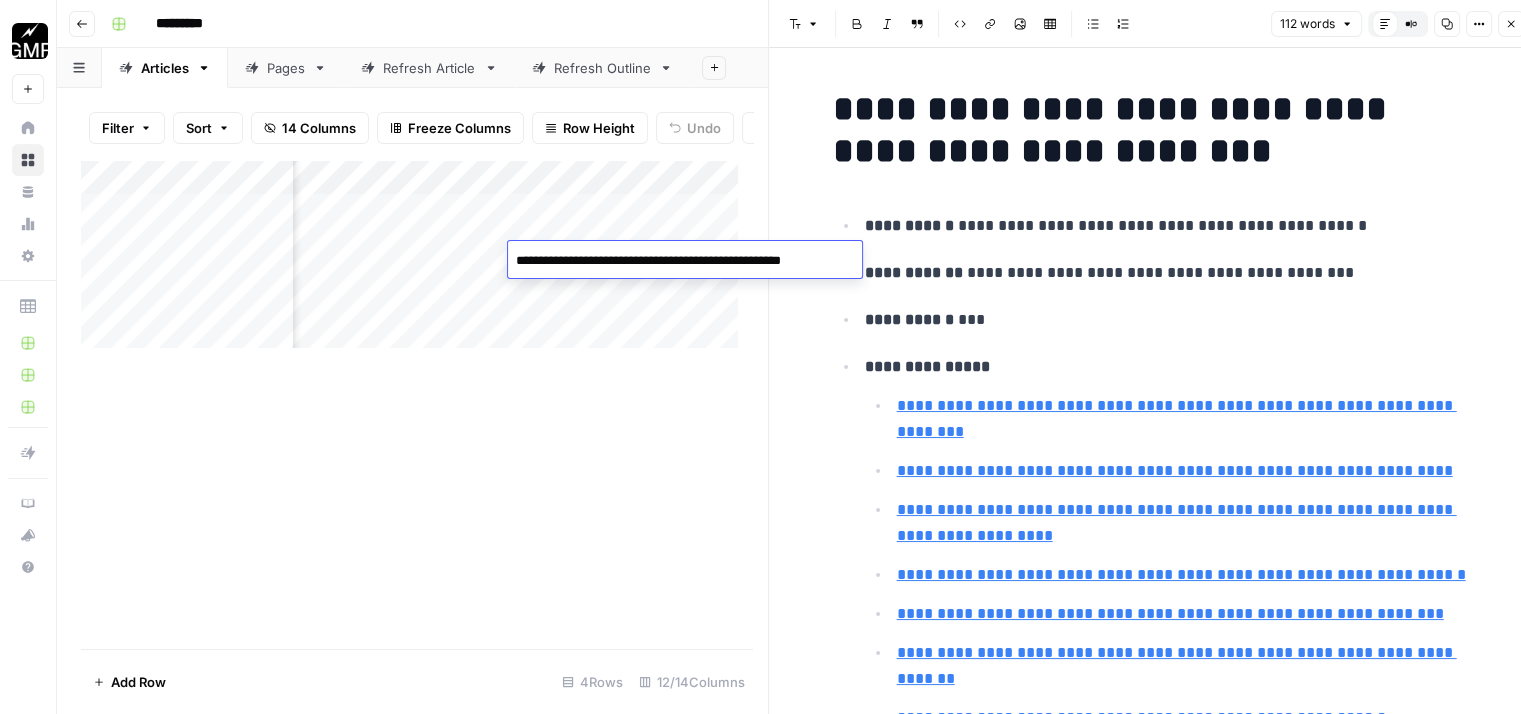 click on "**********" at bounding box center (681, 261) 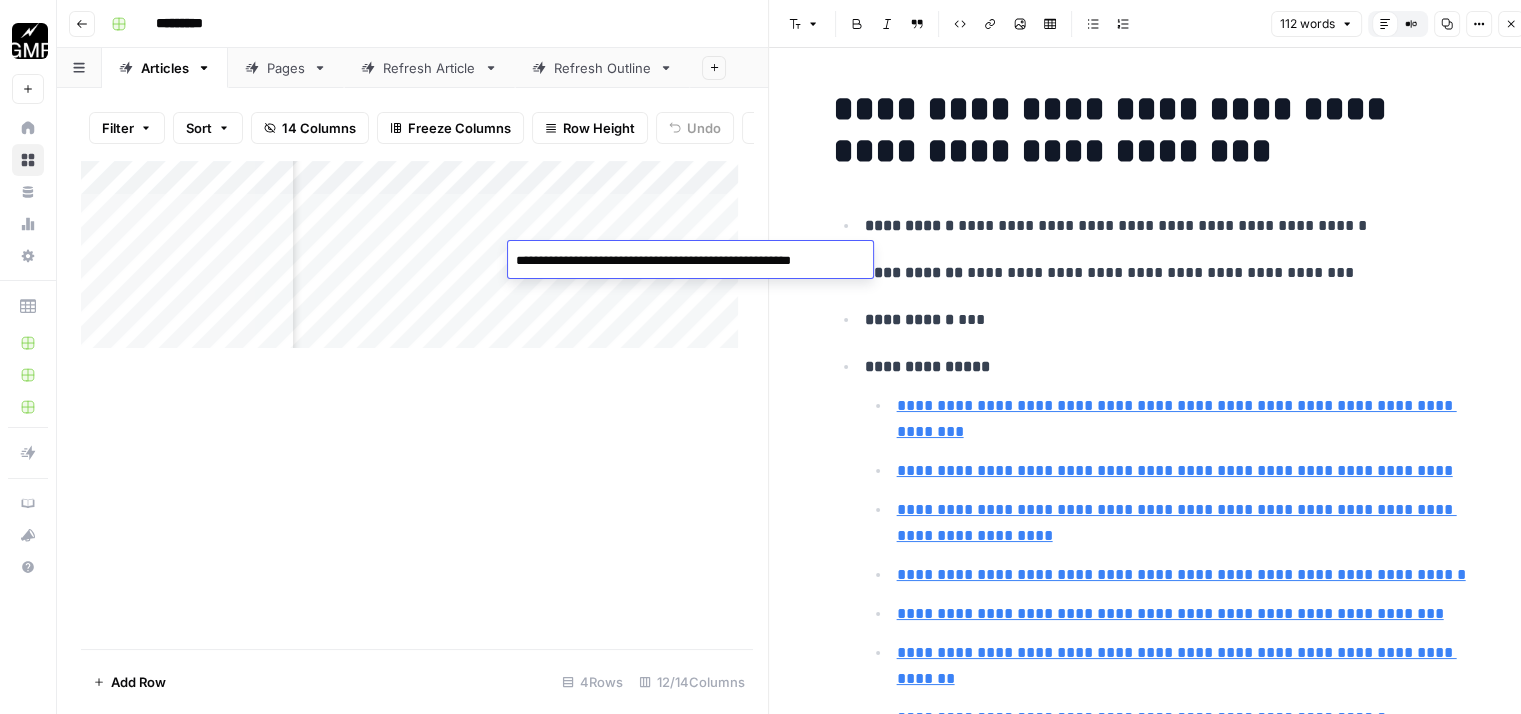 click on "**********" at bounding box center [687, 261] 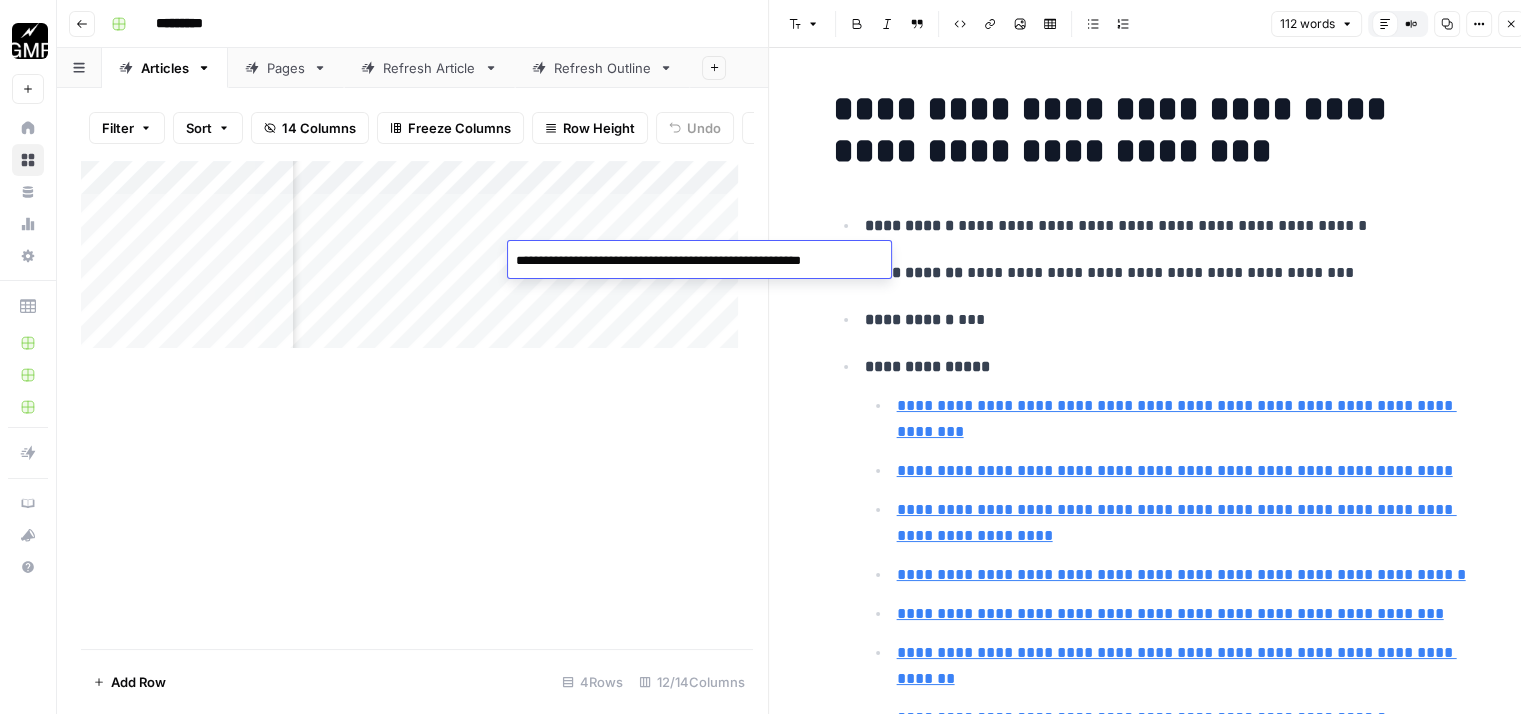type on "**********" 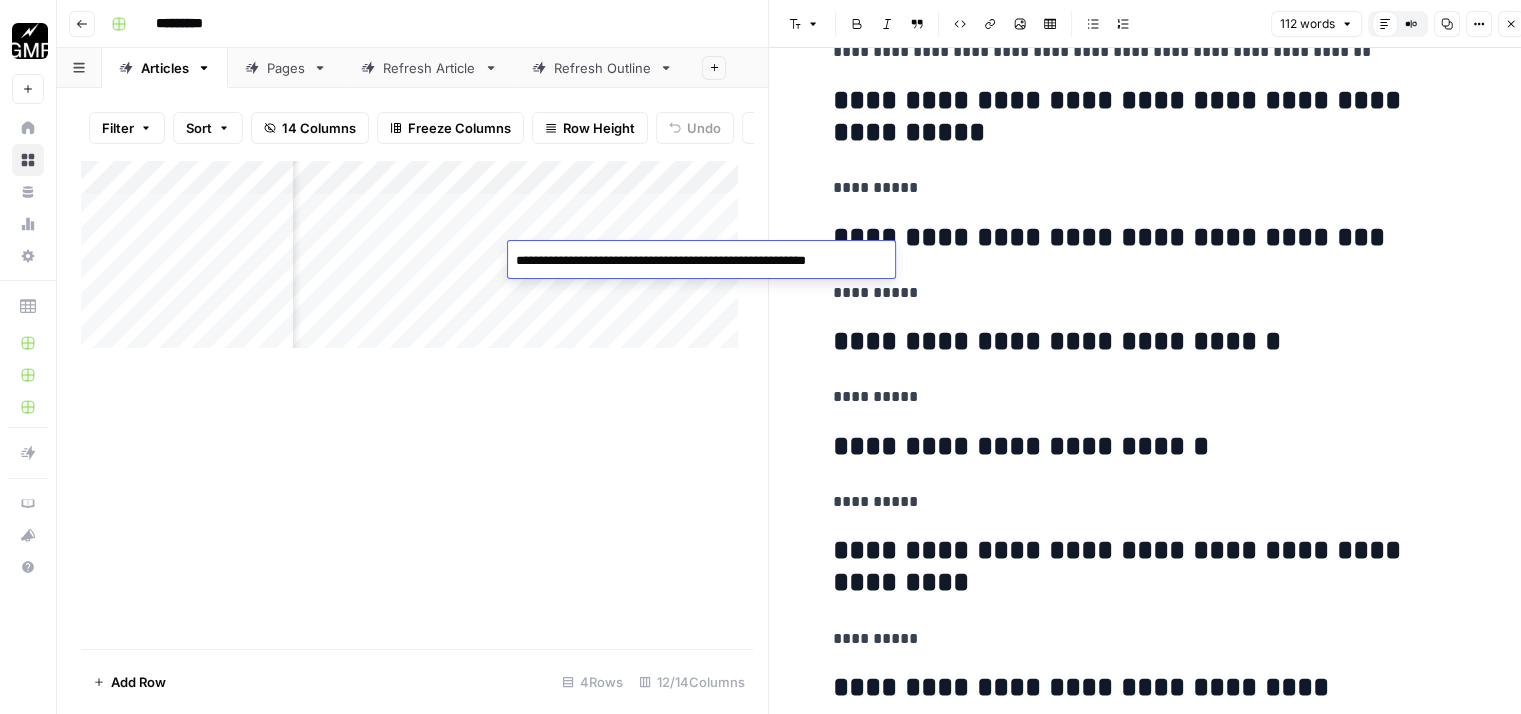 scroll, scrollTop: 986, scrollLeft: 0, axis: vertical 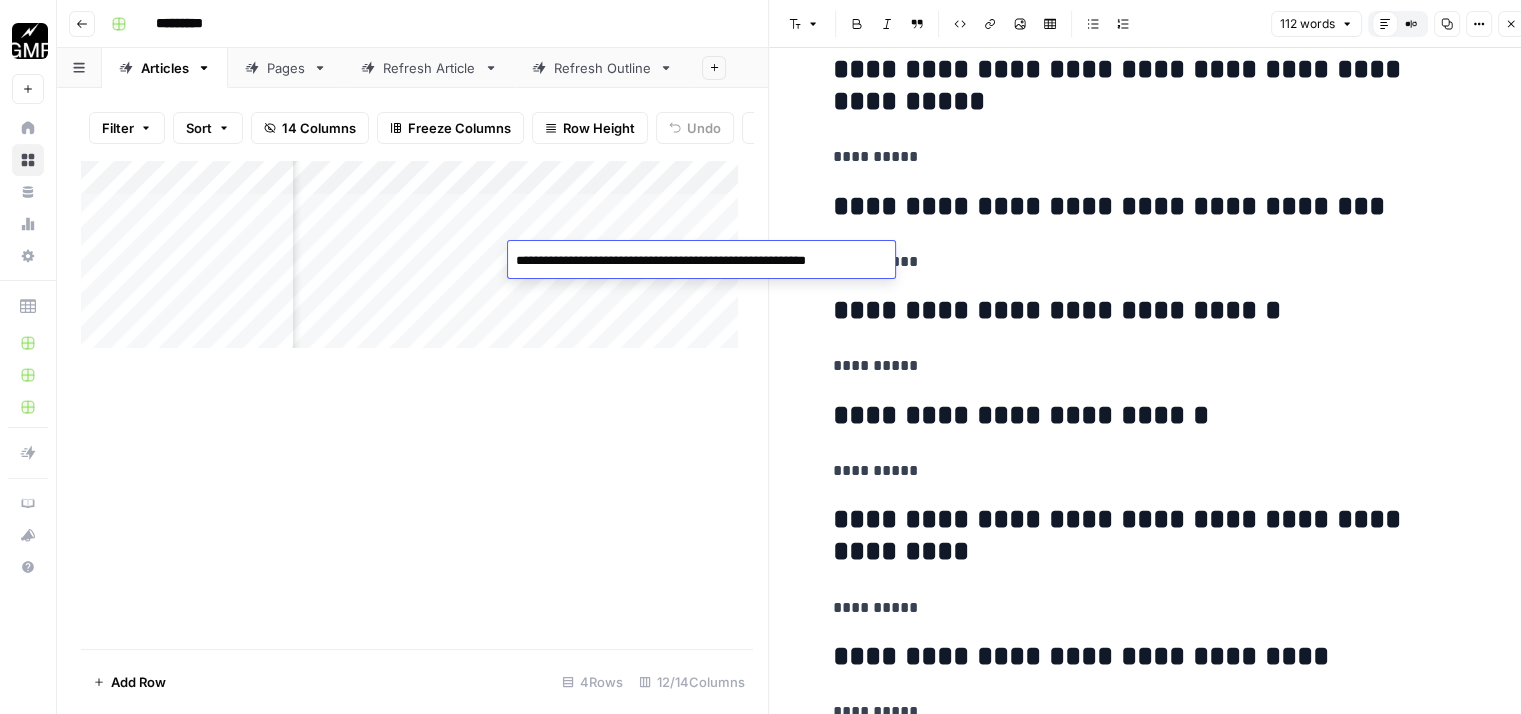 click on "Add Column" at bounding box center [417, 404] 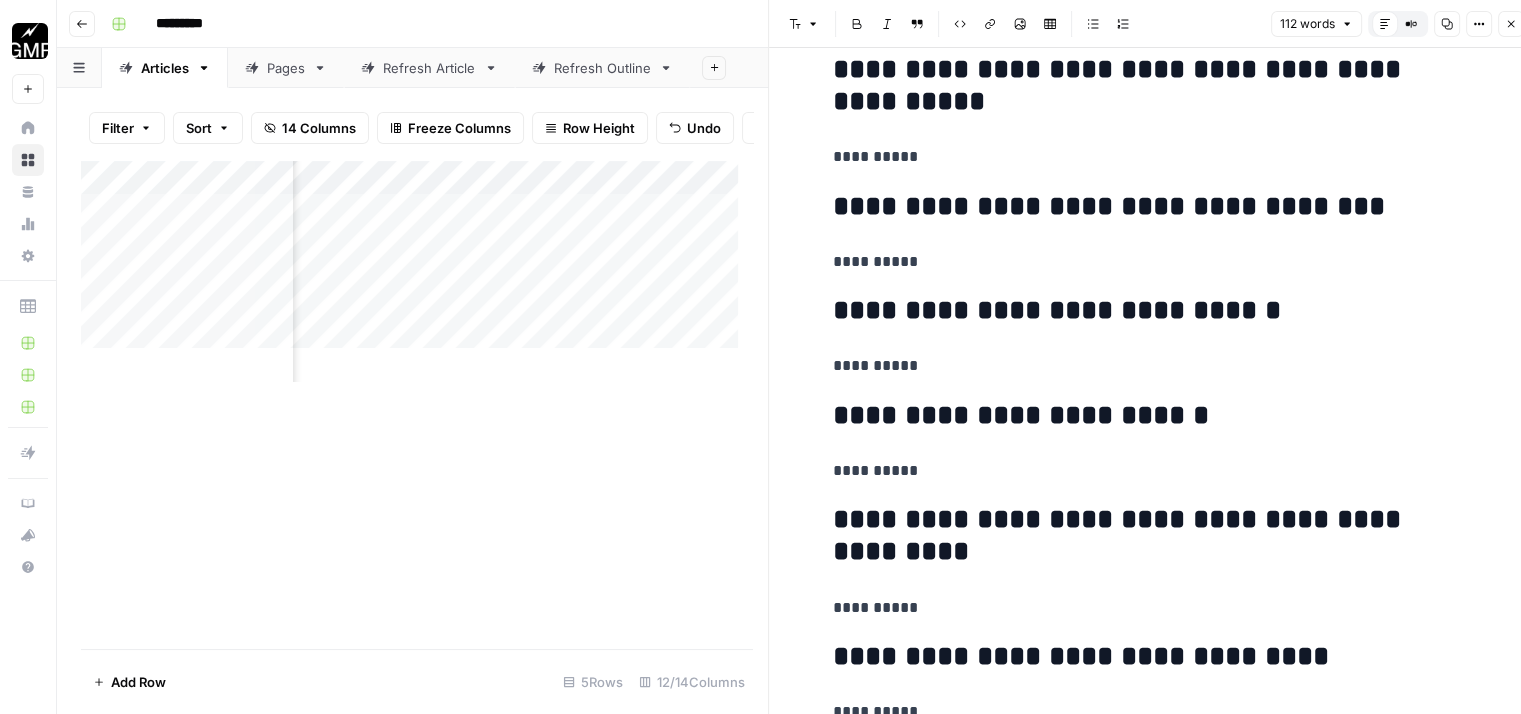 scroll, scrollTop: 0, scrollLeft: 689, axis: horizontal 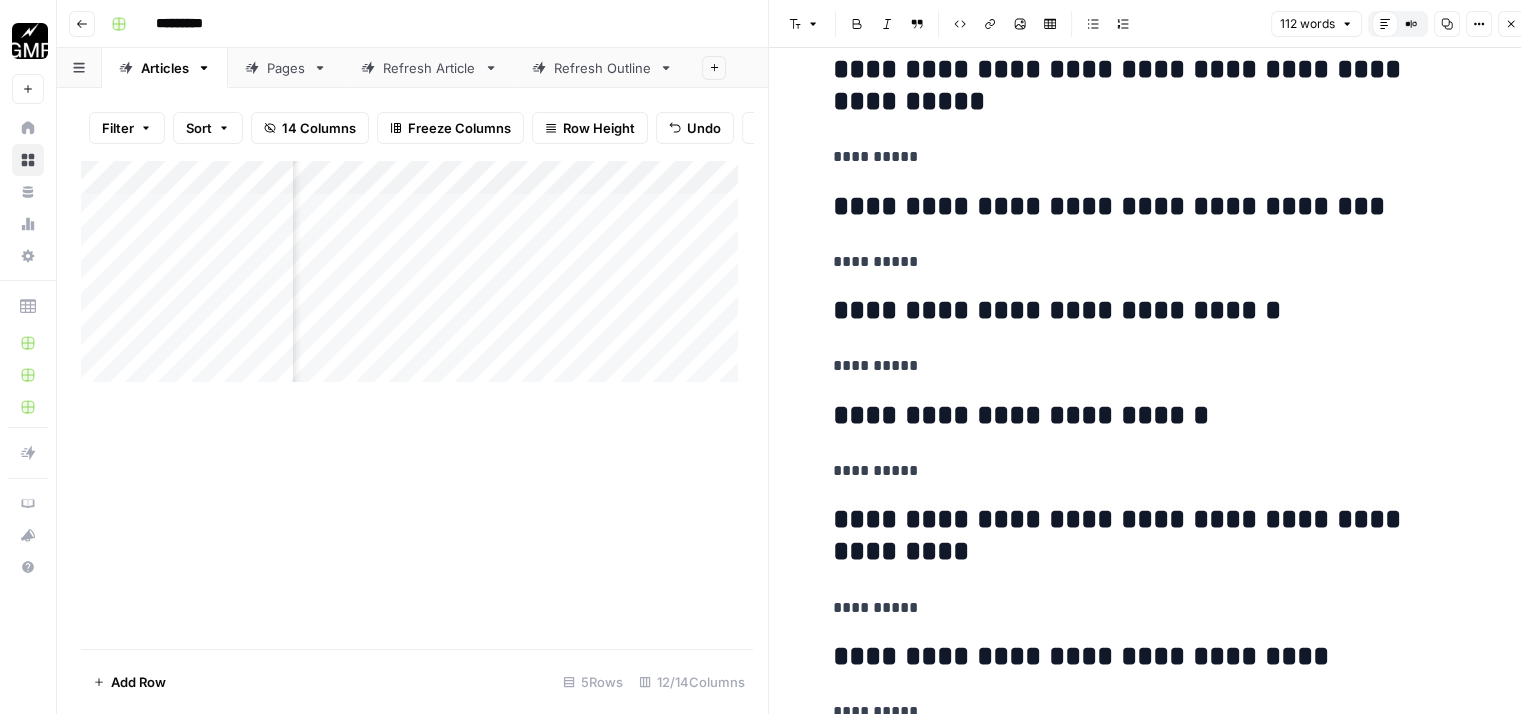 click on "Add Column" at bounding box center [417, 279] 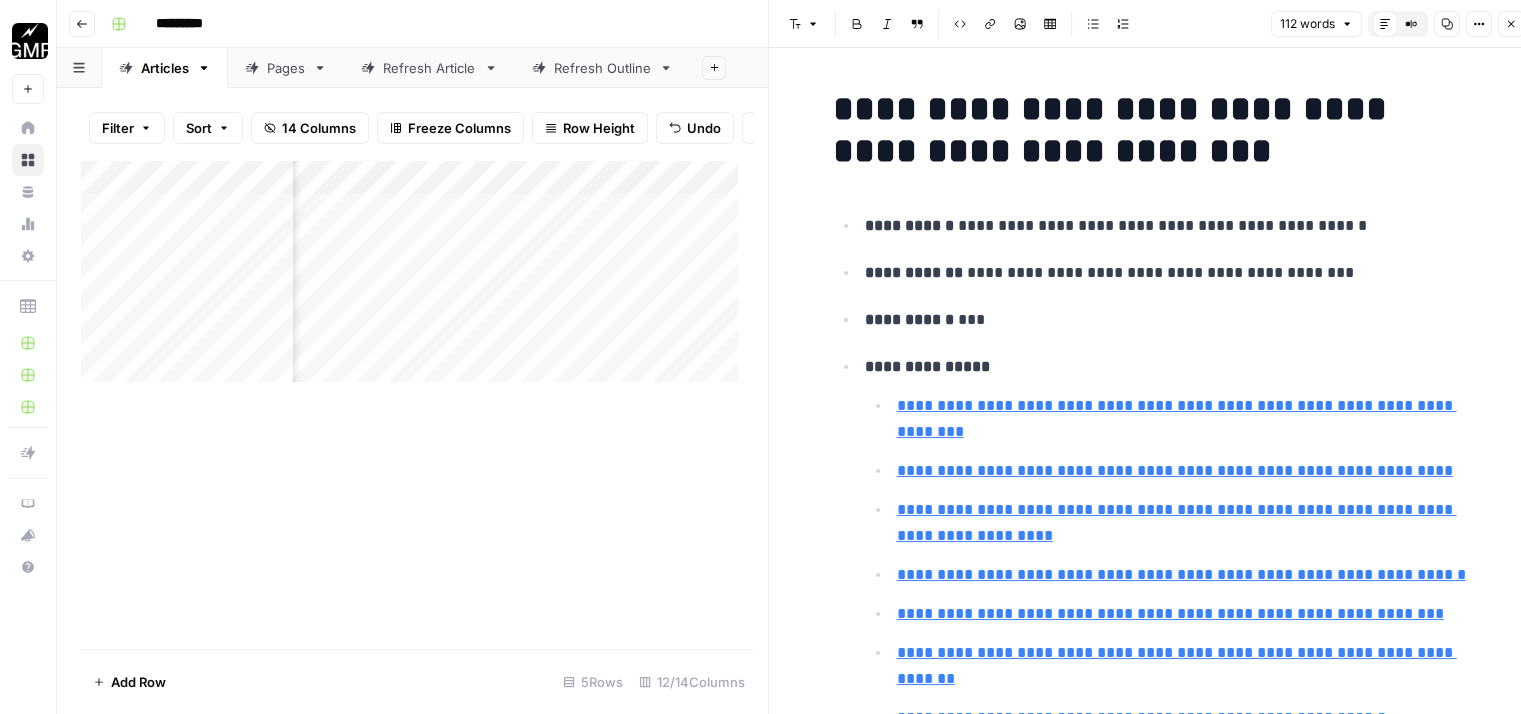 scroll, scrollTop: 0, scrollLeft: 306, axis: horizontal 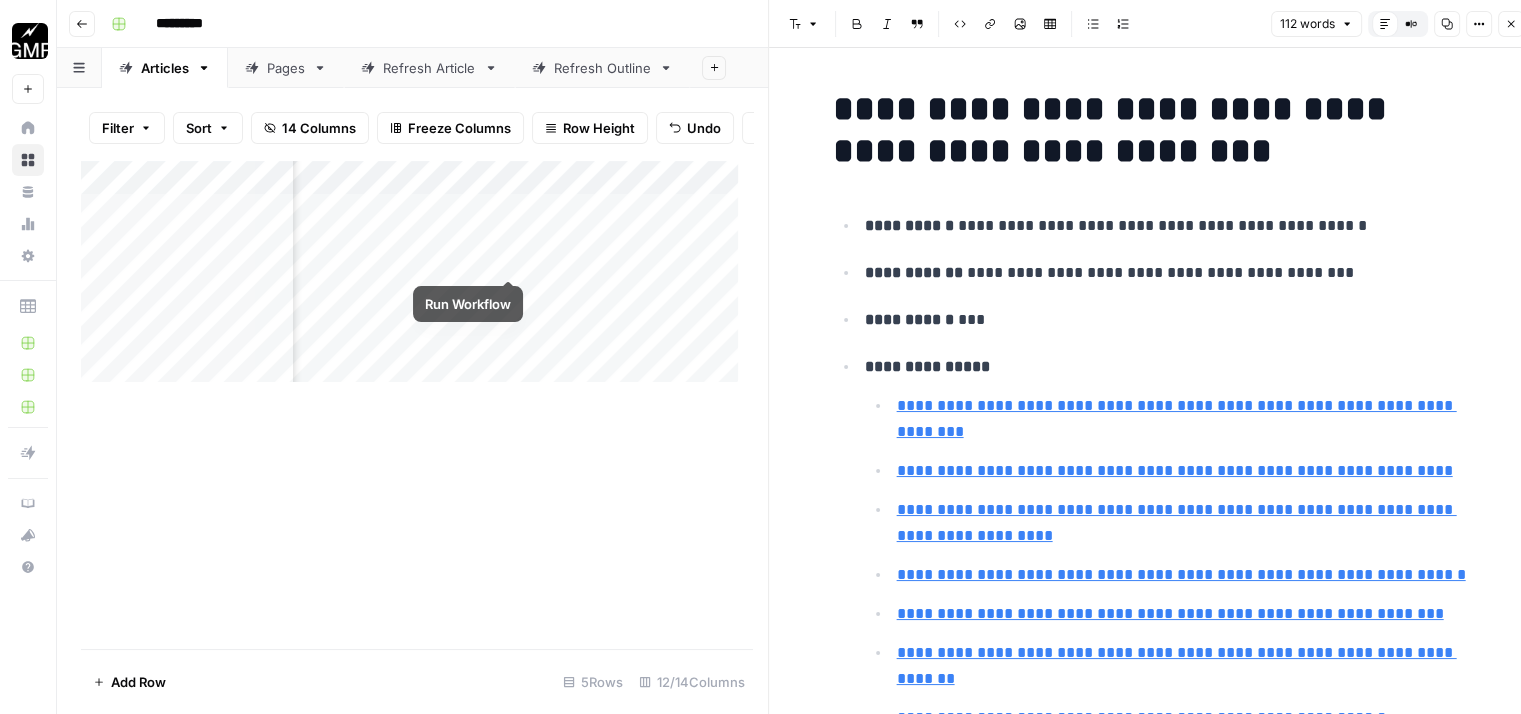 click on "Add Column" at bounding box center [417, 279] 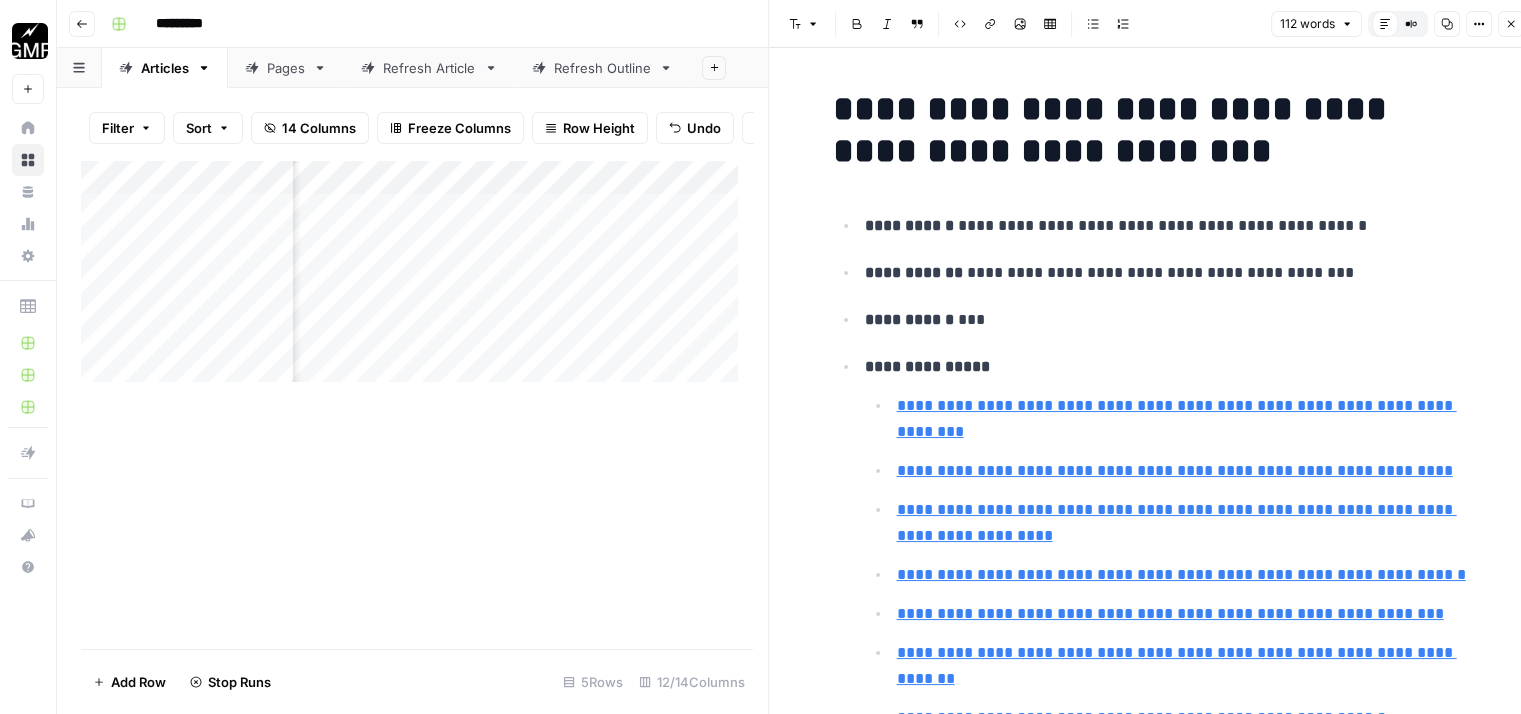 scroll, scrollTop: 0, scrollLeft: 15, axis: horizontal 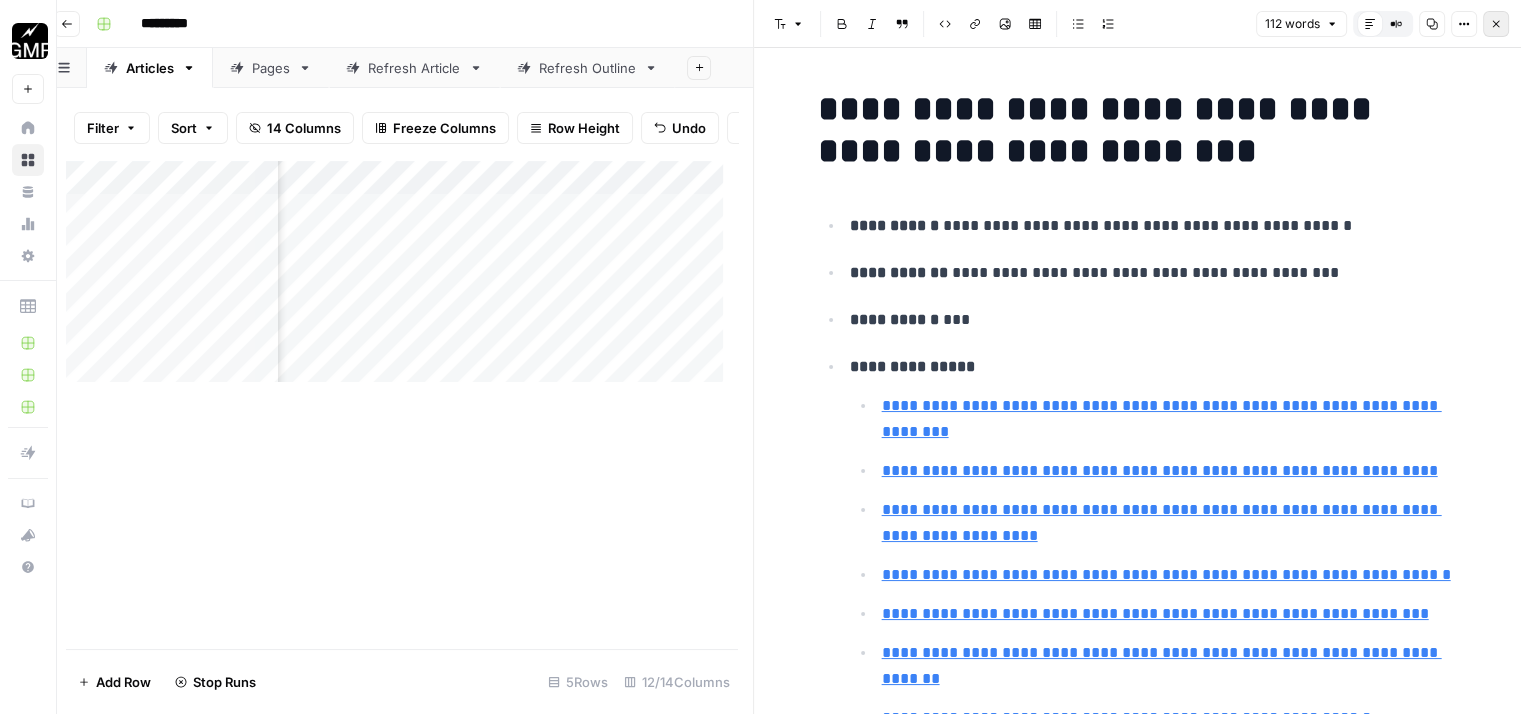 click 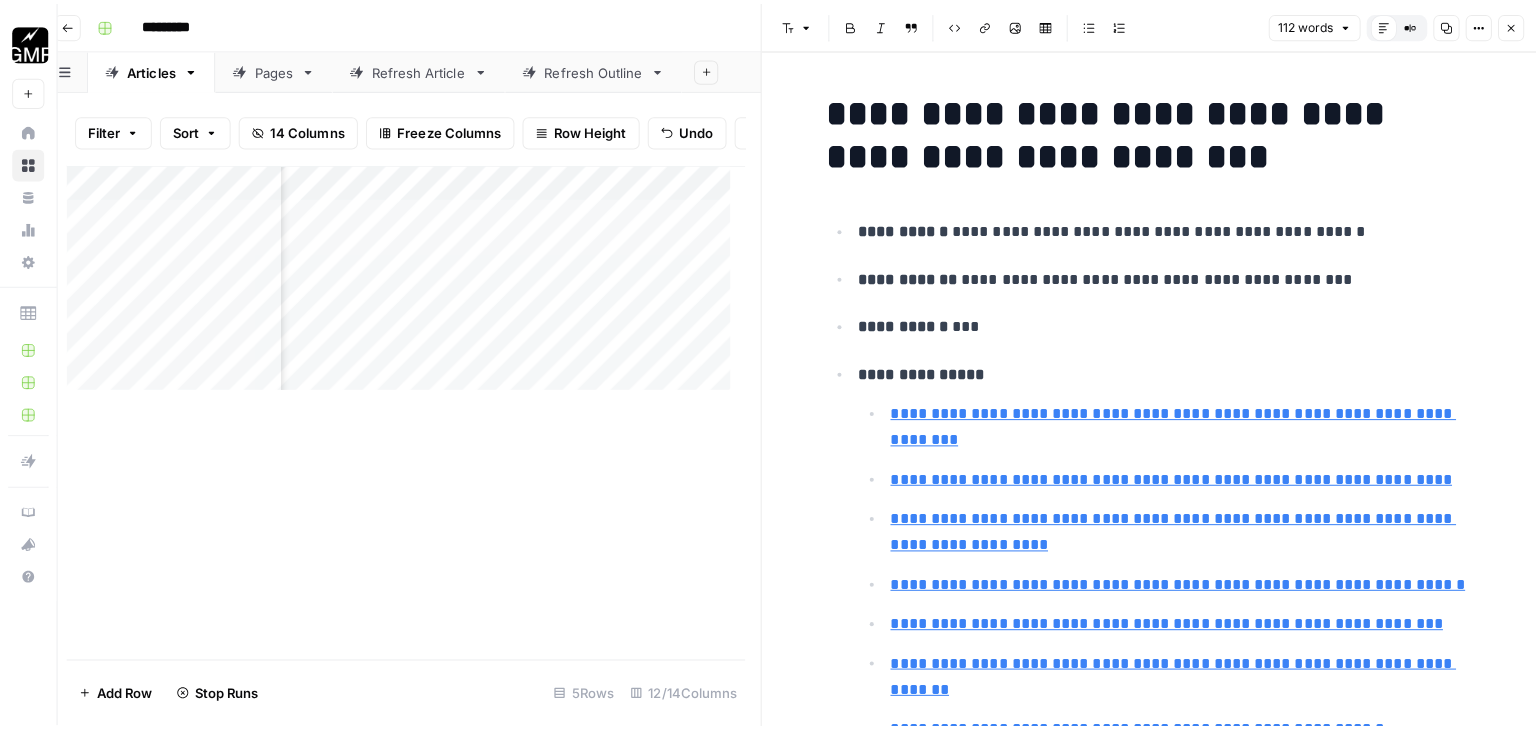 scroll, scrollTop: 0, scrollLeft: 0, axis: both 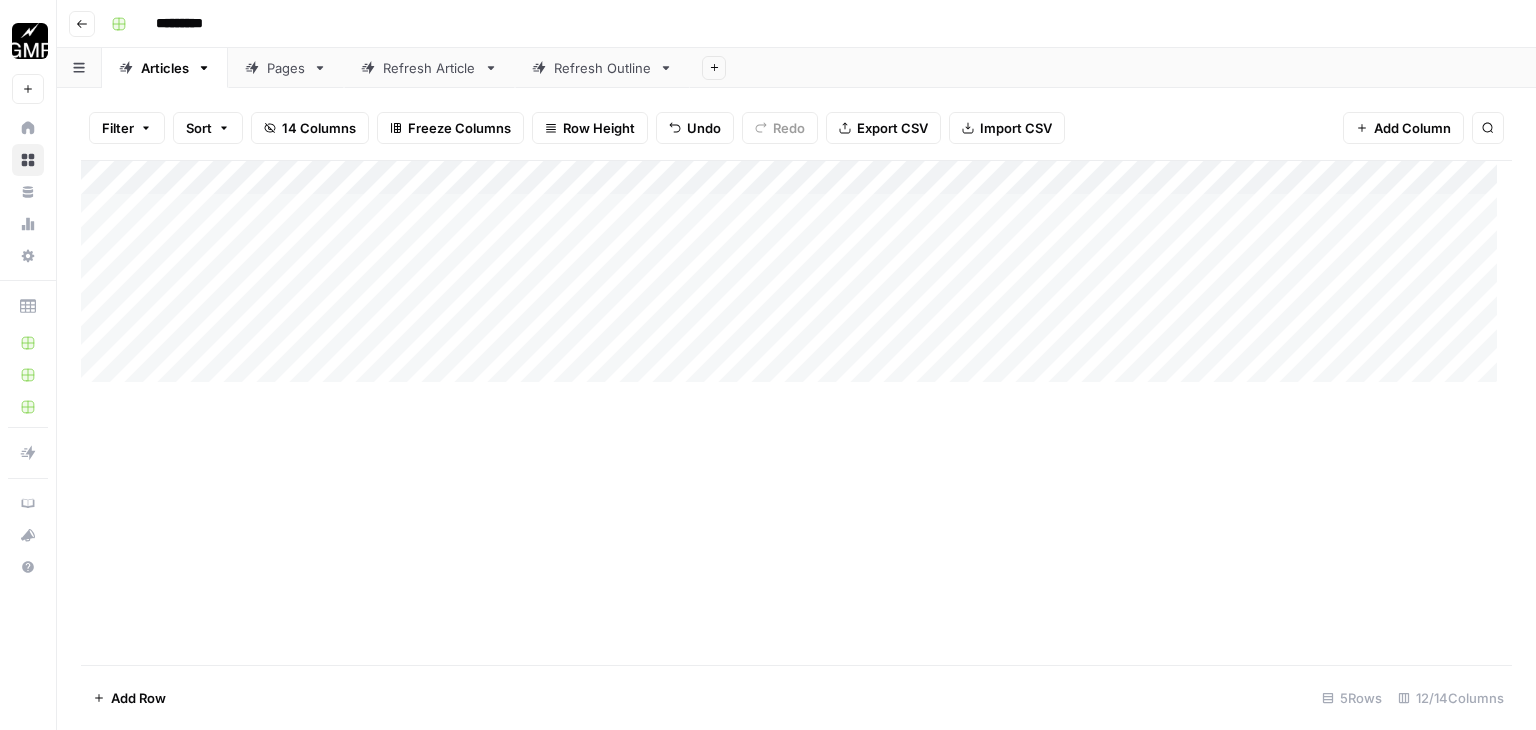 click on "Add Column" at bounding box center [796, 279] 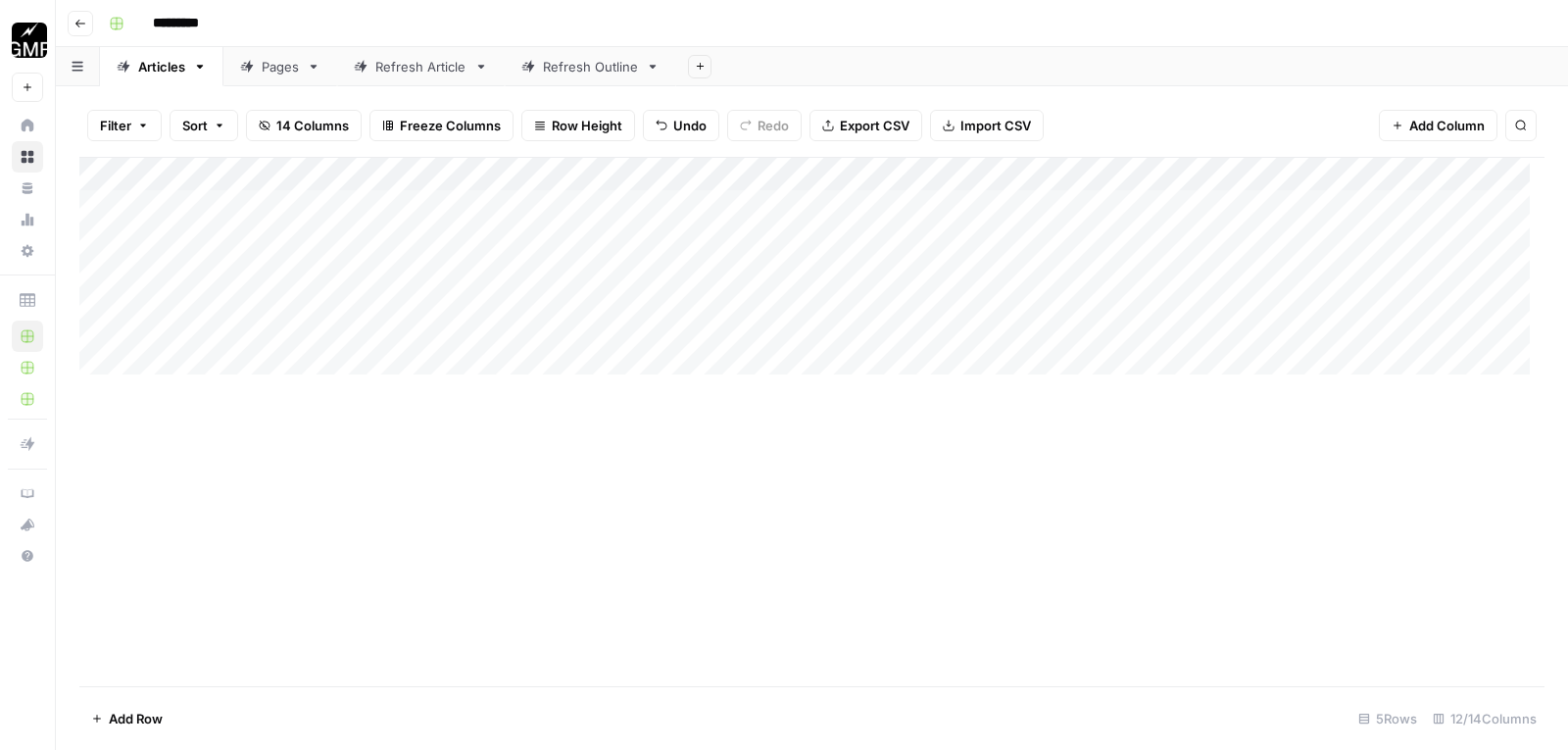 click on "Add Column" at bounding box center [811, 422] 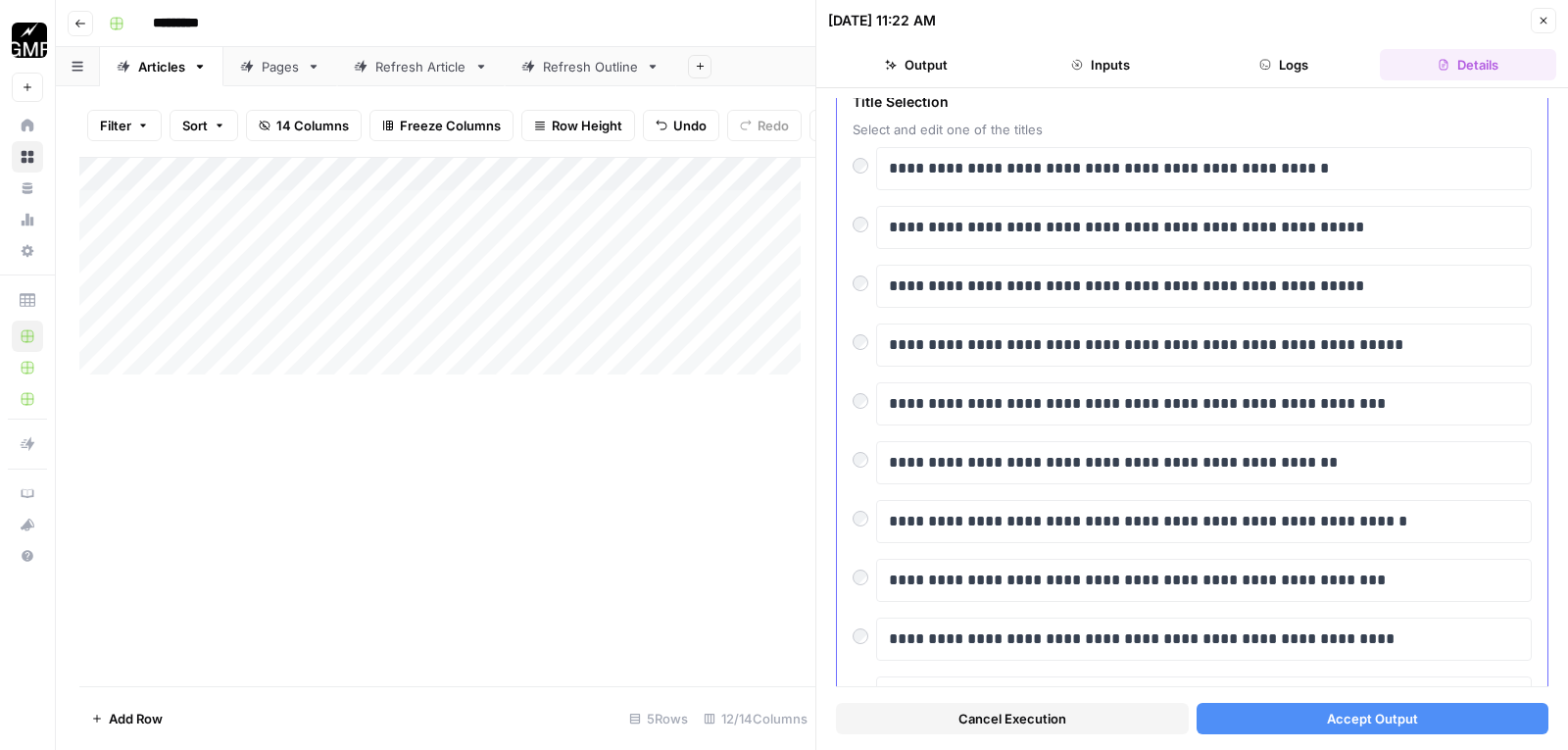 scroll, scrollTop: 189, scrollLeft: 0, axis: vertical 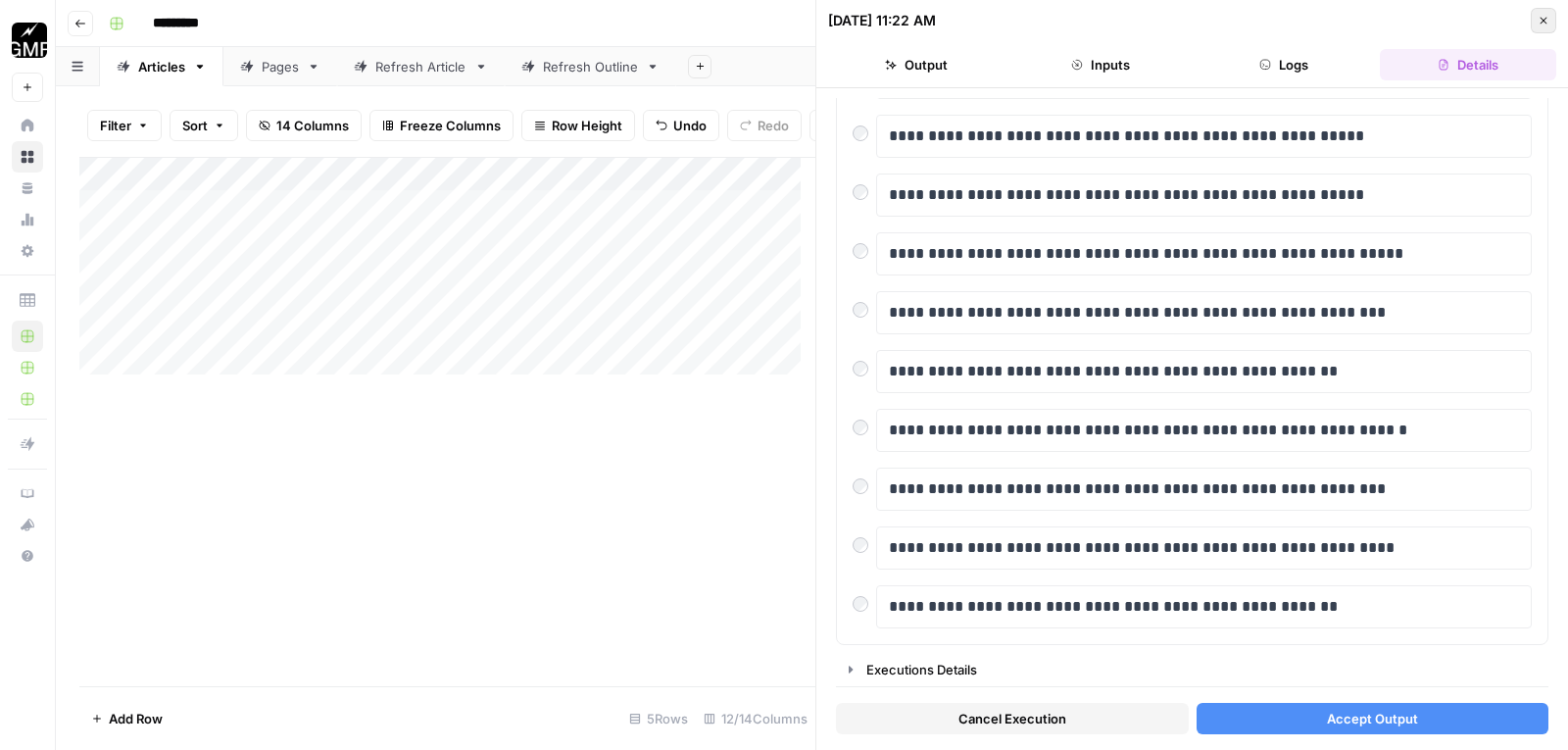 click 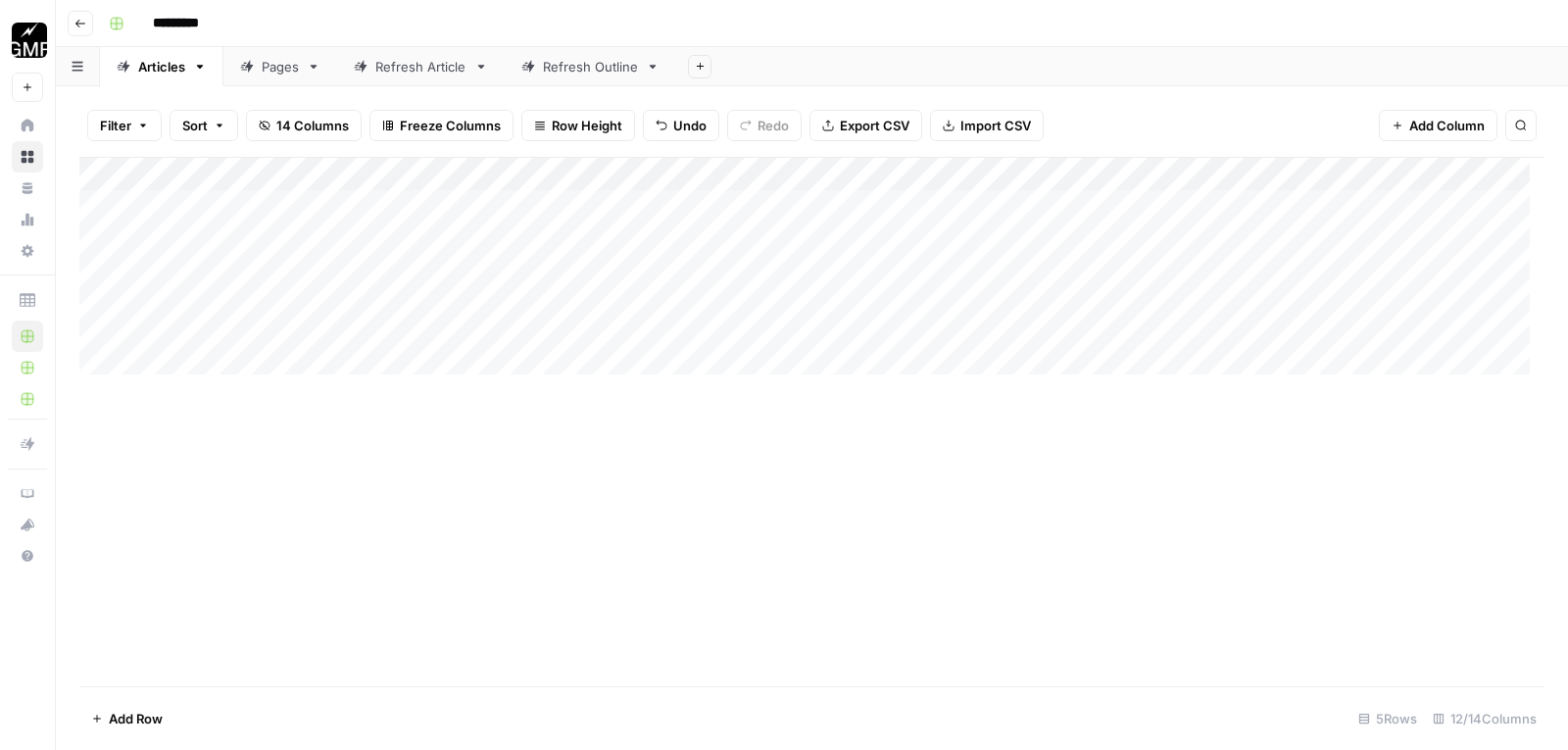 click on "Add Column" at bounding box center (811, 274) 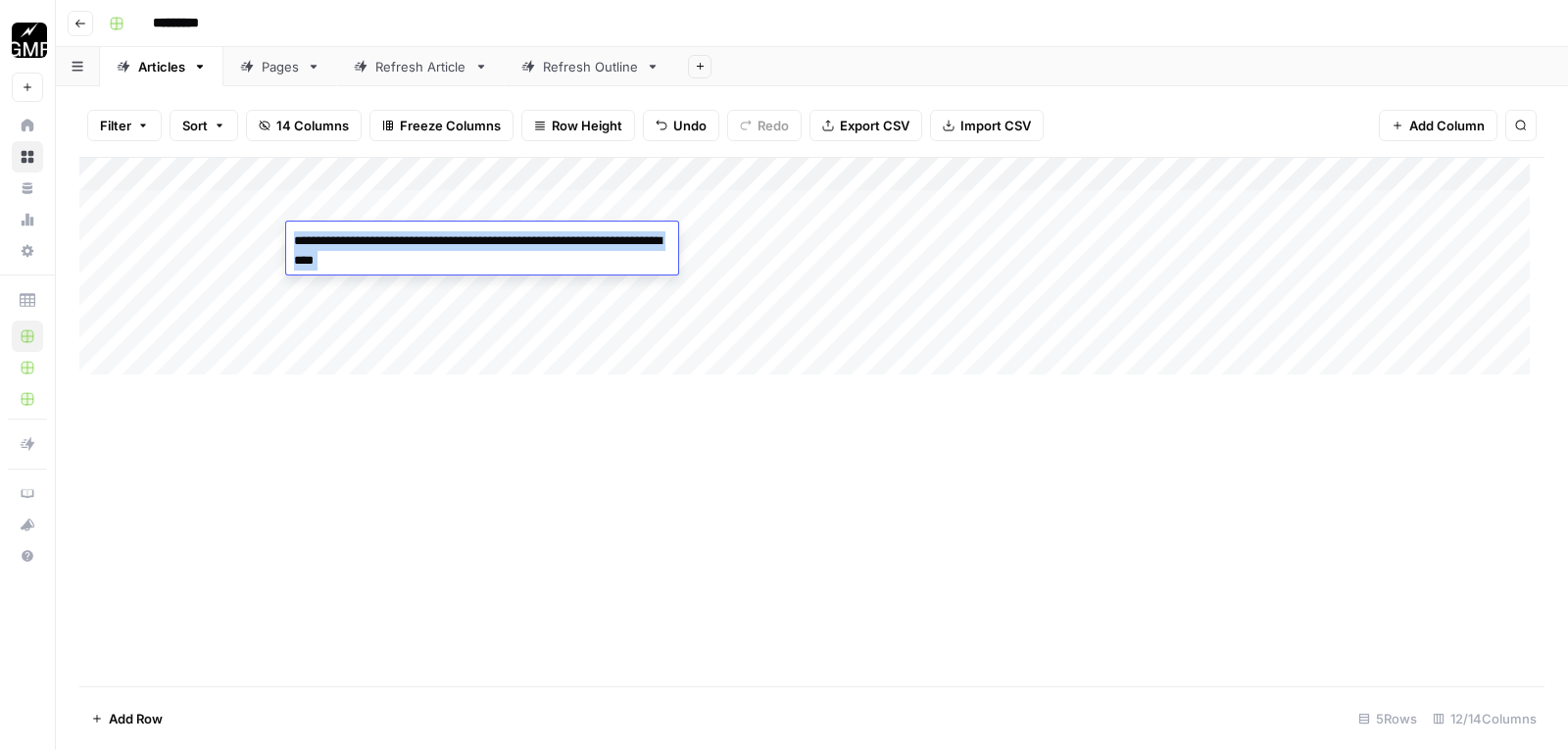 click on "**********" at bounding box center [482, 251] 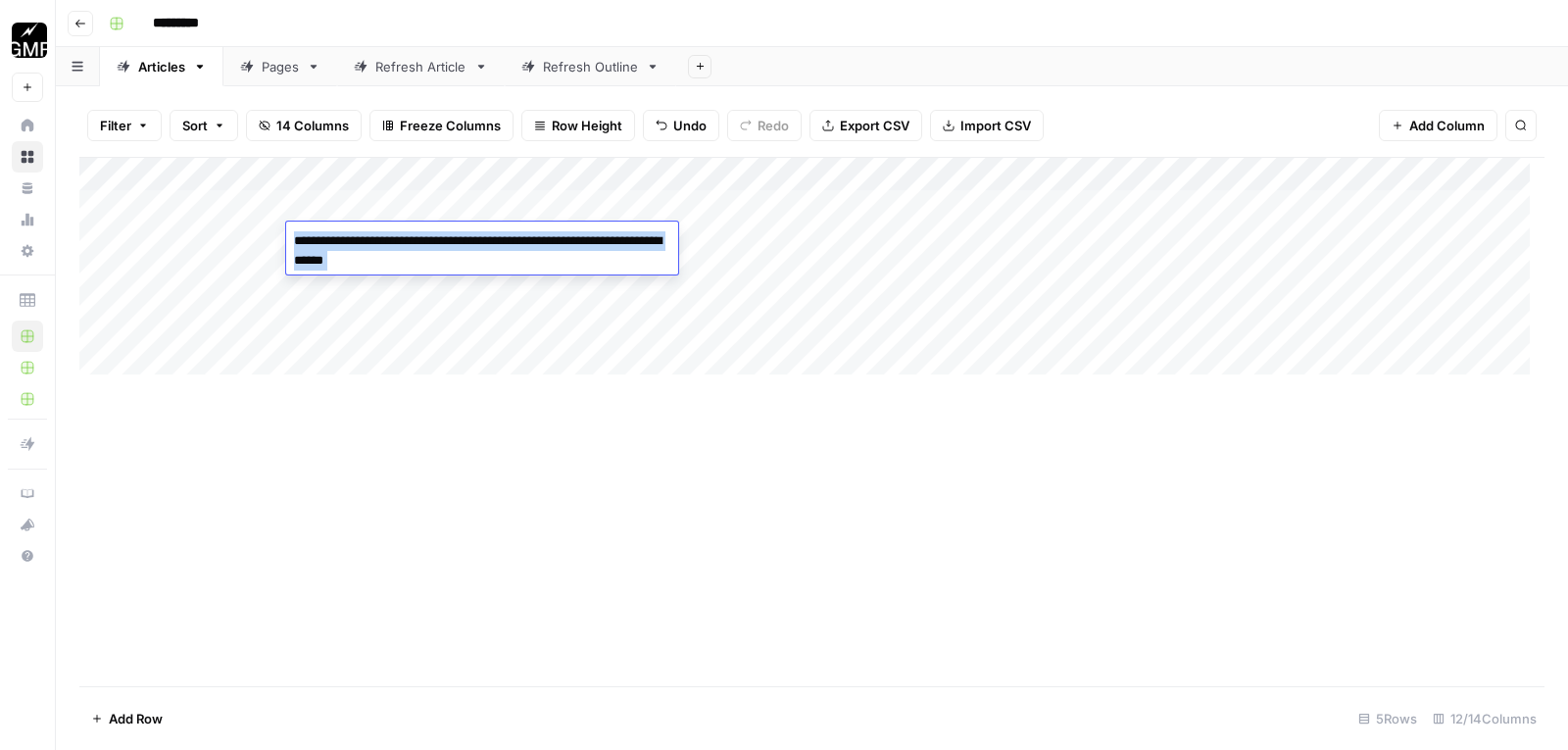 click on "**********" at bounding box center (482, 251) 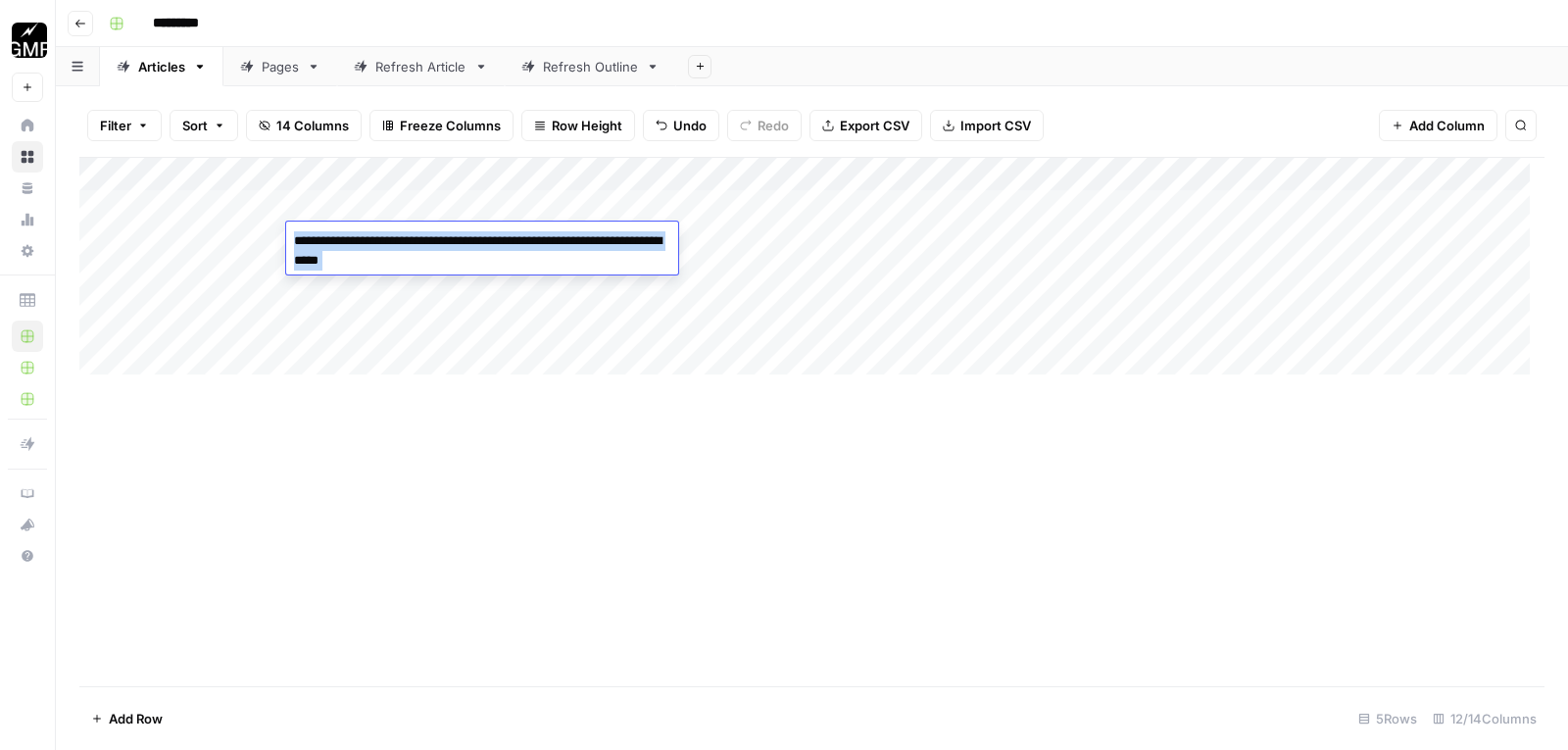 type on "**********" 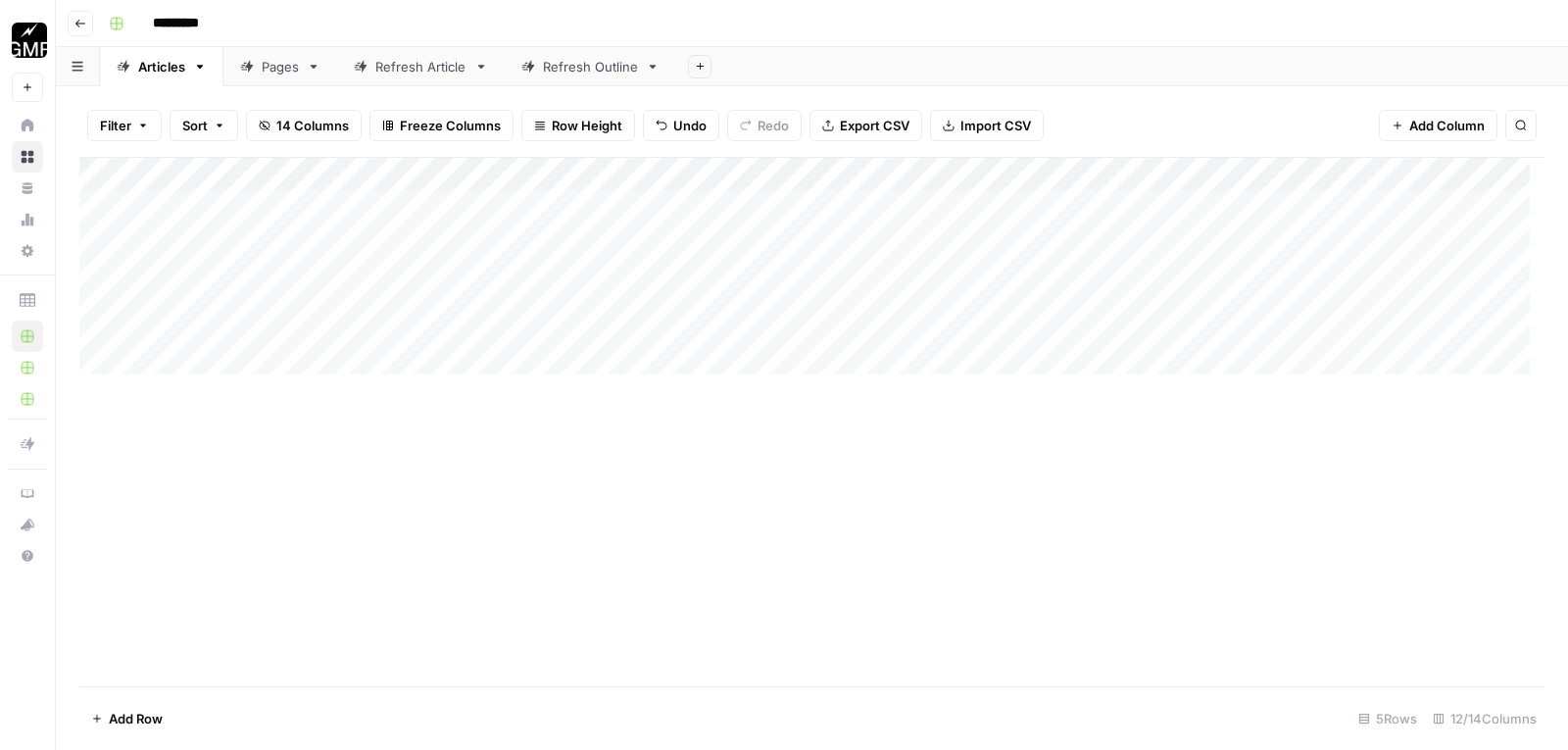 drag, startPoint x: 621, startPoint y: 458, endPoint x: 628, endPoint y: 449, distance: 11.401754 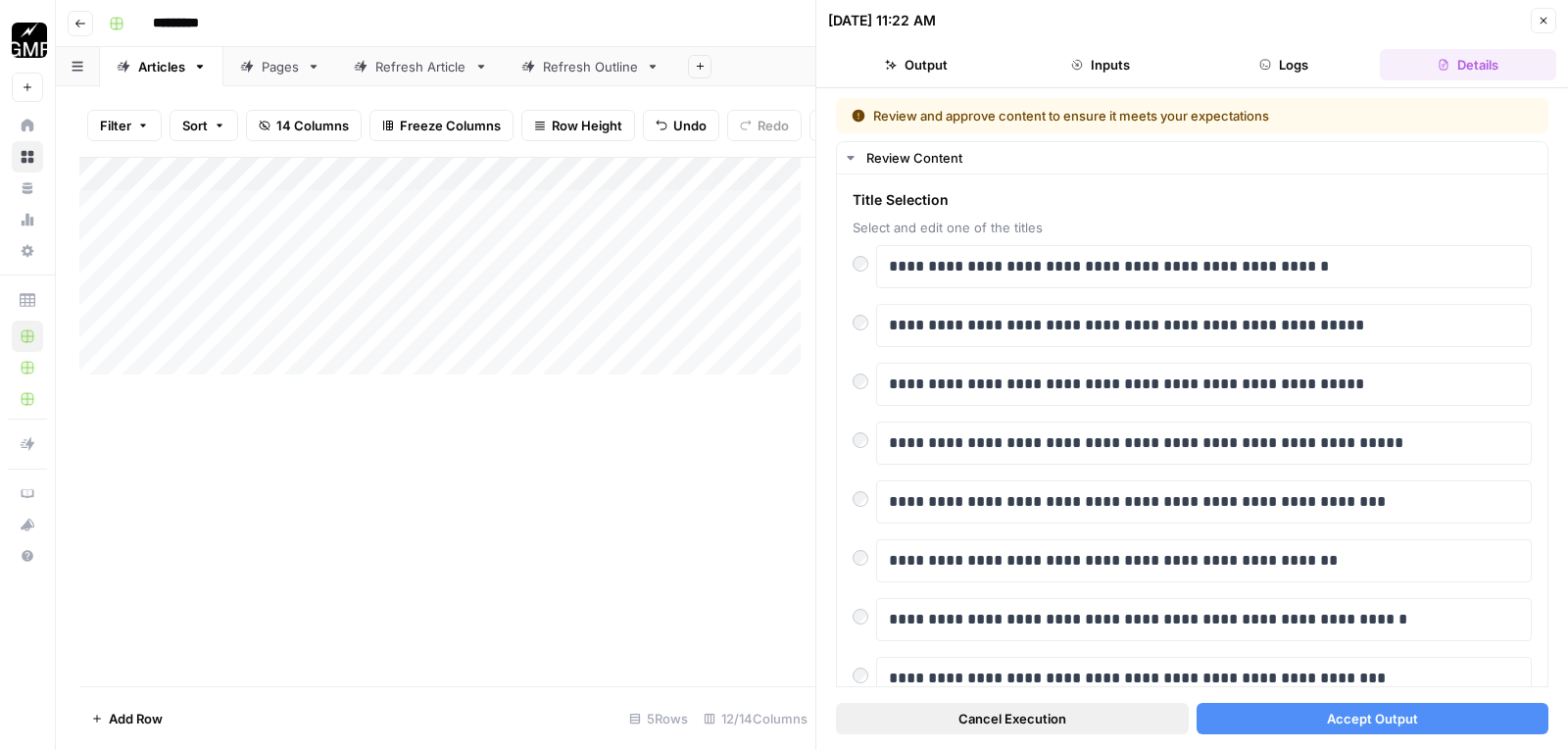 click on "Cancel Execution" at bounding box center [1012, 719] 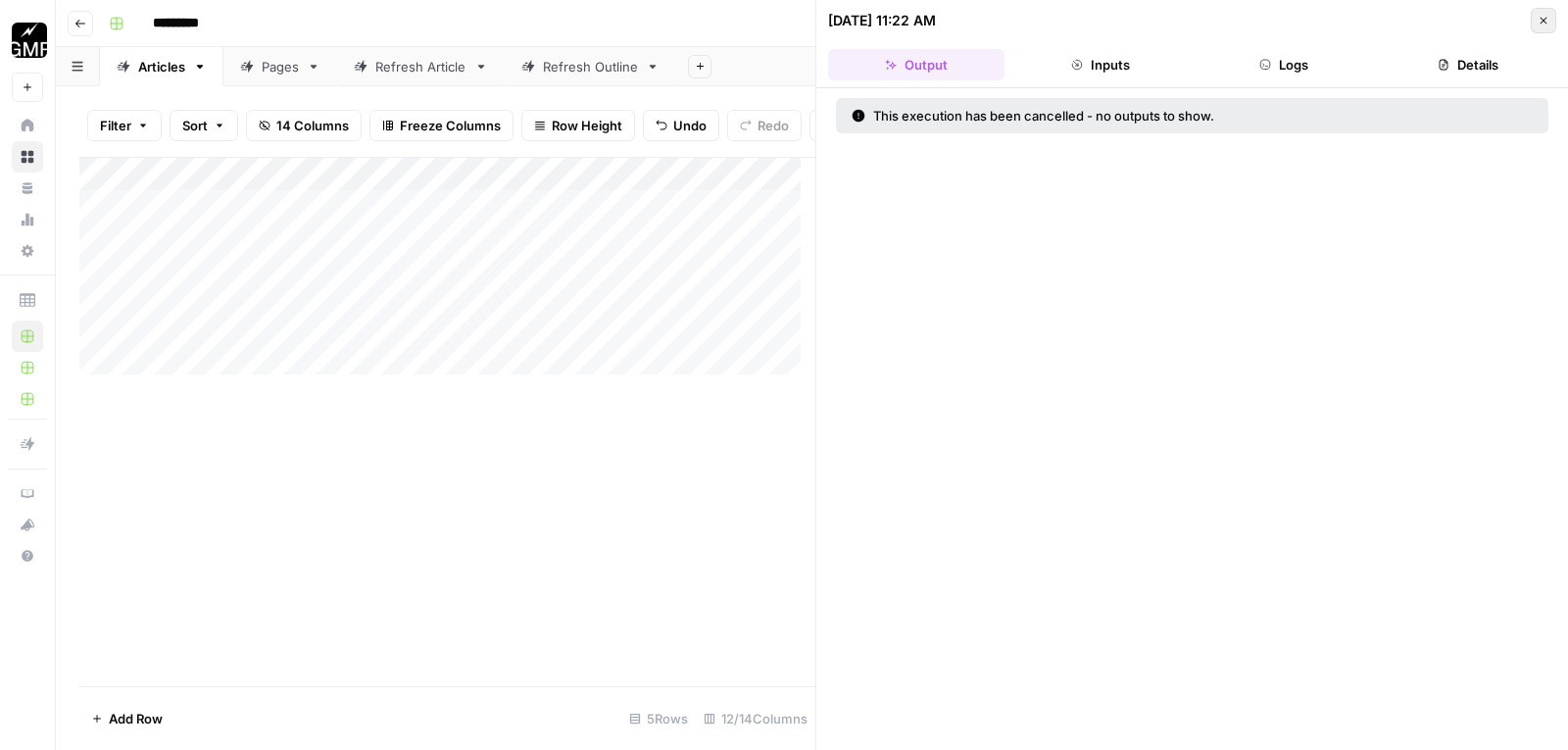 click on "Close" at bounding box center (1544, 21) 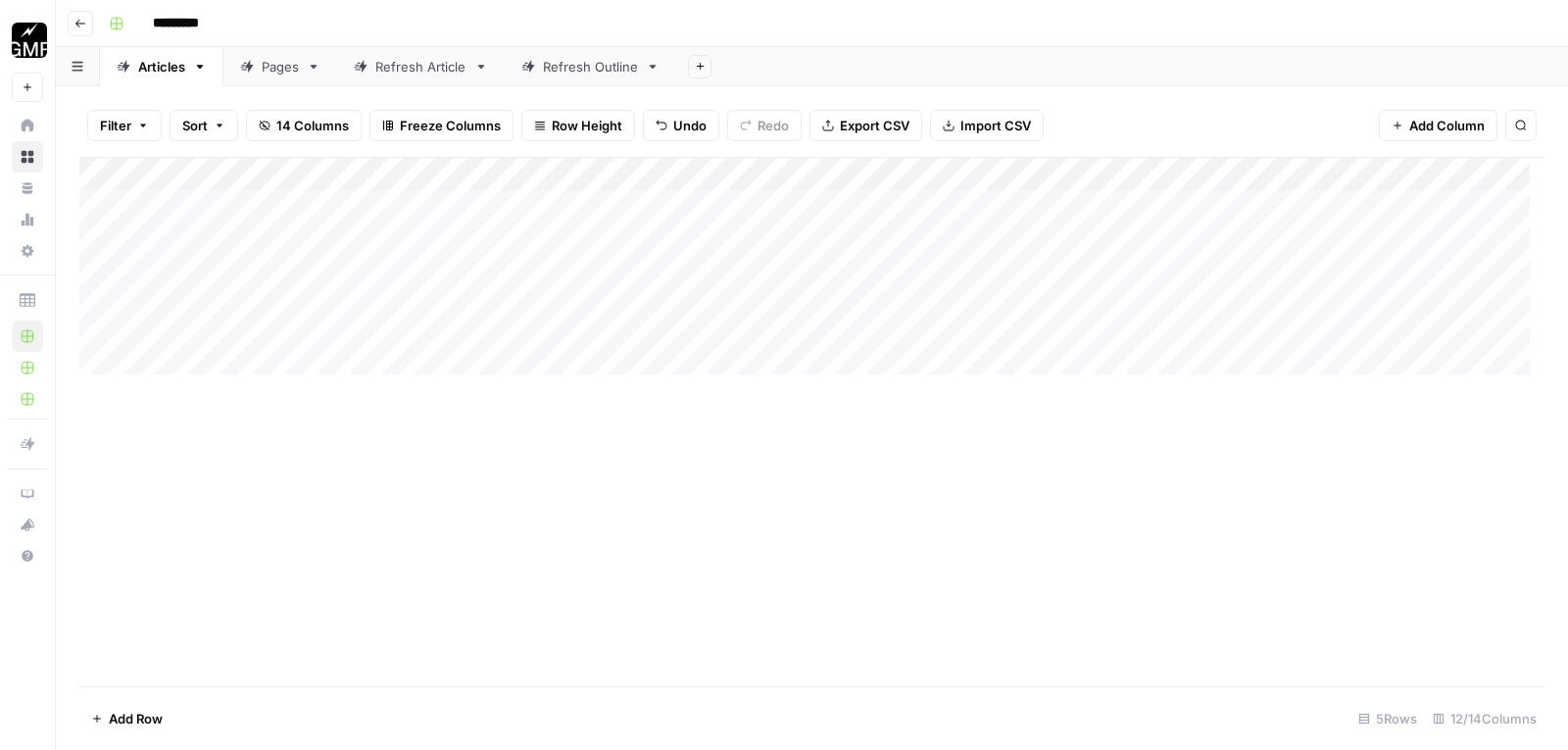 click on "Add Column" at bounding box center (811, 274) 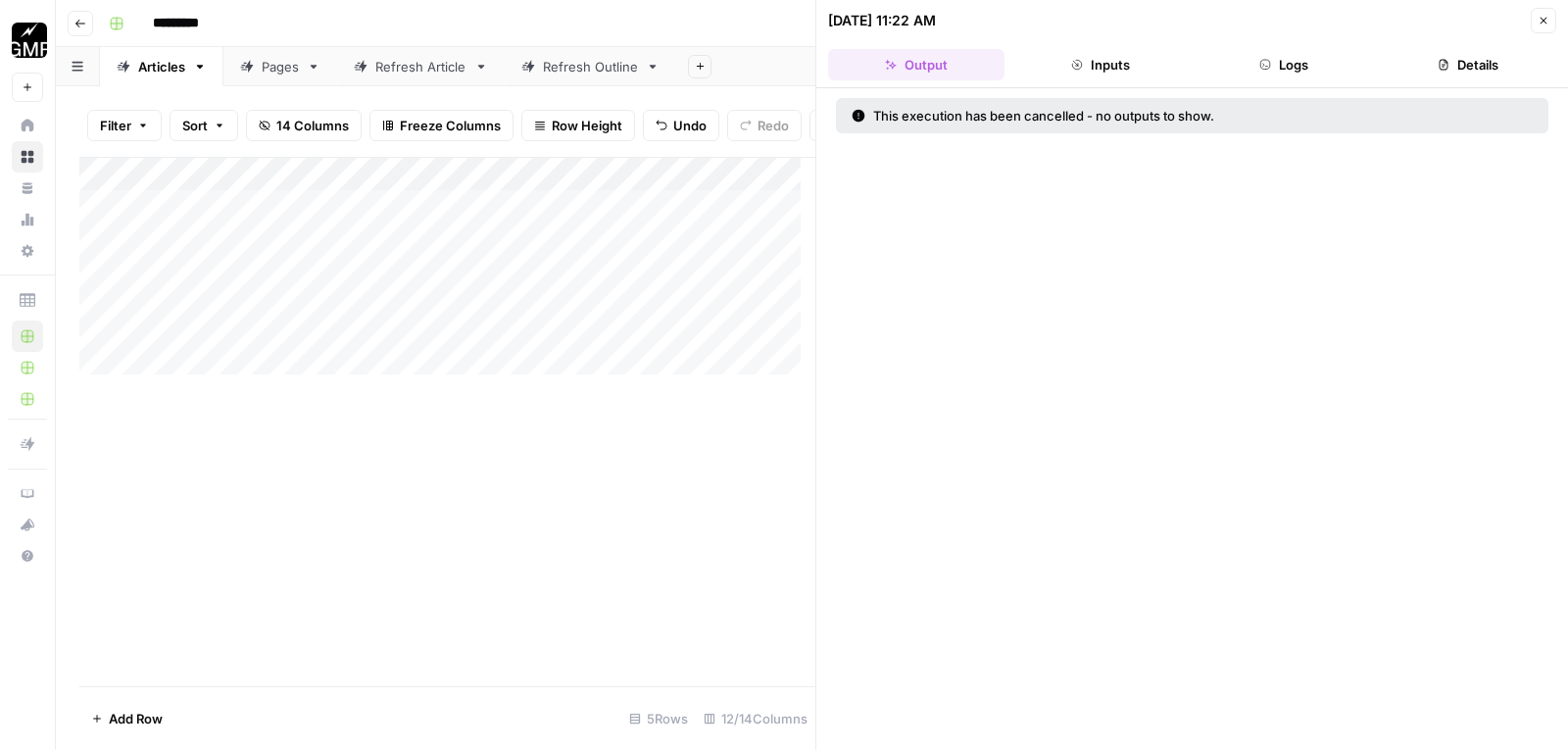 click at bounding box center [728, 239] 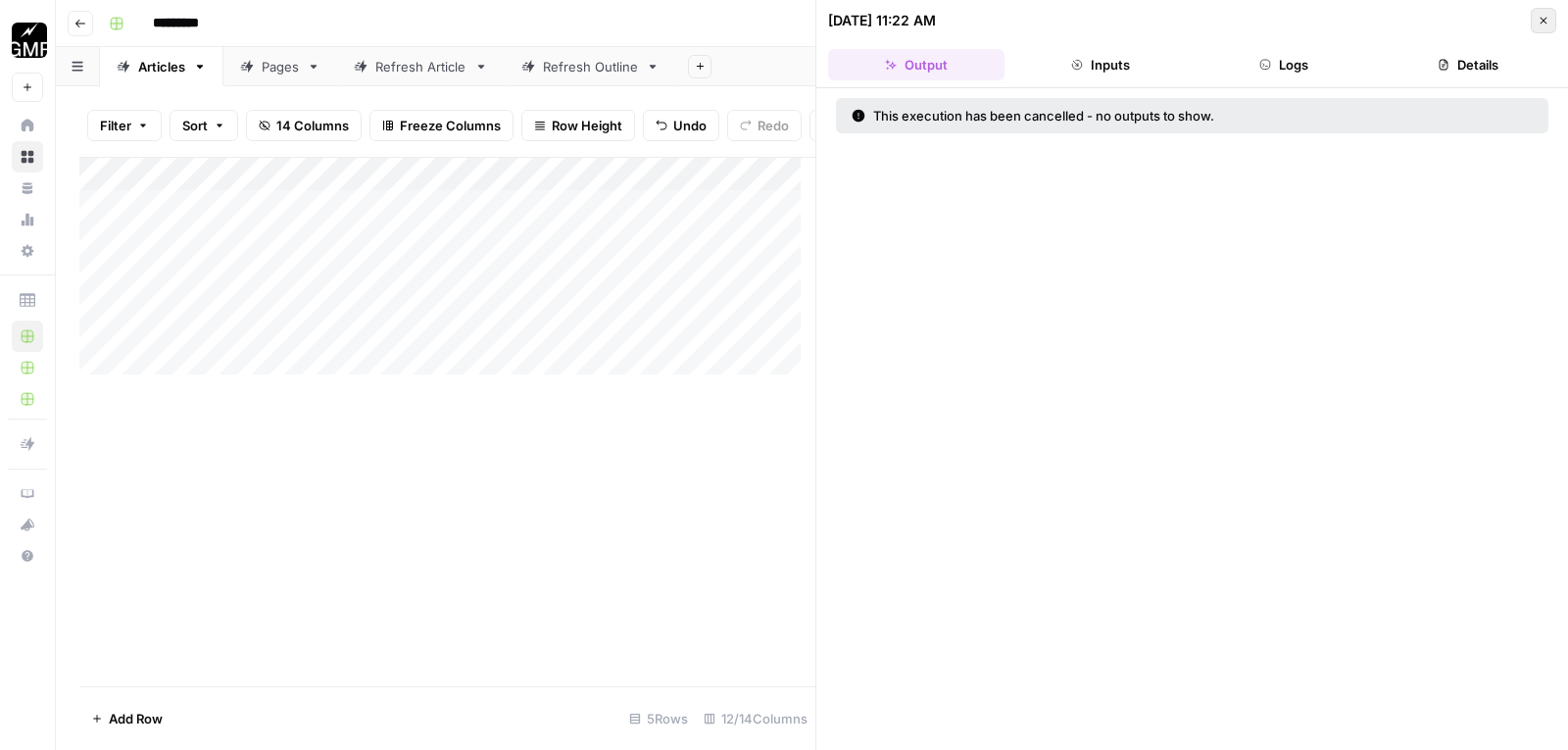 click on "Close" at bounding box center (1544, 21) 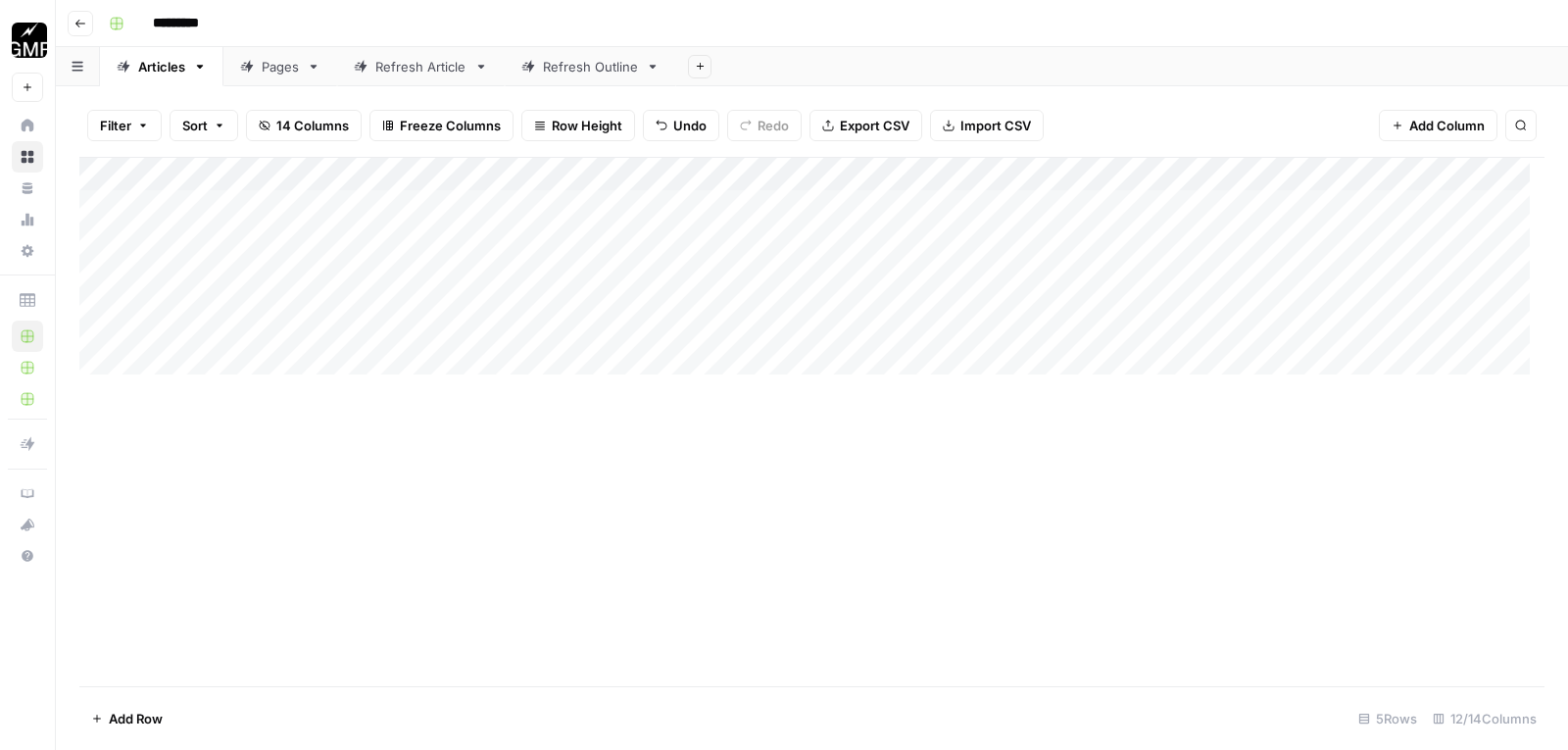click on "Add Column" at bounding box center (811, 274) 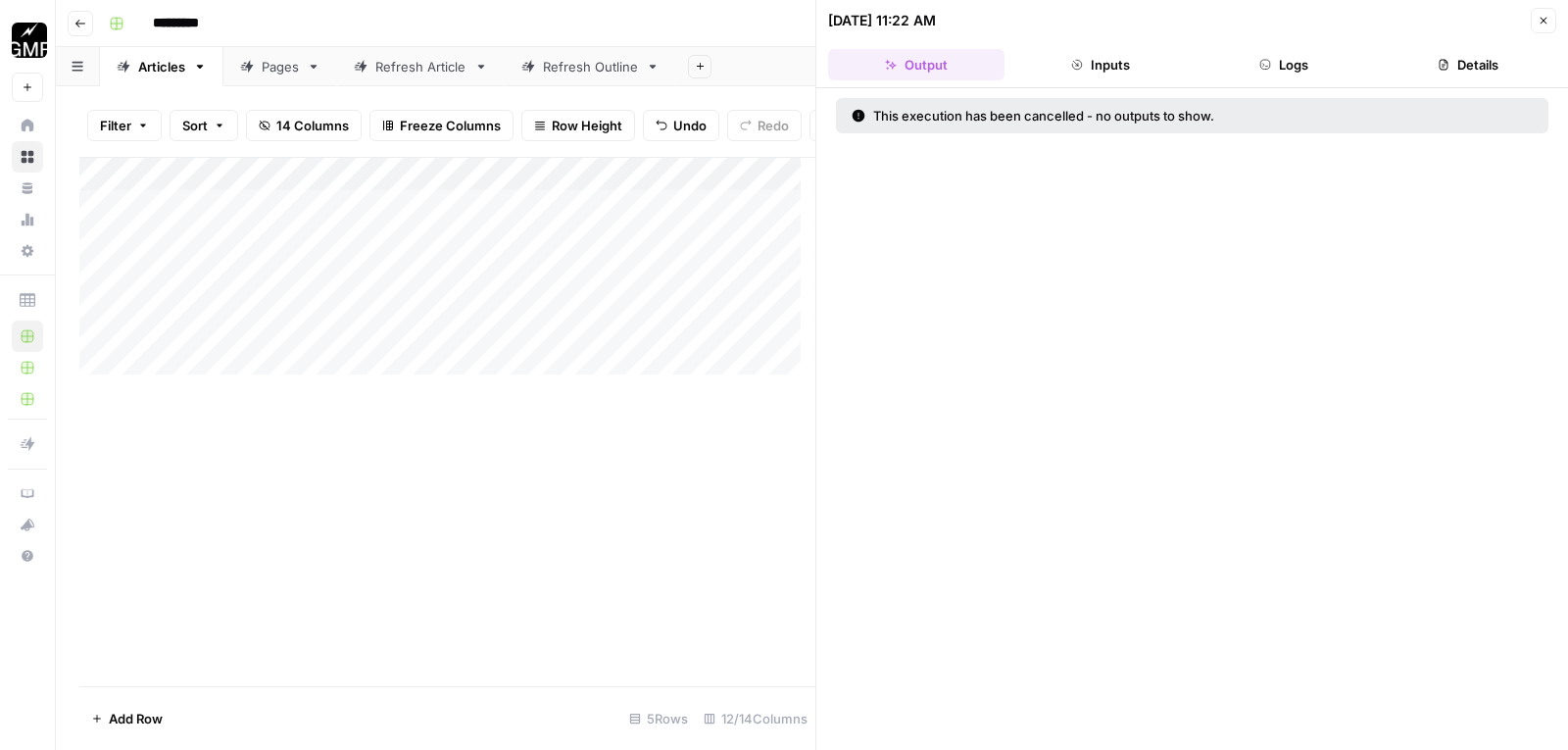 click at bounding box center (728, 239) 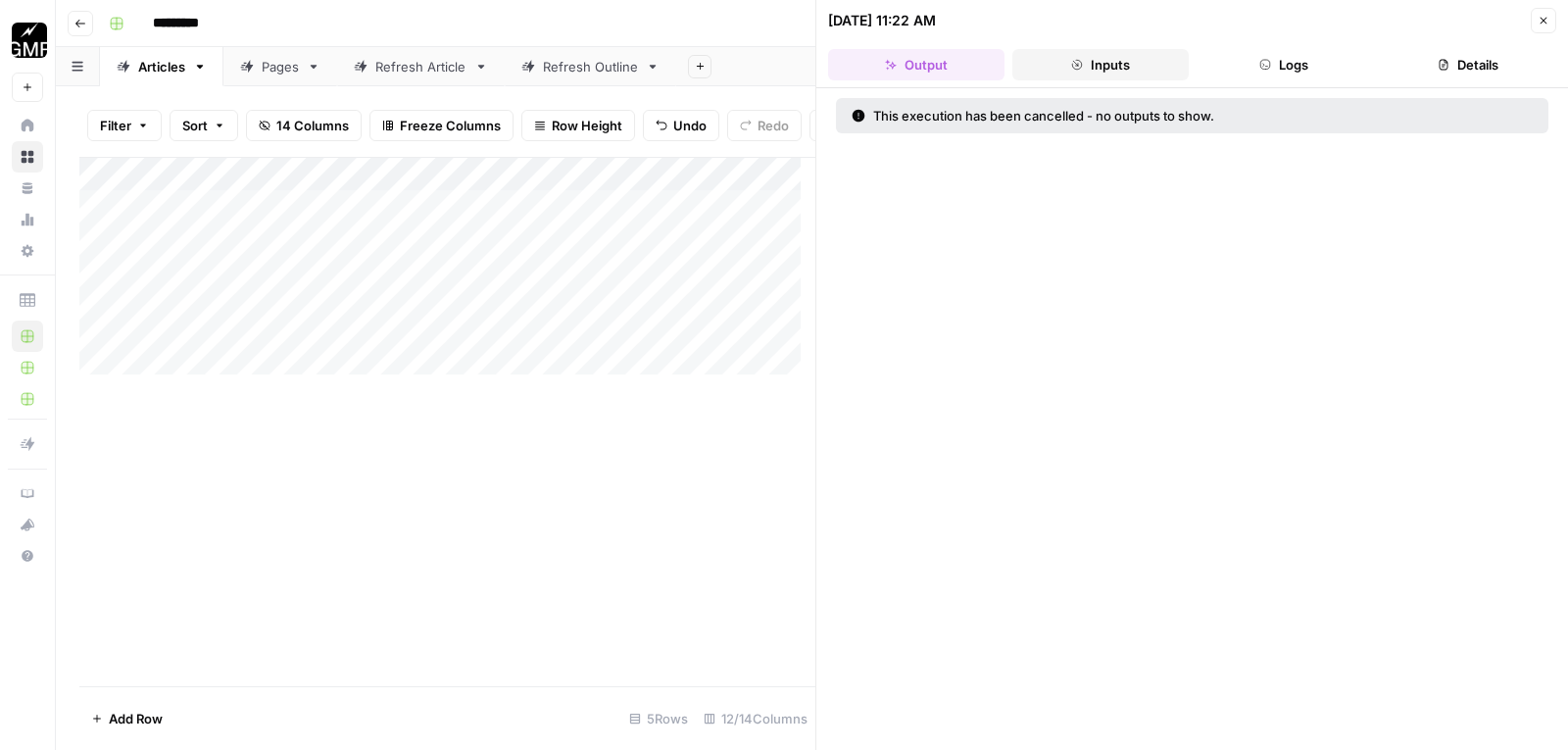 click on "Inputs" at bounding box center (1101, 65) 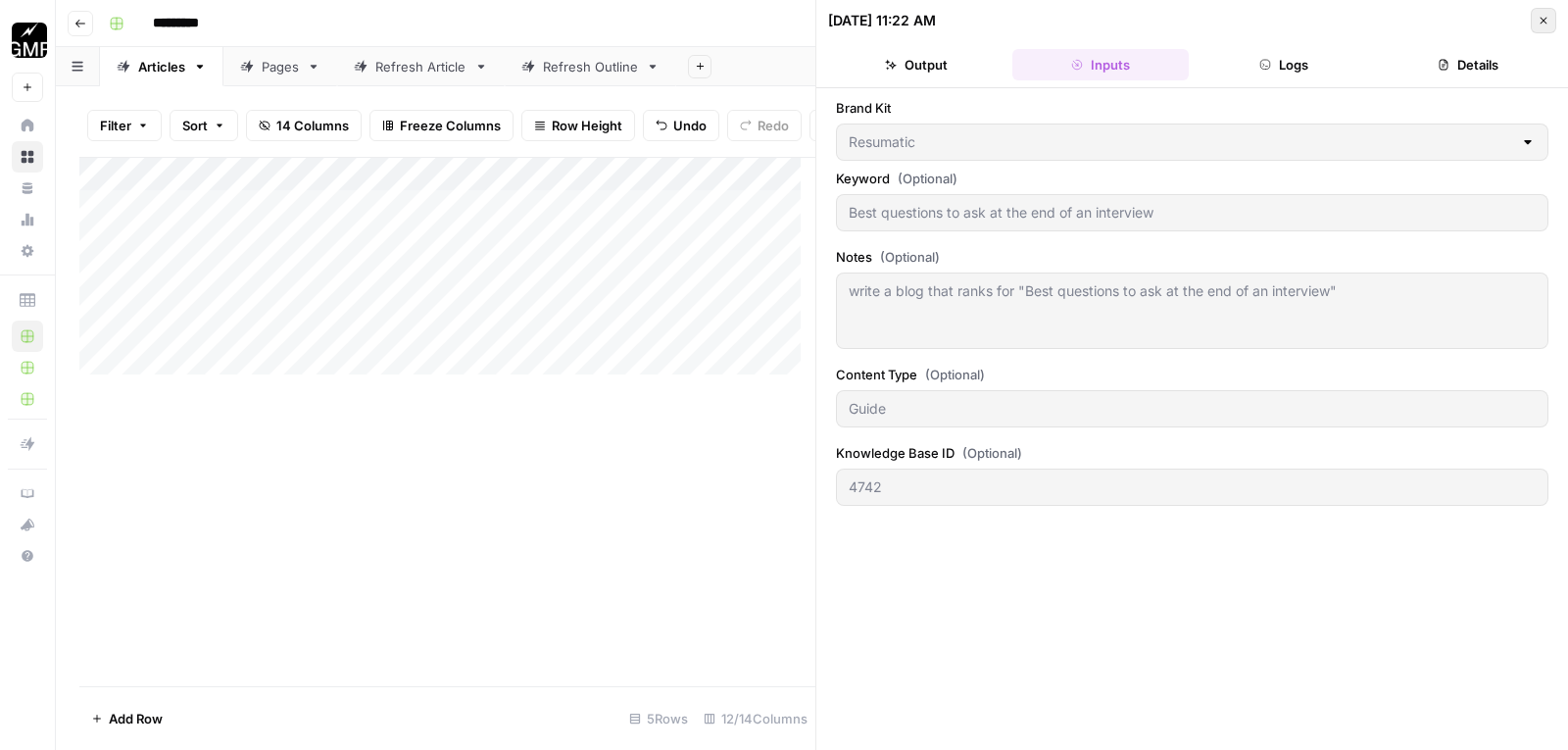 click 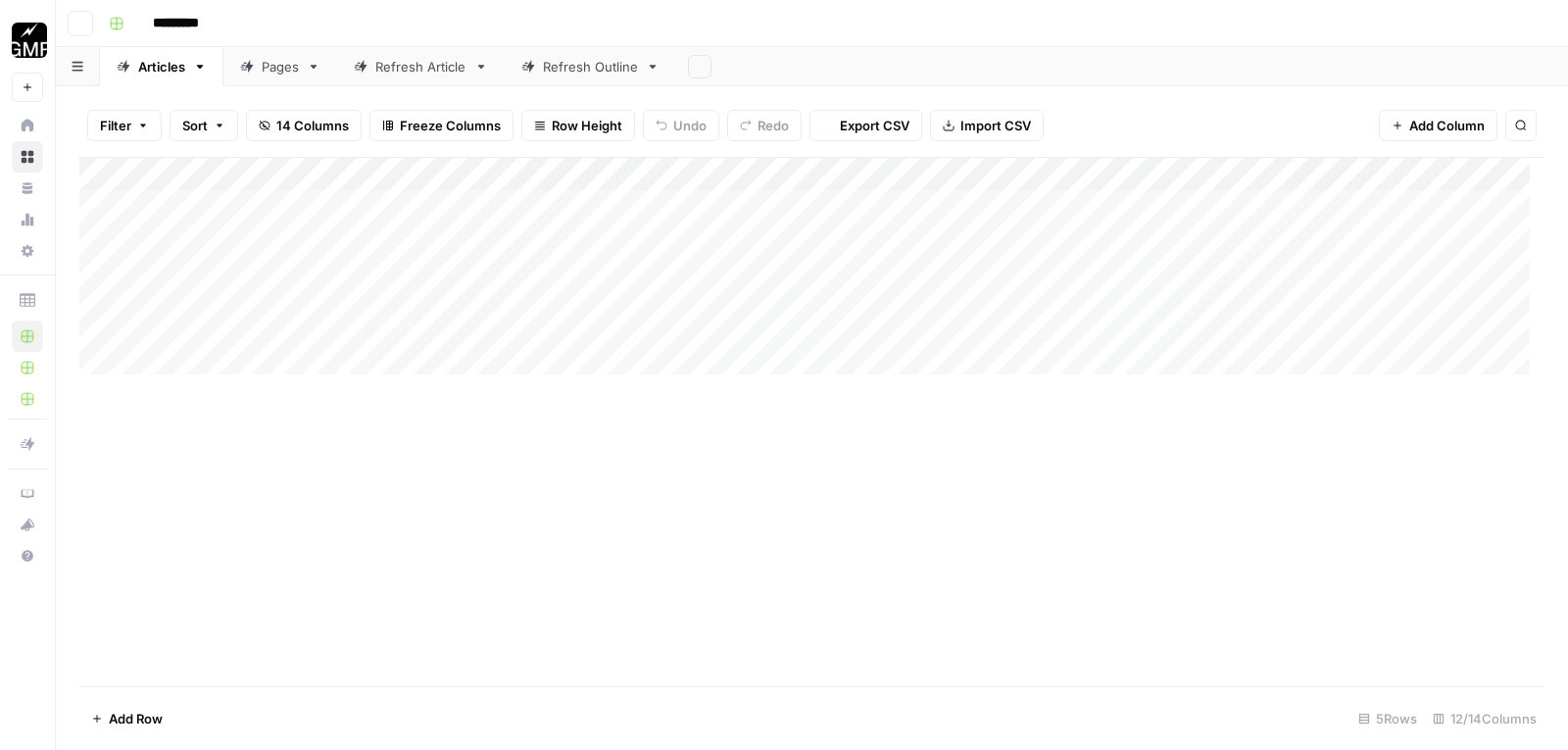 scroll, scrollTop: 0, scrollLeft: 0, axis: both 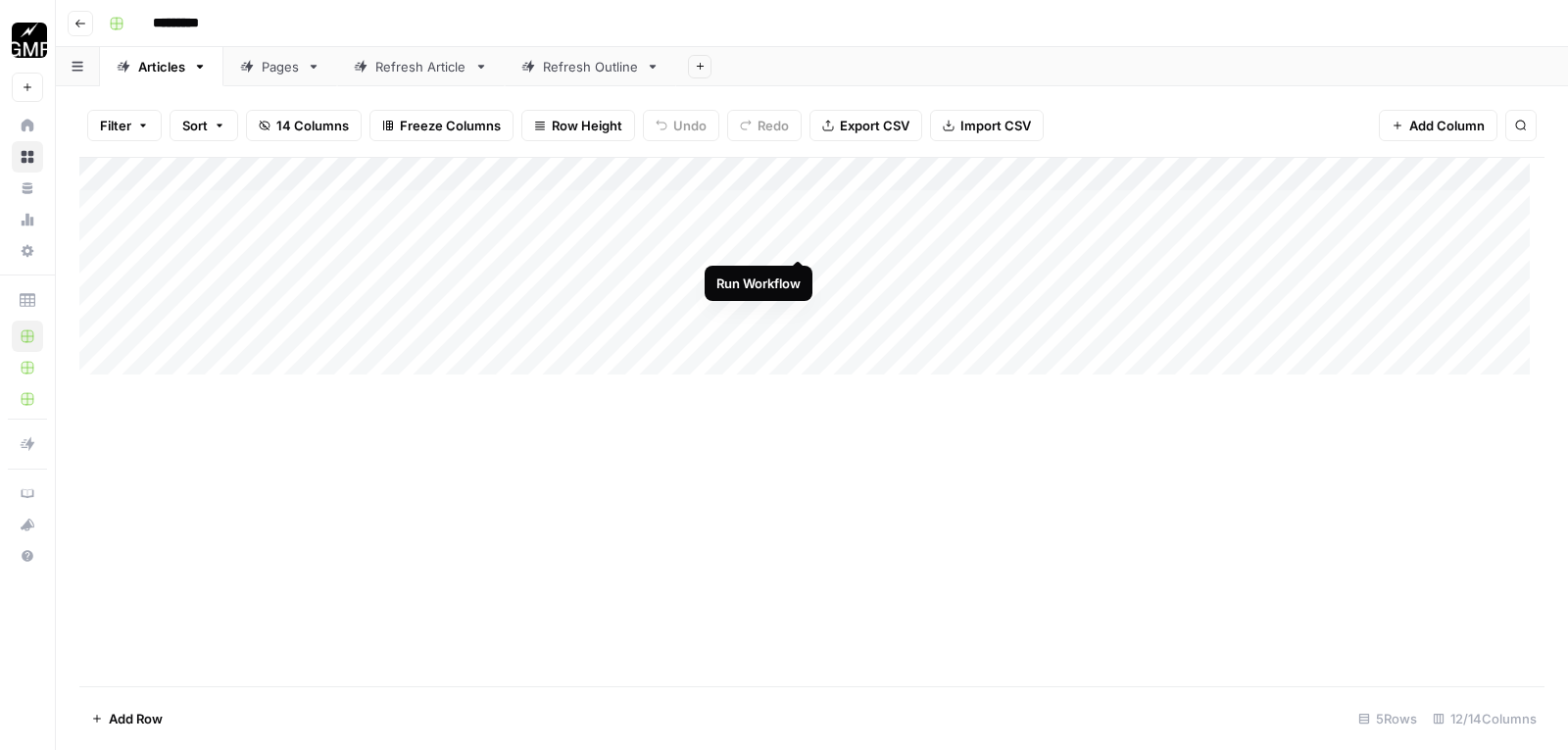 click on "Add Column" at bounding box center (811, 274) 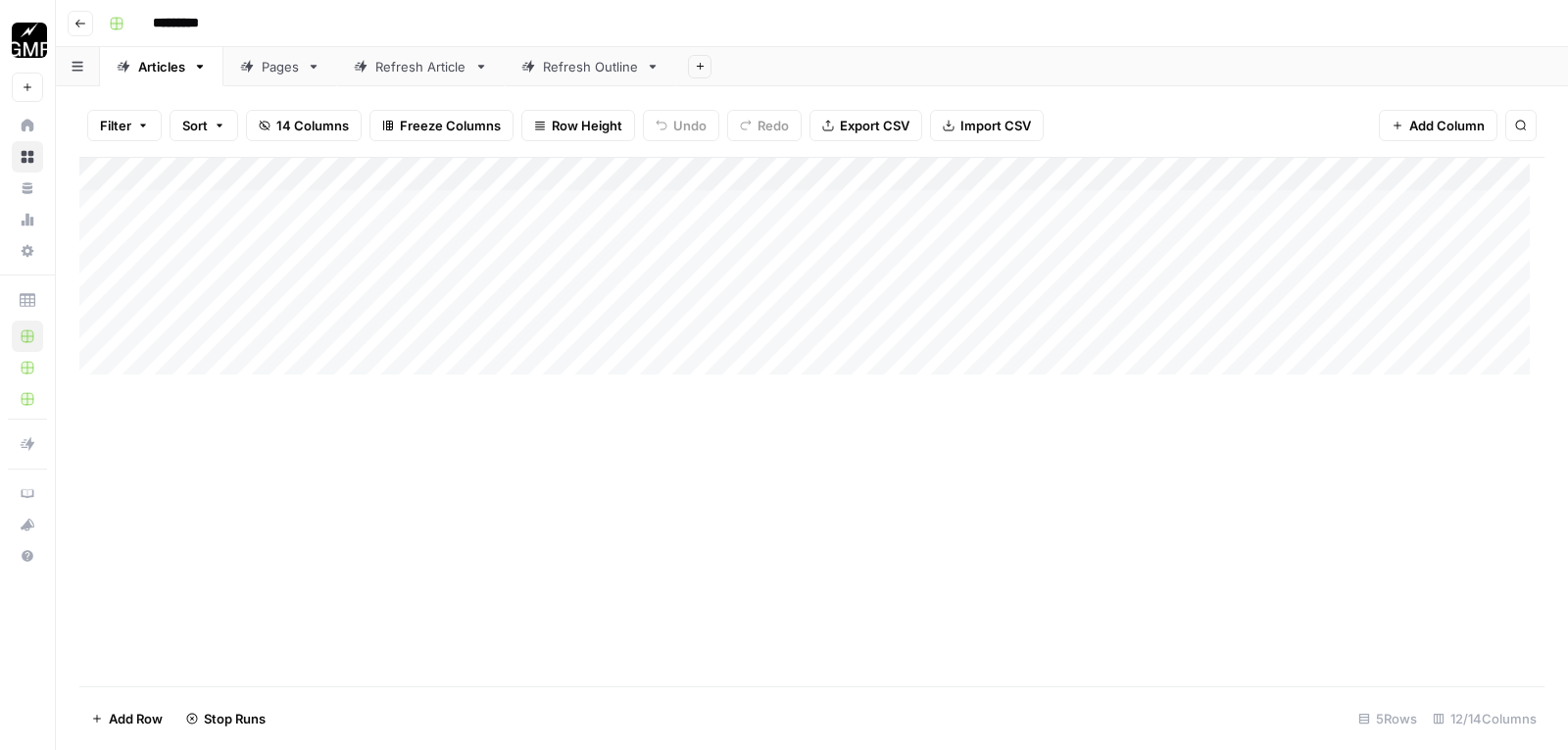 click on "Add Column" at bounding box center (811, 274) 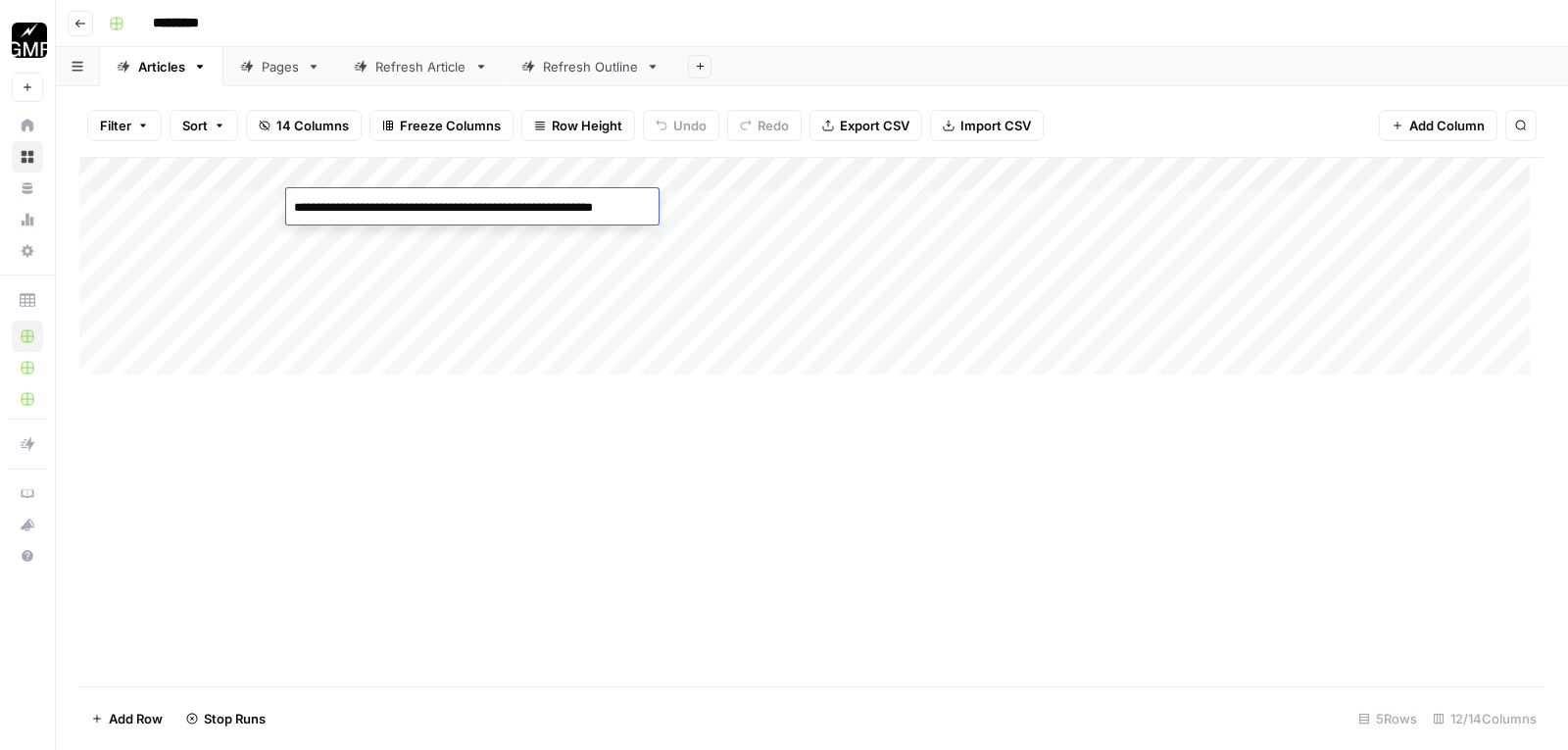 click on "Add Column" at bounding box center [811, 422] 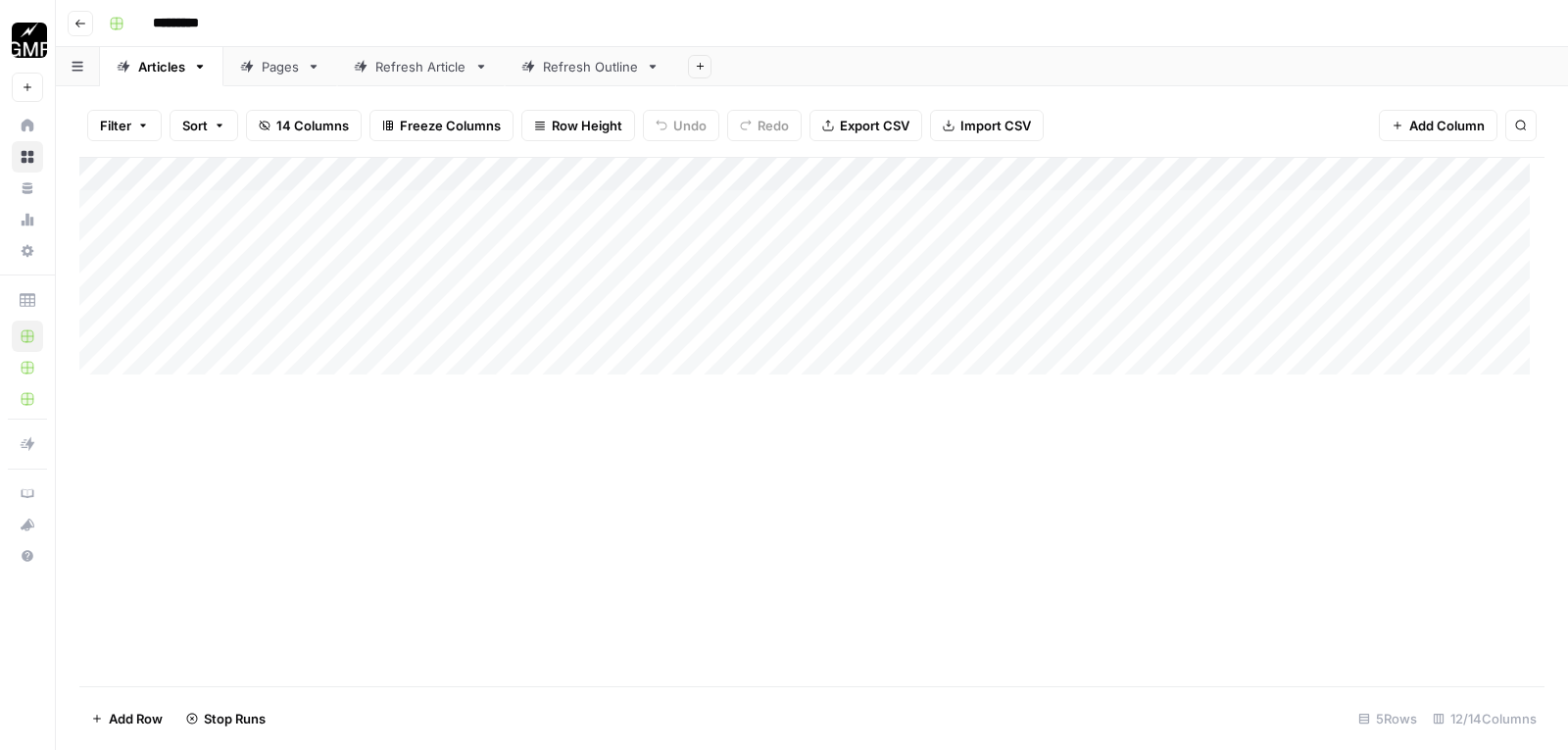 click on "Add Column" at bounding box center (811, 274) 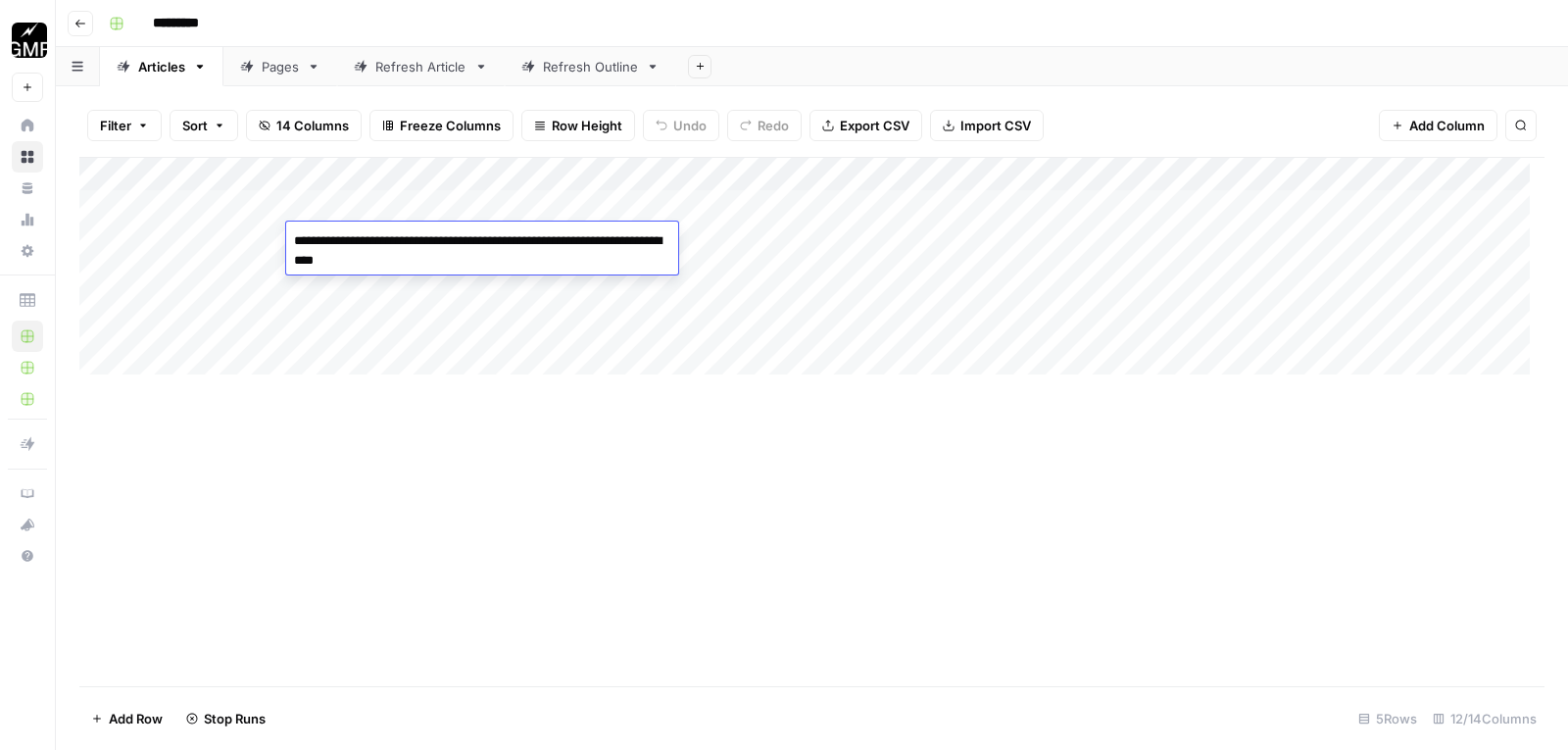 click on "**********" at bounding box center [482, 251] 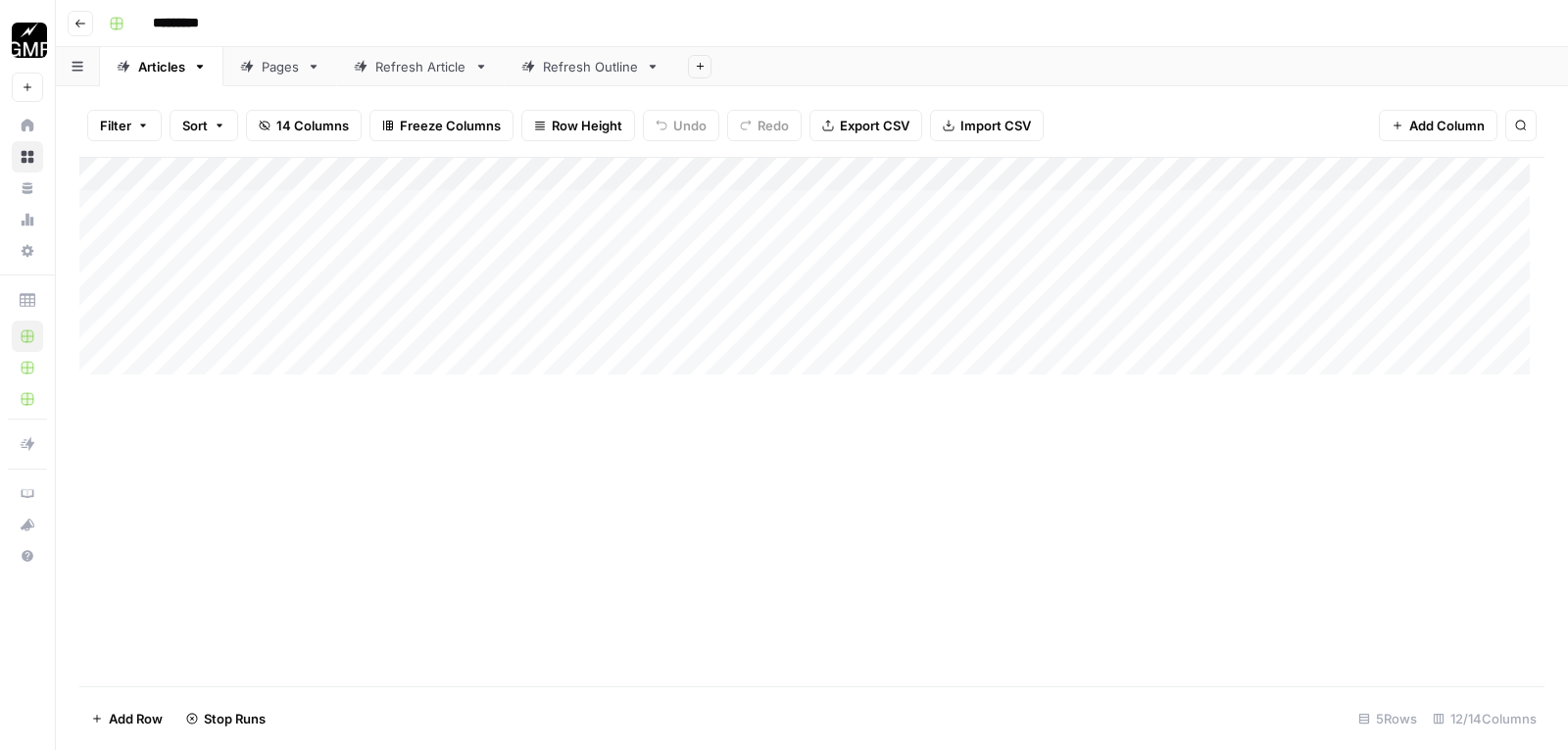 drag, startPoint x: 699, startPoint y: 479, endPoint x: 764, endPoint y: 494, distance: 66.70832 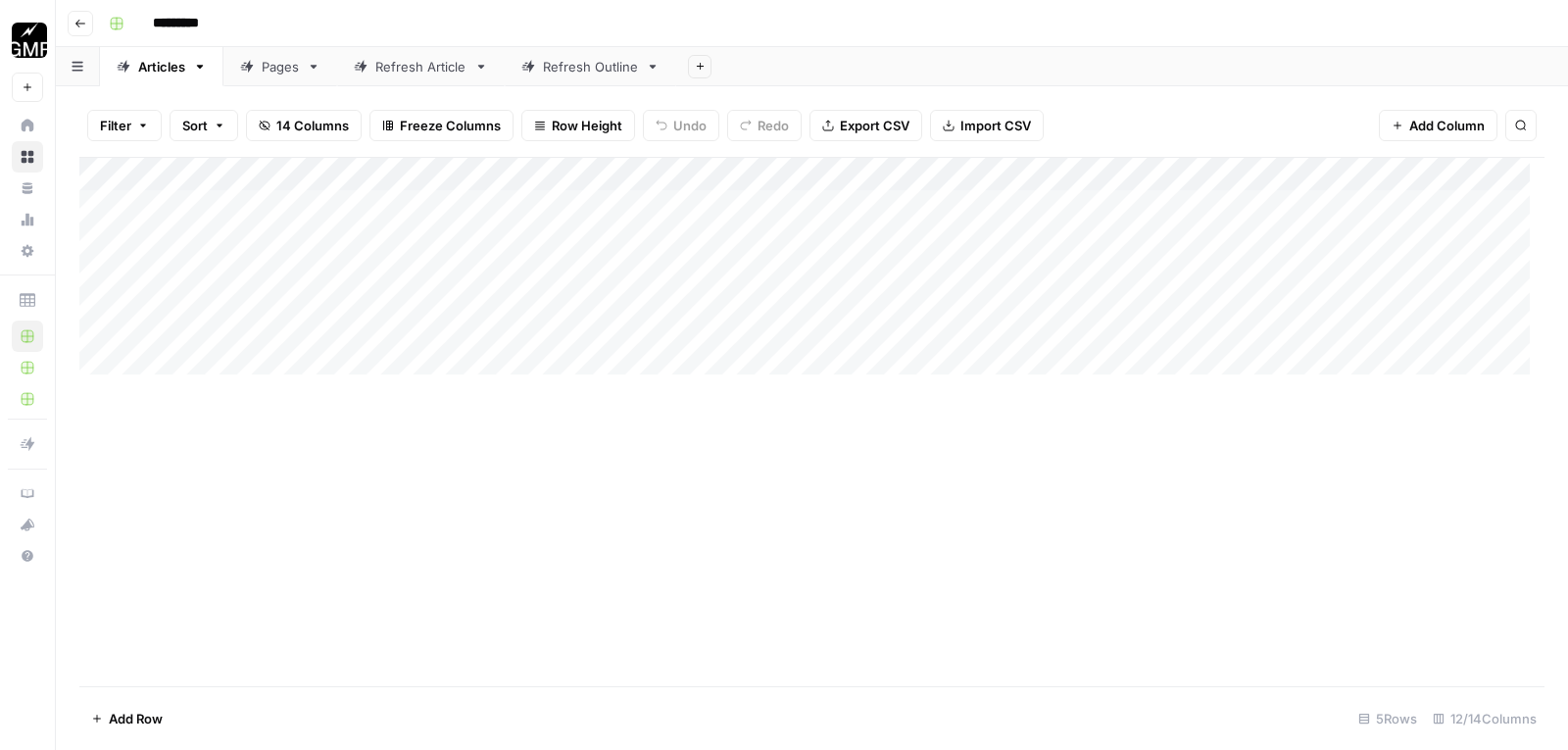 click on "Add Sheet" at bounding box center [1122, 67] 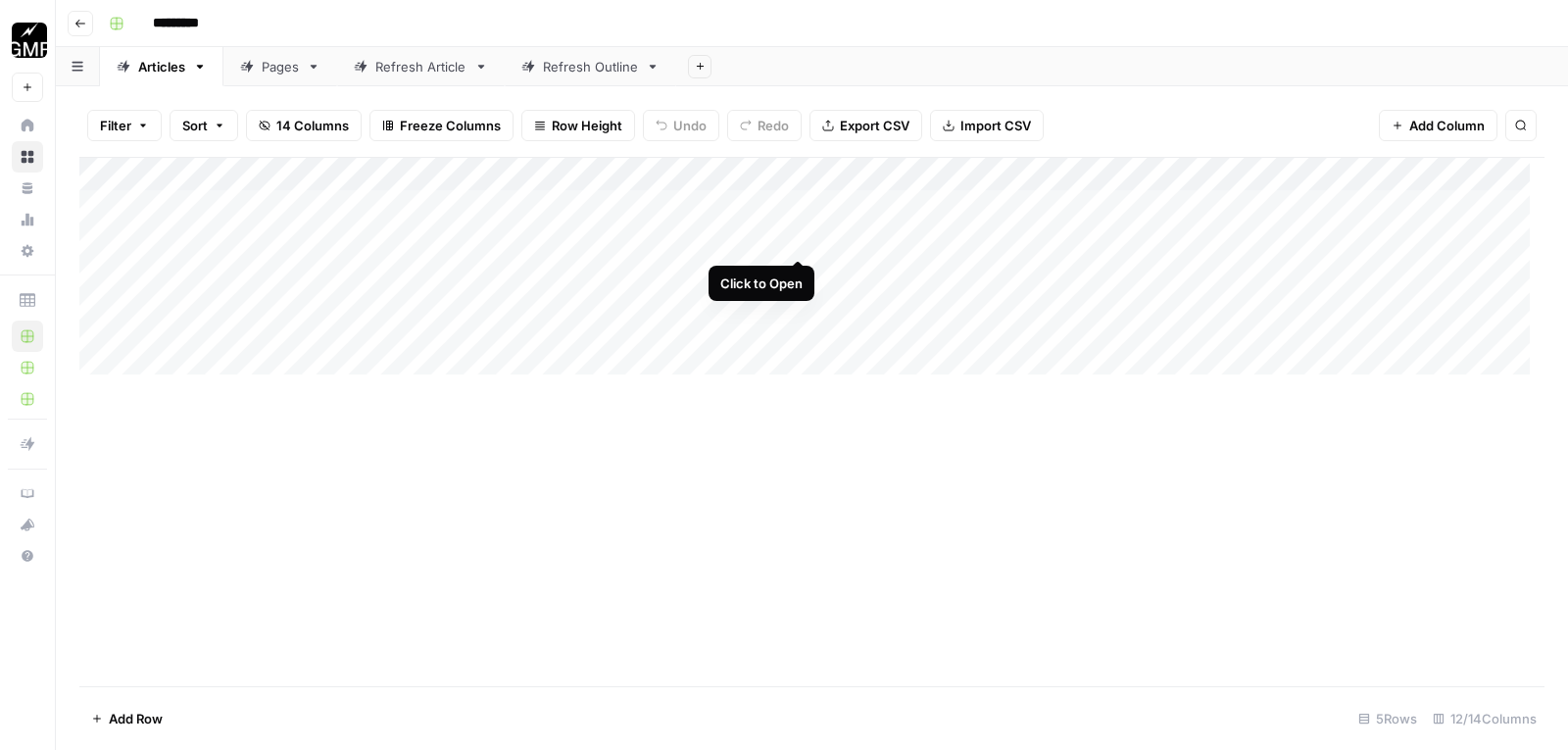 click on "Add Column" at bounding box center [811, 274] 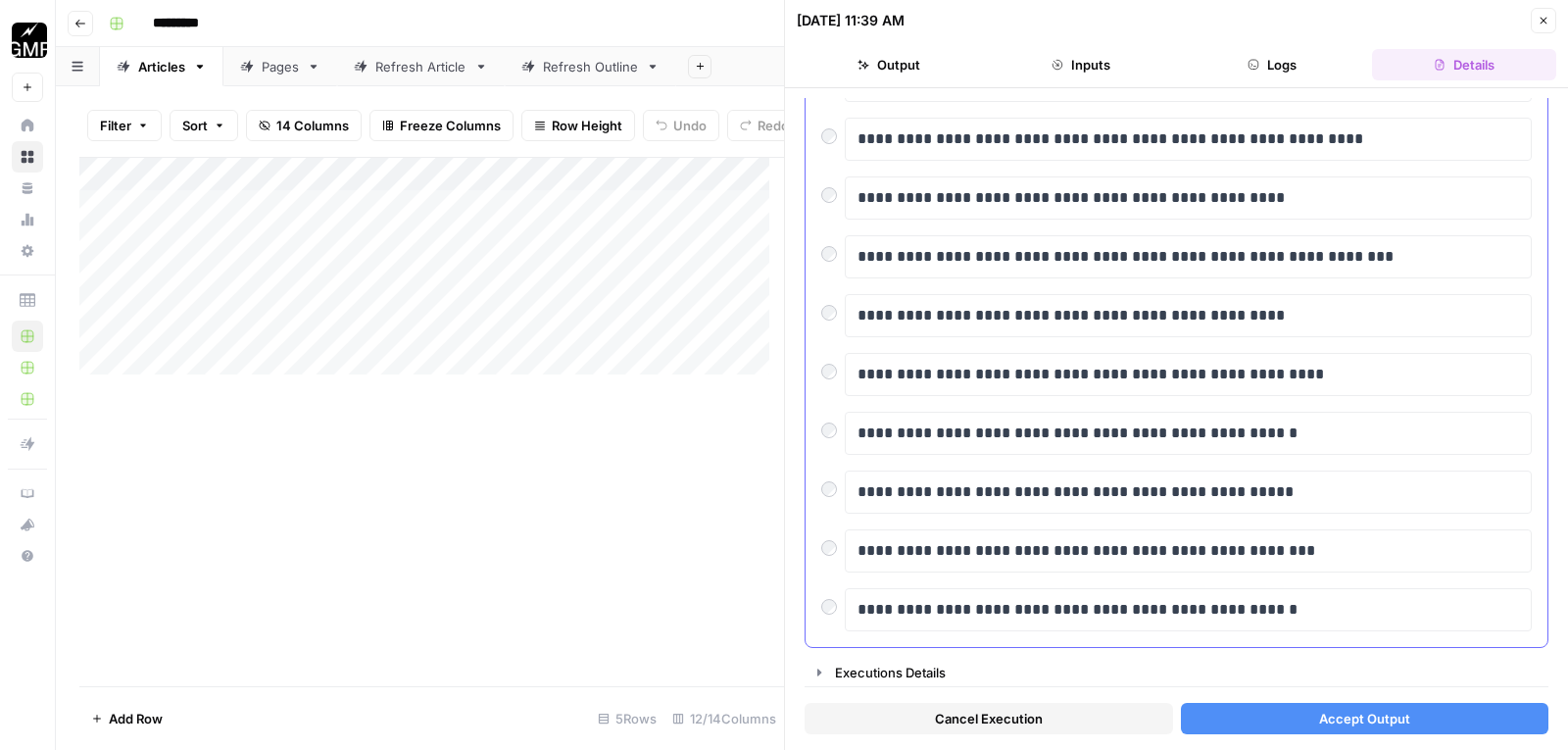 scroll, scrollTop: 189, scrollLeft: 0, axis: vertical 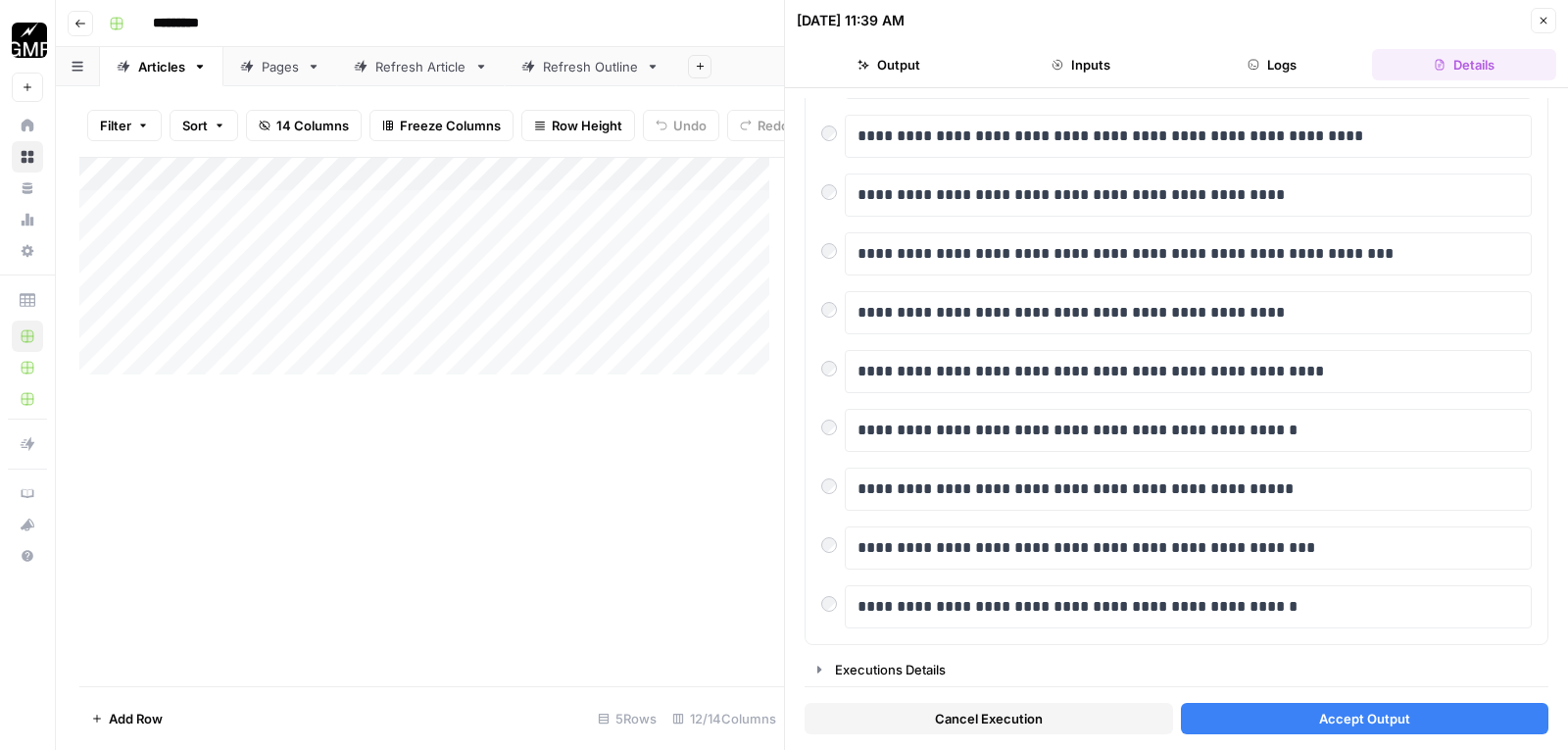 click on "Accept Output" at bounding box center (1364, 719) 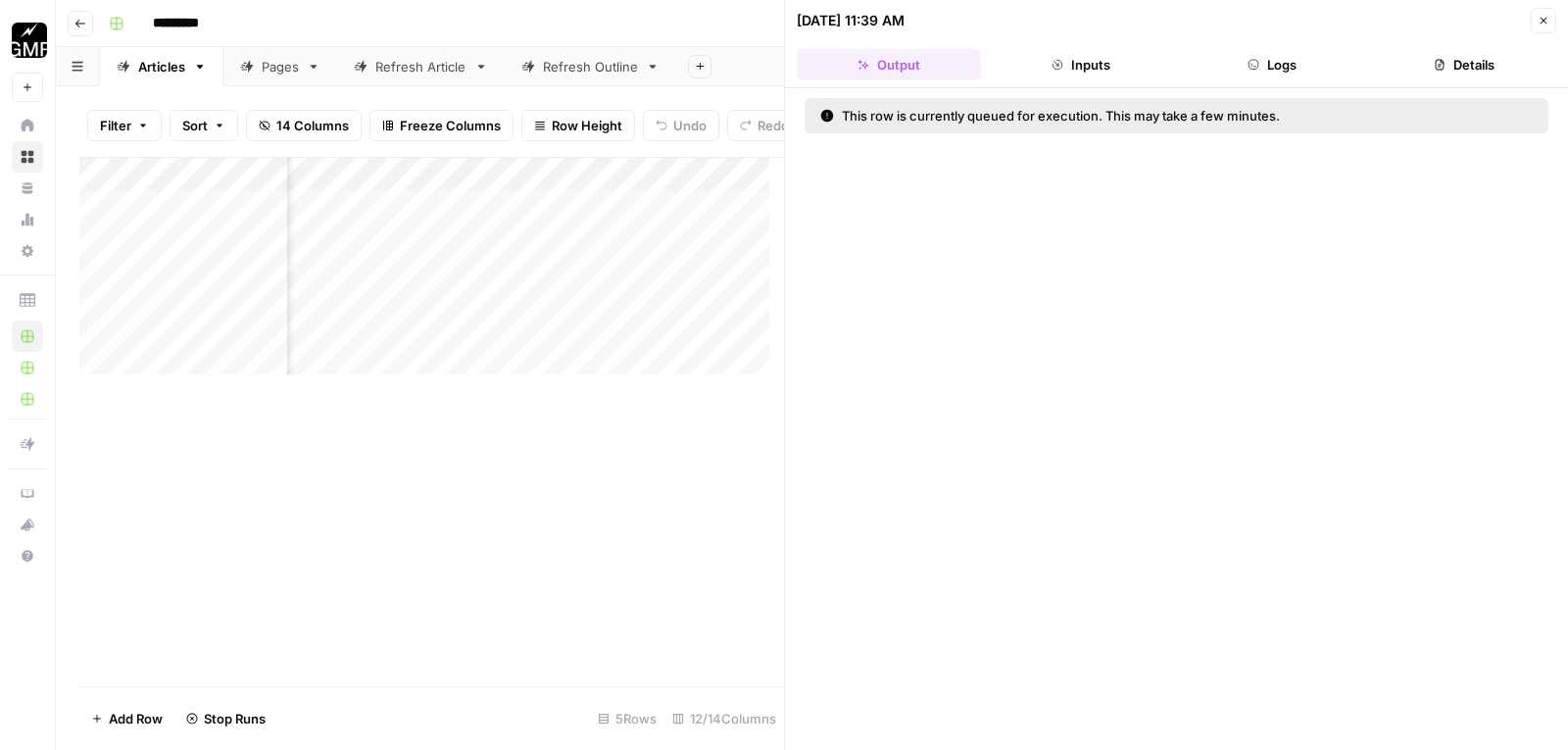 scroll, scrollTop: 0, scrollLeft: 384, axis: horizontal 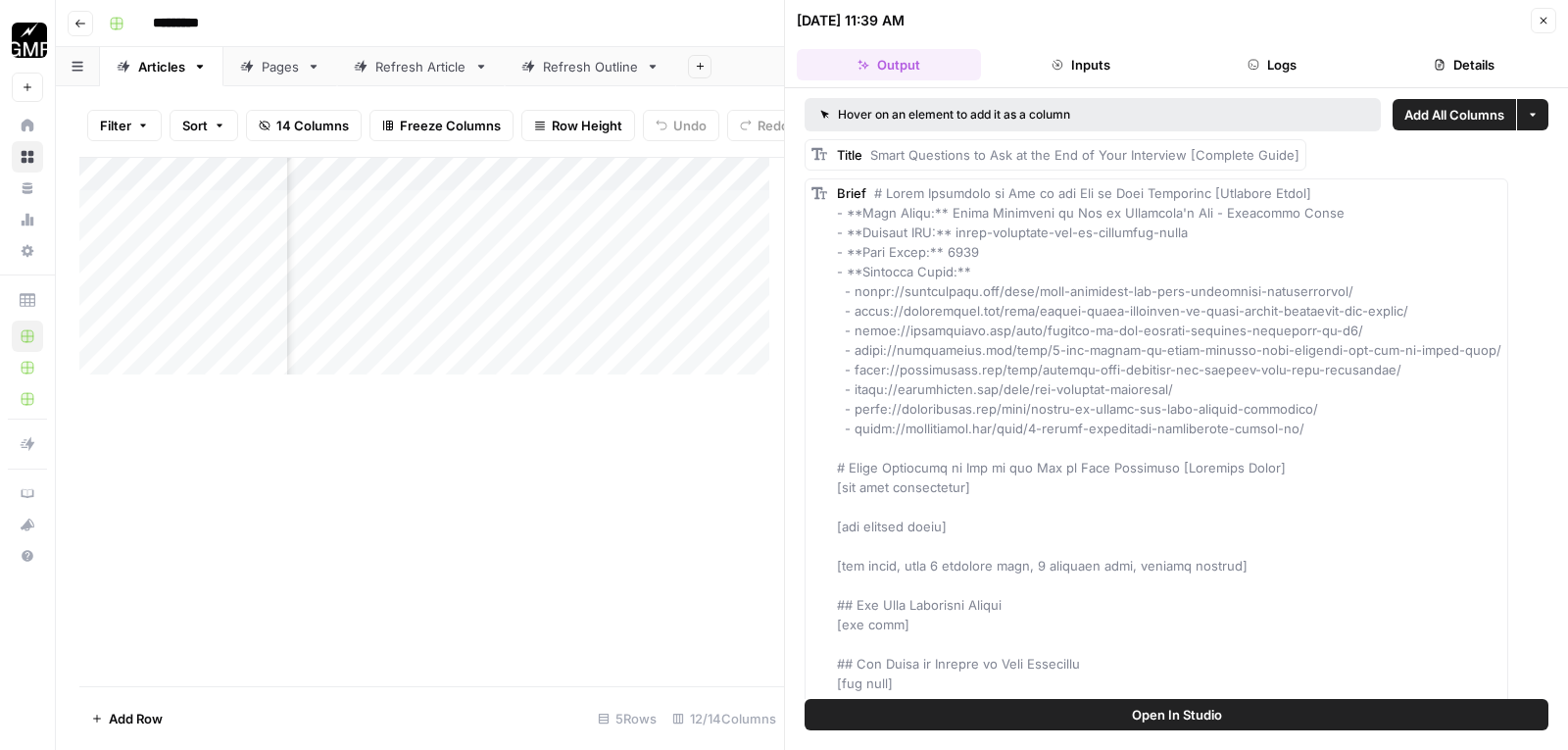 click on "Add Column" at bounding box center (431, 422) 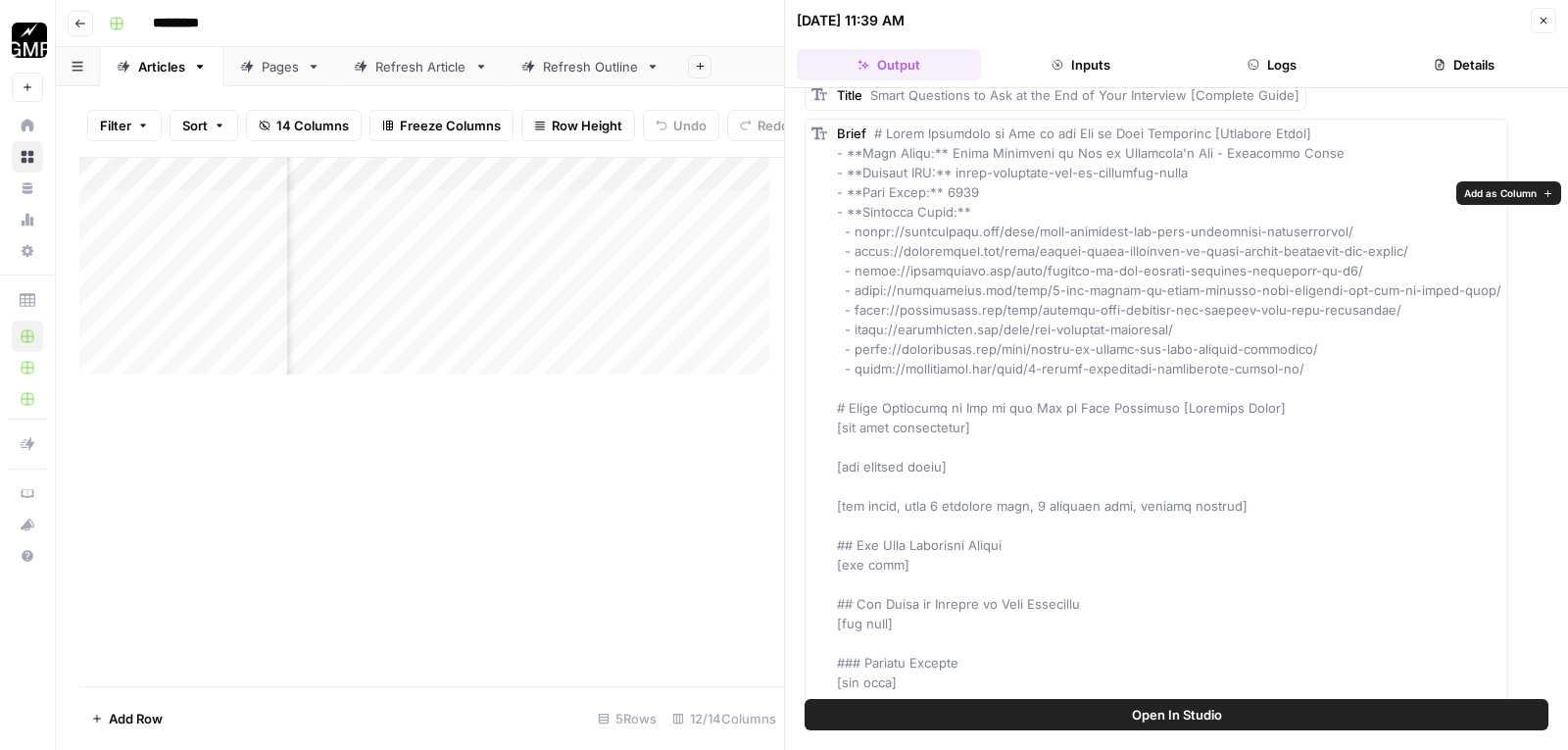 scroll, scrollTop: 0, scrollLeft: 0, axis: both 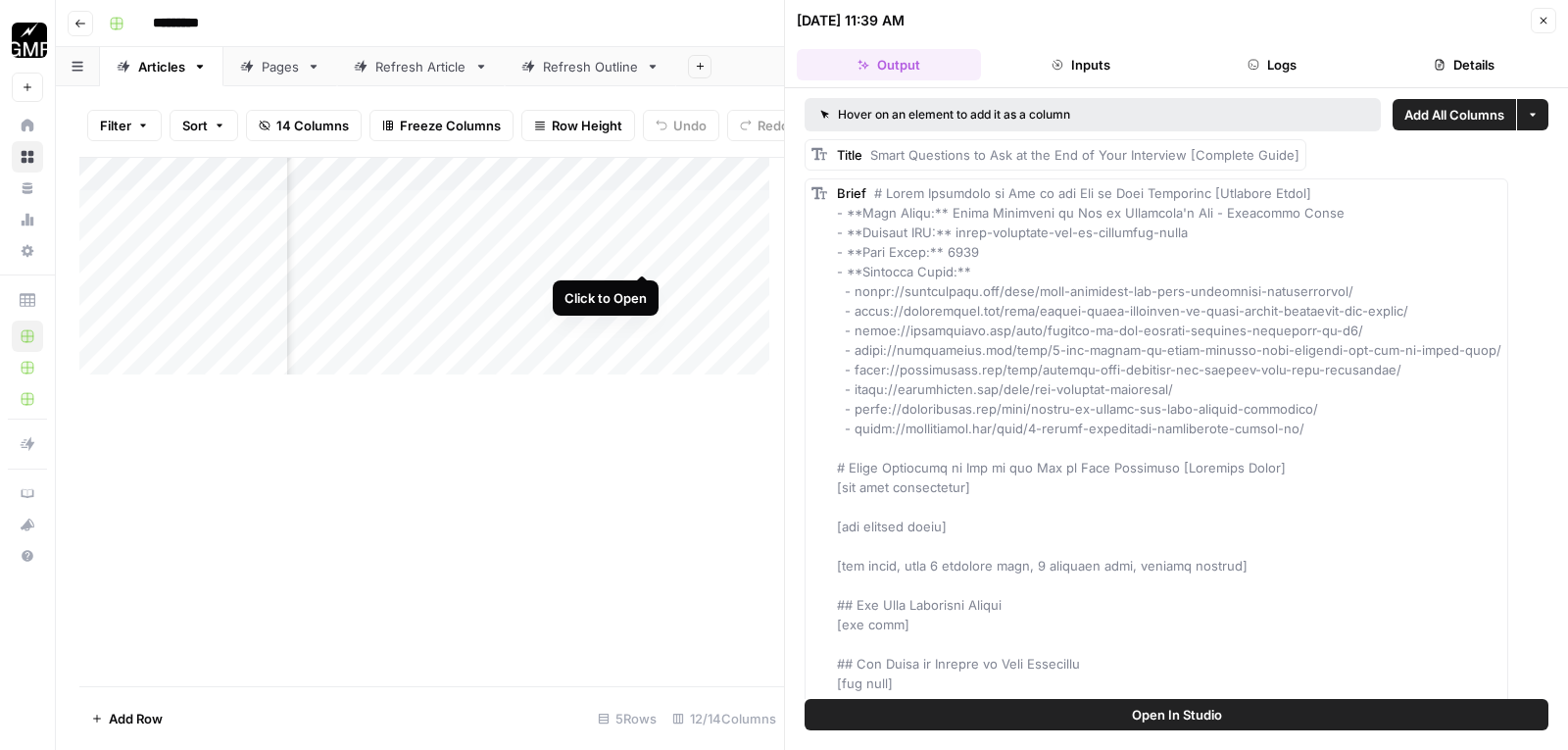 click on "Add Column" at bounding box center [431, 274] 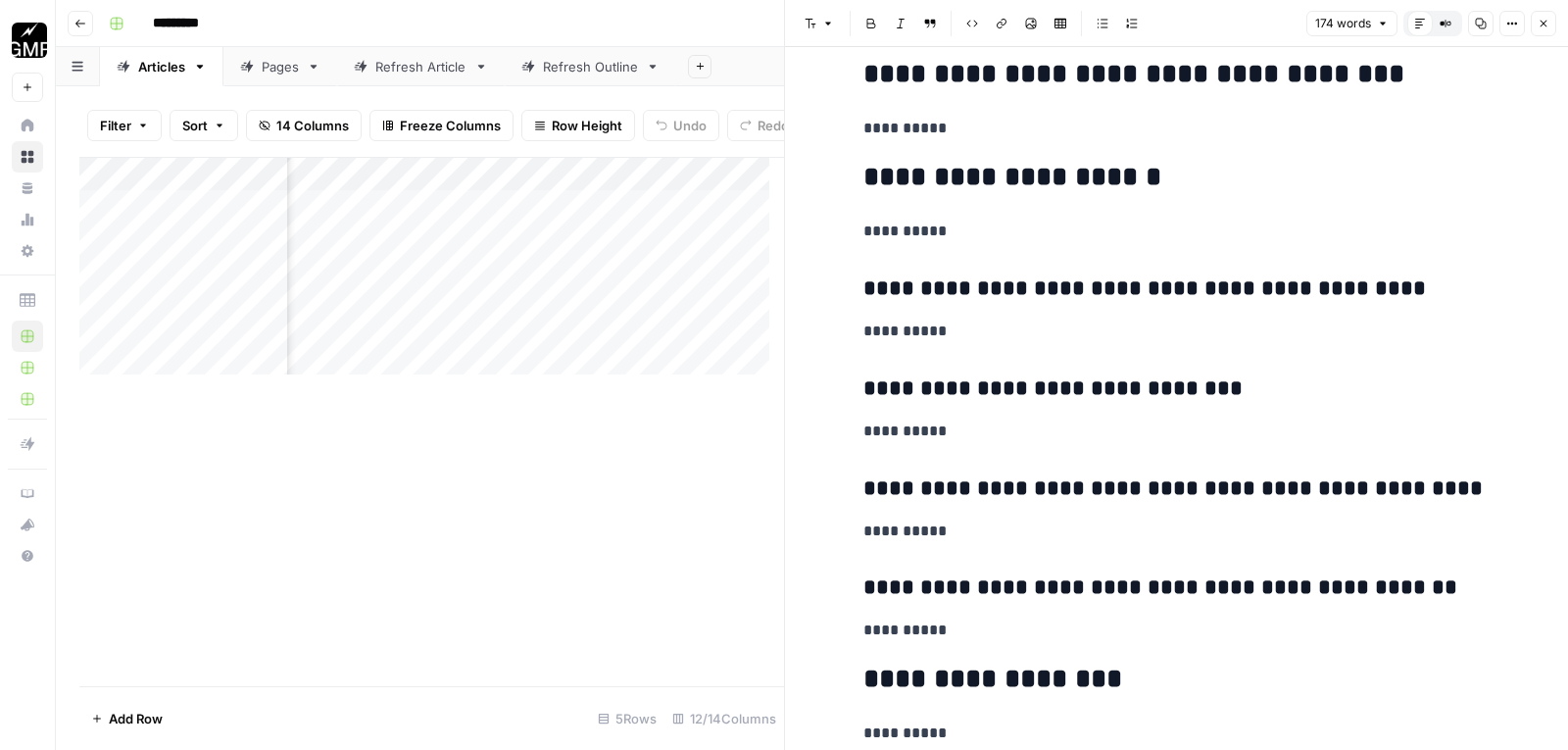 scroll, scrollTop: 1848, scrollLeft: 0, axis: vertical 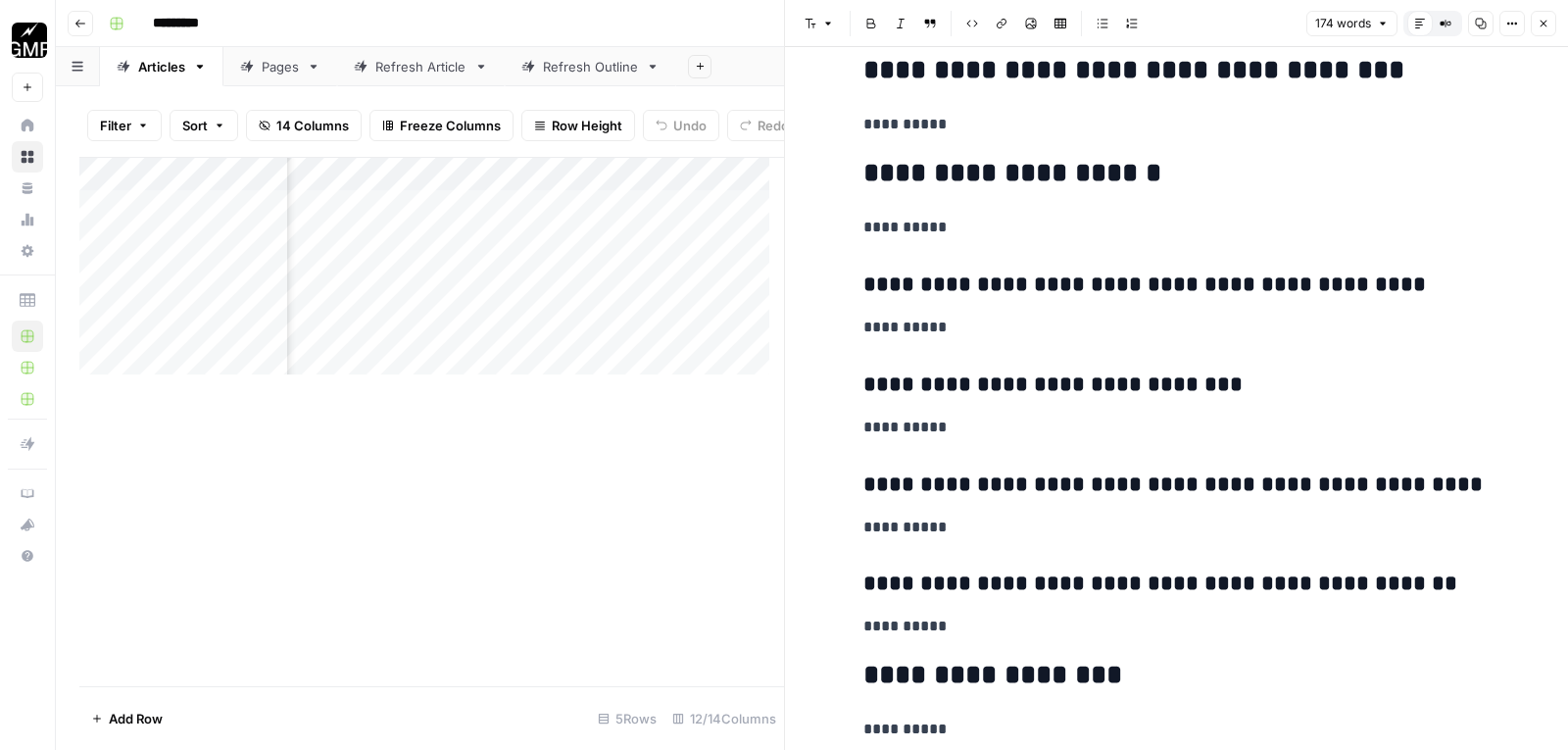 click on "Add Column" at bounding box center [431, 422] 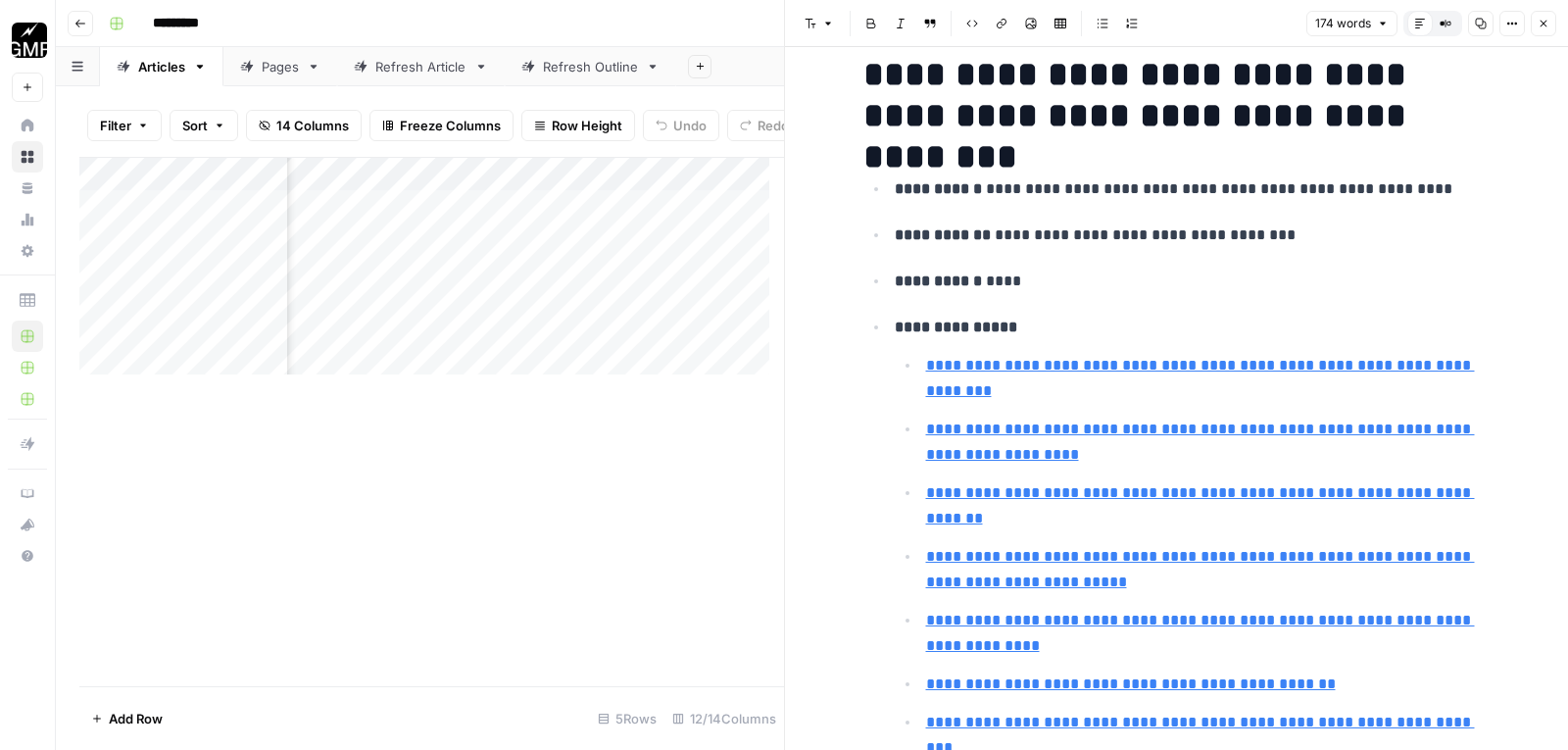 scroll, scrollTop: 0, scrollLeft: 0, axis: both 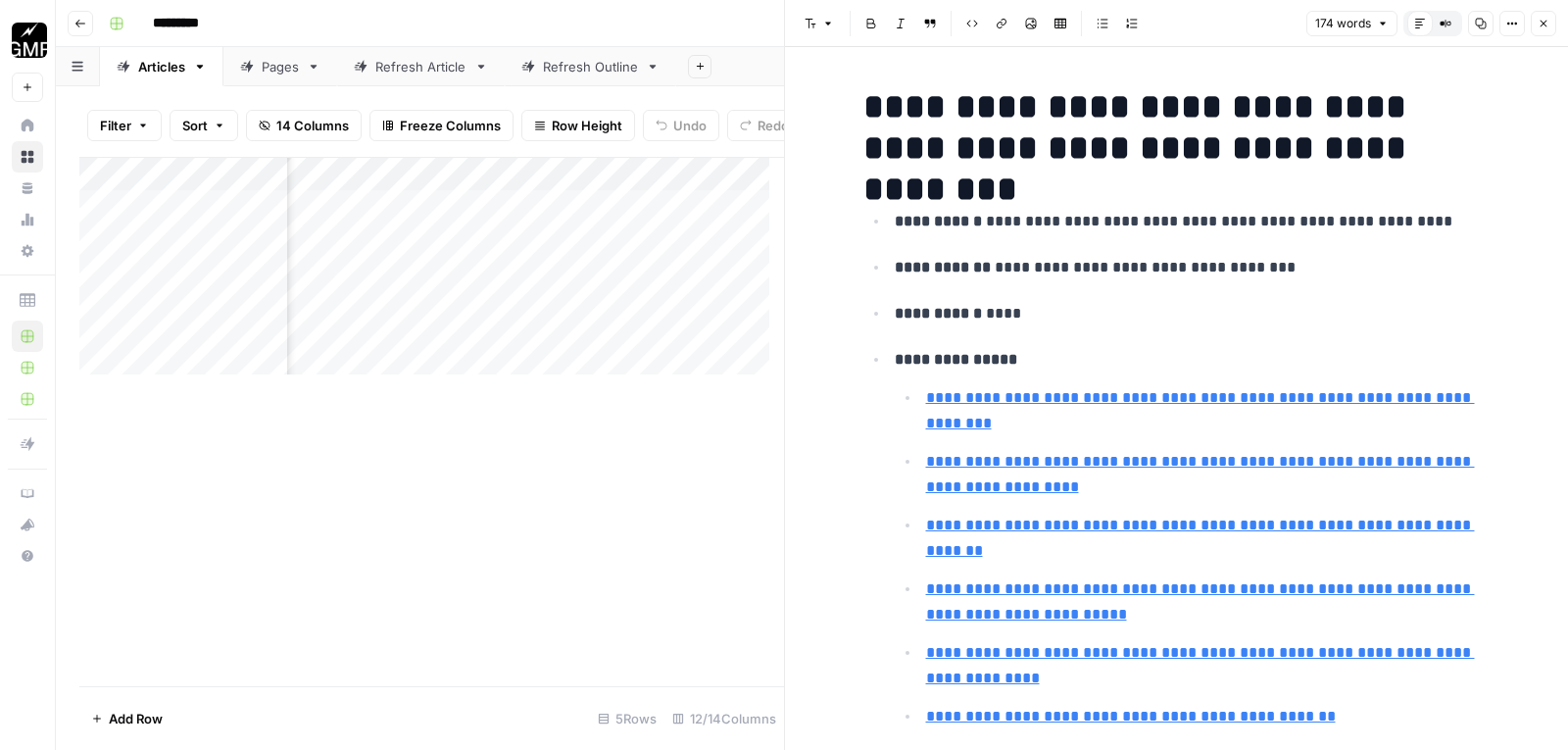 drag, startPoint x: 1226, startPoint y: 295, endPoint x: 1233, endPoint y: 286, distance: 11.401754 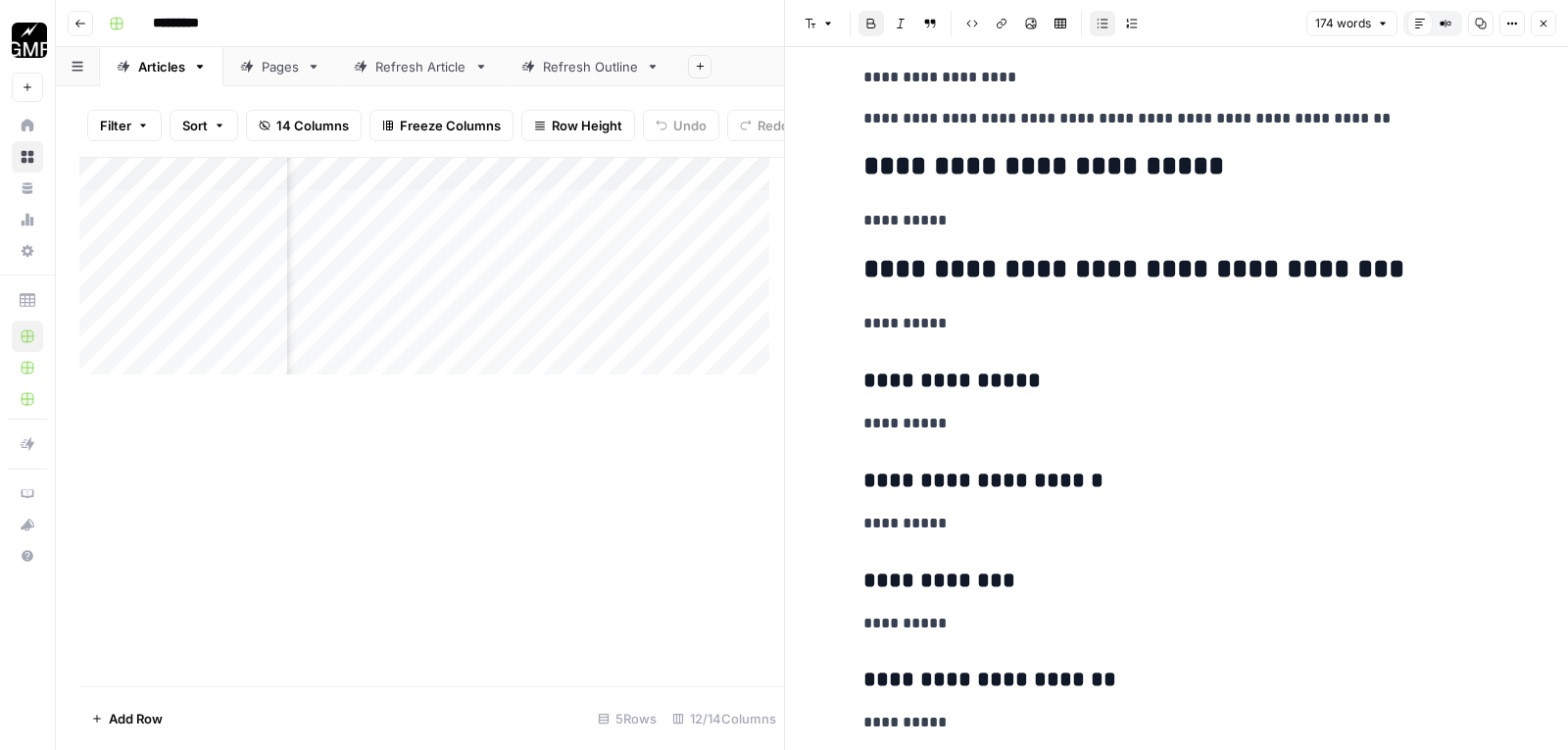 scroll, scrollTop: 980, scrollLeft: 0, axis: vertical 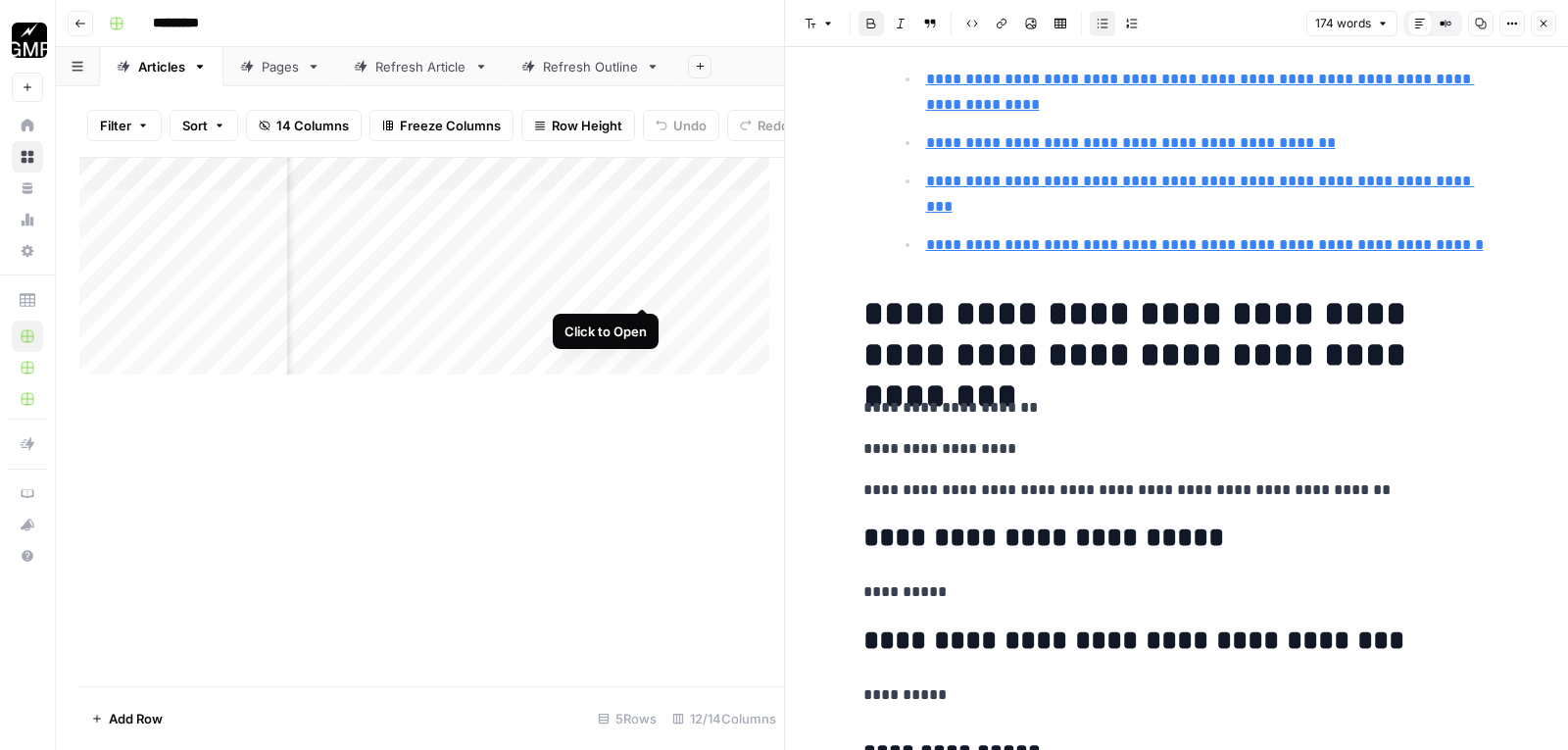 click on "Add Column" at bounding box center (431, 274) 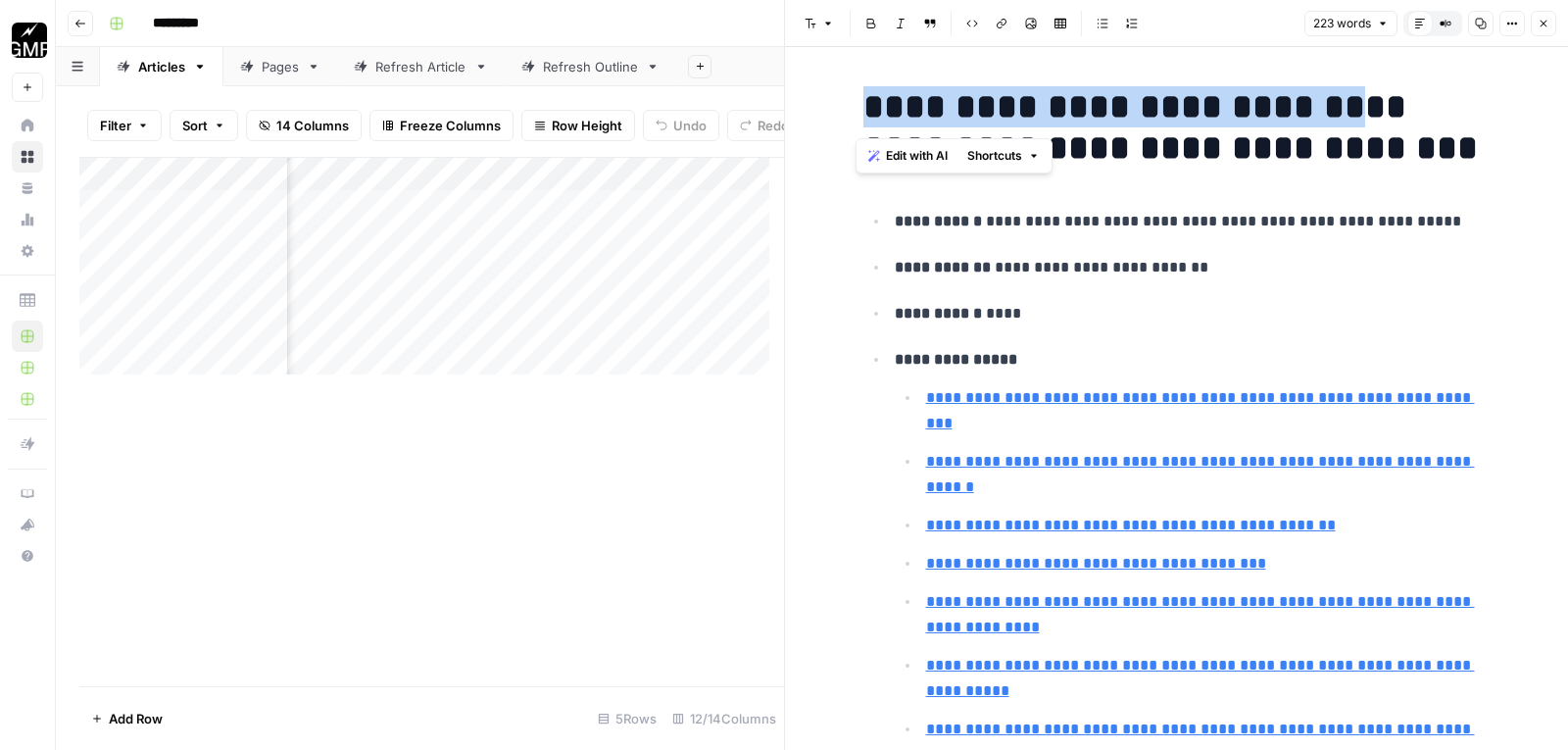 drag, startPoint x: 1279, startPoint y: 106, endPoint x: 821, endPoint y: 110, distance: 458.01747 